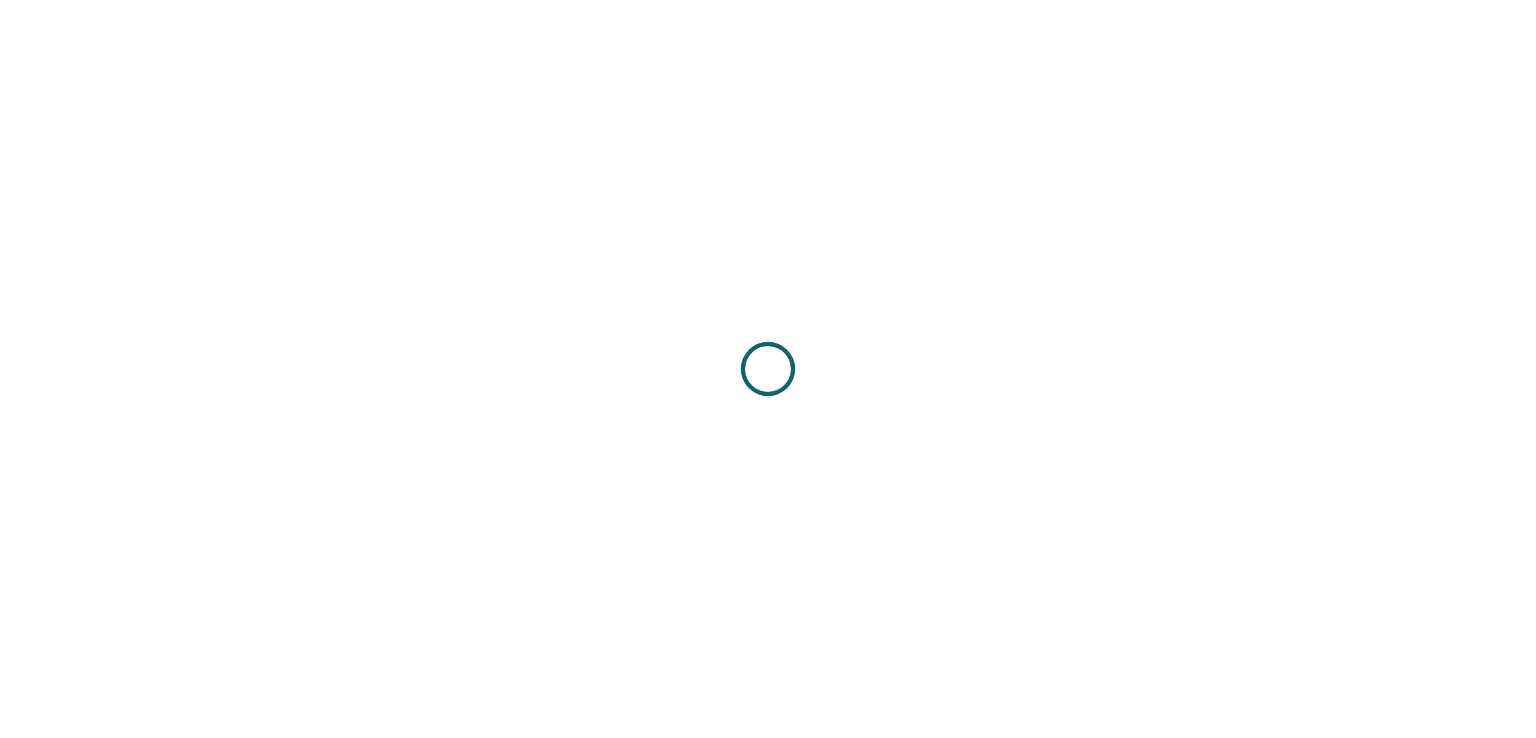 scroll, scrollTop: 0, scrollLeft: 0, axis: both 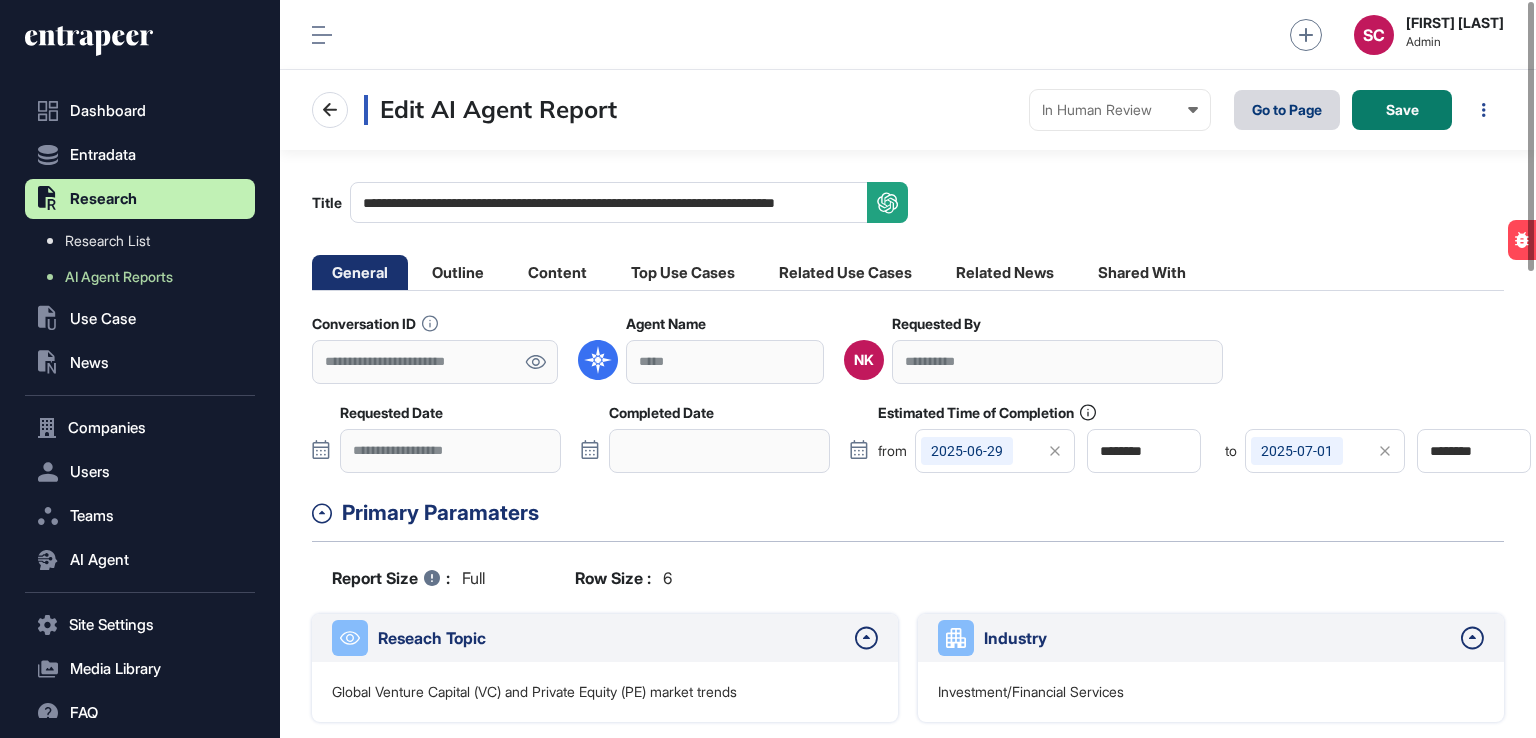 click on "Go to Page" at bounding box center [1287, 110] 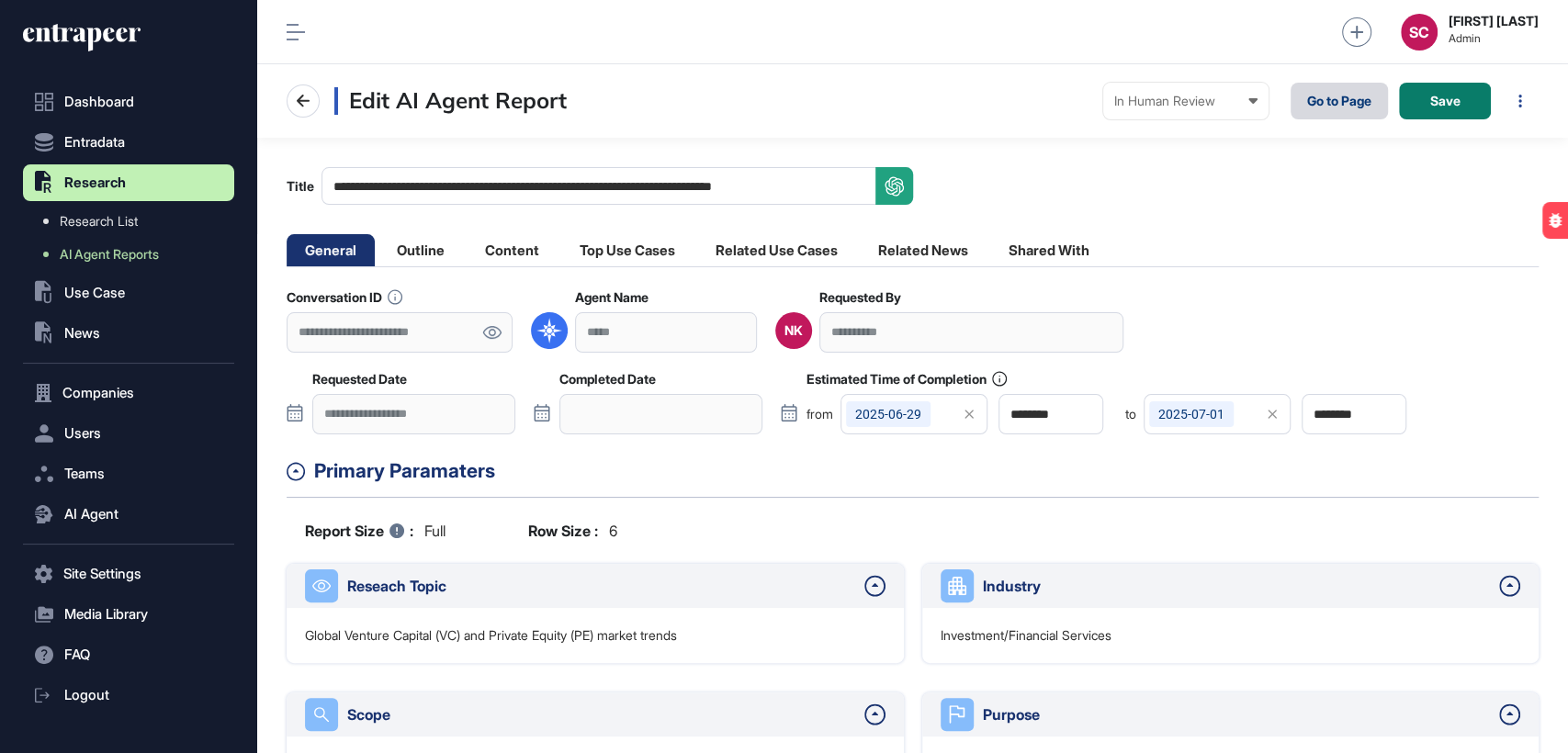 scroll, scrollTop: 715, scrollLeft: 211, axis: both 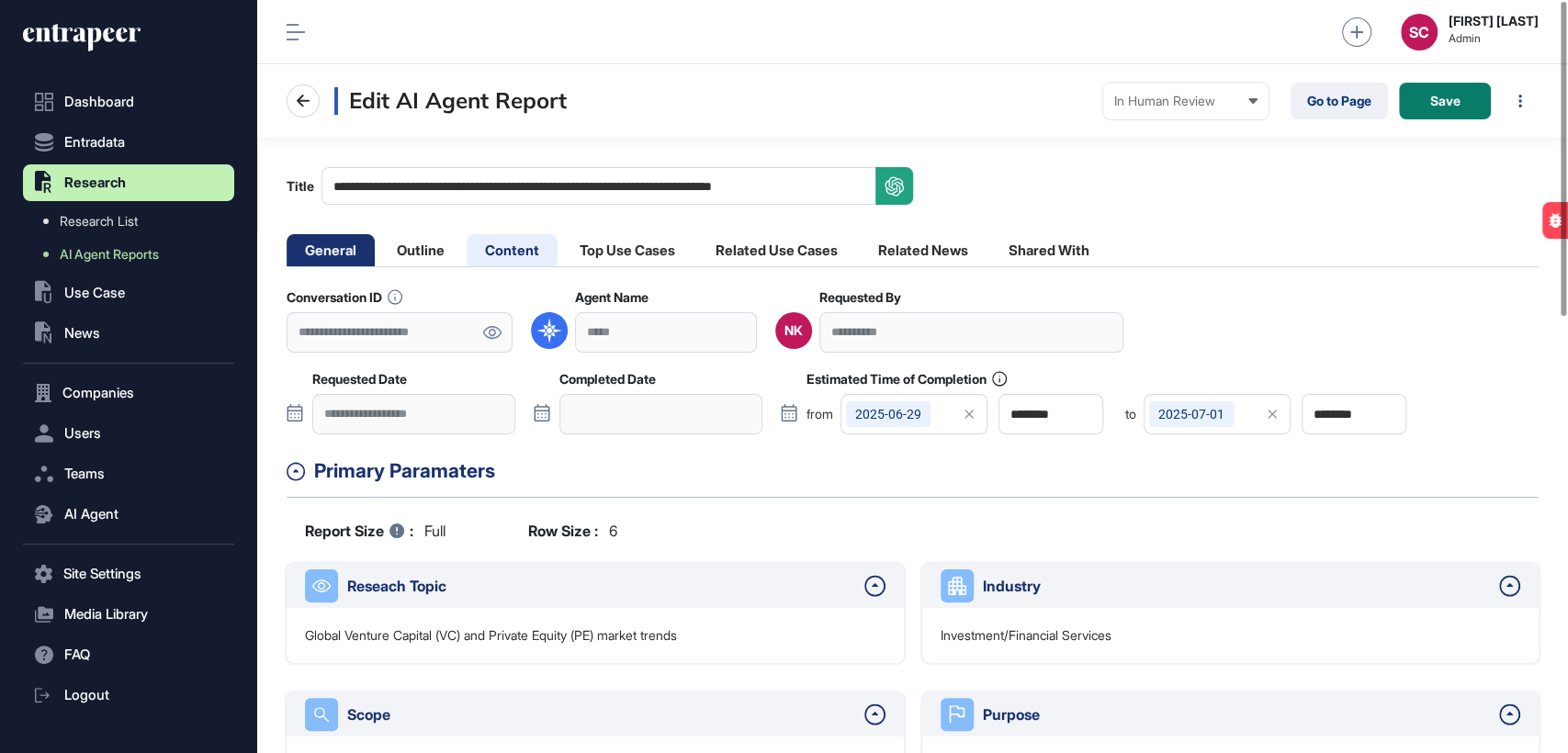 click on "Content" 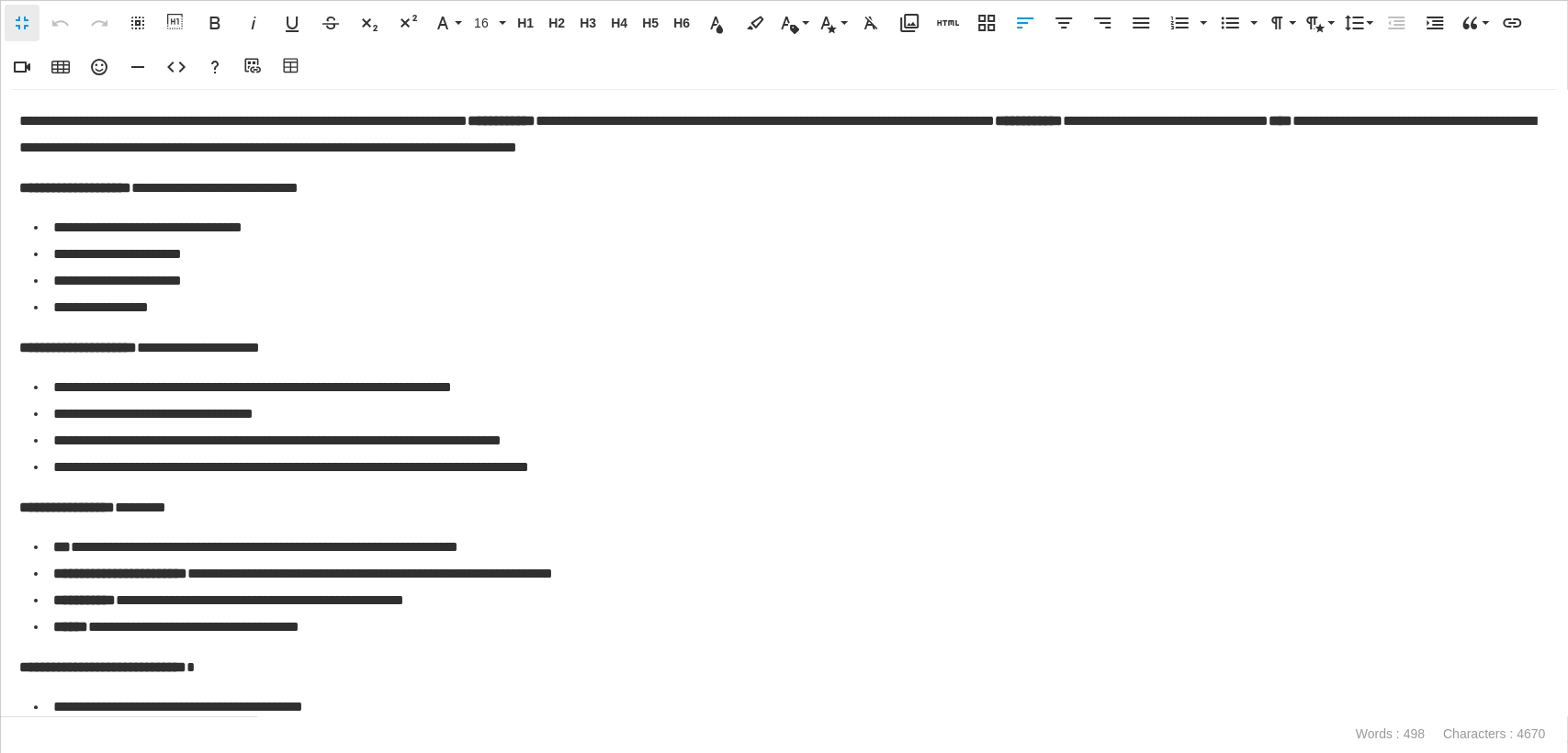 scroll, scrollTop: 0, scrollLeft: 7, axis: horizontal 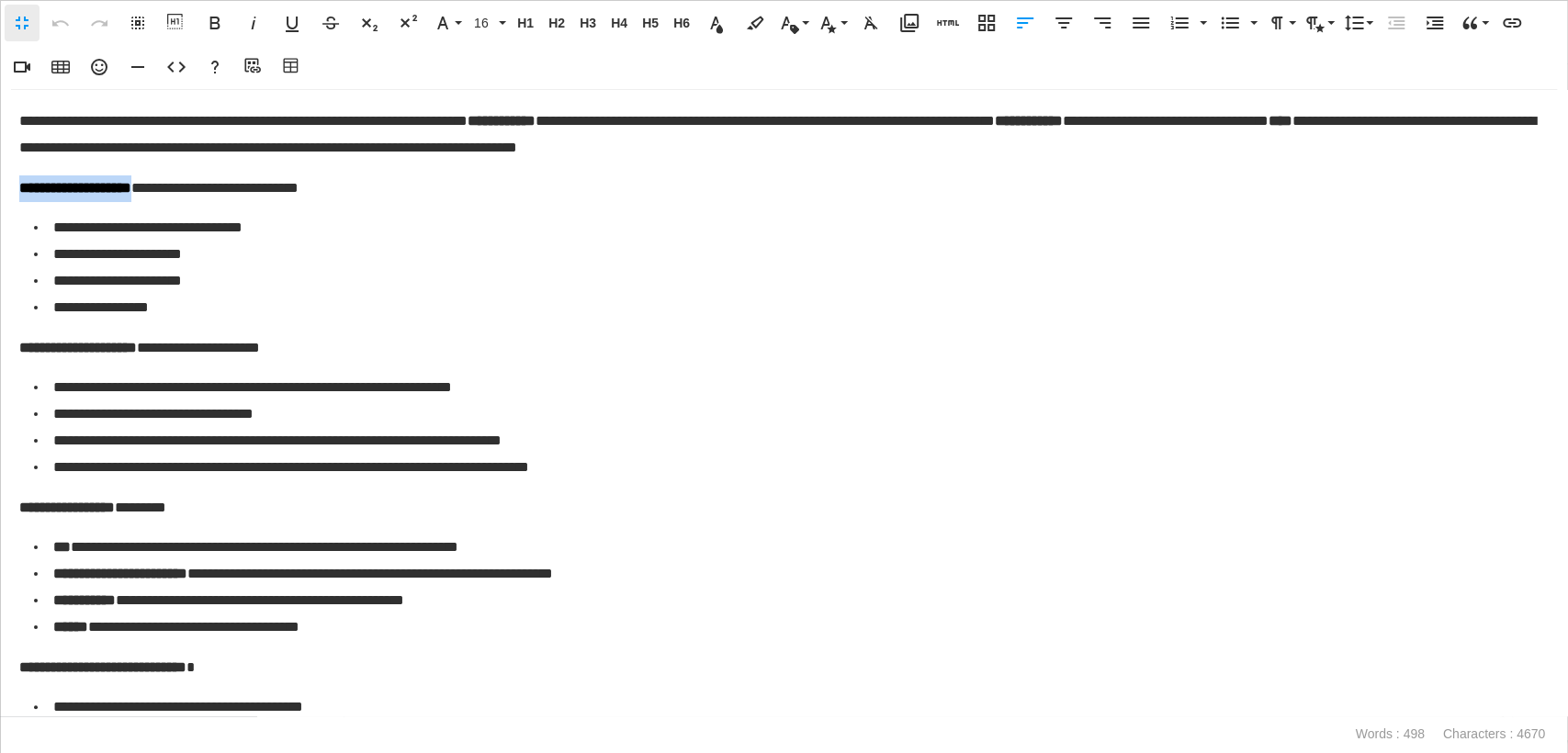 drag, startPoint x: 169, startPoint y: 197, endPoint x: 2, endPoint y: 196, distance: 167.00299 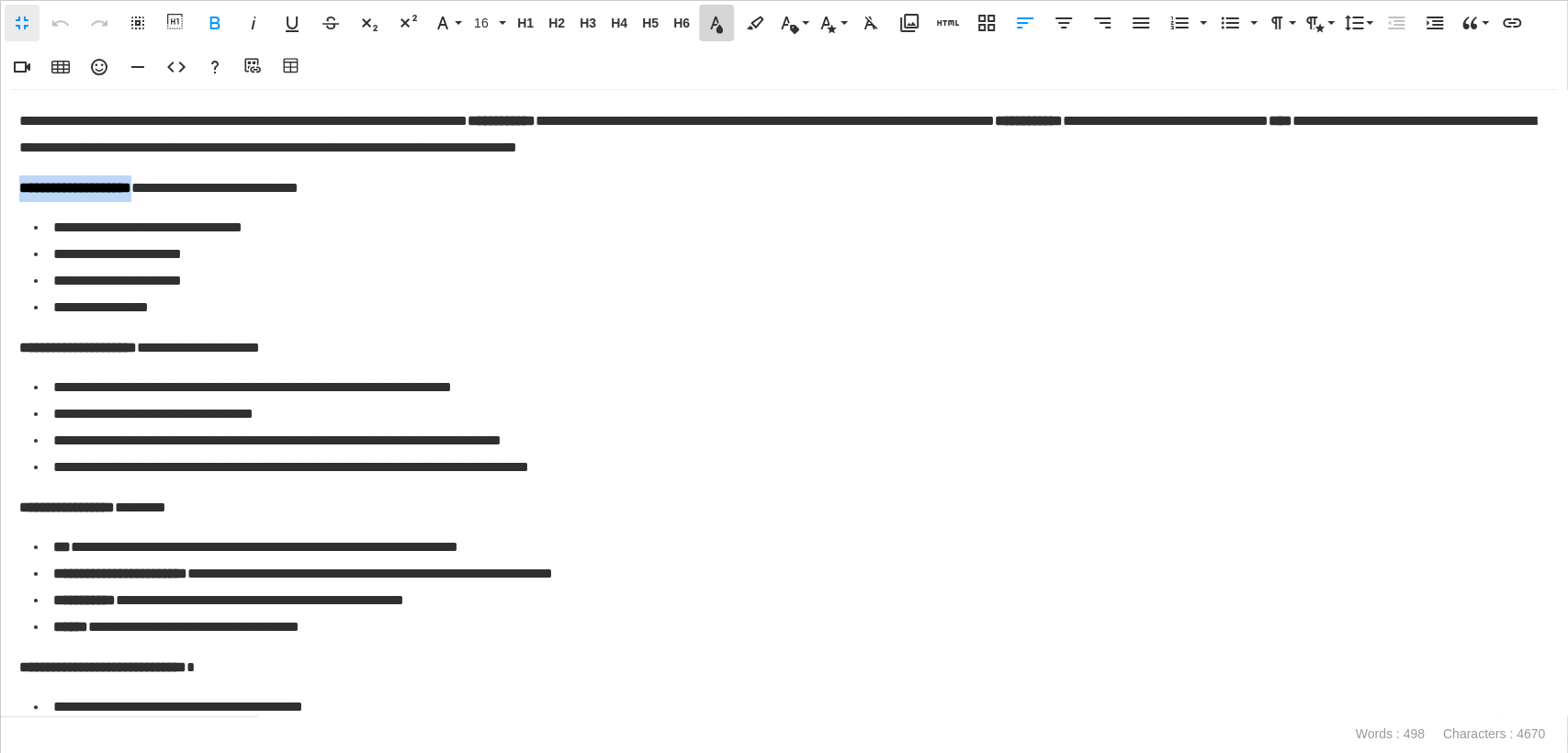 click on "Text Color" at bounding box center (716, 23) 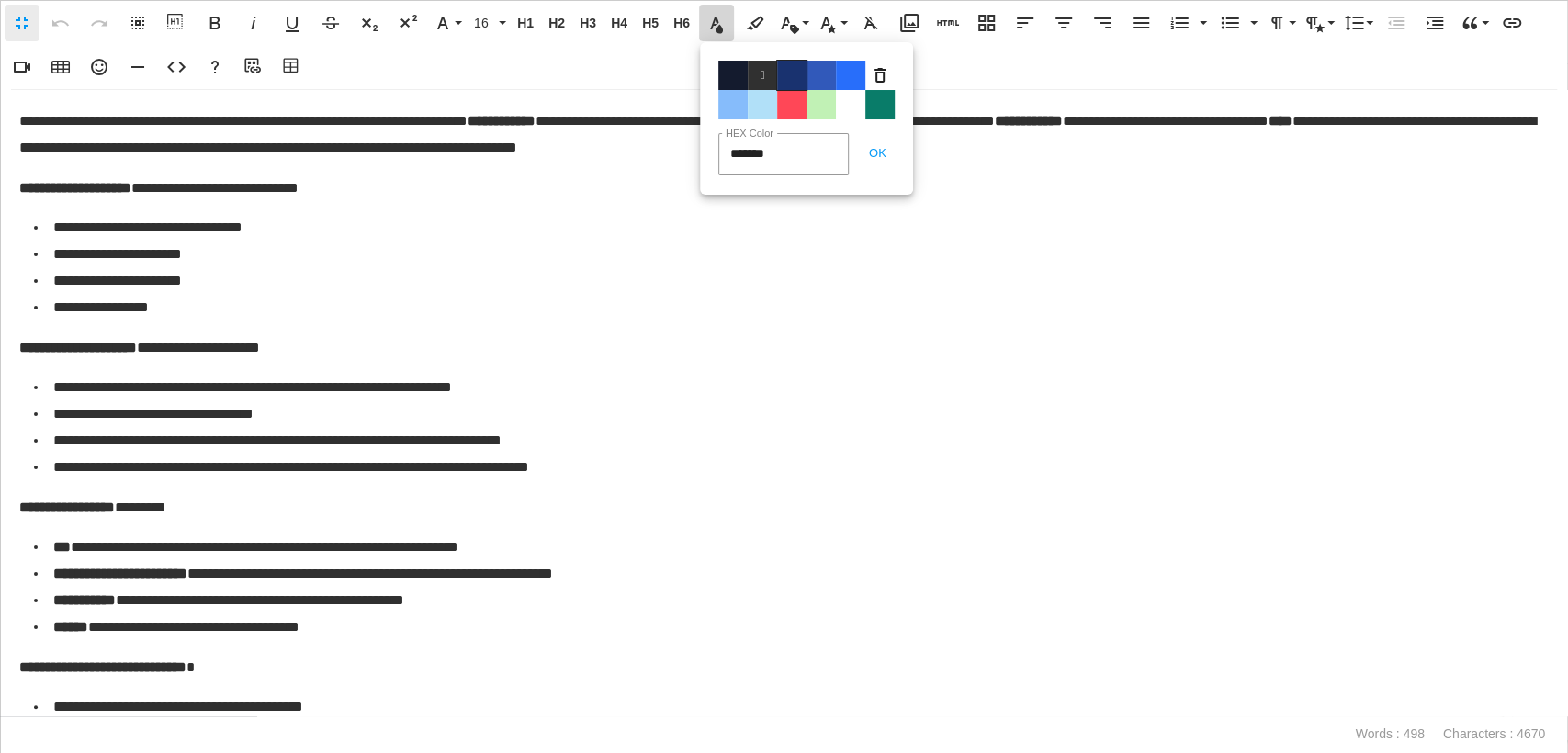 click on "Color#19326F" at bounding box center (792, 75) 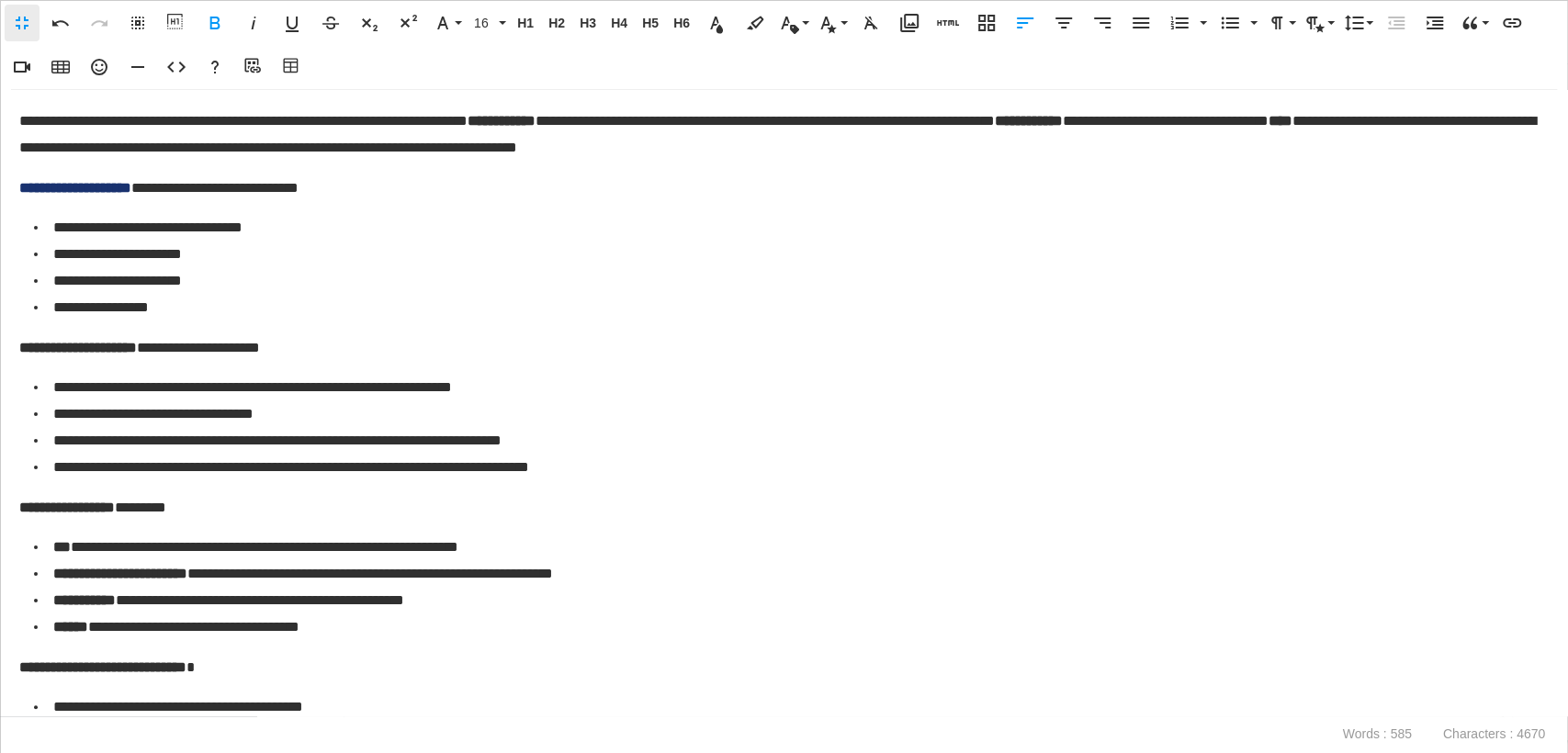 click on "**********" at bounding box center [784, 402] 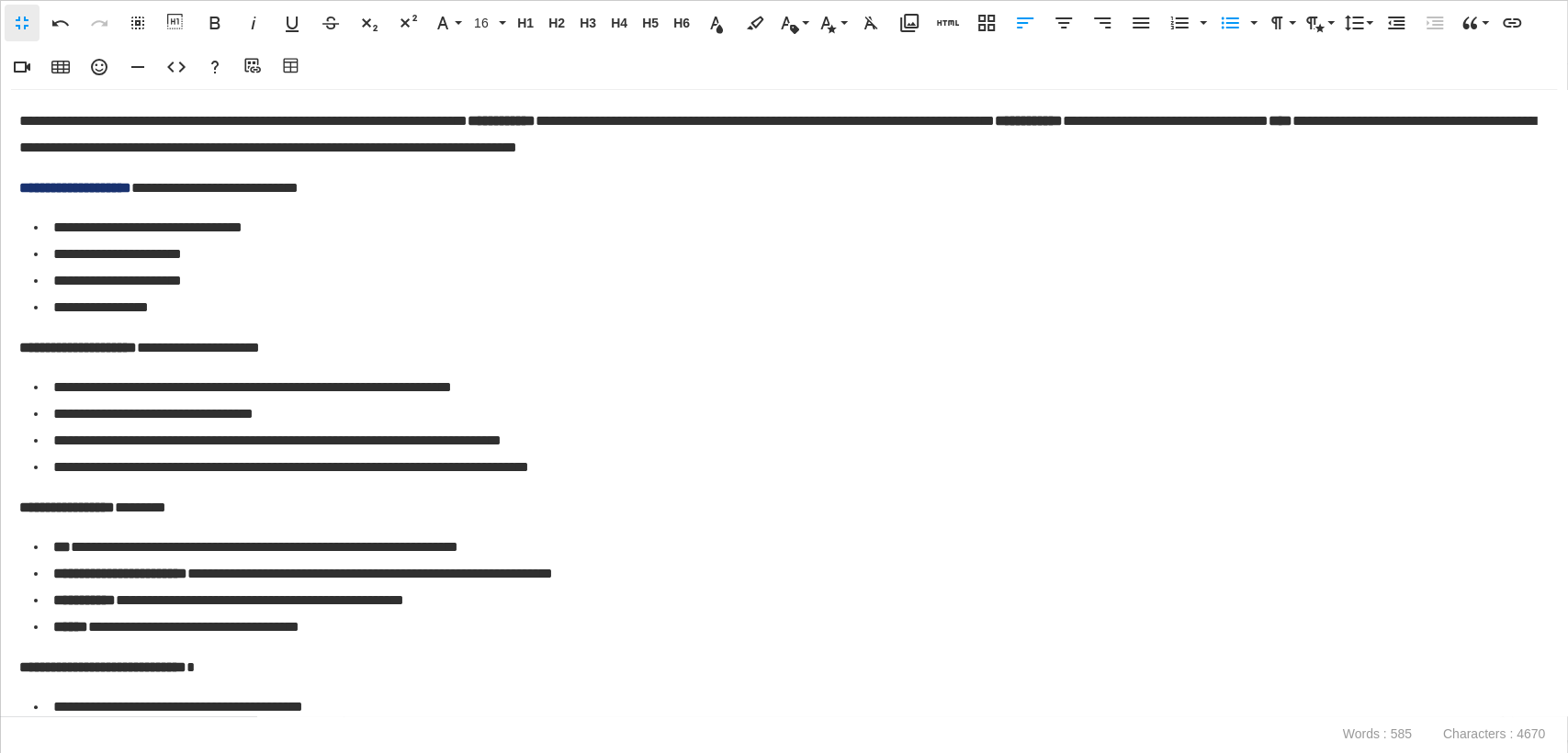 click on "**********" at bounding box center [784, 402] 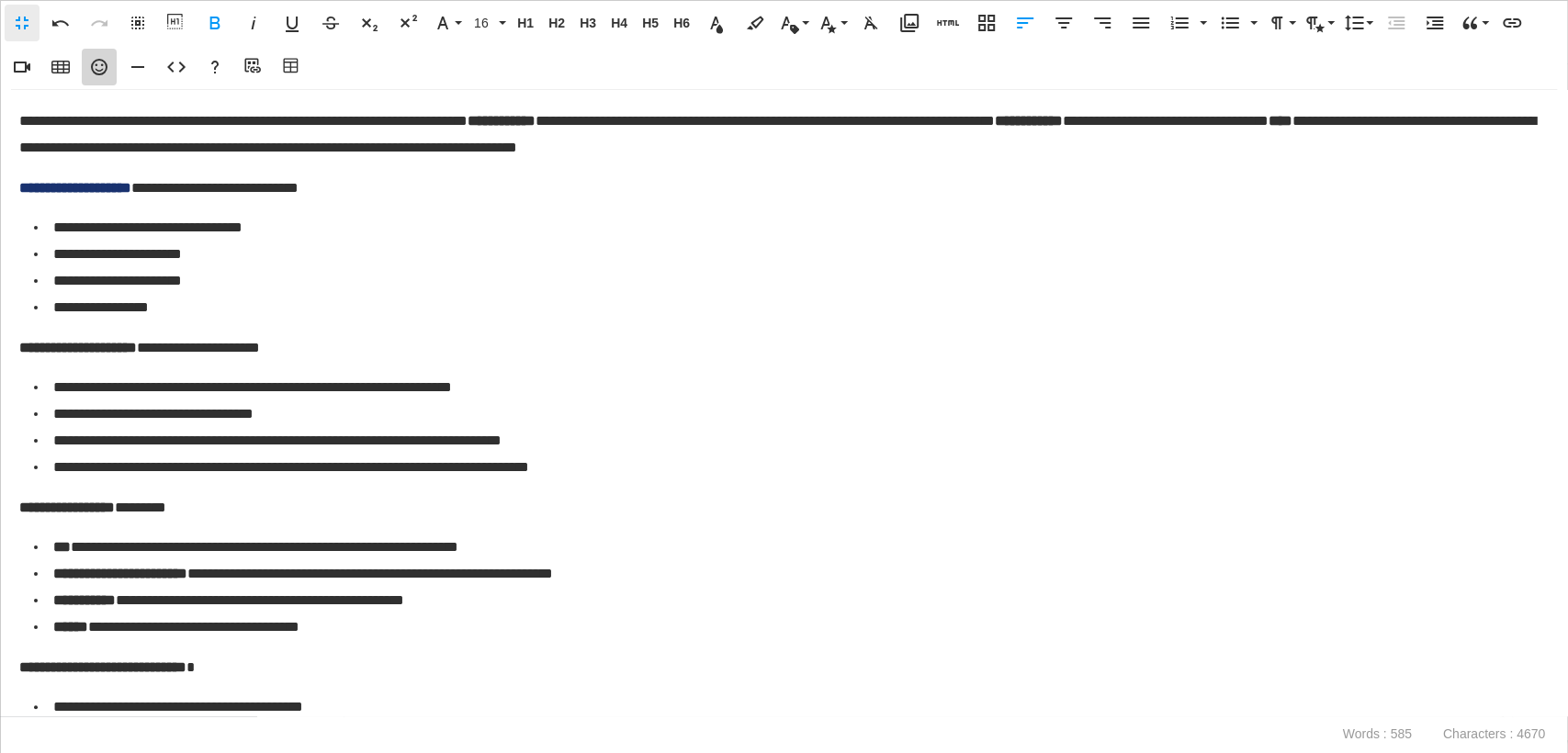 click 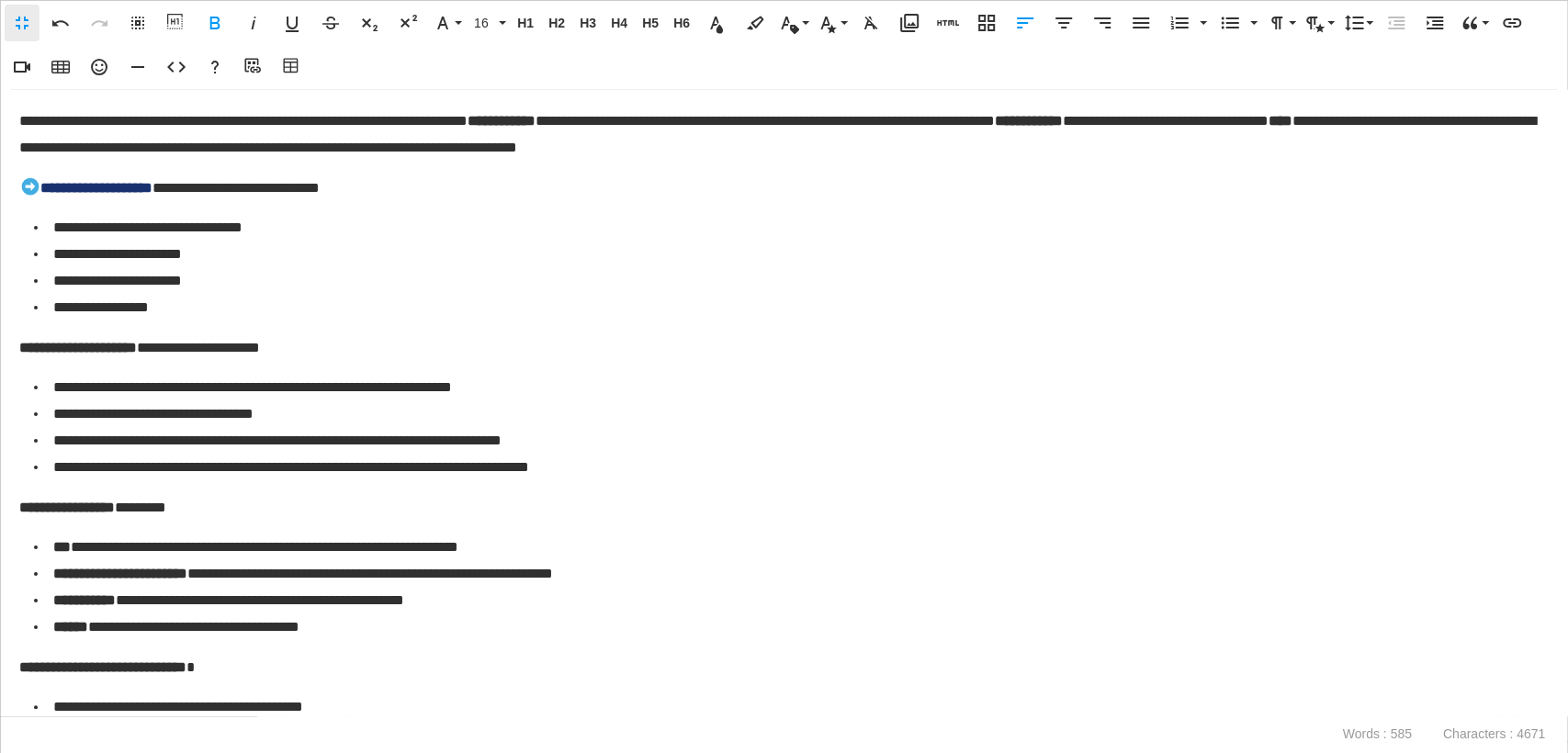 click on "**********" at bounding box center [784, 402] 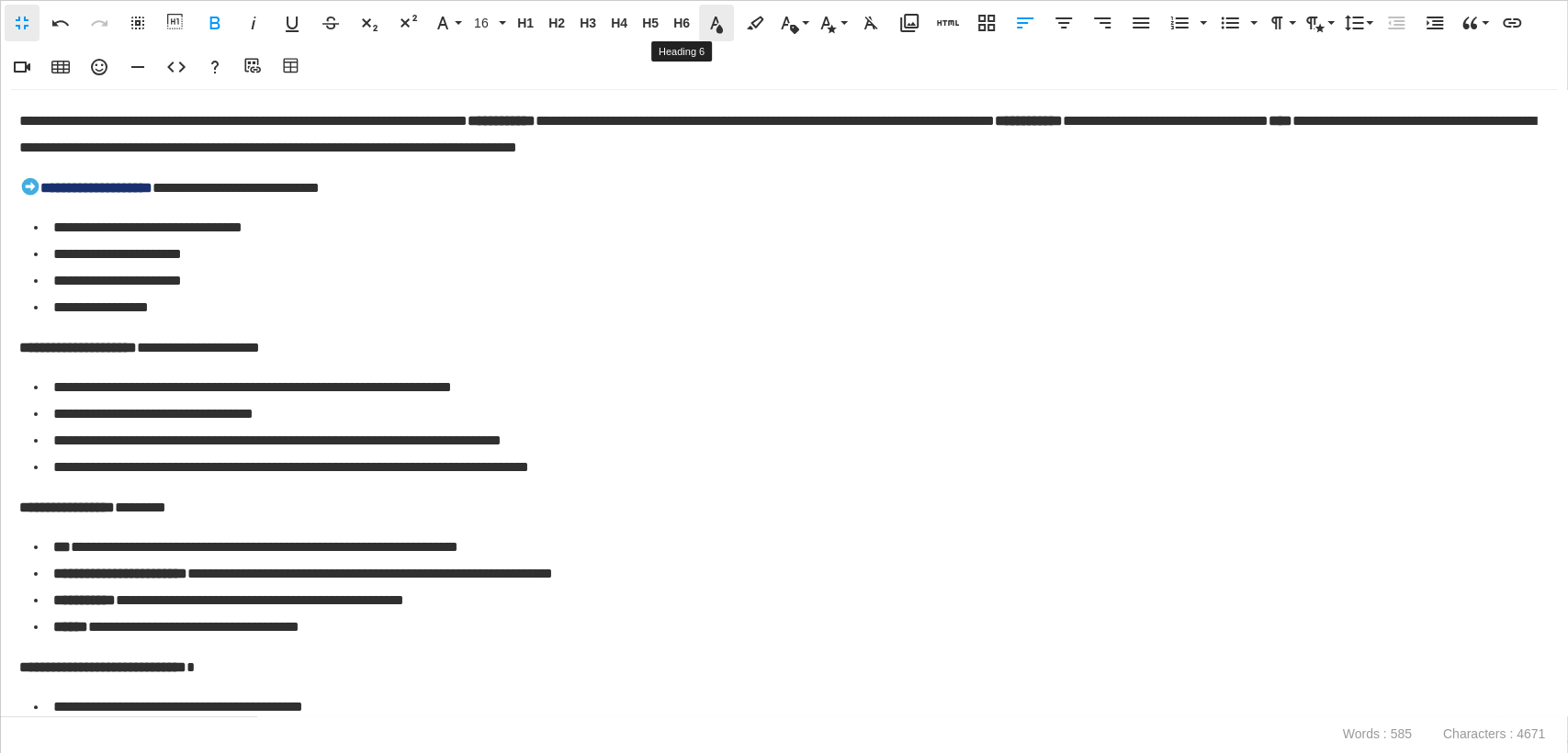 click 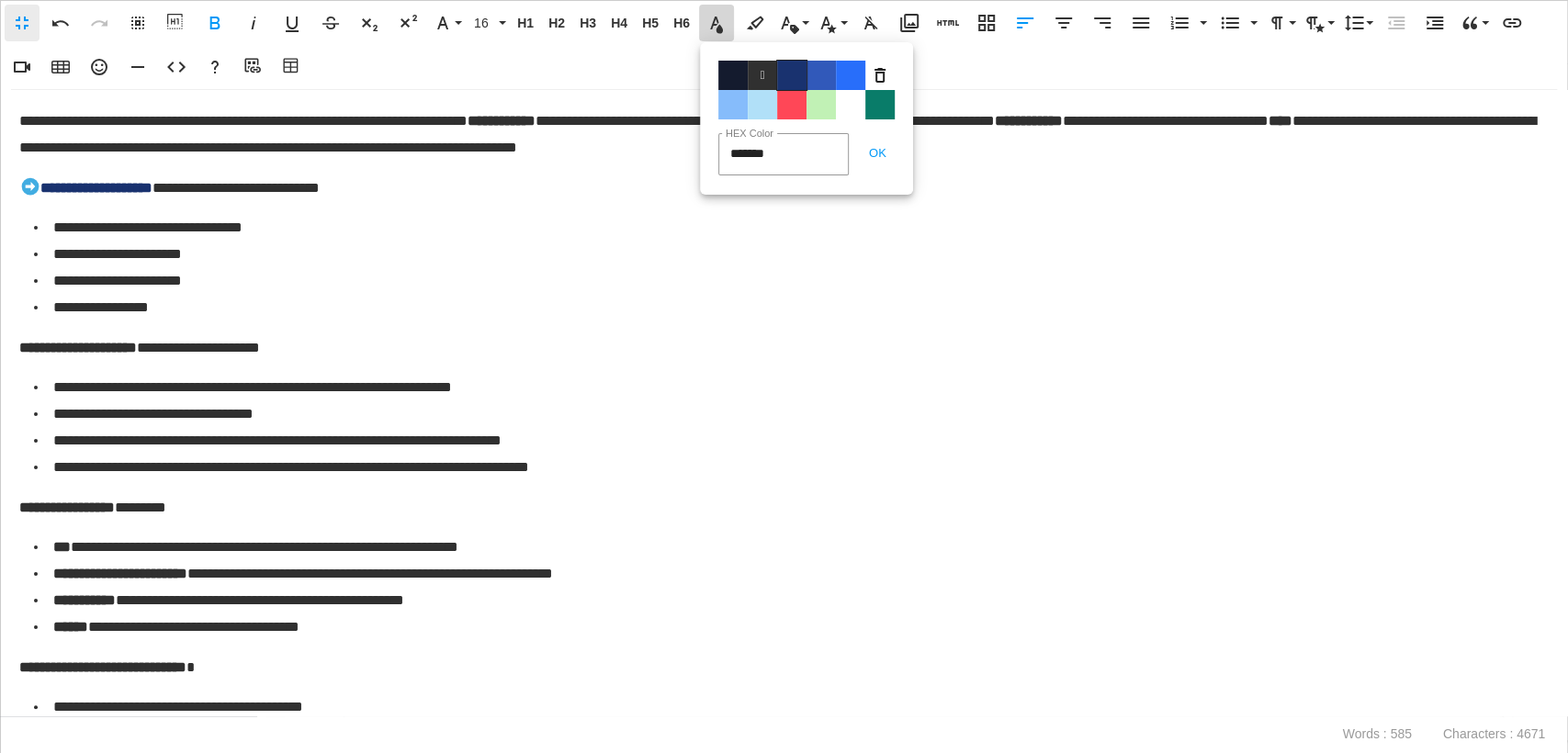 click on "Color#19326F" at bounding box center [792, 75] 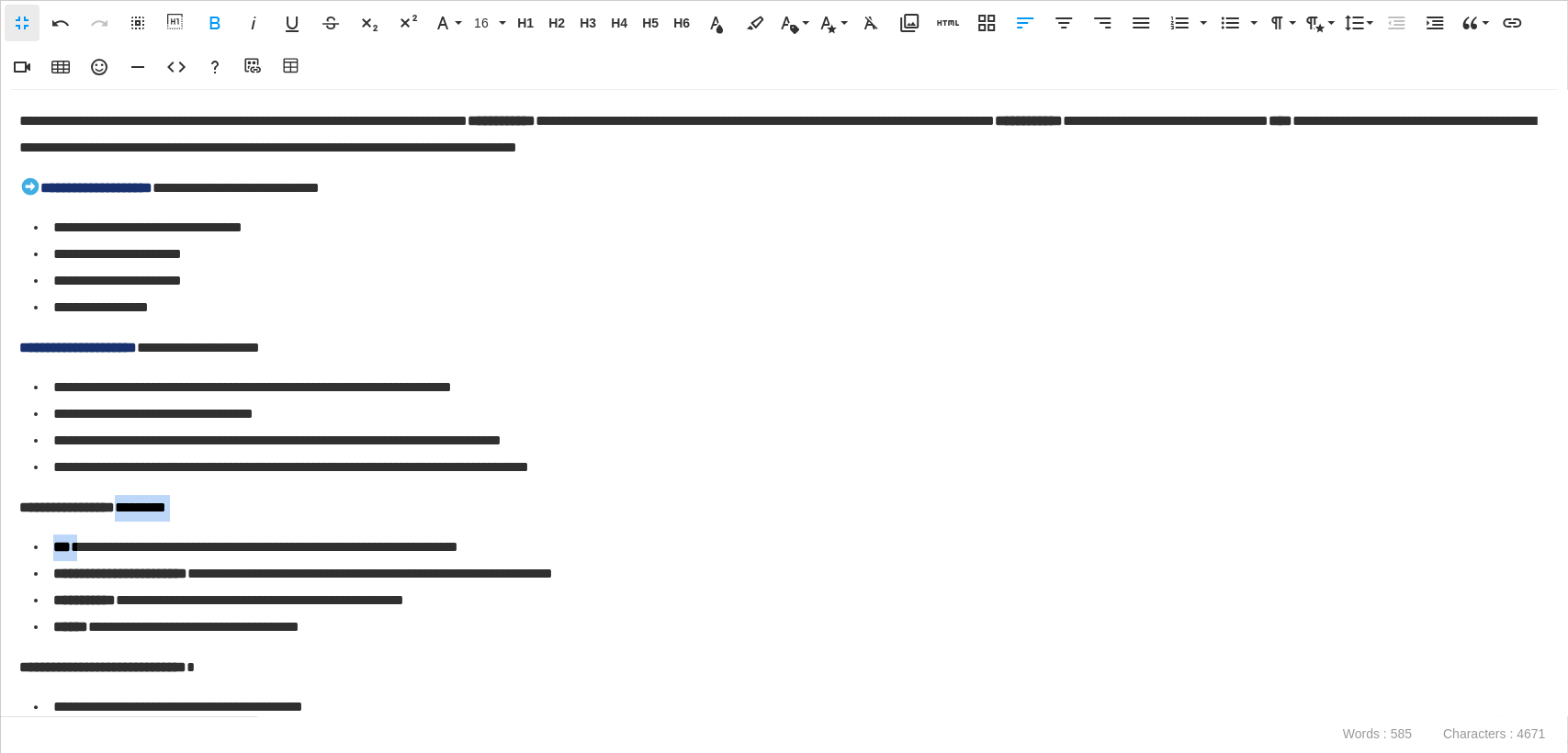 drag, startPoint x: 125, startPoint y: 516, endPoint x: 7, endPoint y: 508, distance: 118.27088 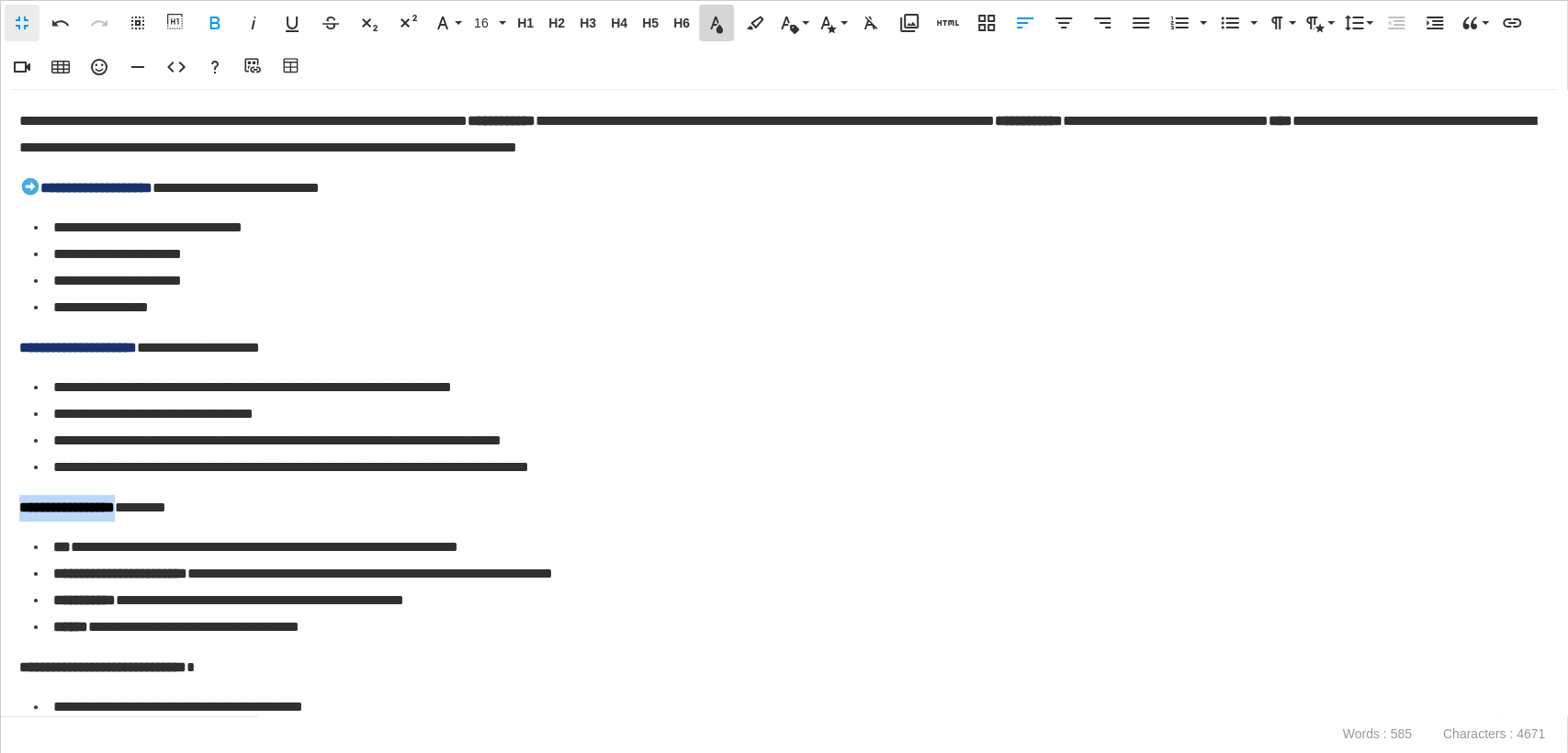 click on "Text Color" at bounding box center (716, 23) 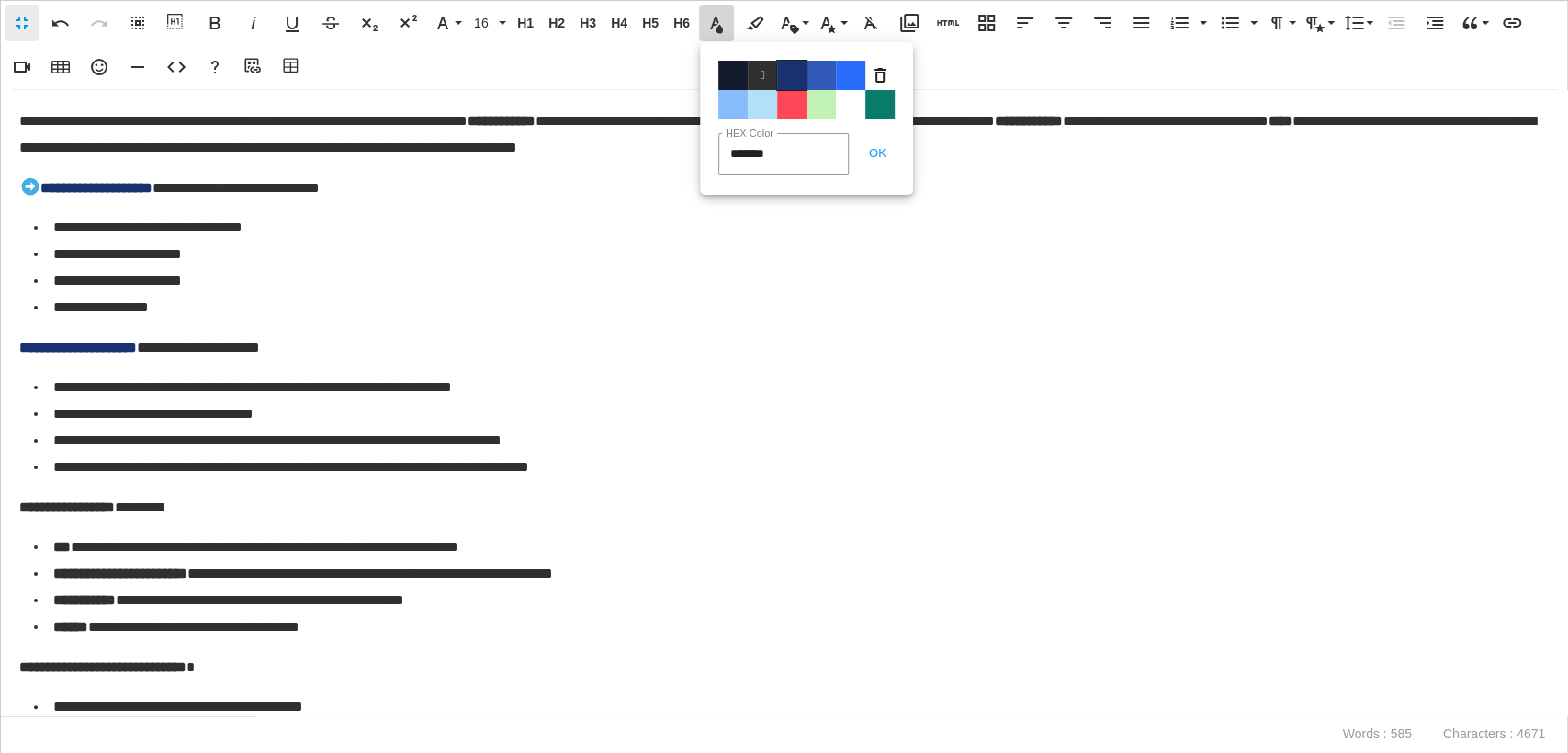 click on "Color#19326F" at bounding box center [792, 75] 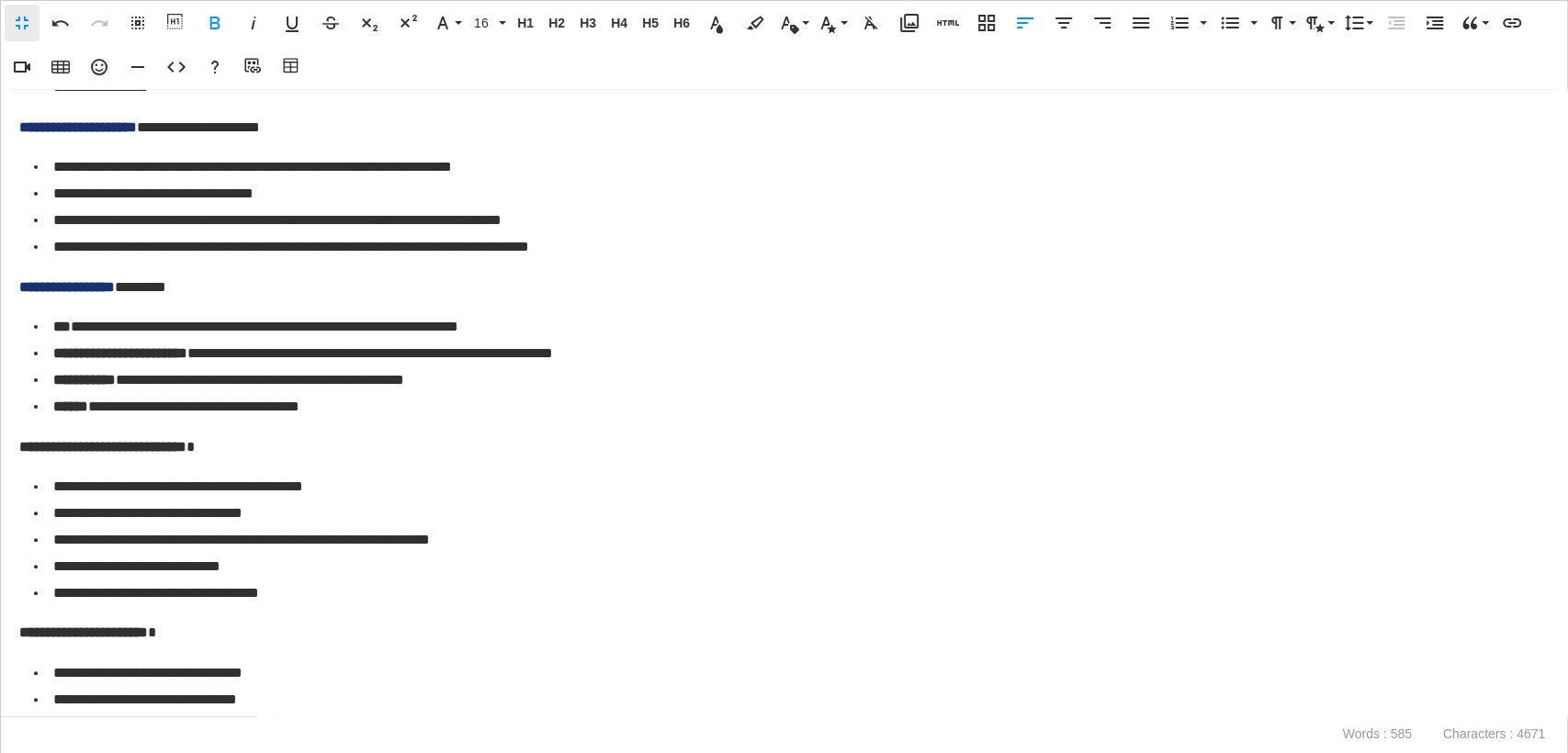 scroll, scrollTop: 306, scrollLeft: 0, axis: vertical 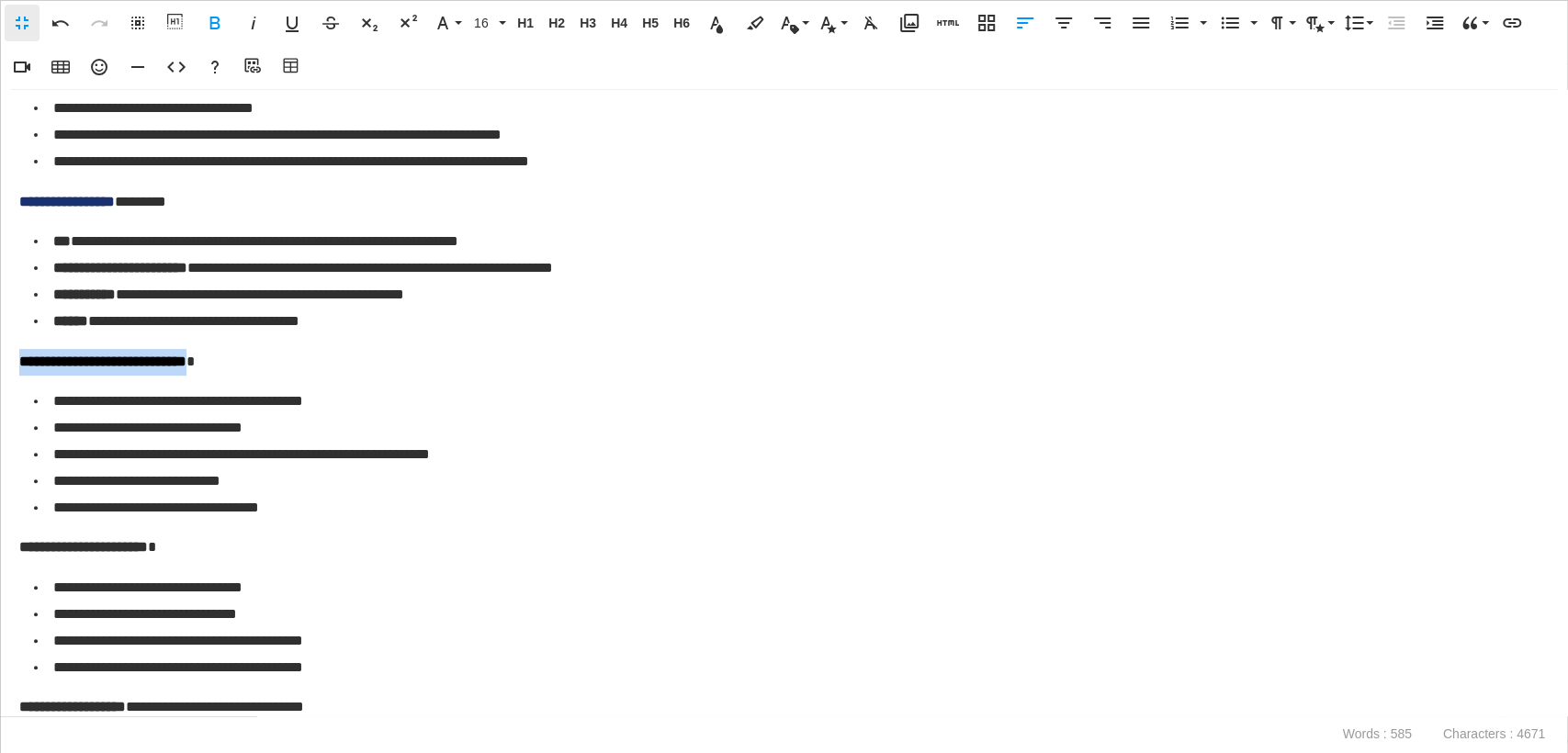drag, startPoint x: 238, startPoint y: 362, endPoint x: 7, endPoint y: 364, distance: 231.00866 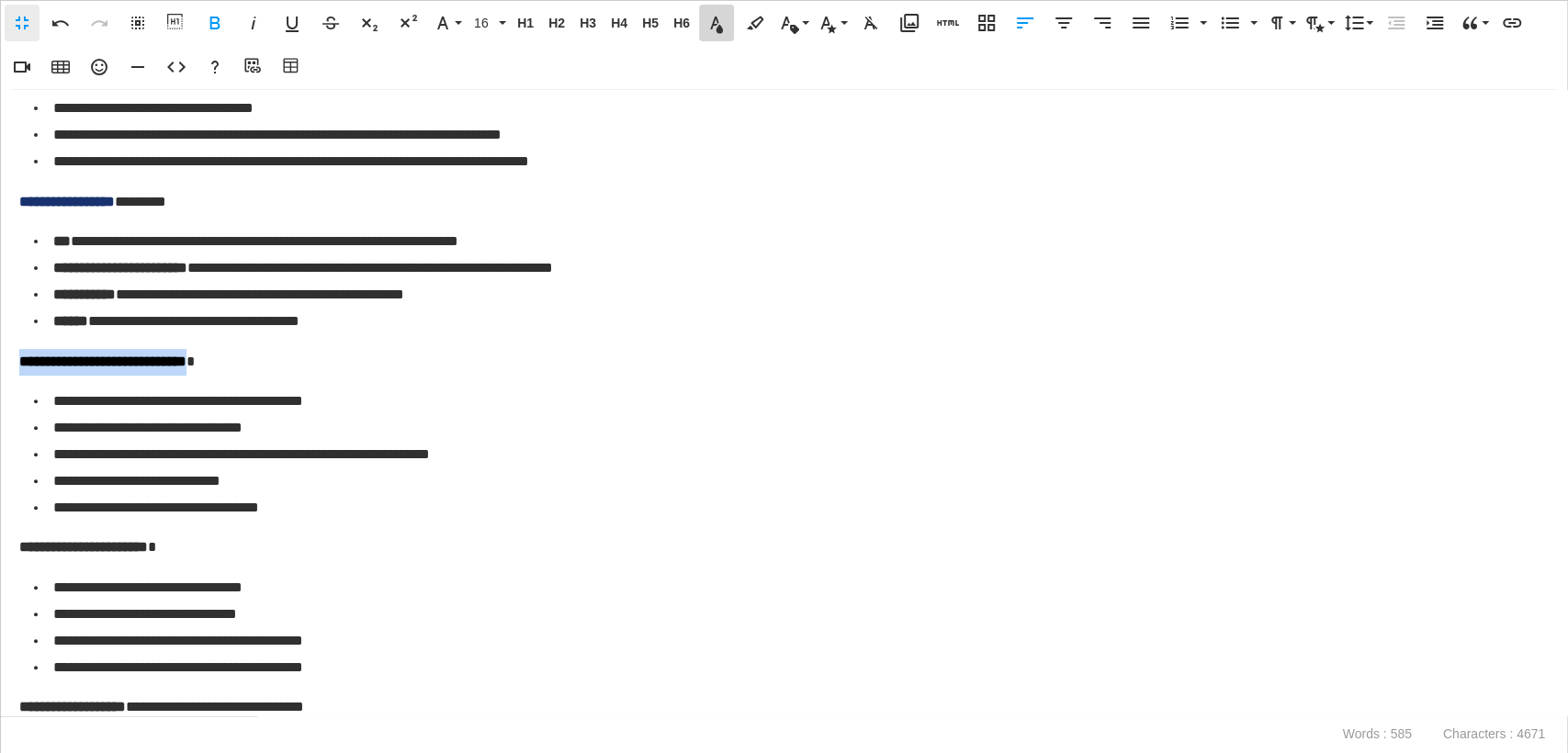 click 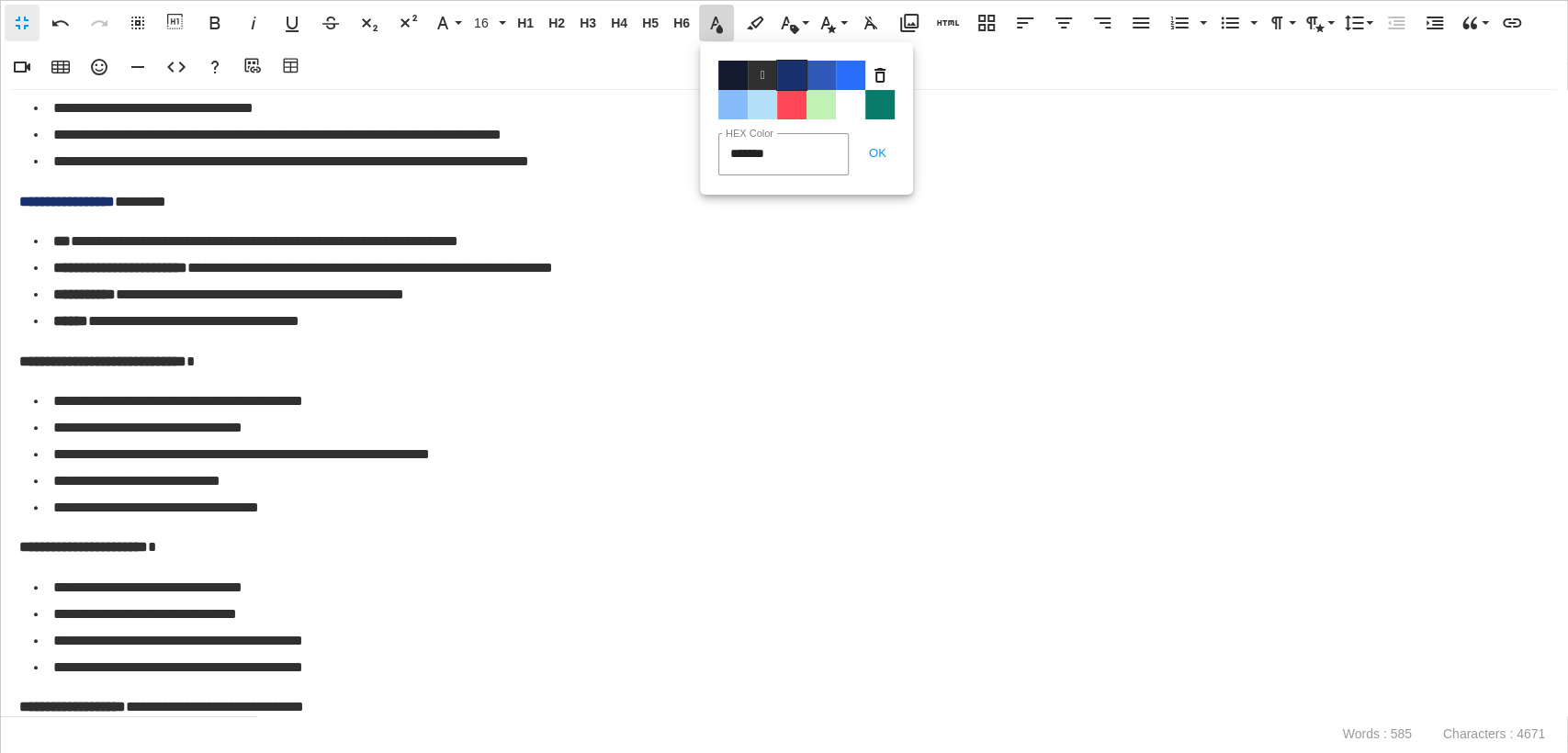click on "Color#19326F" at bounding box center [792, 75] 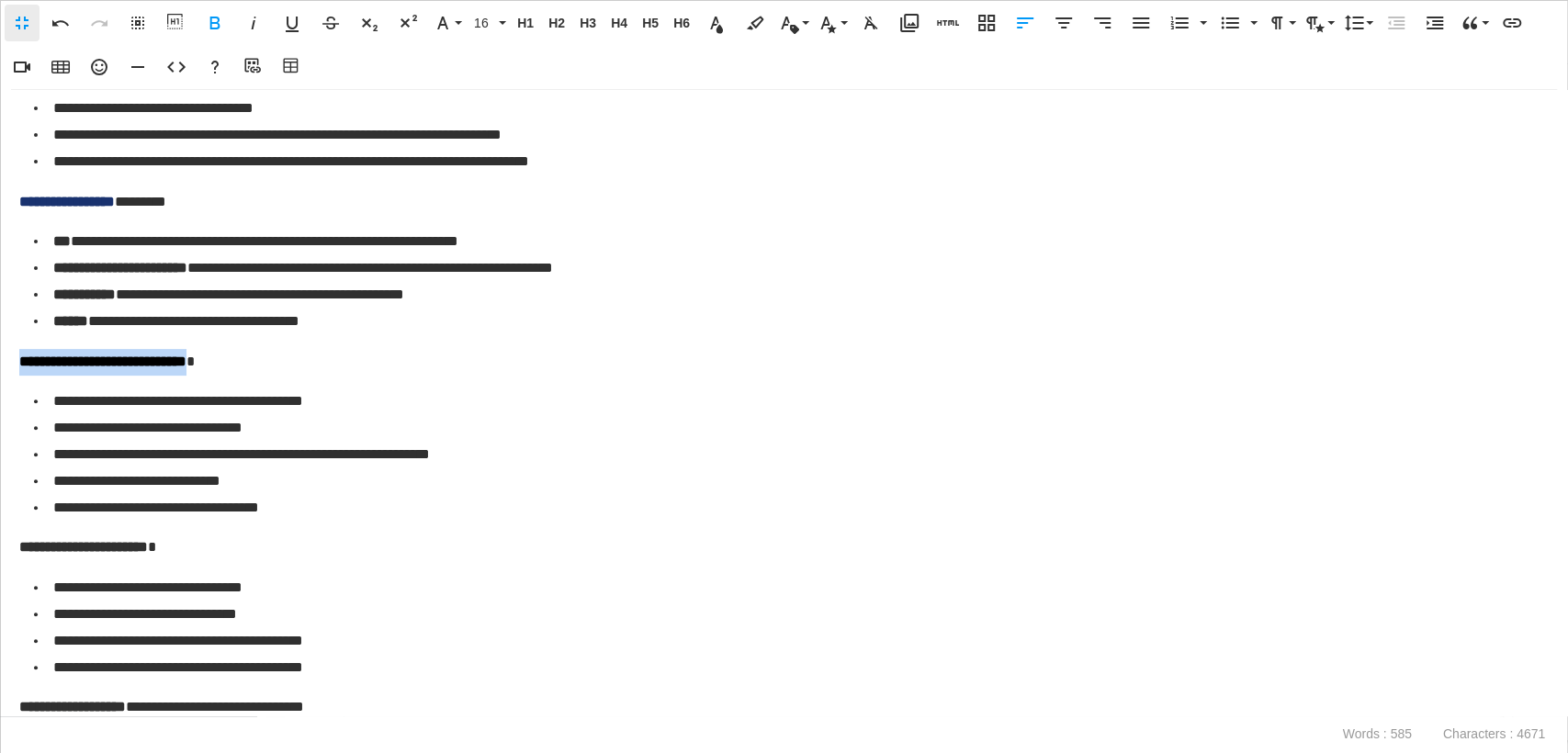 scroll, scrollTop: 408, scrollLeft: 0, axis: vertical 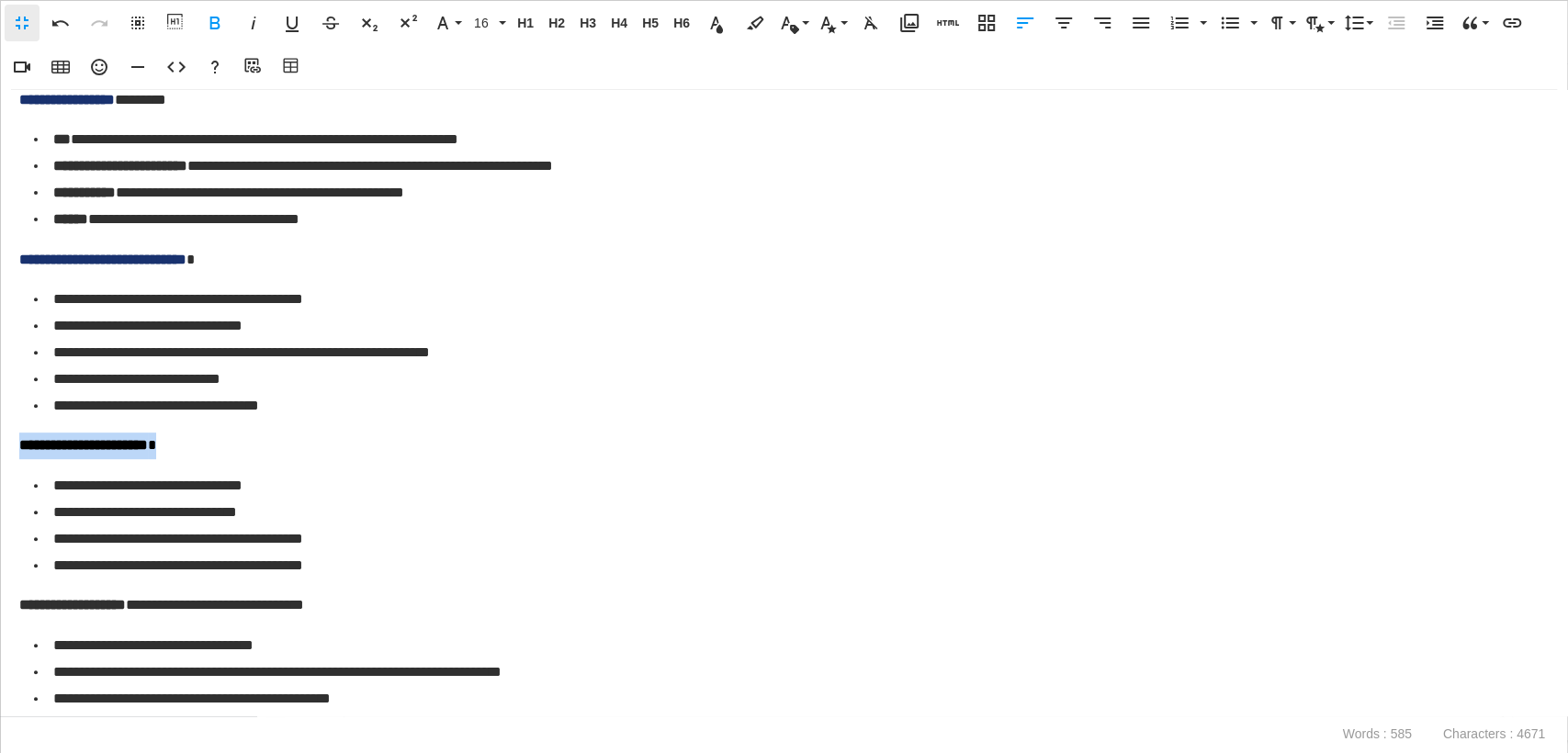 drag, startPoint x: 210, startPoint y: 451, endPoint x: 16, endPoint y: 456, distance: 194.06442 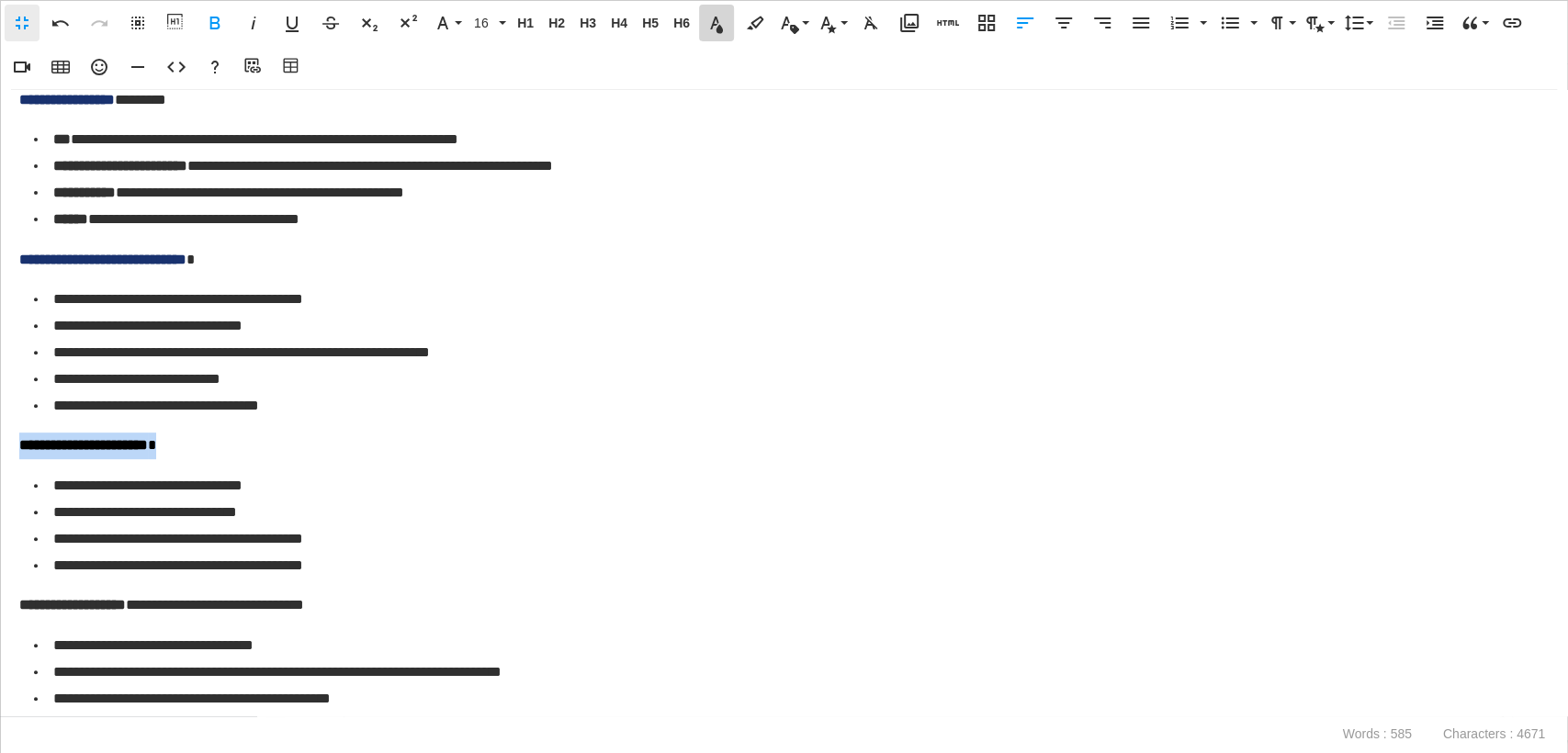 click 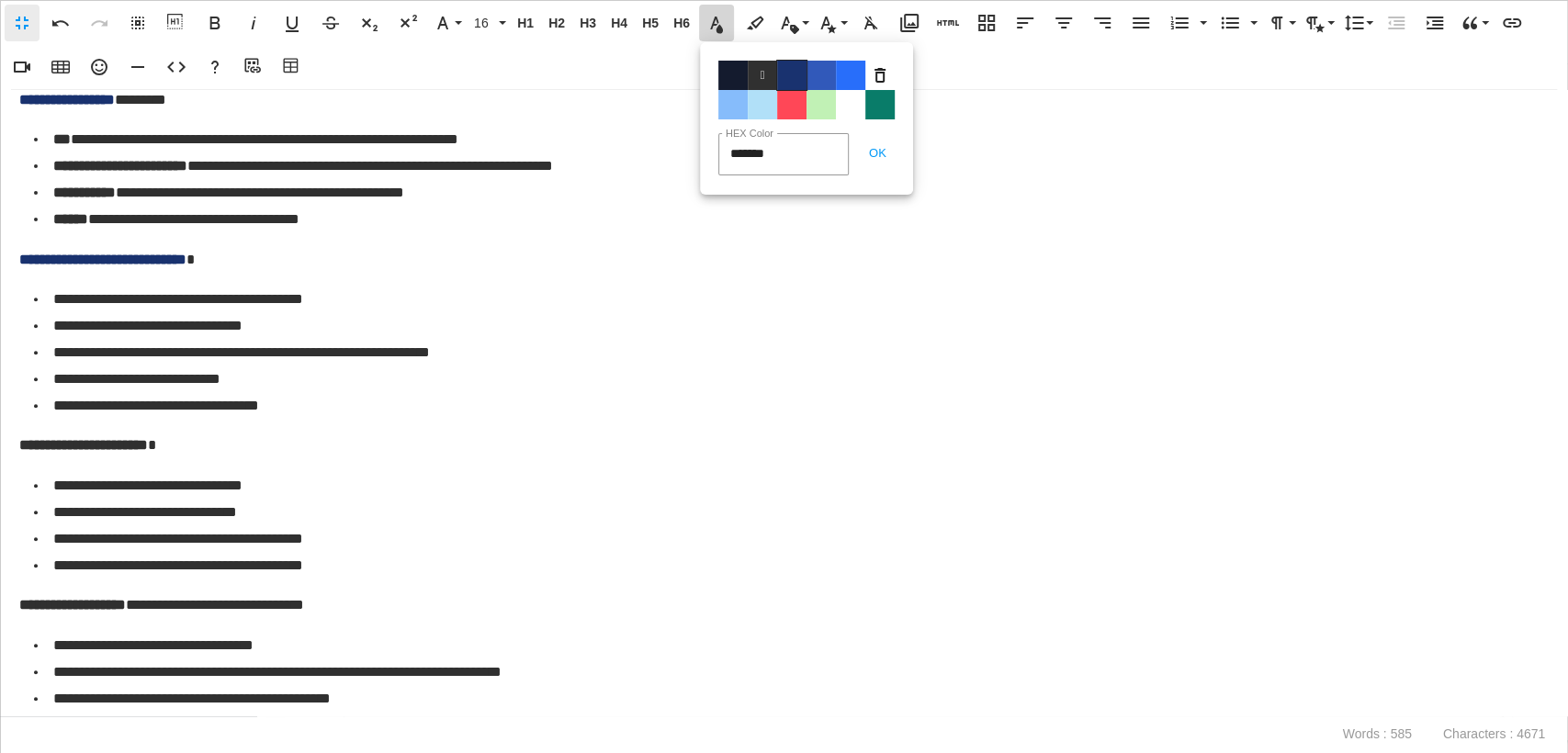 click on "Color#19326F" at bounding box center (792, 75) 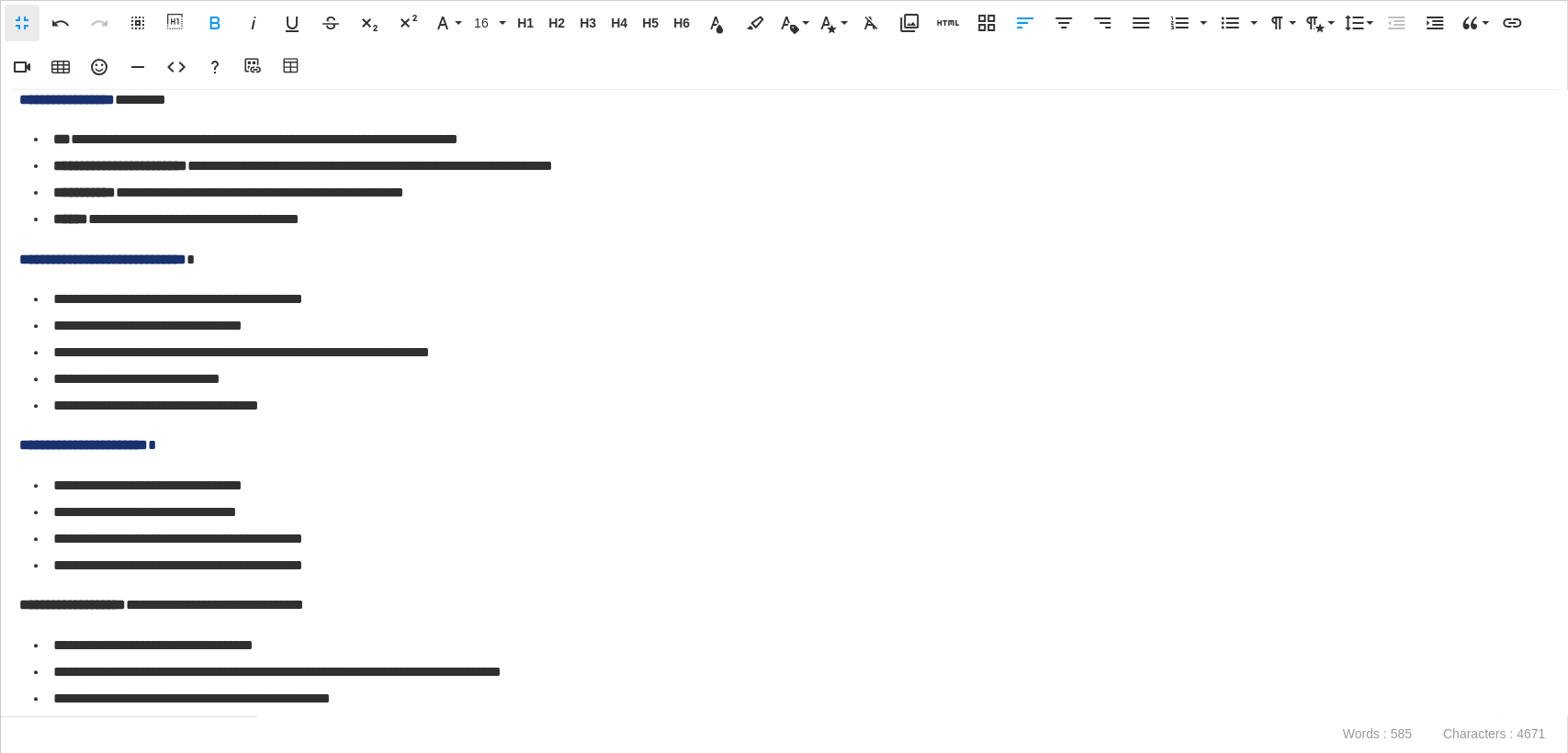 click on "**********" at bounding box center (785, 406) 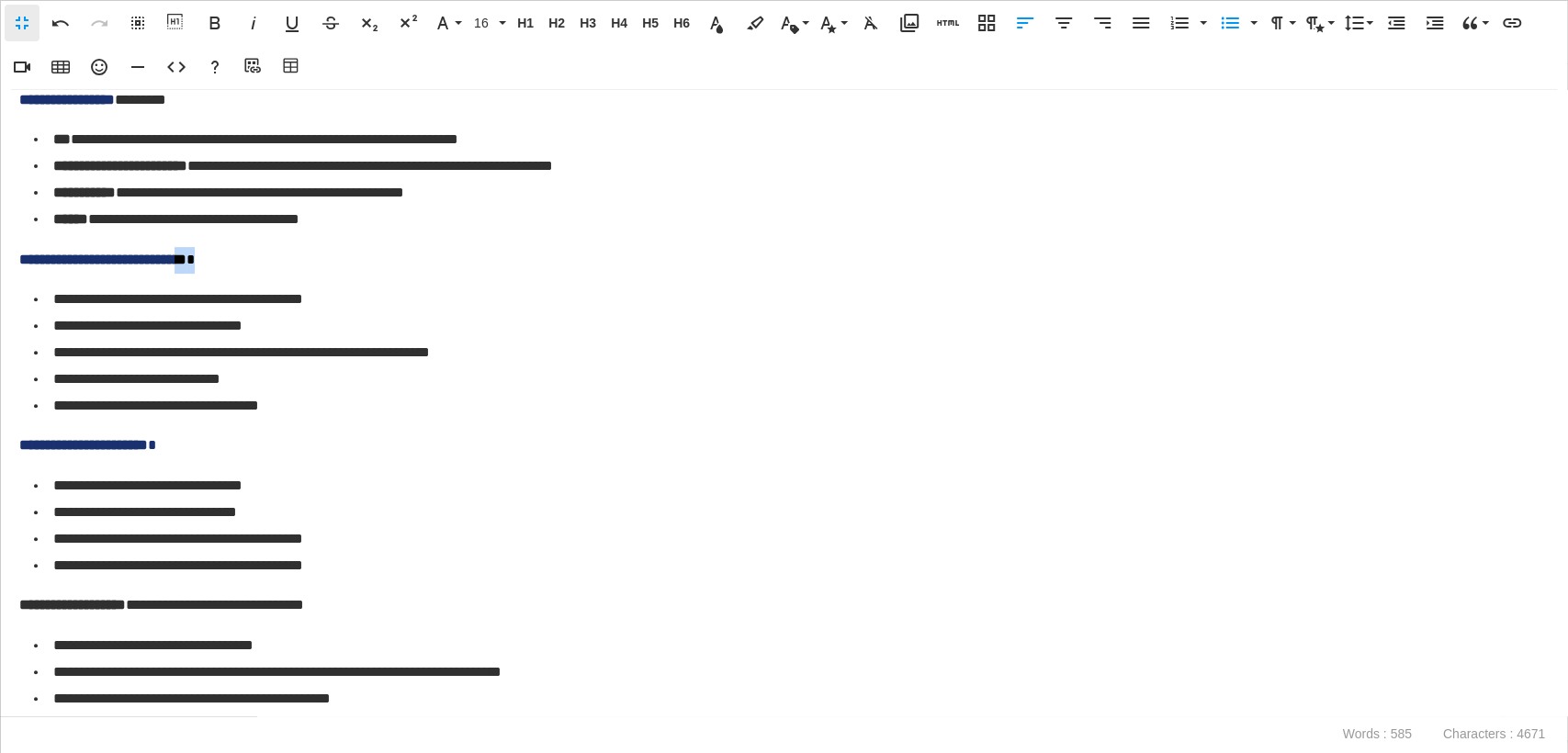 drag, startPoint x: 252, startPoint y: 260, endPoint x: 225, endPoint y: 260, distance: 27 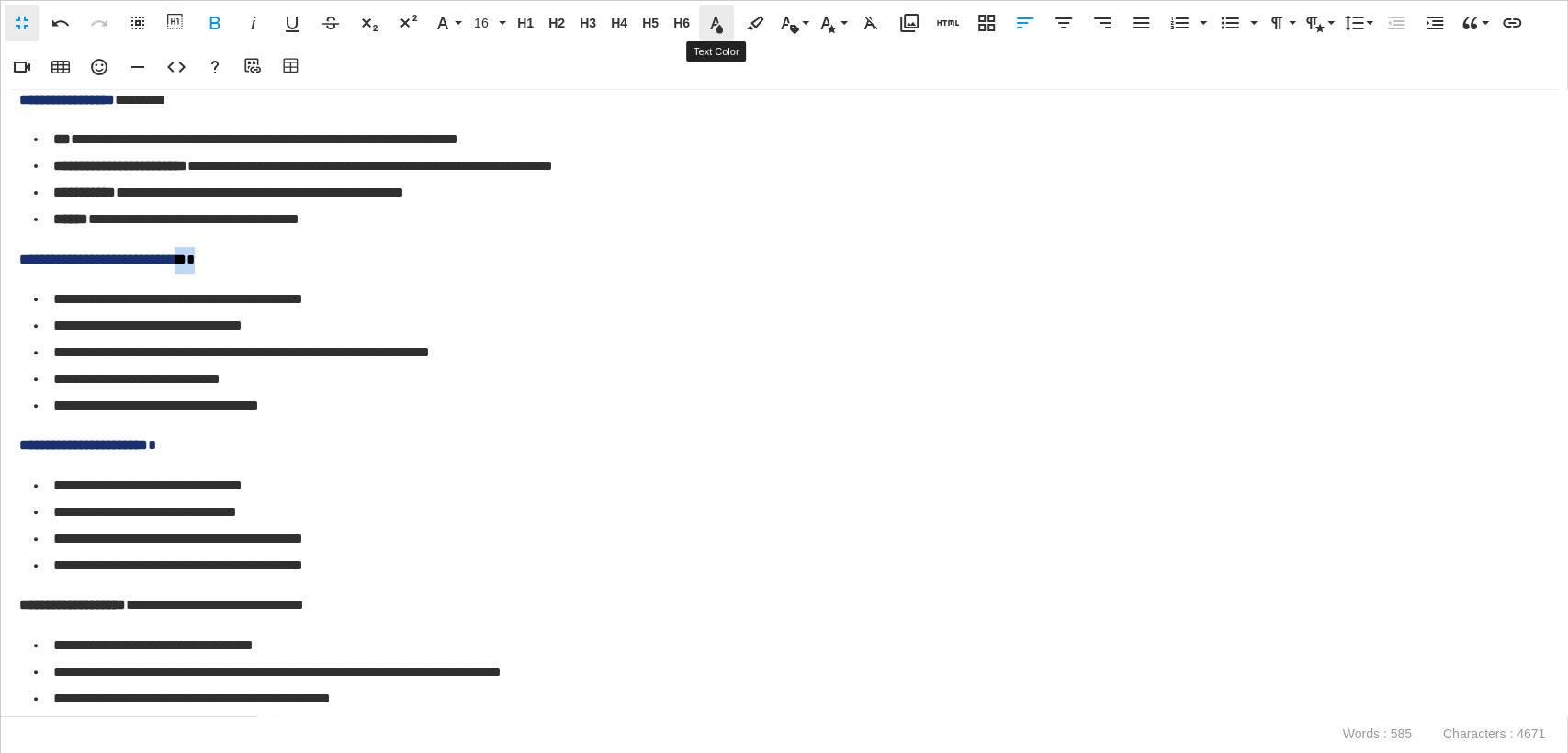 click on "Text Color" at bounding box center [716, 23] 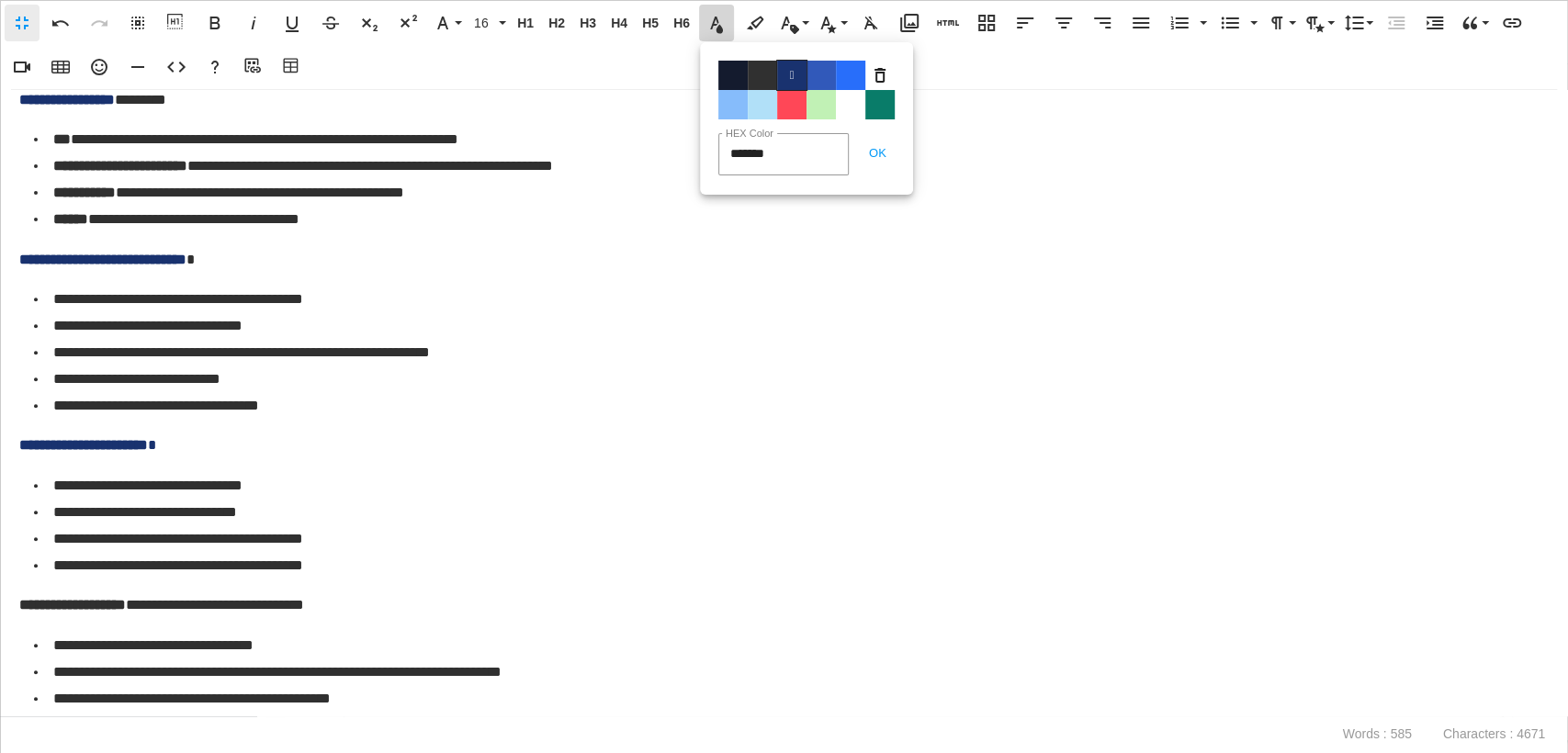 click on "" at bounding box center [792, 75] 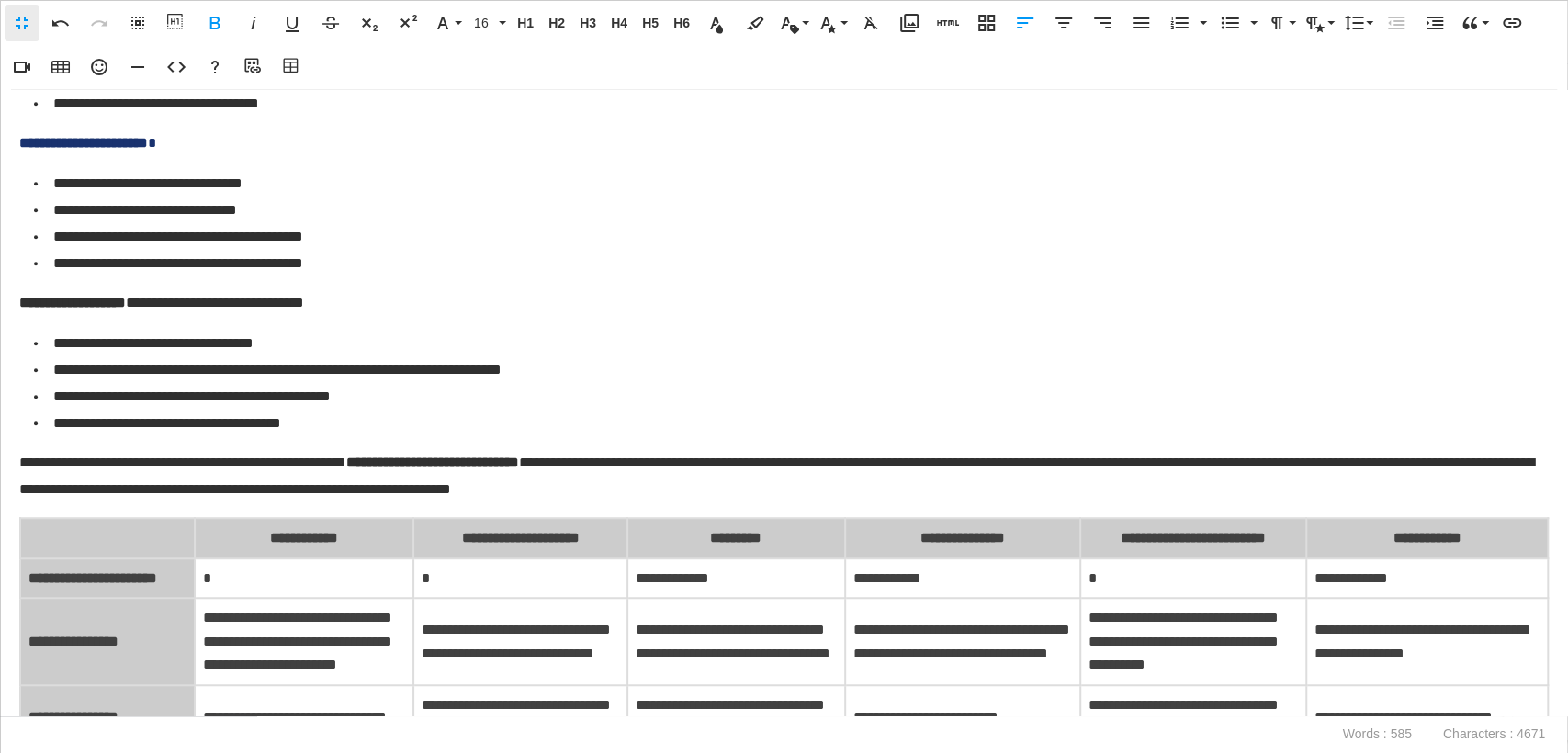 scroll, scrollTop: 714, scrollLeft: 0, axis: vertical 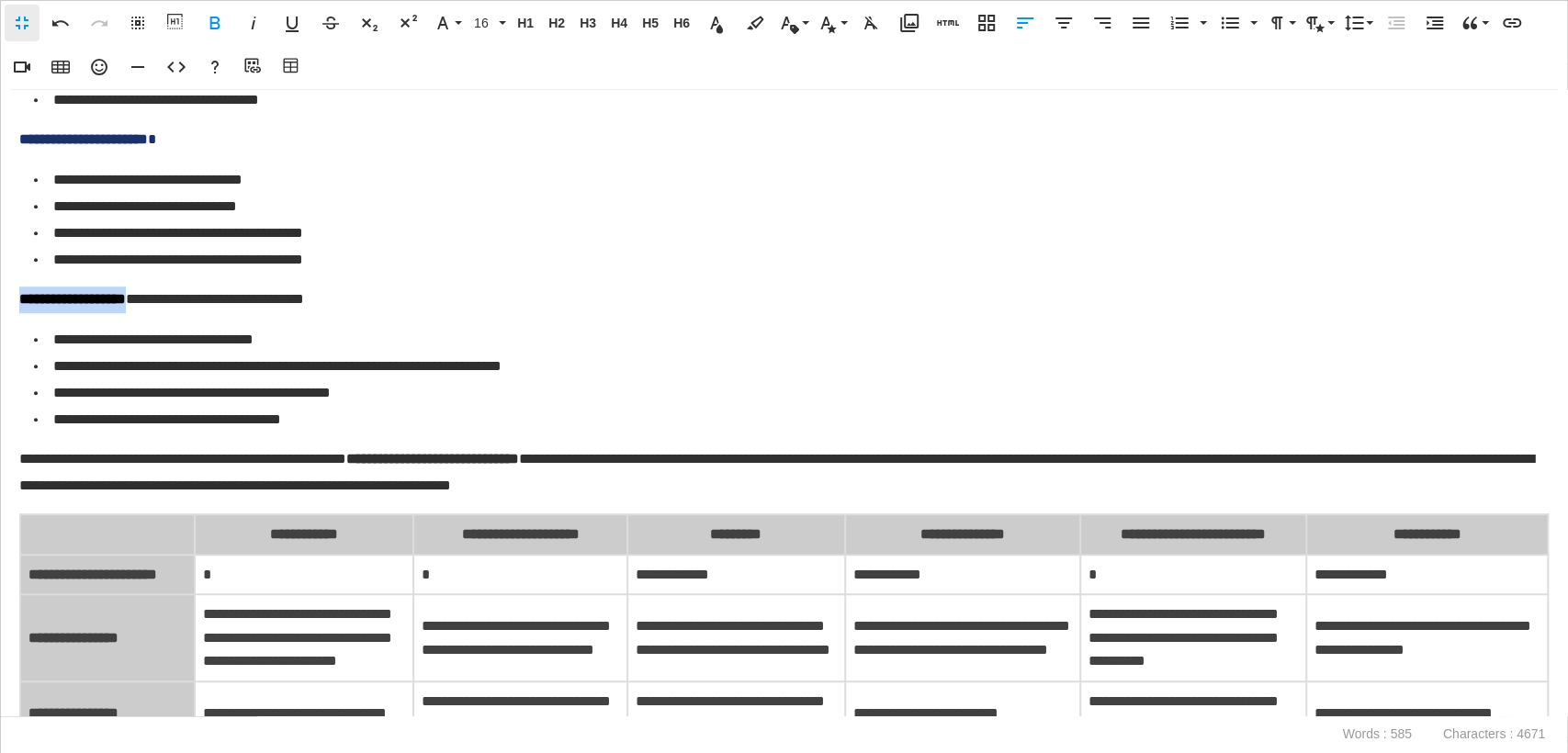 drag, startPoint x: 159, startPoint y: 303, endPoint x: 21, endPoint y: 301, distance: 138.01449 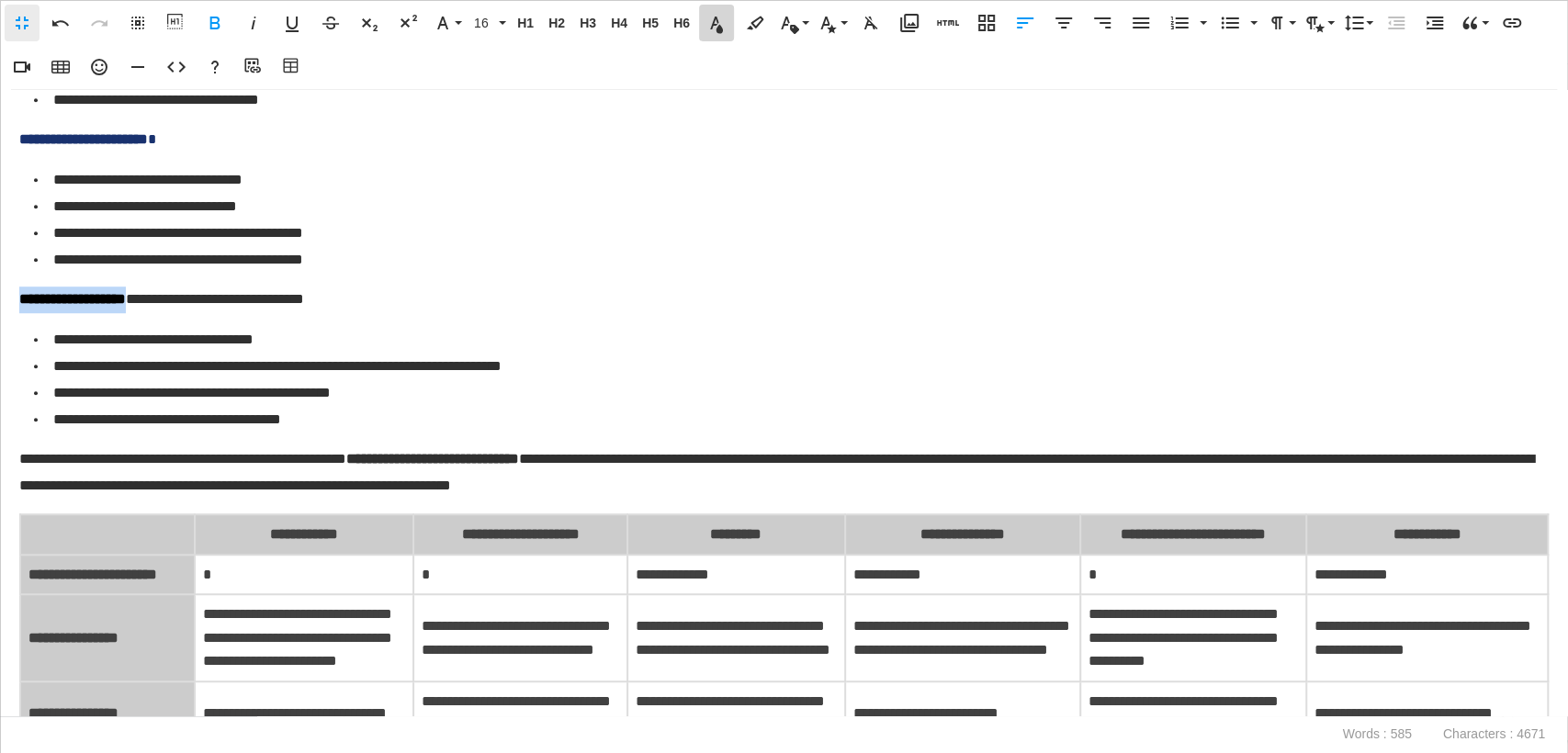 click 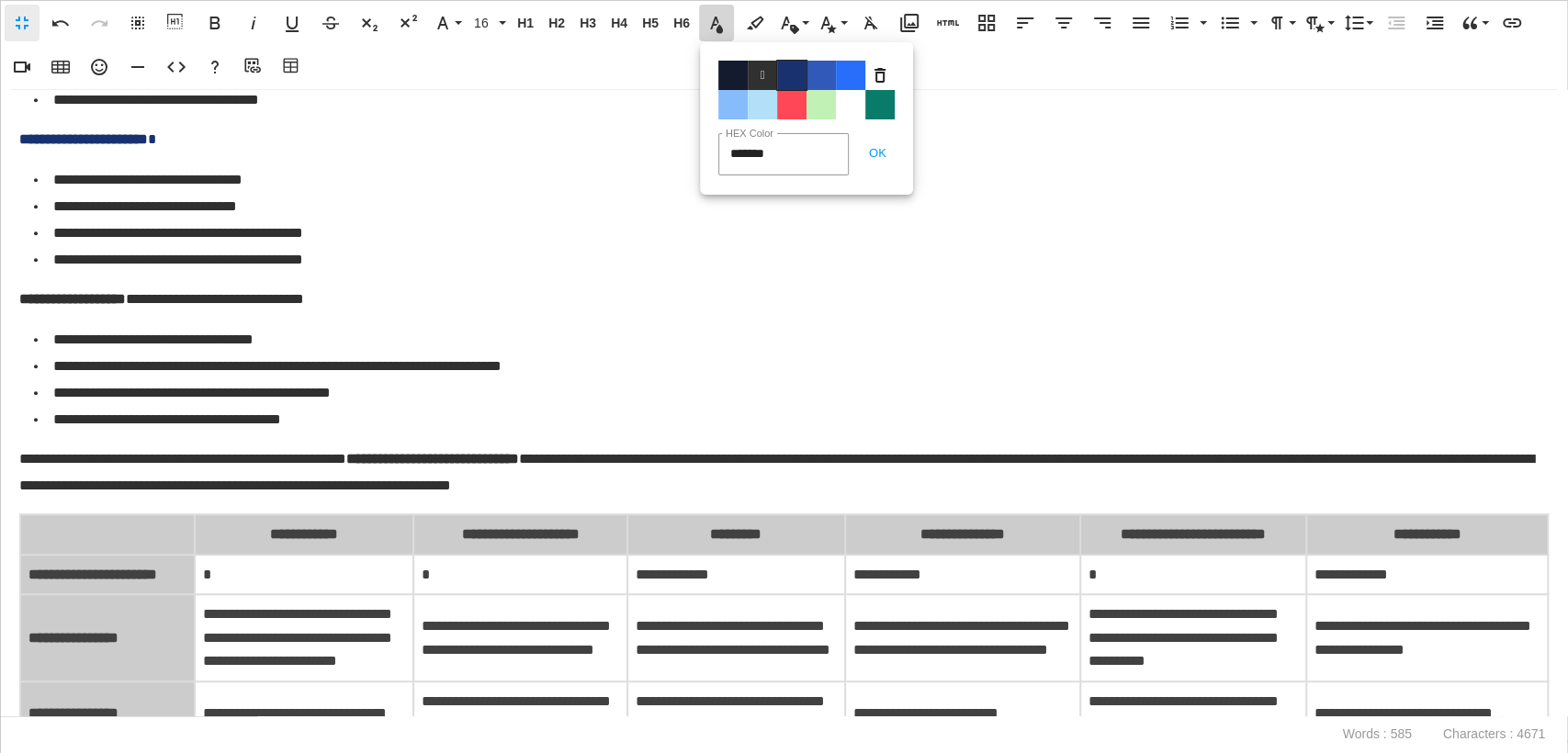 click on "Color#19326F" at bounding box center (792, 75) 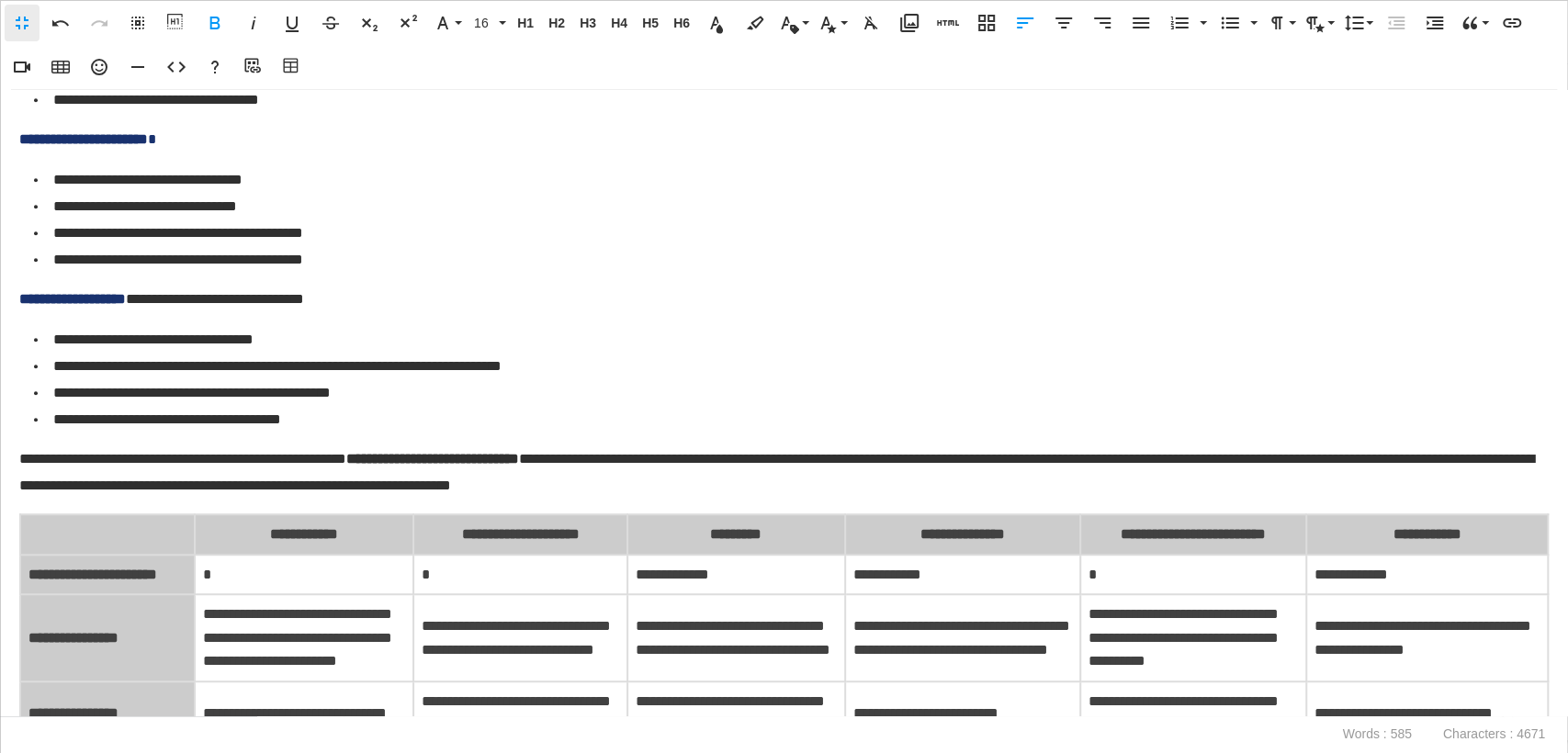 click on "**********" at bounding box center (785, 366) 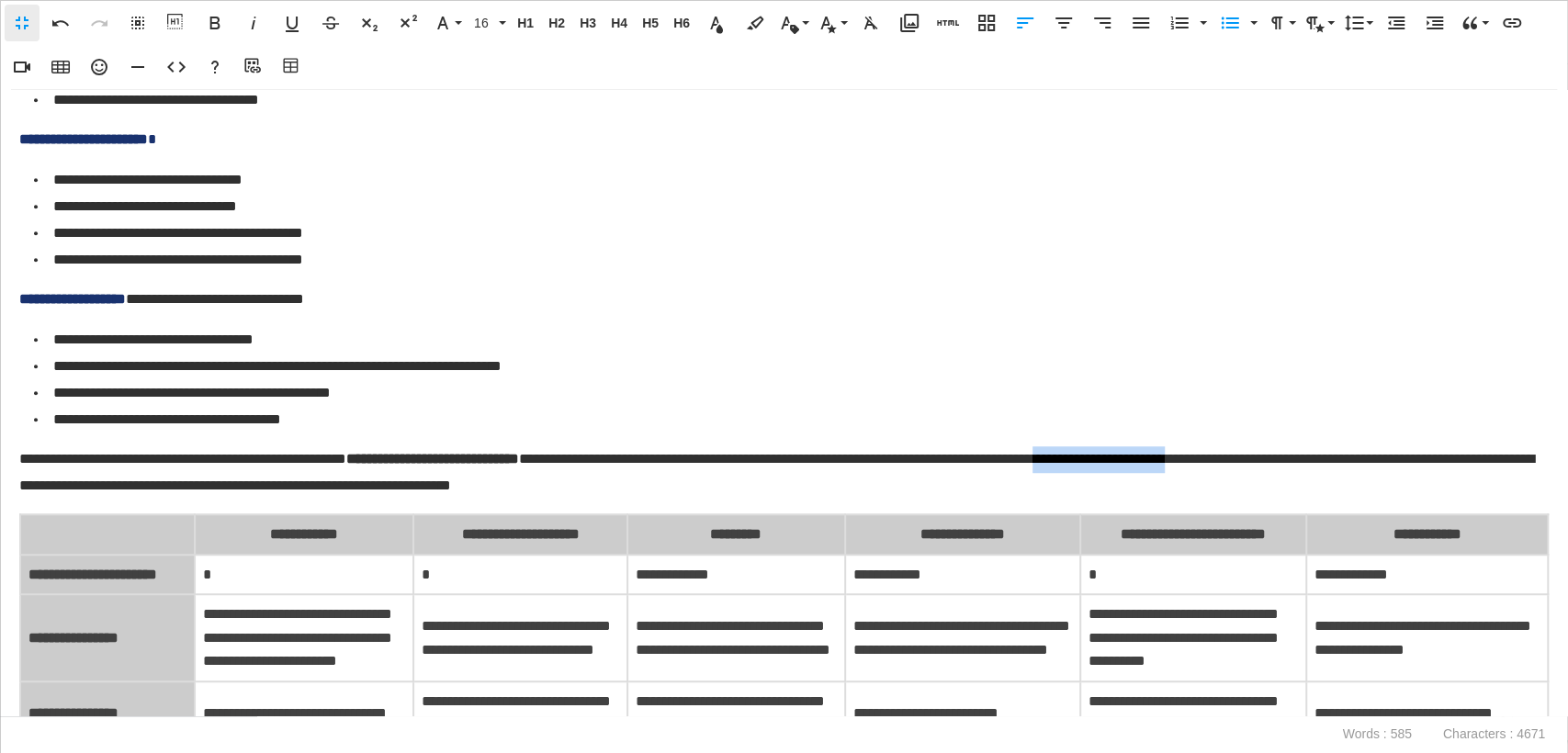 drag, startPoint x: 1288, startPoint y: 456, endPoint x: 1459, endPoint y: 463, distance: 171.14321 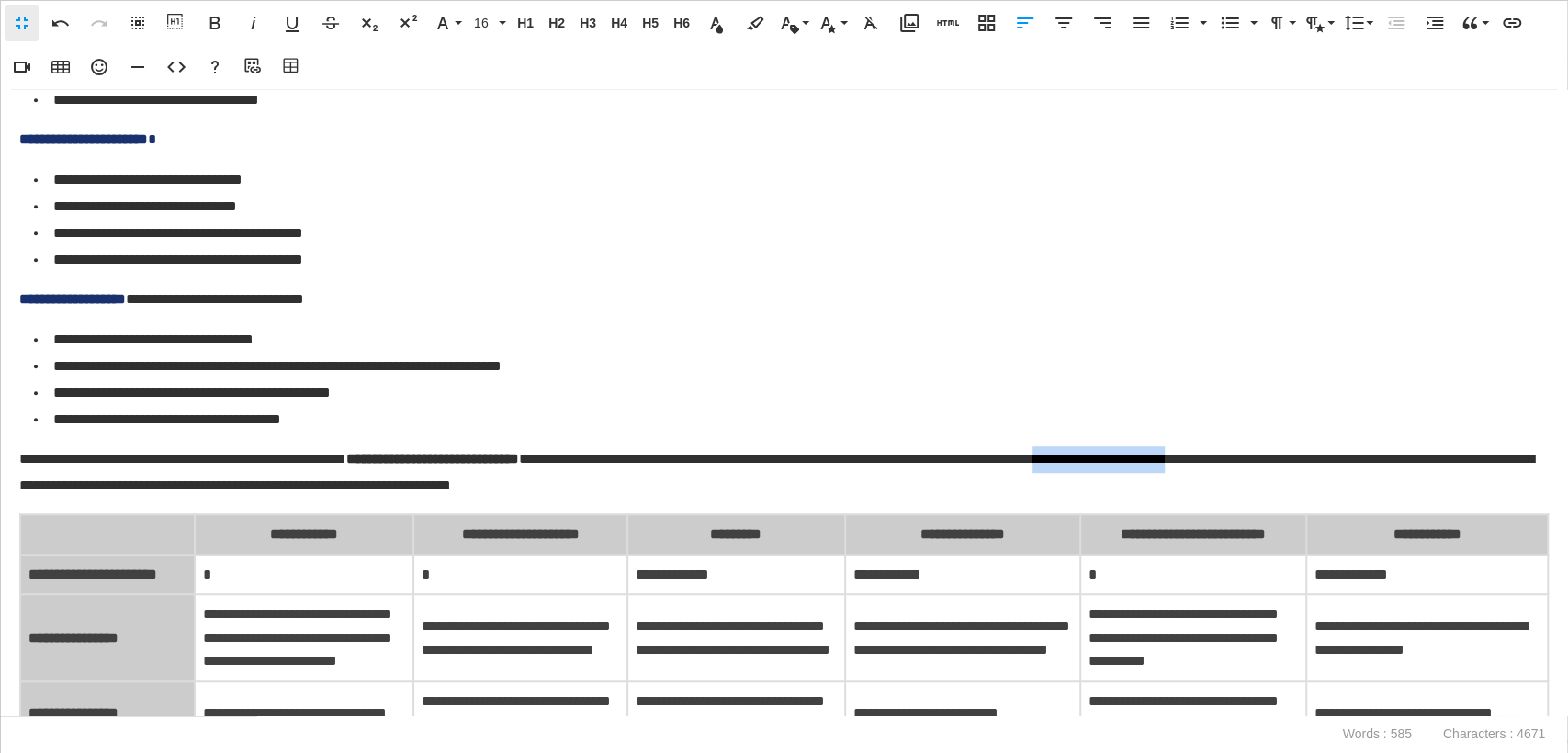 click on "**********" at bounding box center (778, 473) 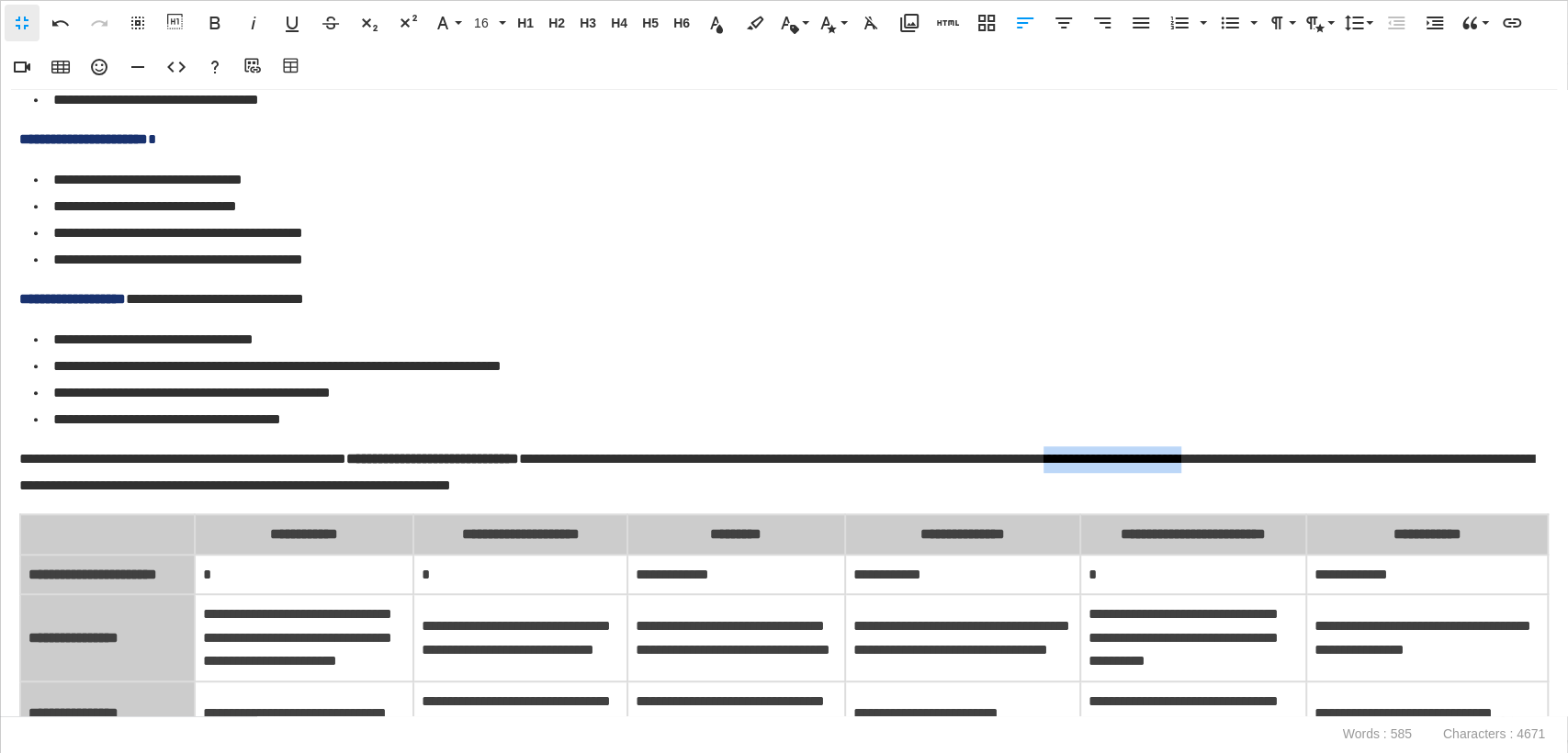drag, startPoint x: 1294, startPoint y: 457, endPoint x: 1483, endPoint y: 461, distance: 189.04232 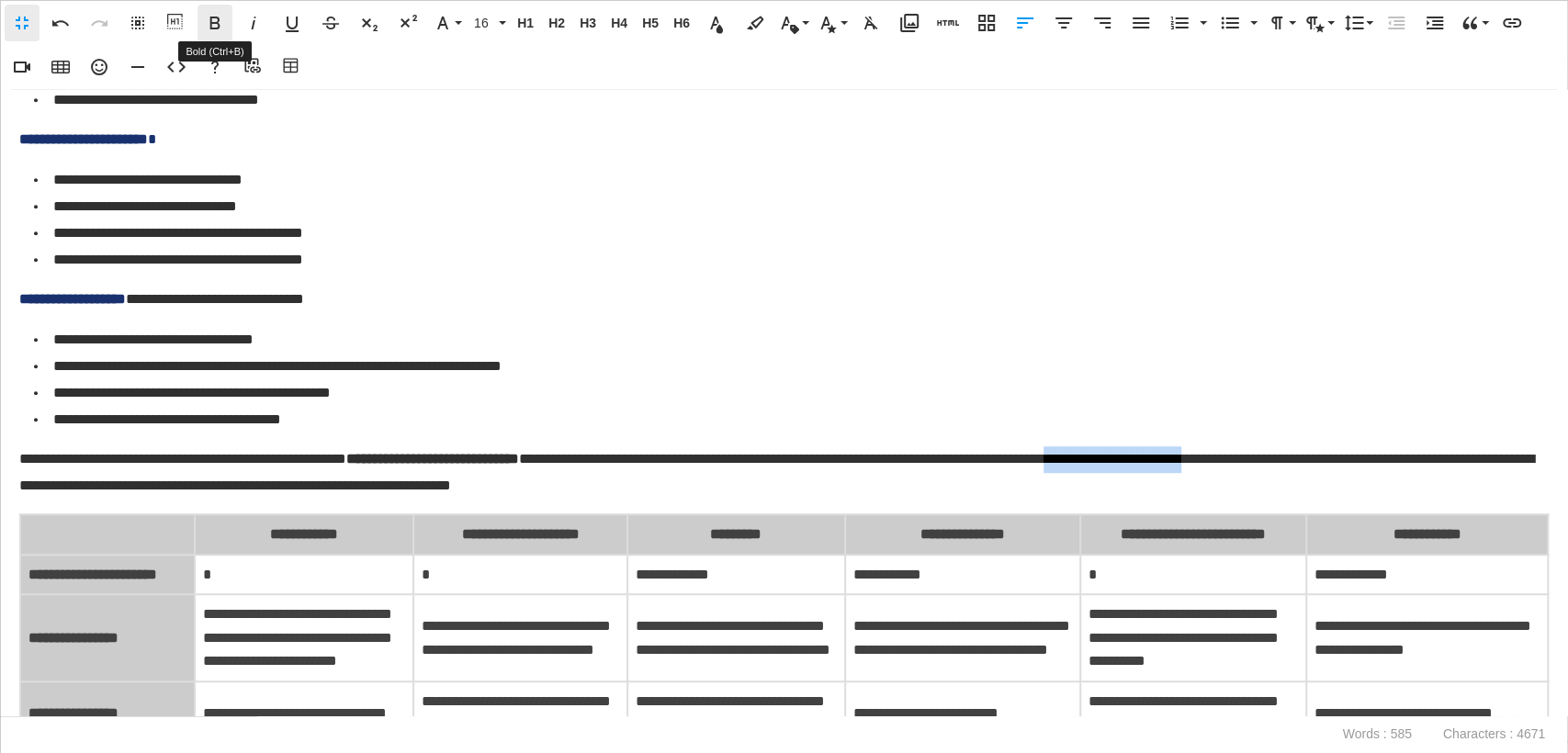 click 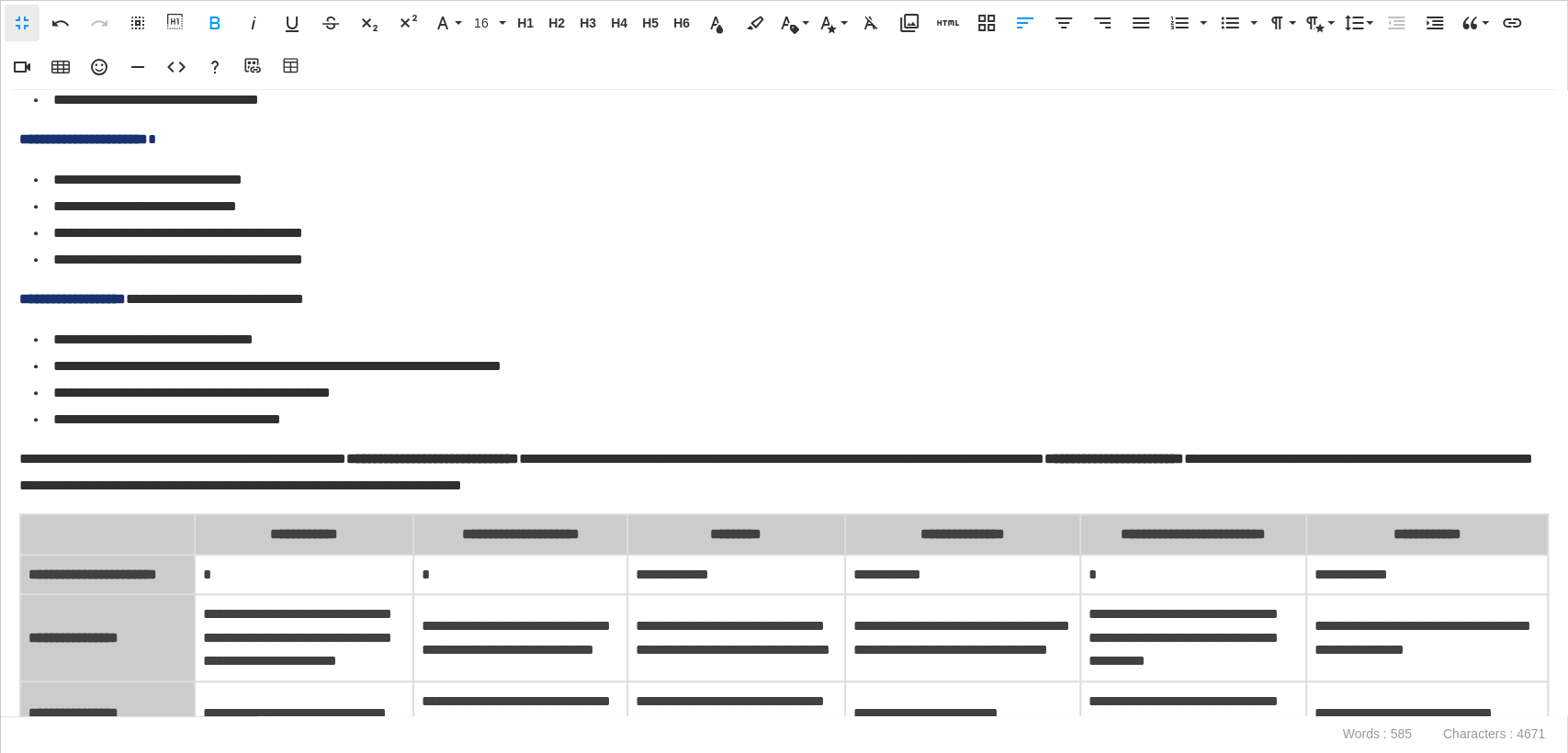 click on "**********" at bounding box center (785, 207) 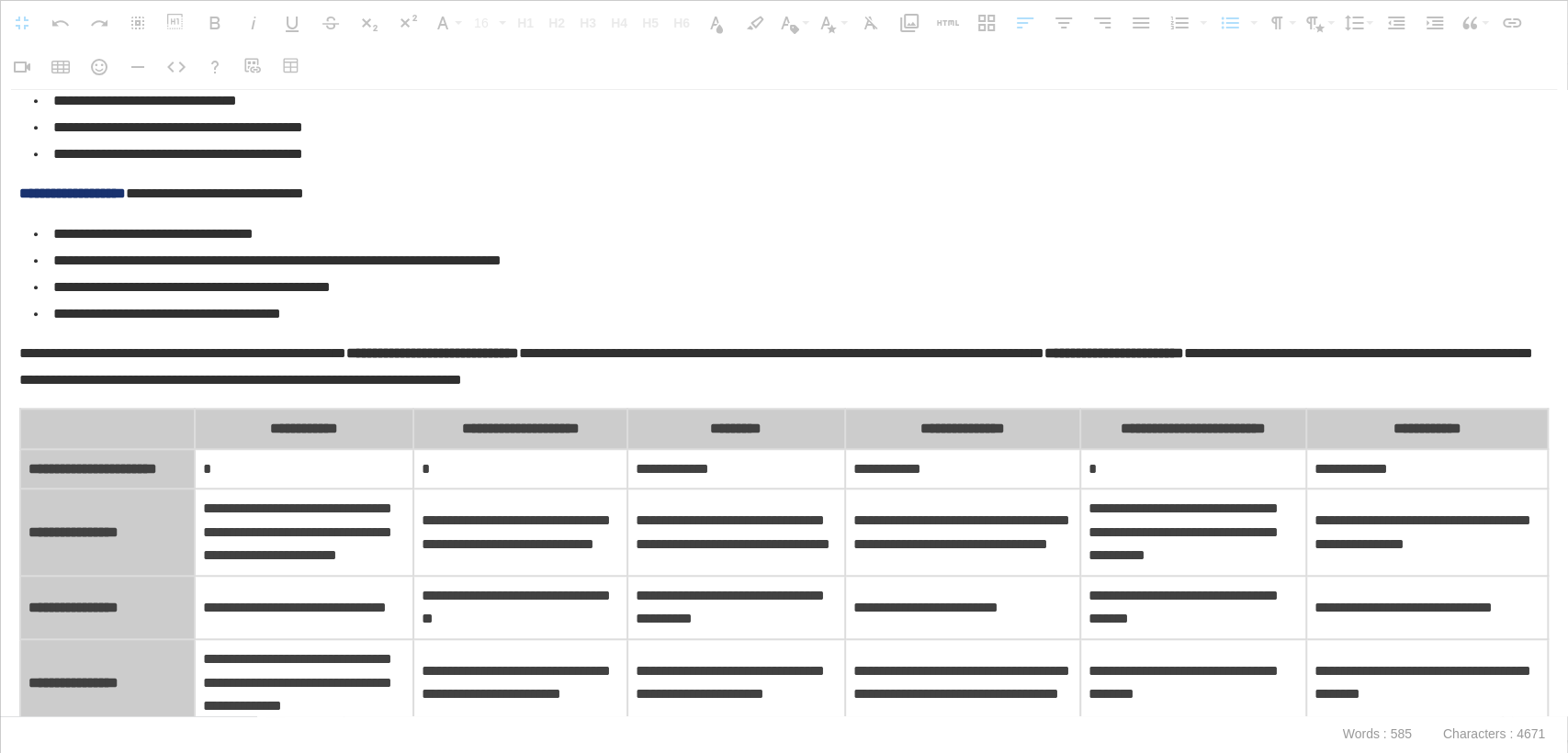 scroll, scrollTop: 803, scrollLeft: 0, axis: vertical 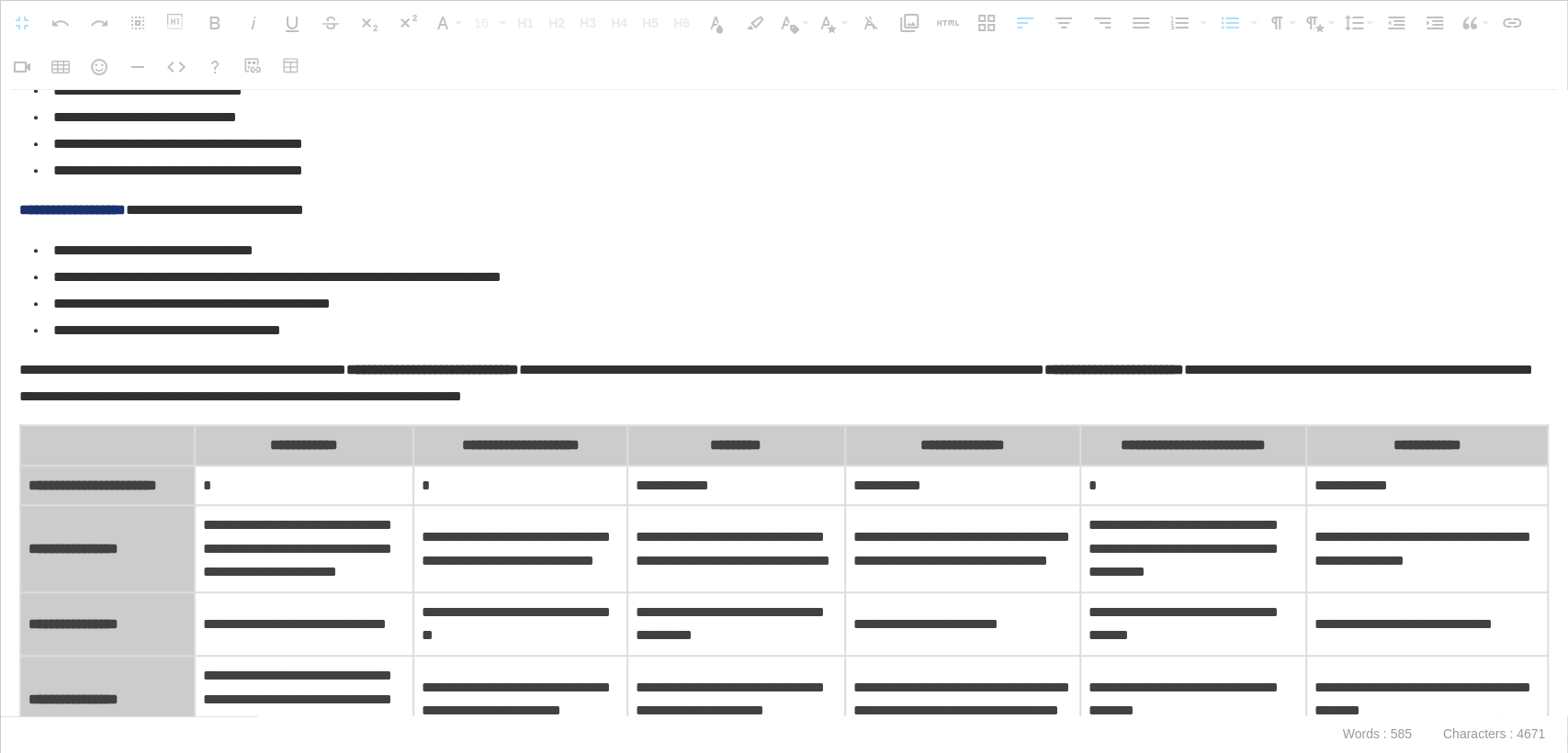 drag, startPoint x: 92, startPoint y: 651, endPoint x: 60, endPoint y: 435, distance: 218.35751 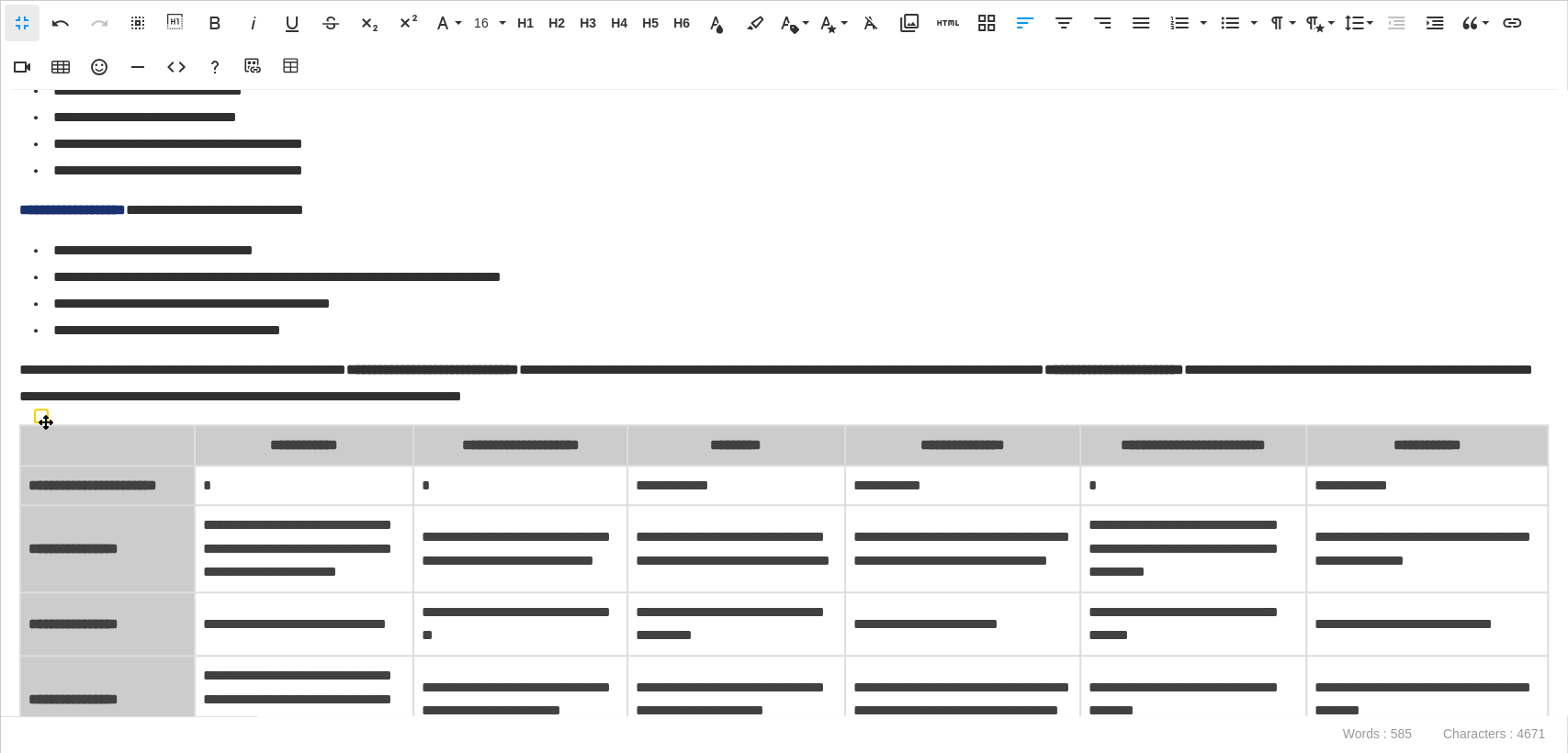 scroll, scrollTop: 1211, scrollLeft: 0, axis: vertical 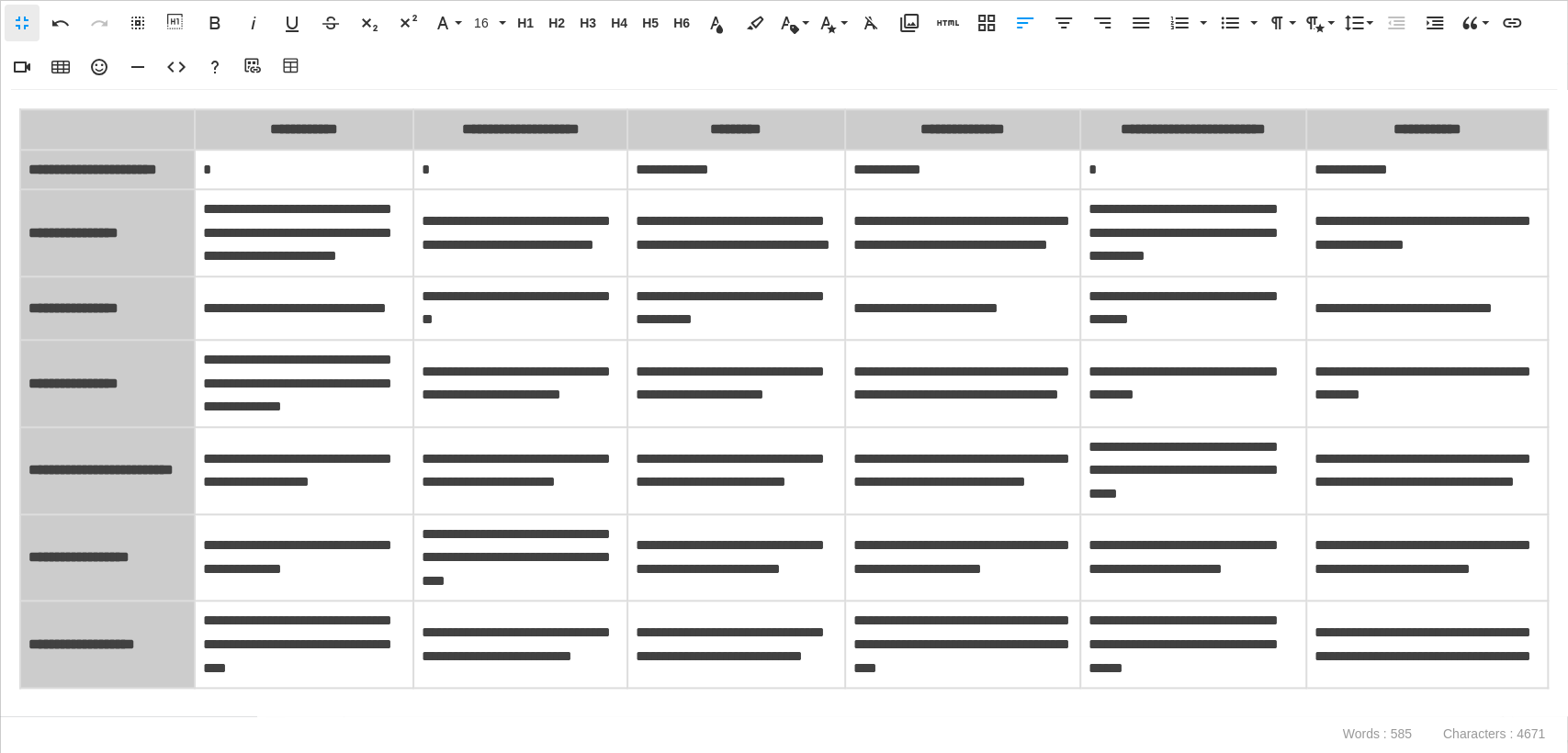 click at bounding box center (784, 702) 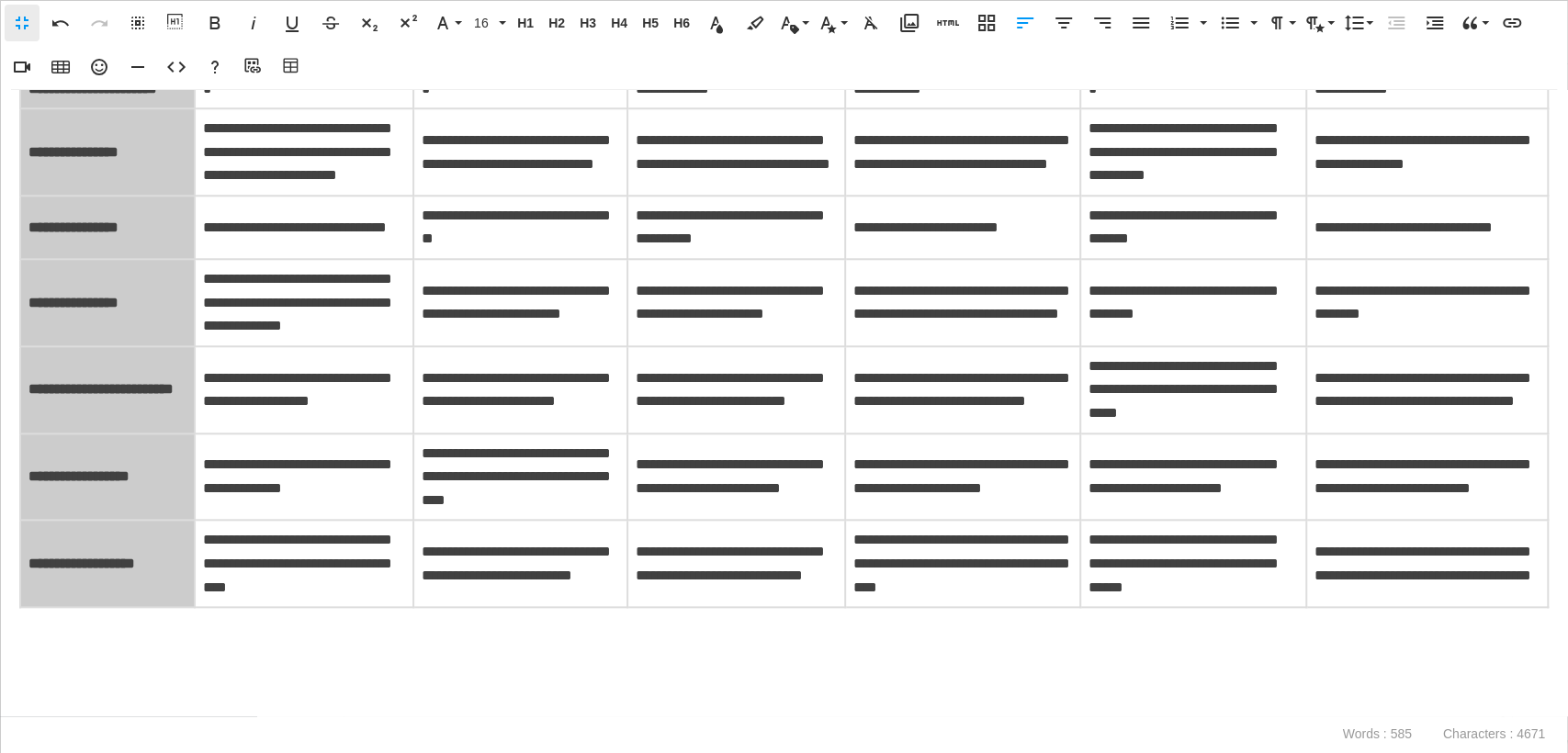 scroll, scrollTop: 1286, scrollLeft: 0, axis: vertical 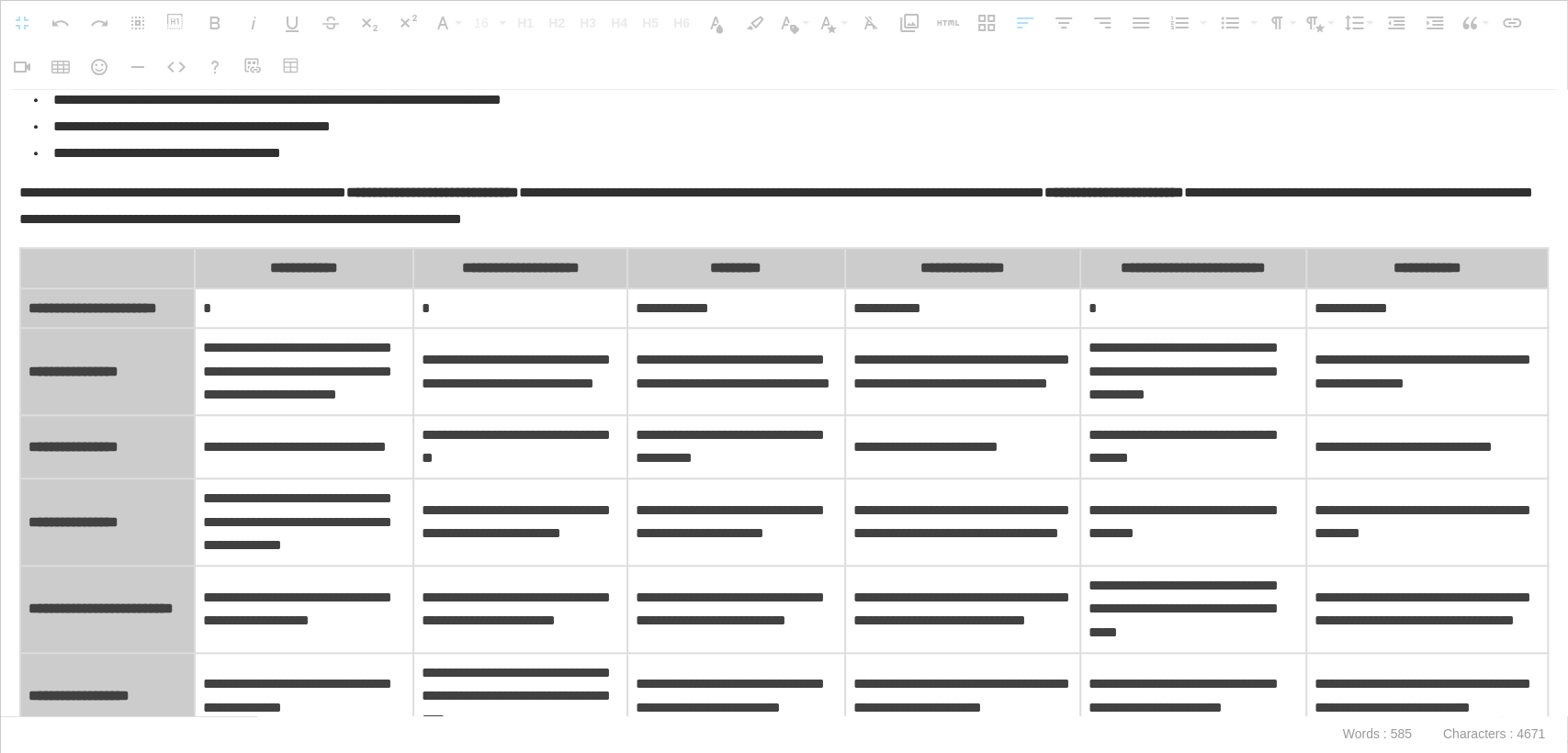 drag, startPoint x: 147, startPoint y: 594, endPoint x: 60, endPoint y: 273, distance: 332.58082 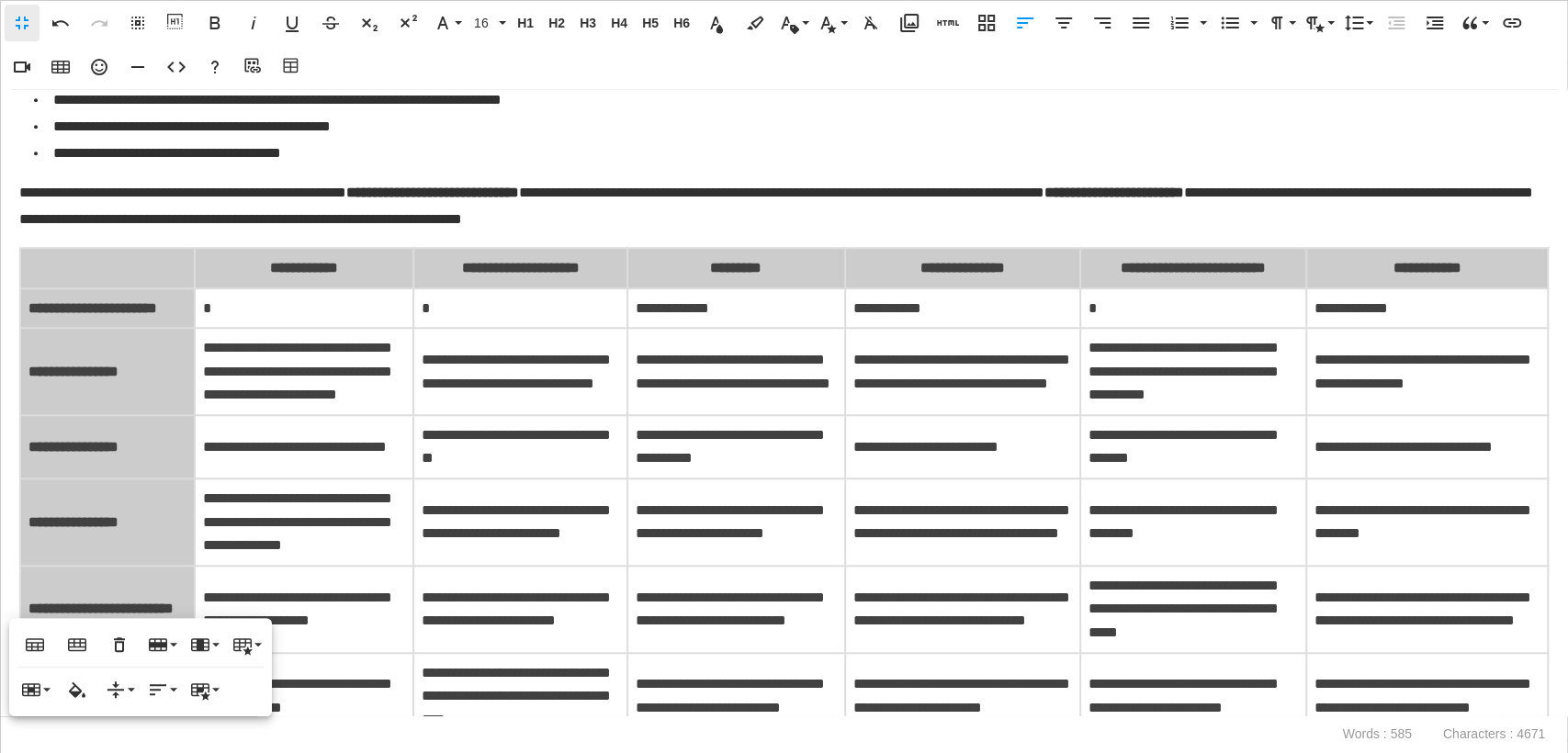 scroll, scrollTop: 1291, scrollLeft: 0, axis: vertical 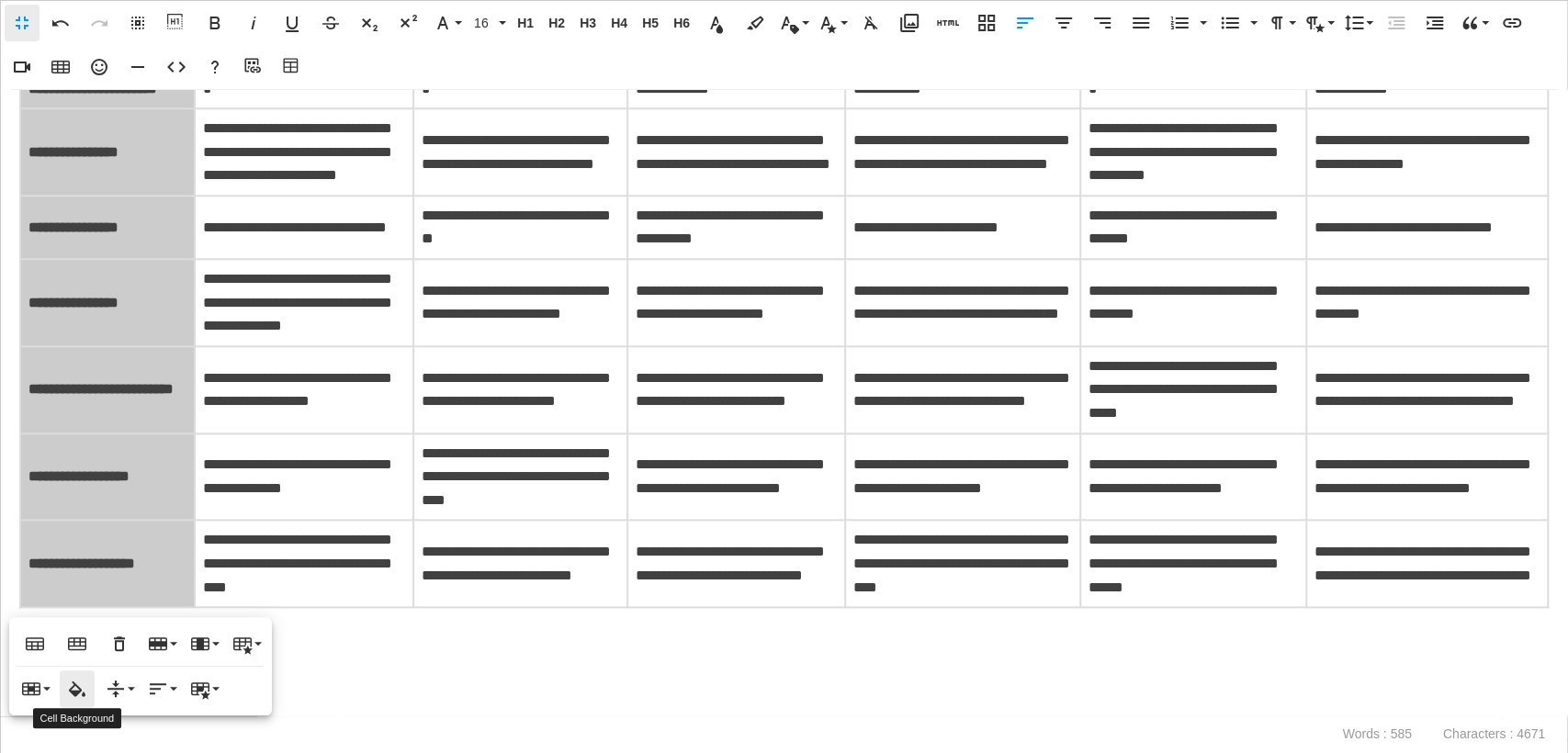 click 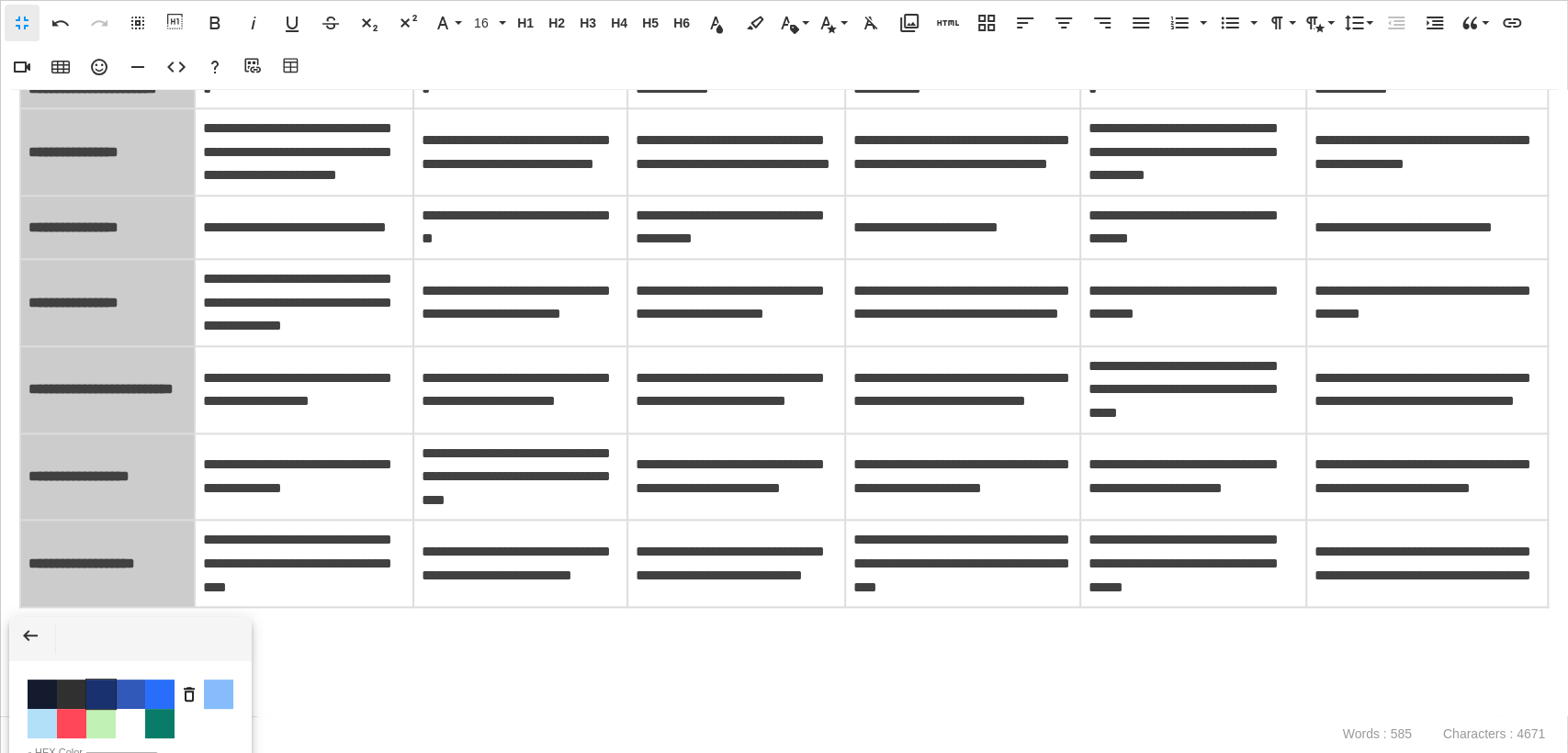click on "Color #19326F" at bounding box center [101, 694] 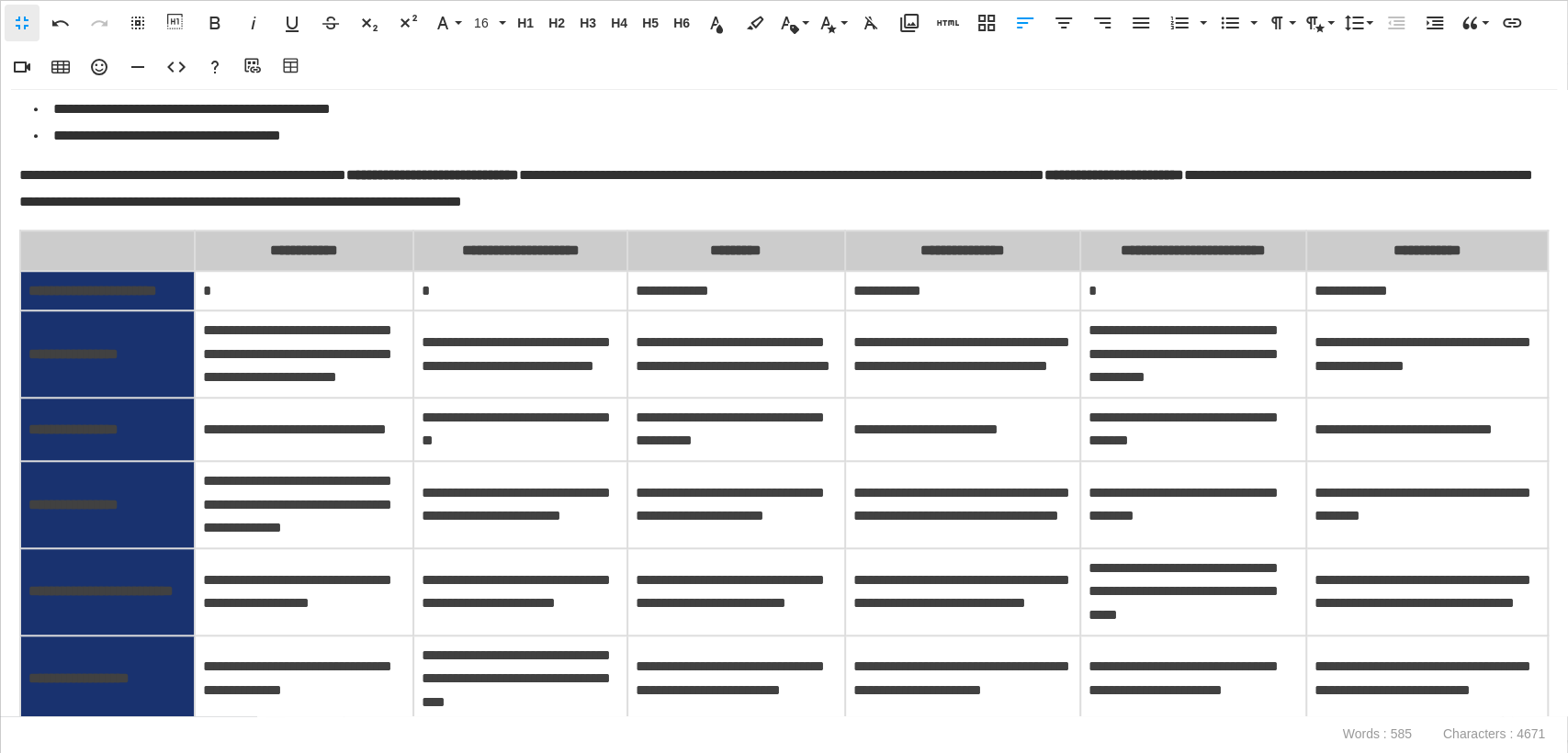 scroll, scrollTop: 882, scrollLeft: 0, axis: vertical 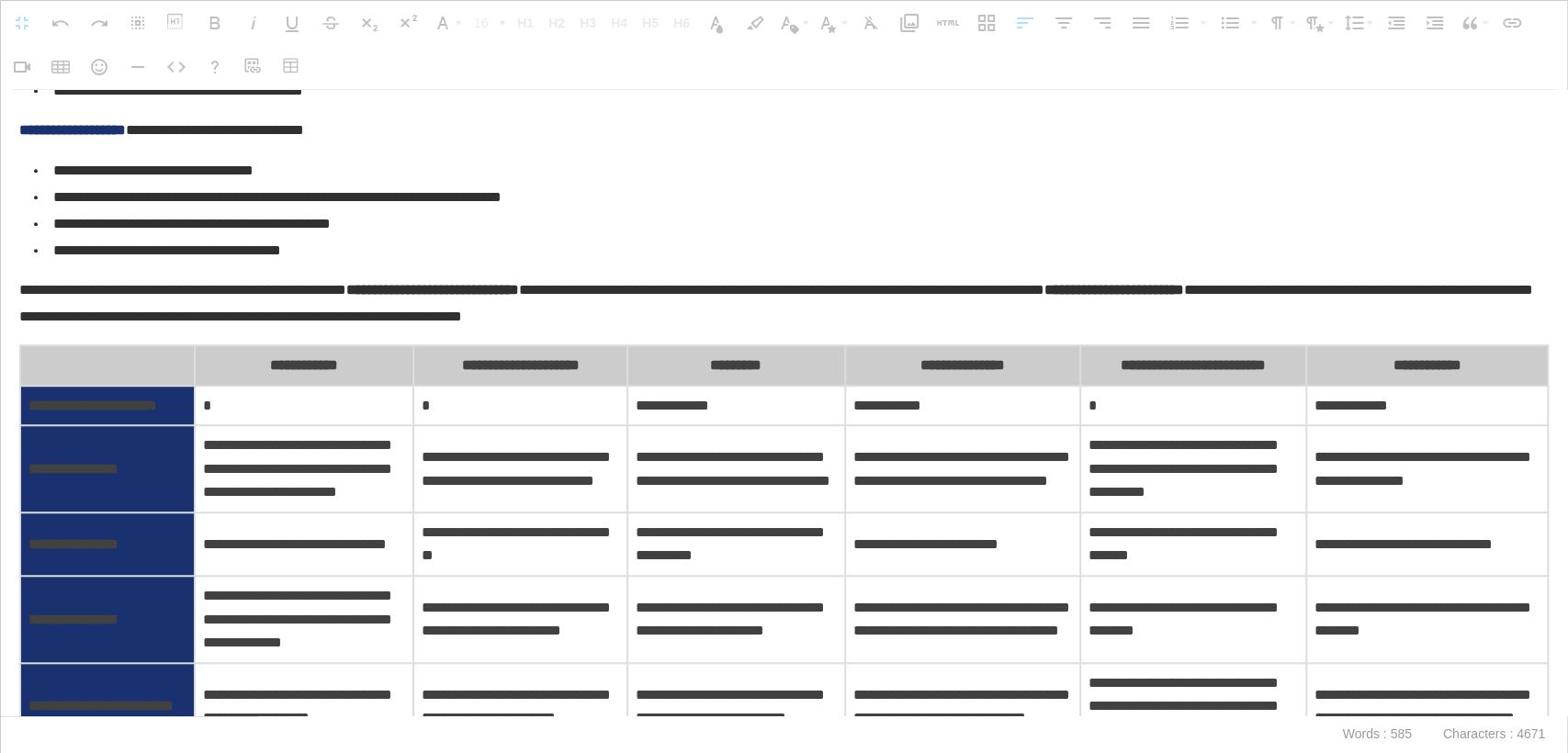 drag, startPoint x: 124, startPoint y: 369, endPoint x: 1383, endPoint y: 356, distance: 1259.0671 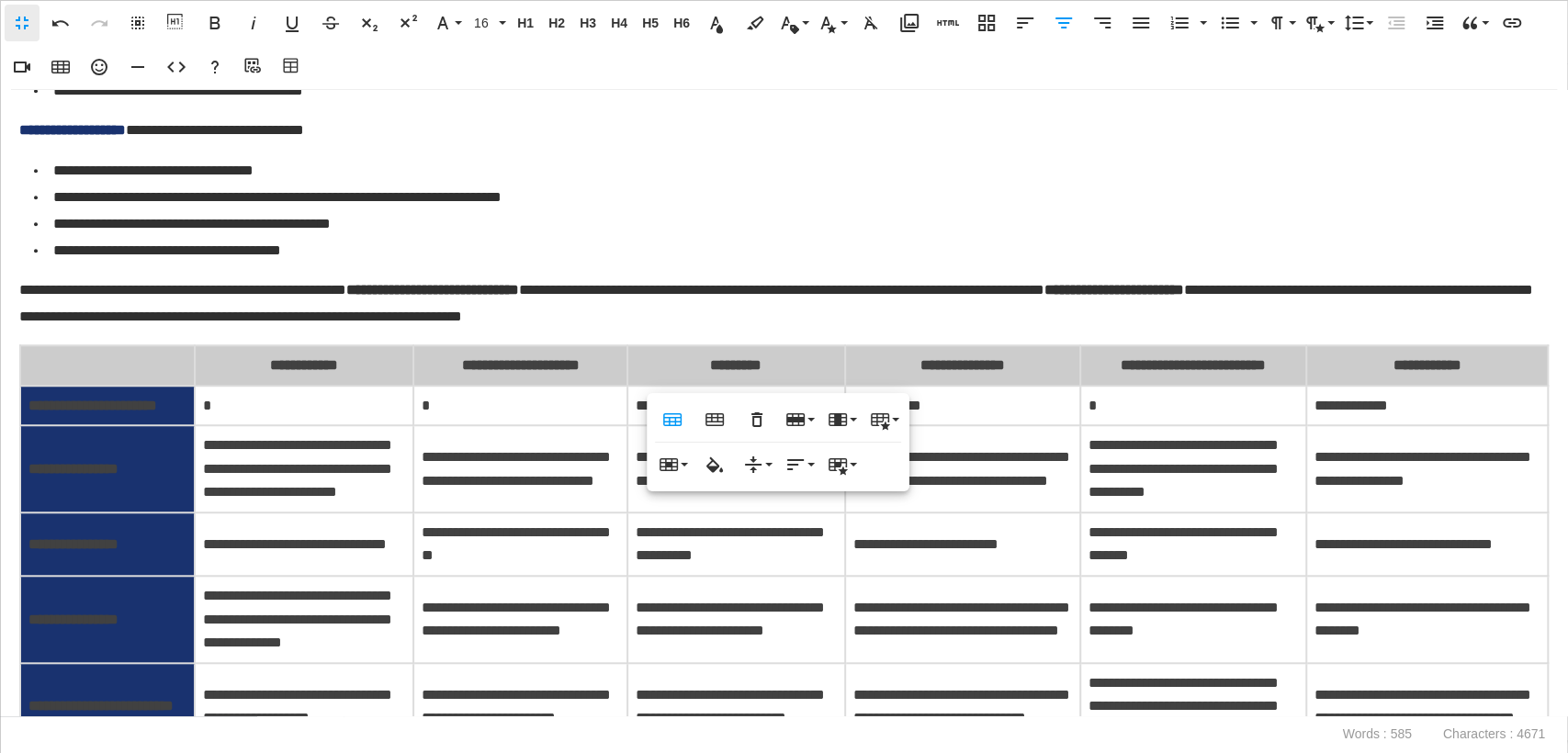 click on "Table Header Table Footer Remove Table Row Insert row above Insert row below Delete row Column Insert column before Insert column after Delete column Table Style Dashed Borders Alternate Rows no-border Cell Merge cells Vertical split Horizontal split Cell Background Vertical Align Top Middle Bottom Horizontal Align Align Left Align Center Align Right Align Justify Cell Style Highlighted Thick" at bounding box center (778, 442) 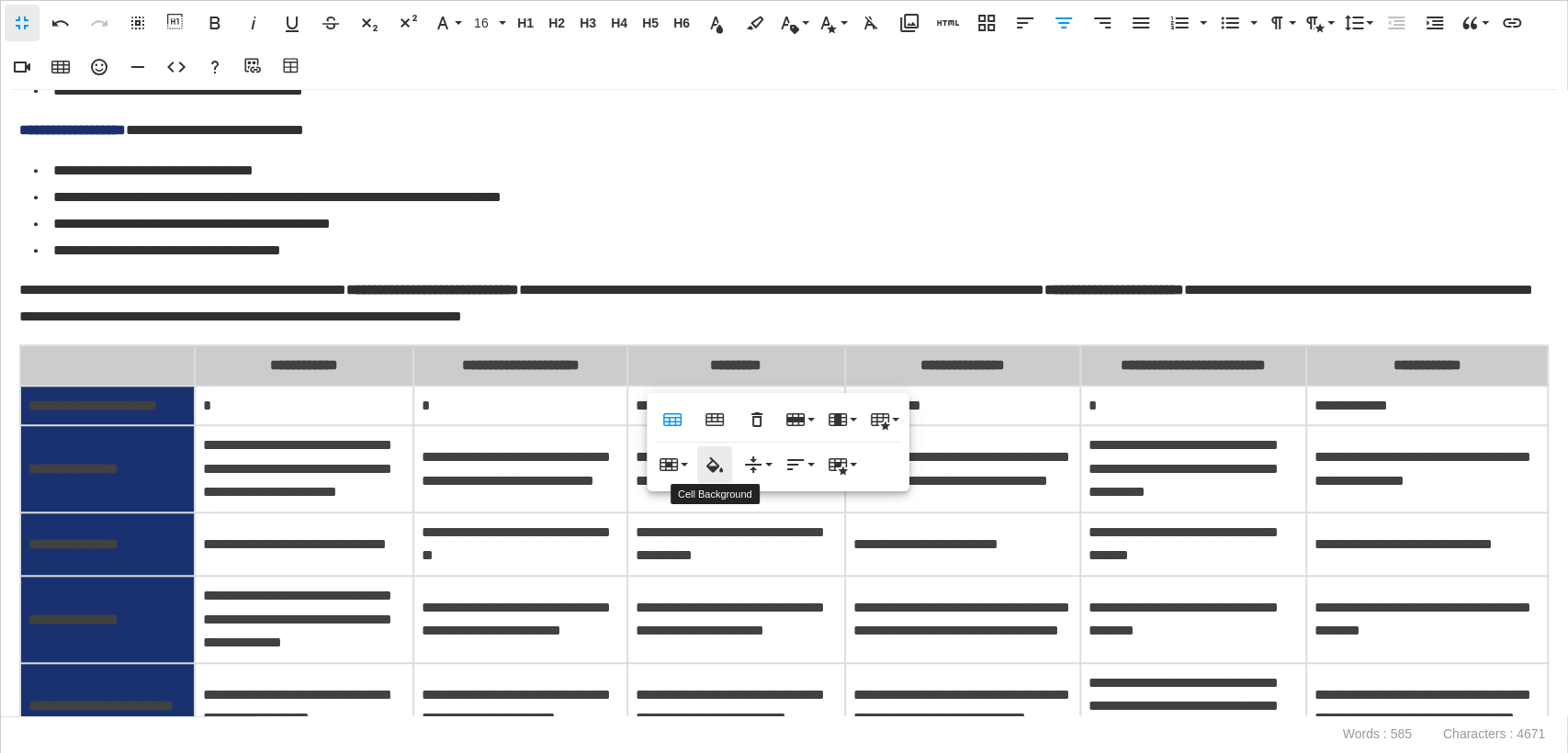 click 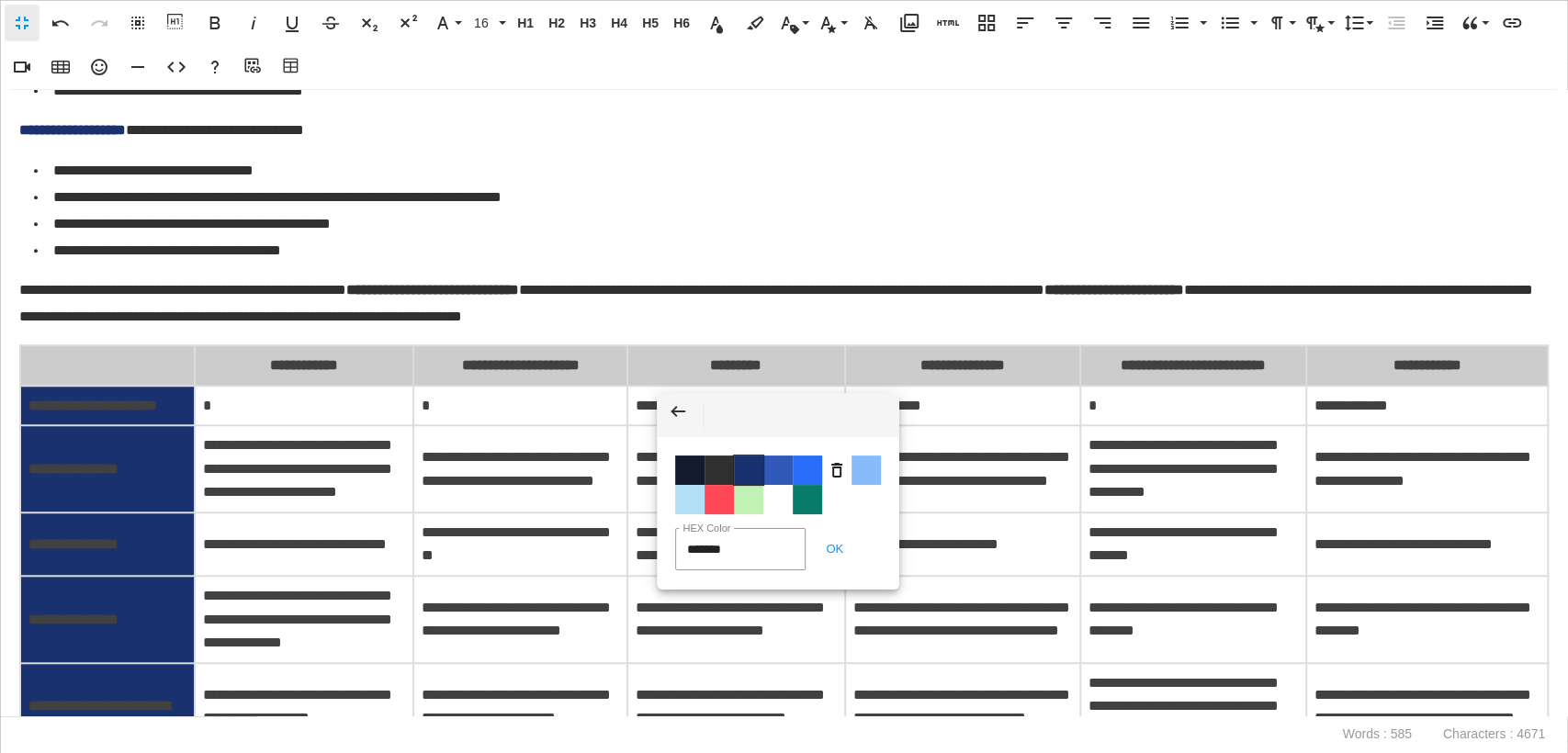 click on "Color #19326F" at bounding box center (749, 470) 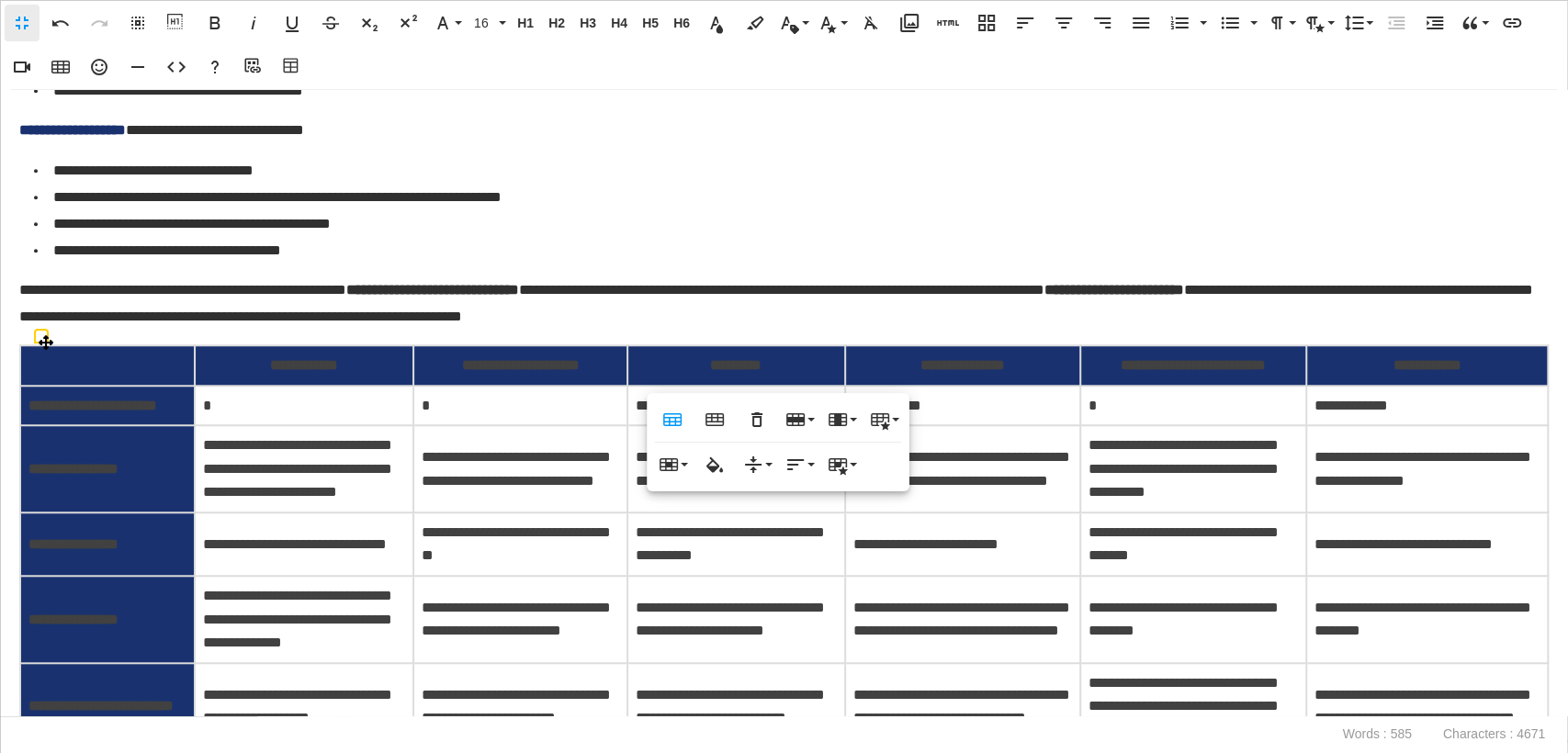 click at bounding box center [411, 680] 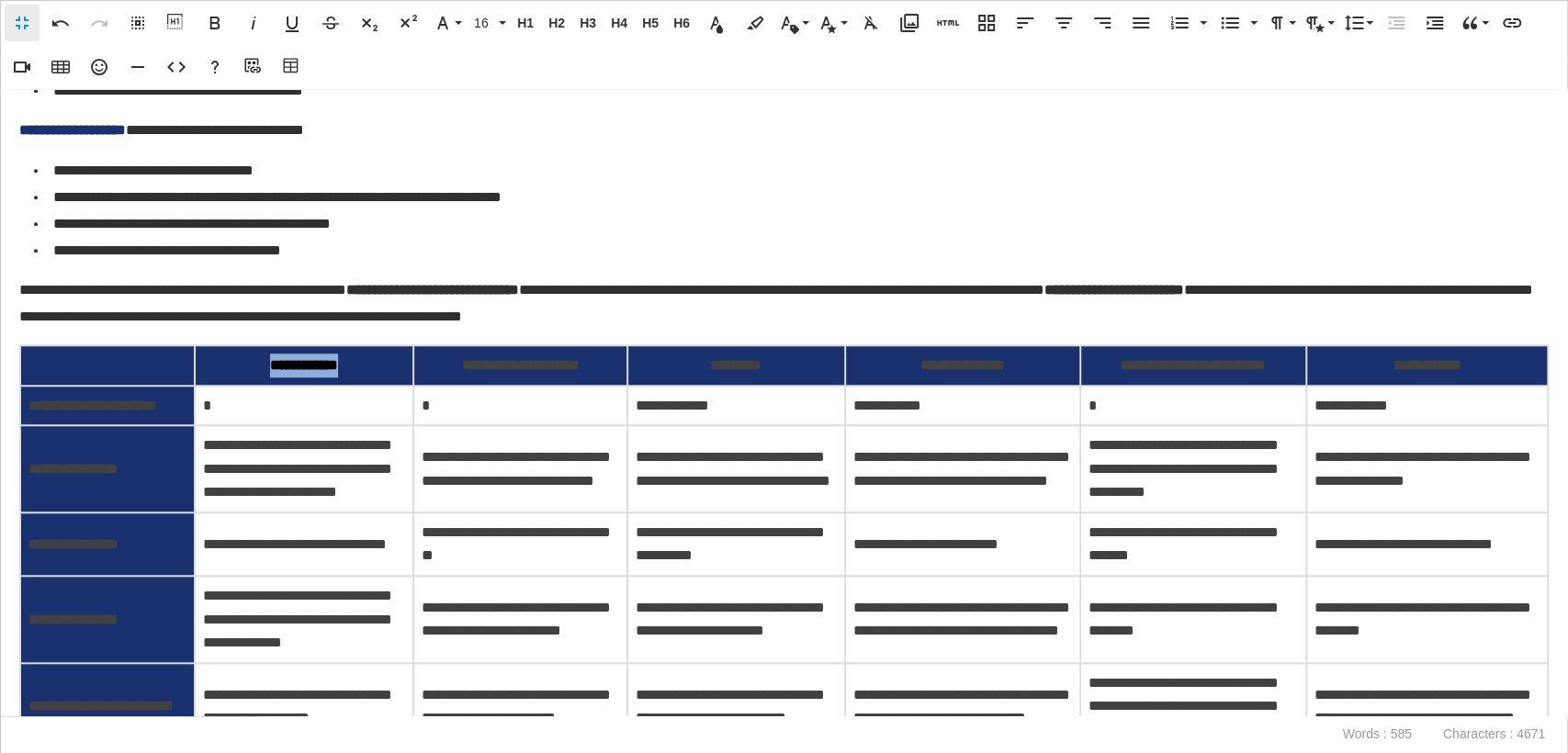 drag, startPoint x: 355, startPoint y: 364, endPoint x: 247, endPoint y: 347, distance: 109.32978 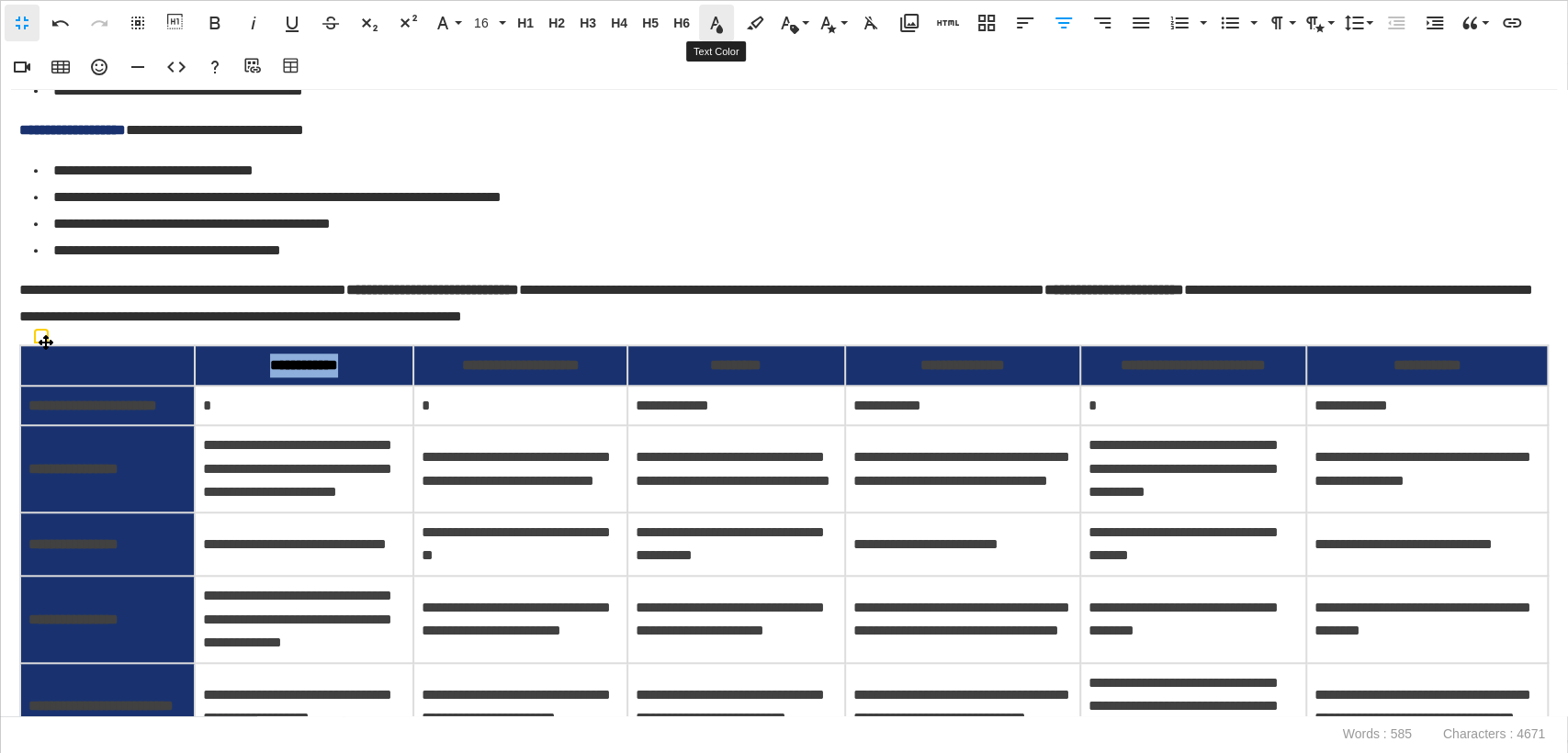click 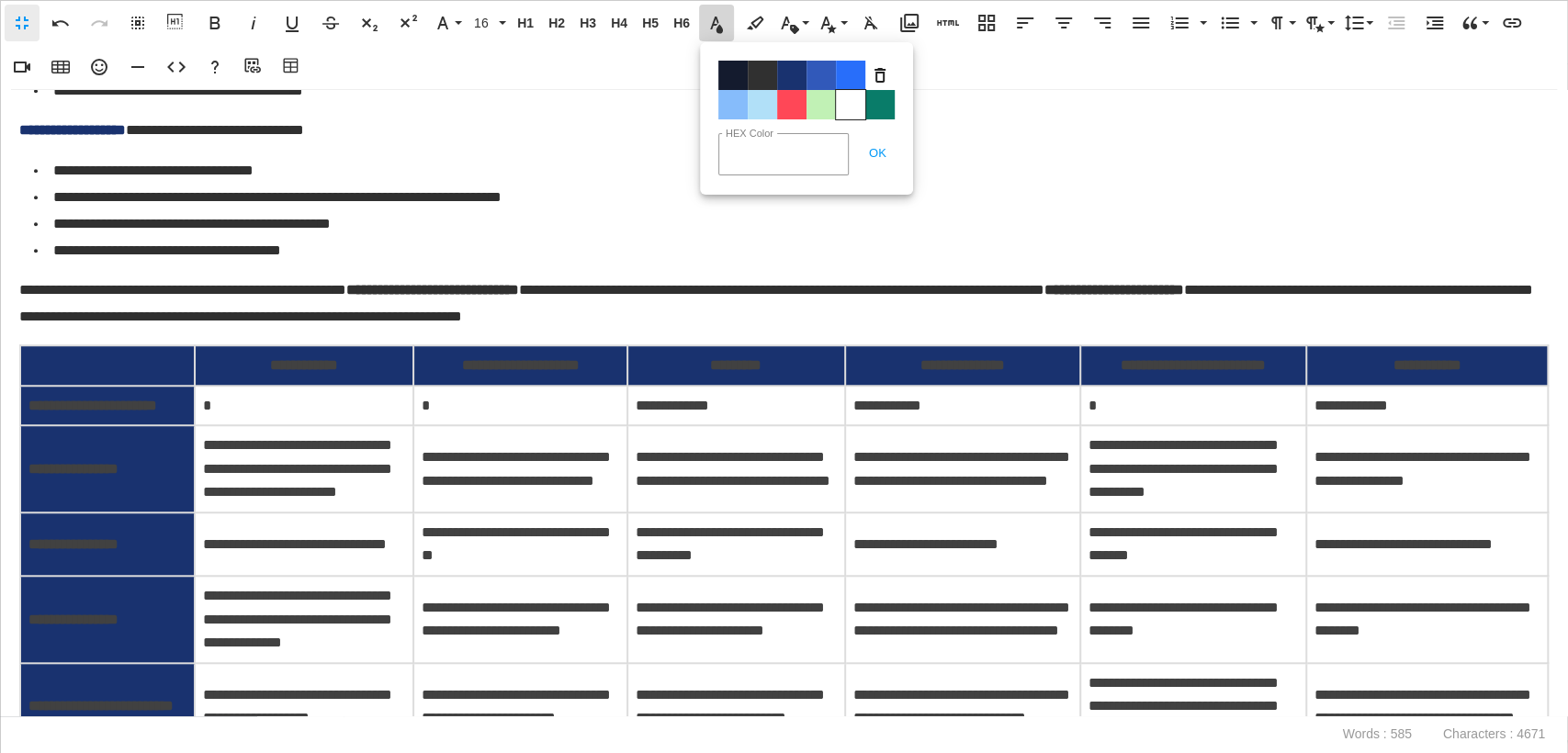 click on "Color#FFFFFF" at bounding box center [851, 105] 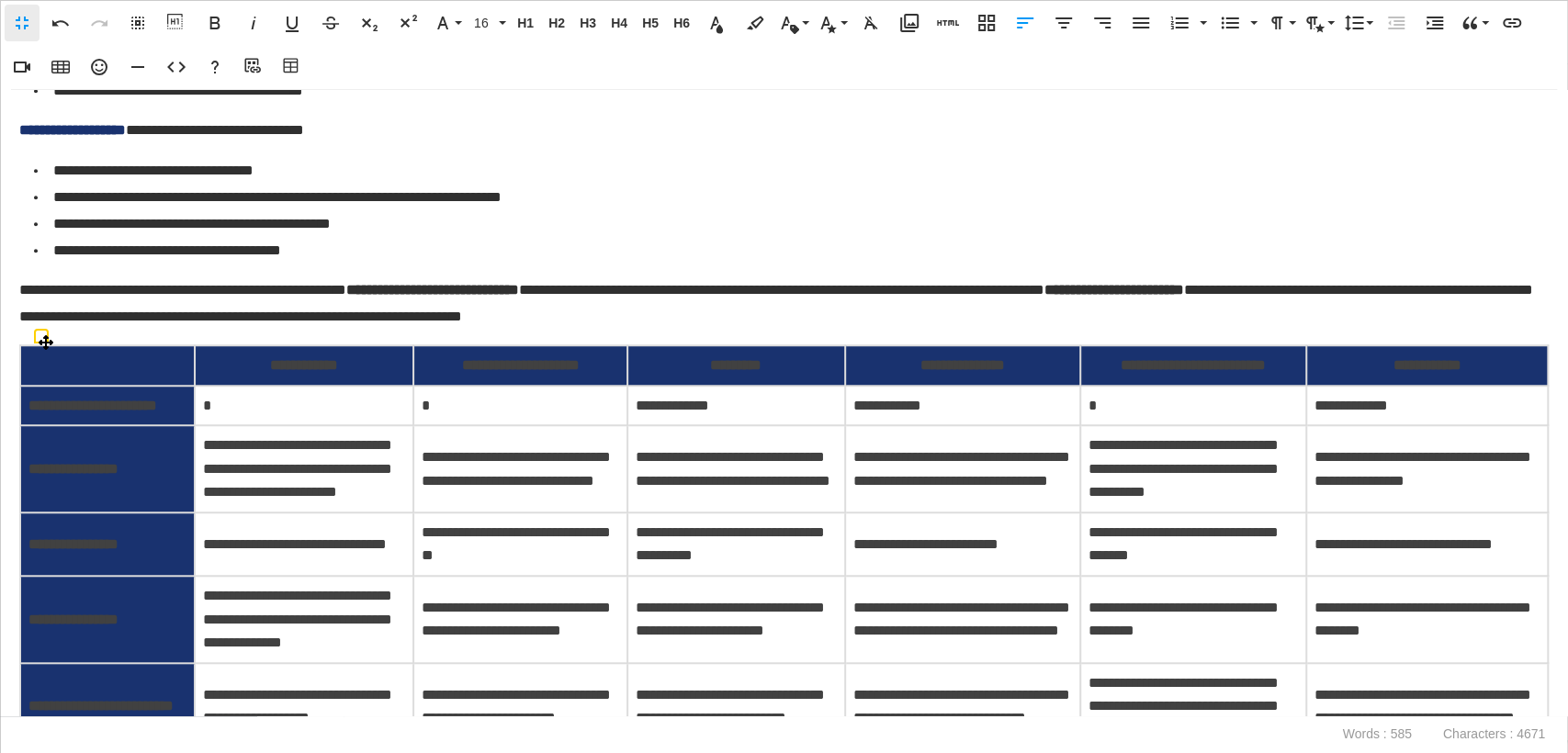 click on "**********" at bounding box center (304, 365) 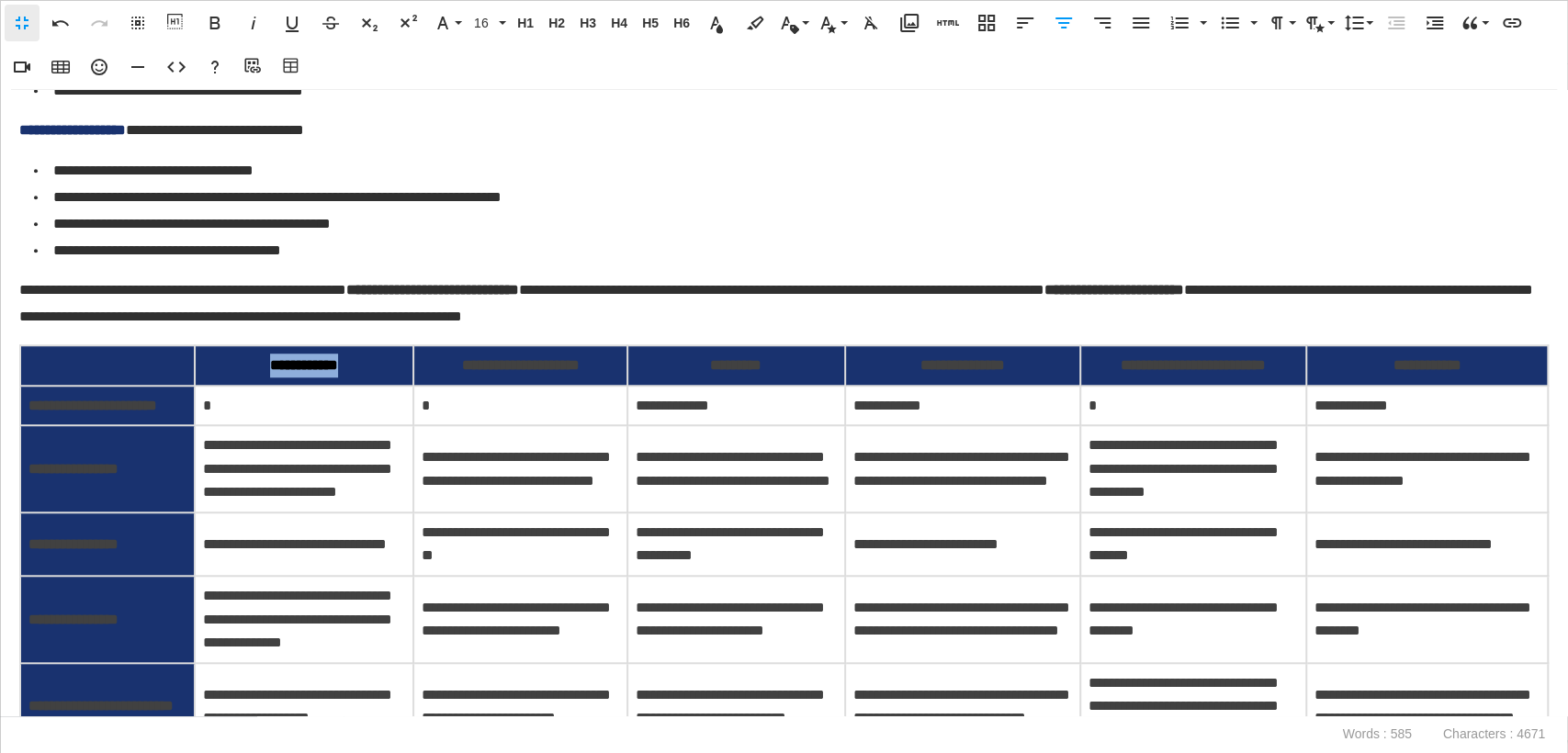 drag, startPoint x: 355, startPoint y: 359, endPoint x: 223, endPoint y: 359, distance: 132 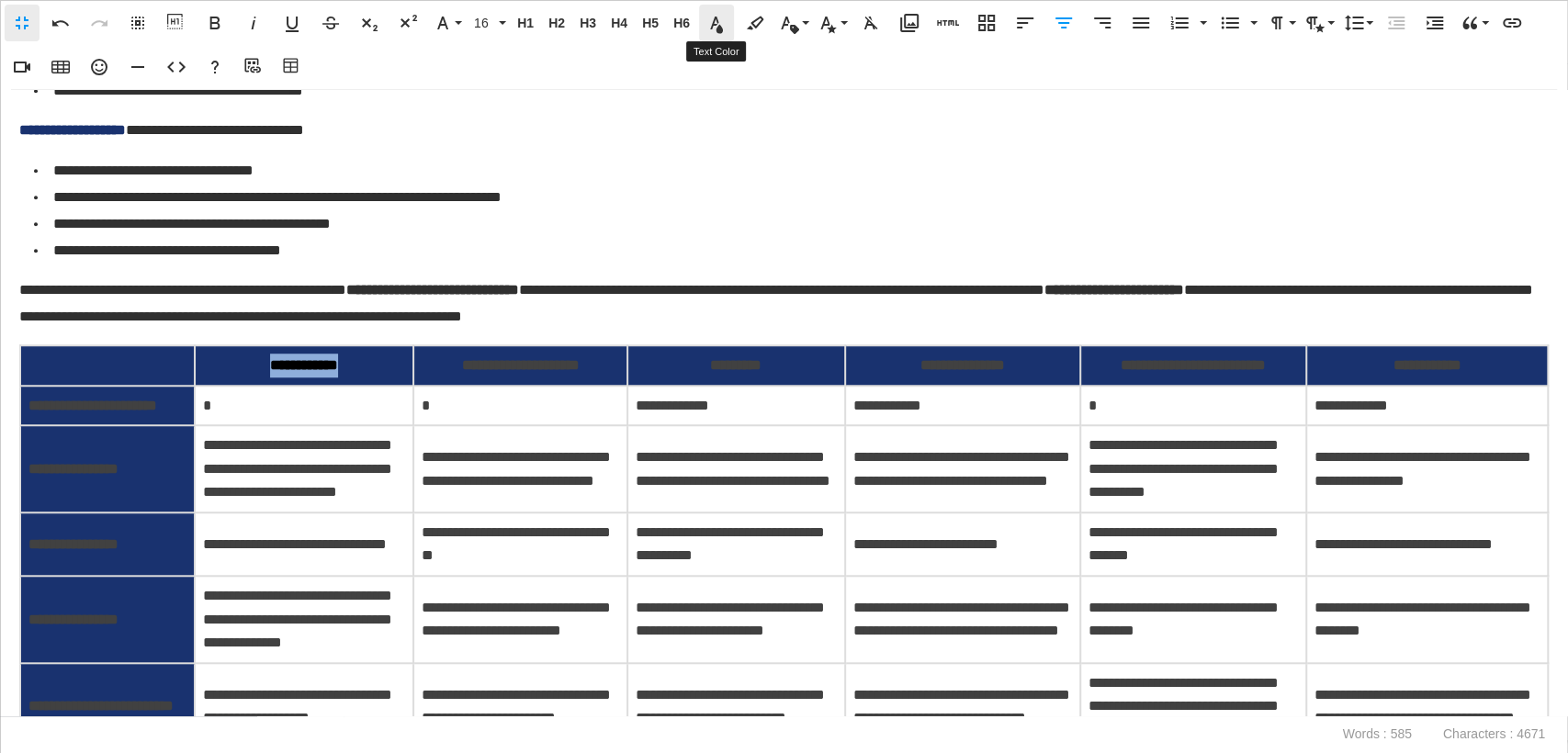 click 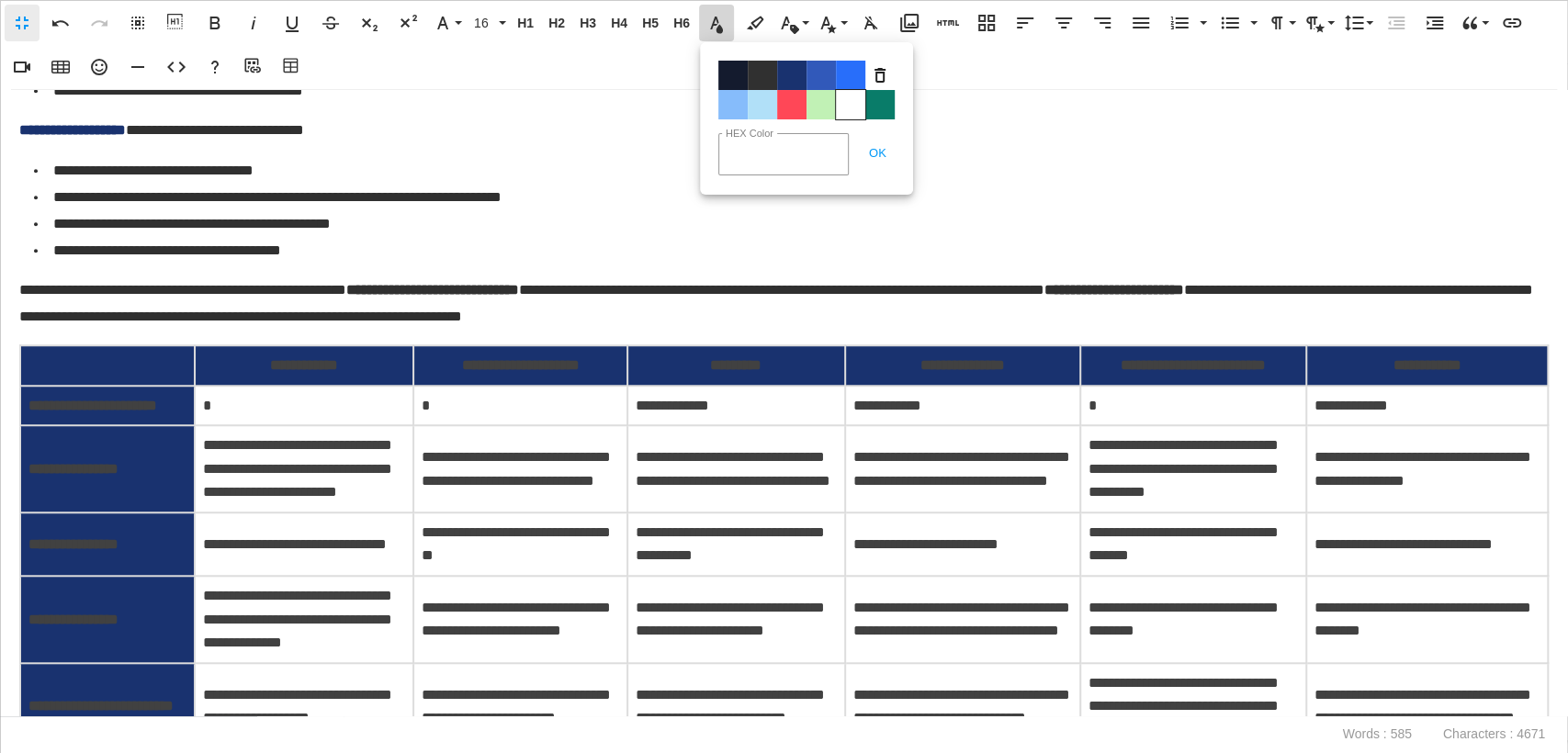 click on "Color#FFFFFF" at bounding box center [851, 105] 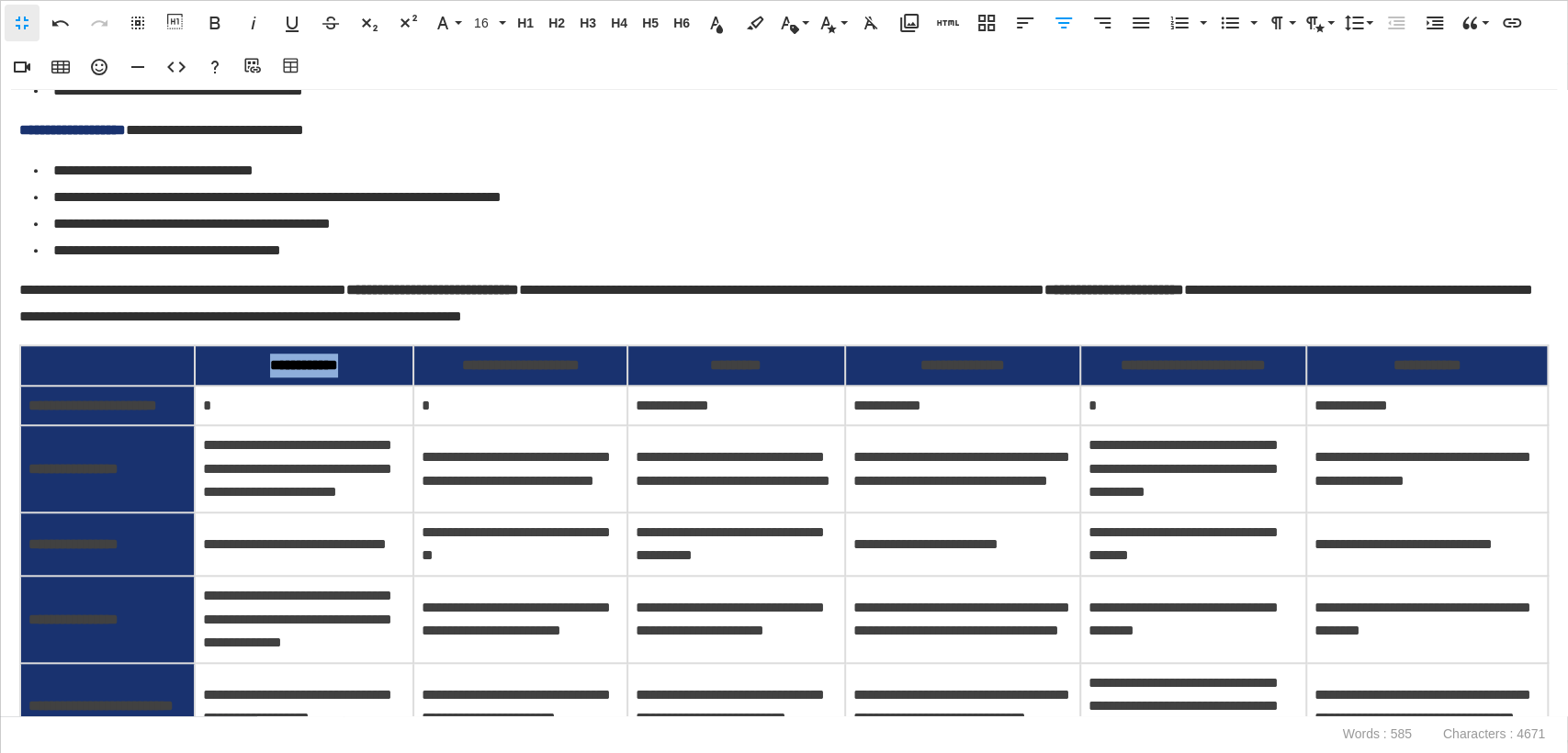 click at bounding box center (0, 0) 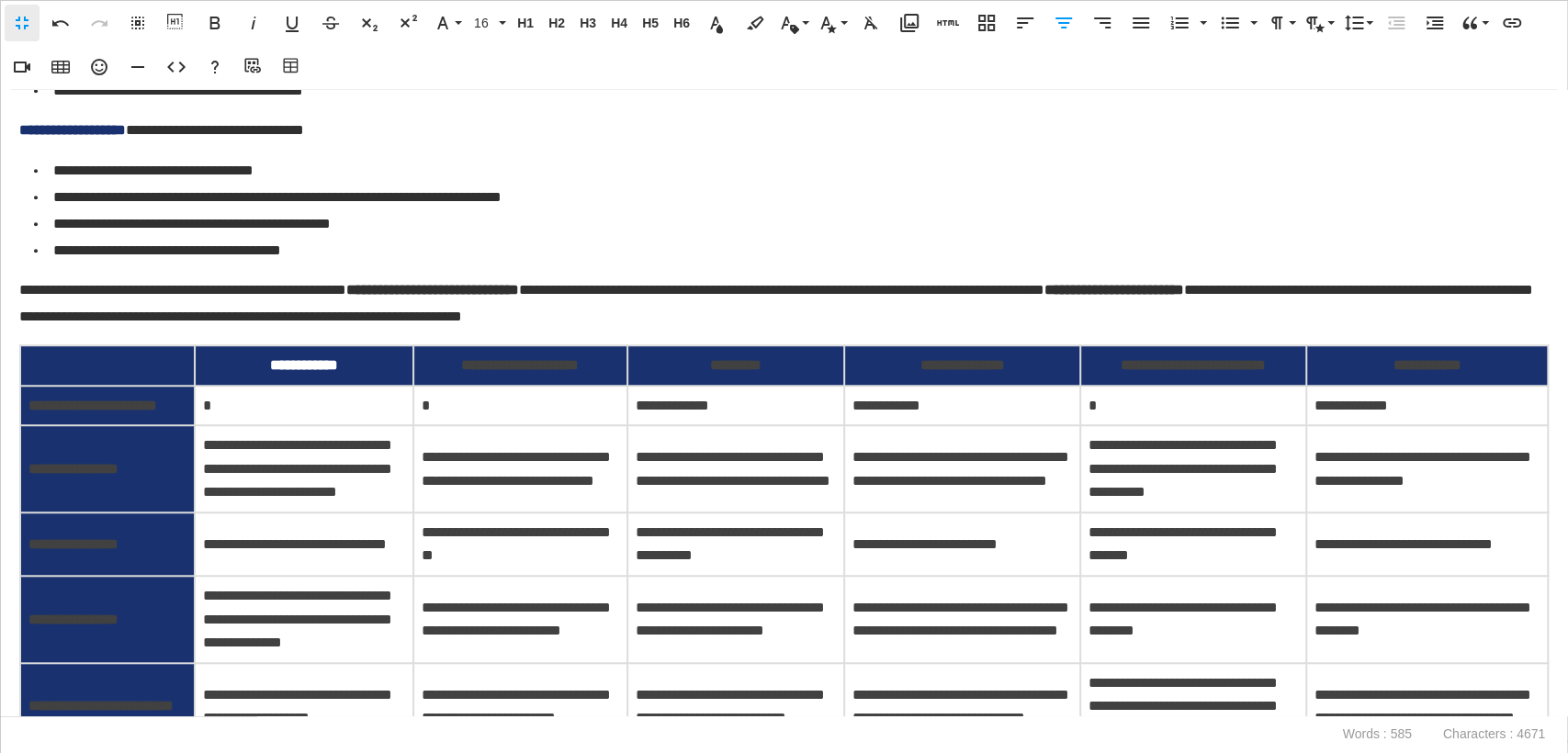 click on "**********" at bounding box center [520, 365] 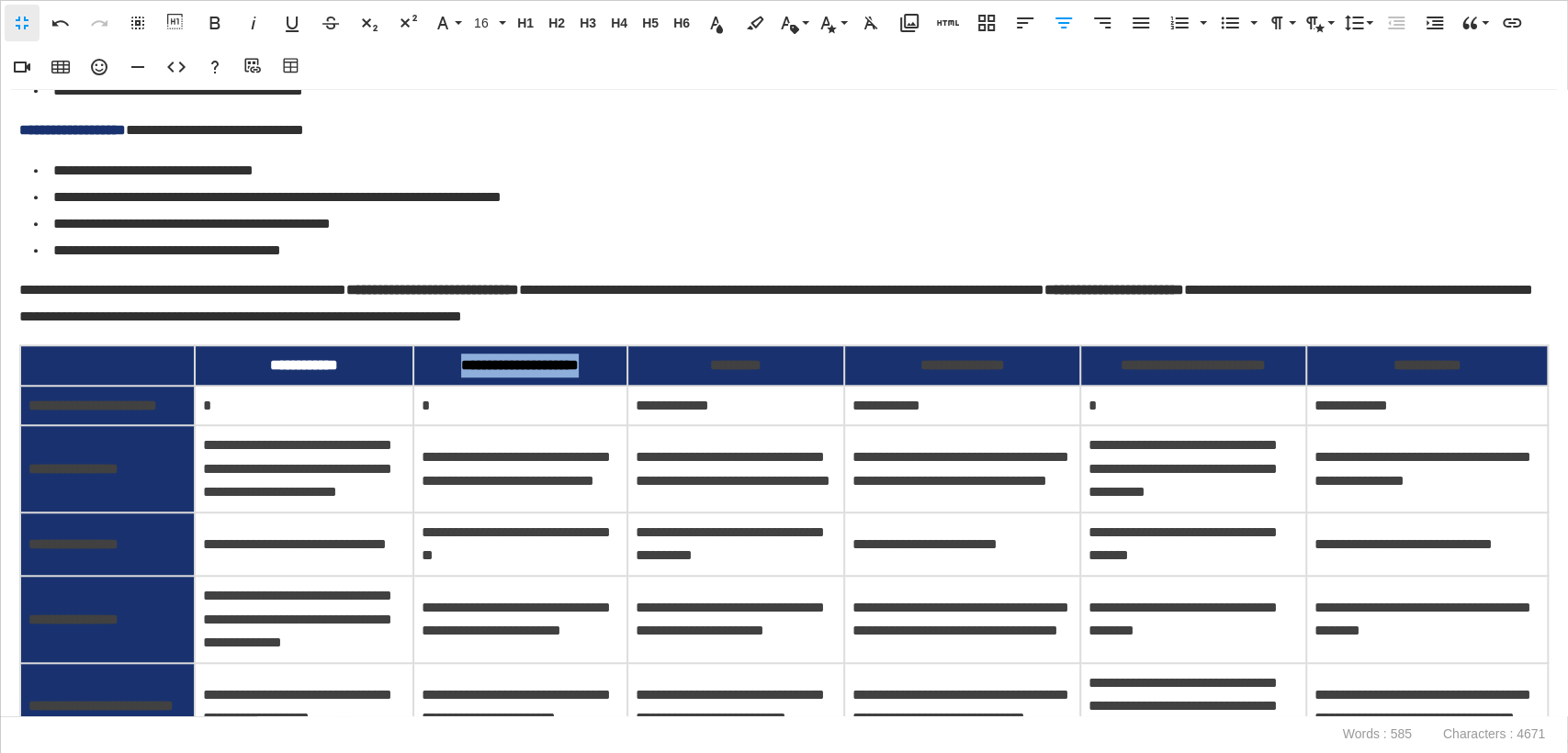 drag, startPoint x: 600, startPoint y: 368, endPoint x: 436, endPoint y: 364, distance: 164.0488 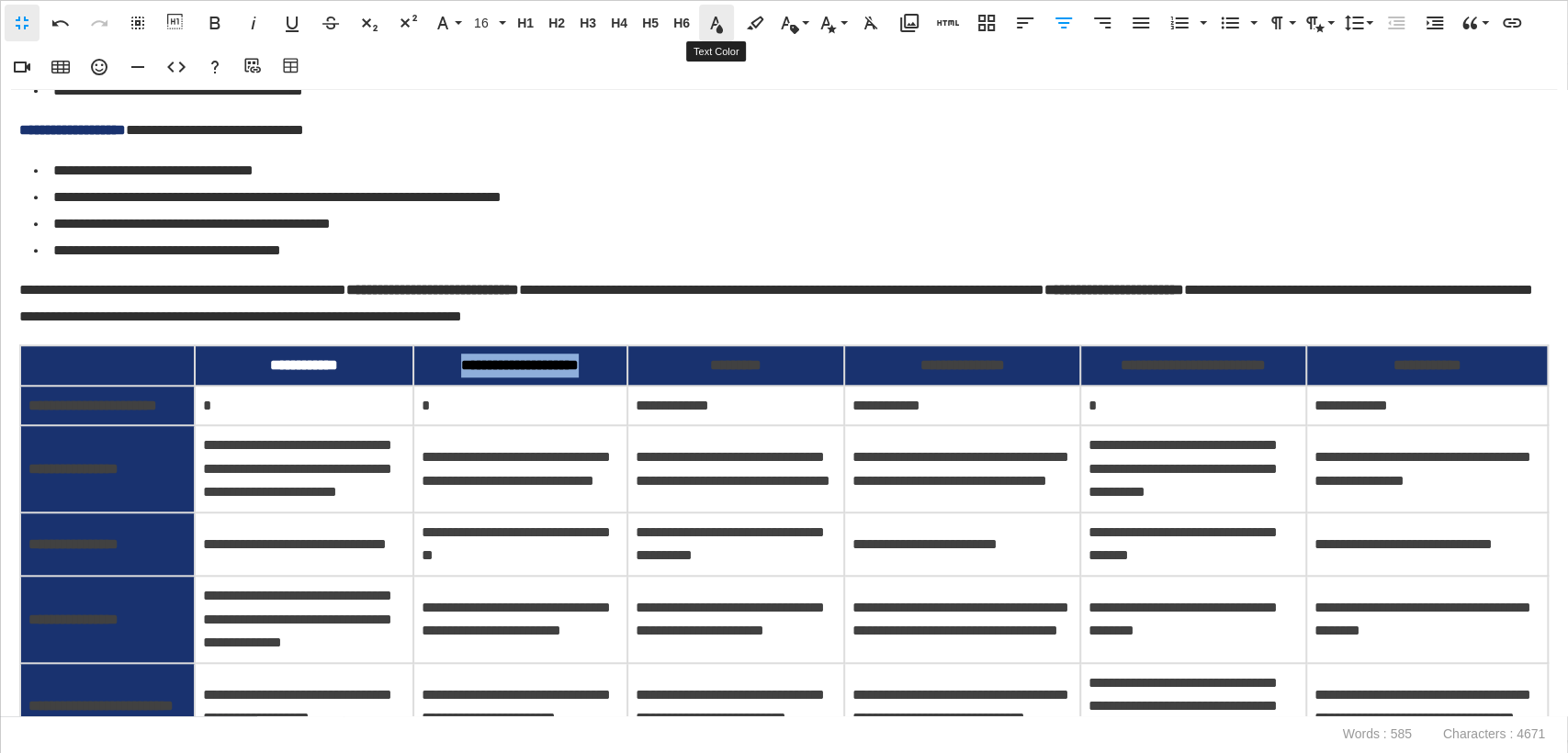 click 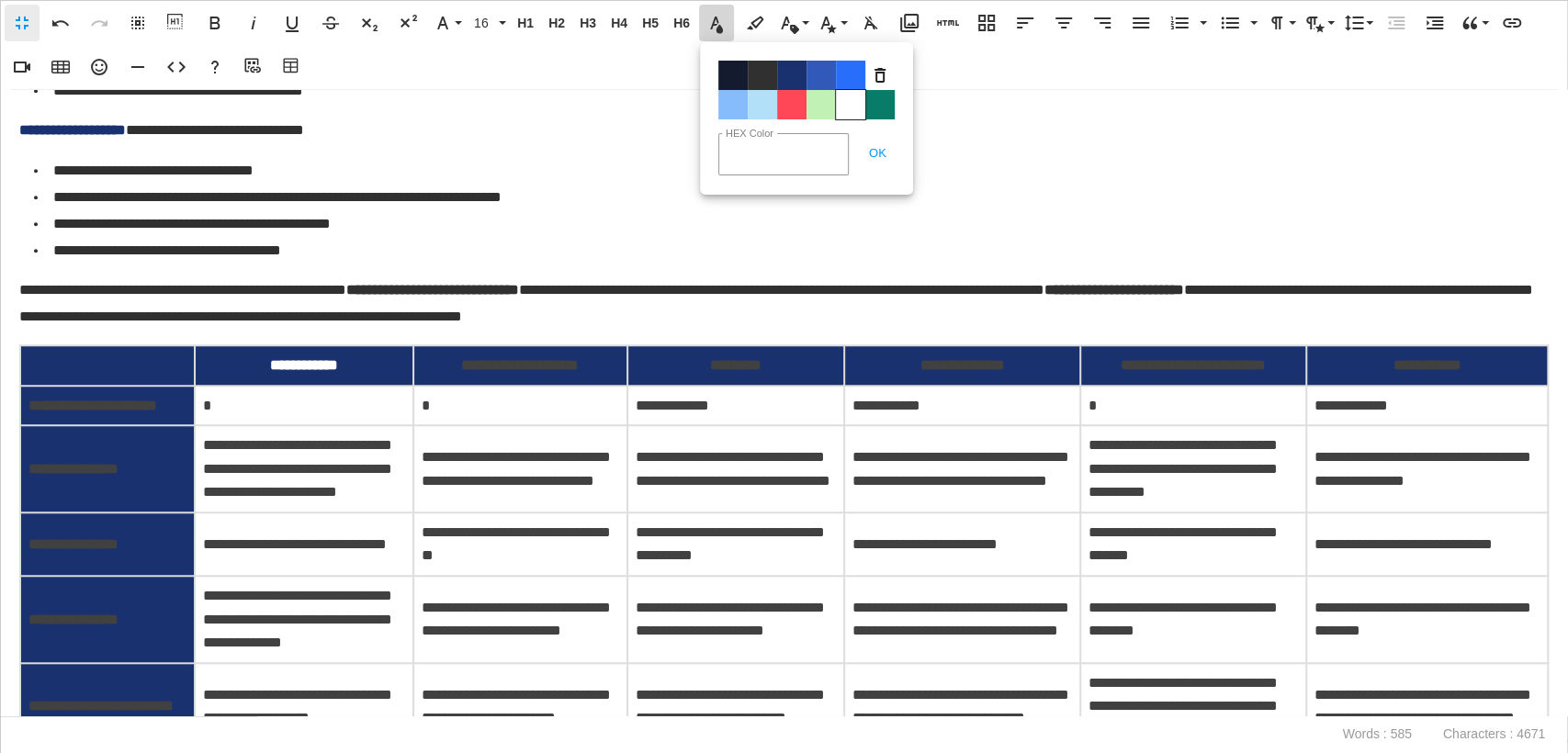 click on "Color#FFFFFF" at bounding box center [851, 105] 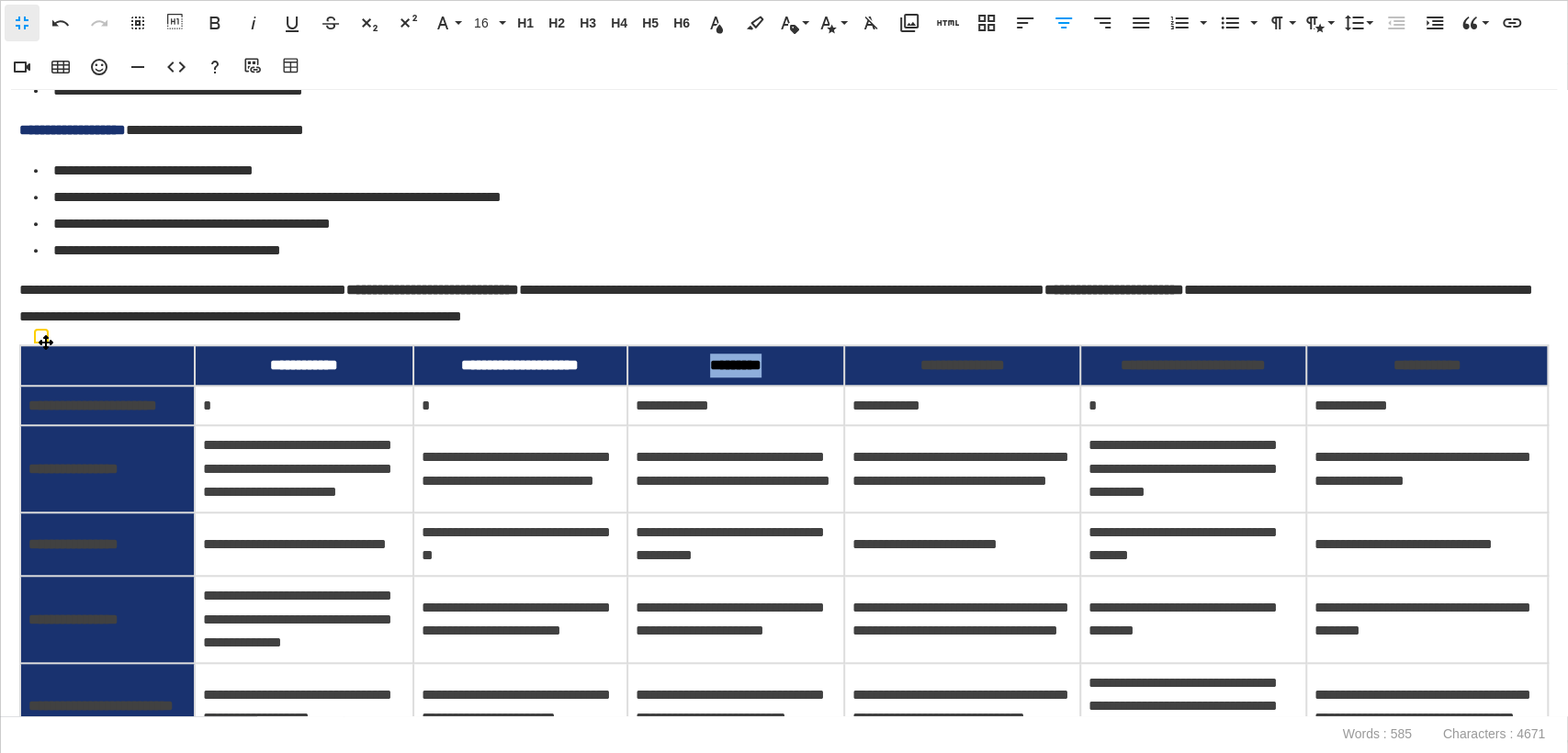 drag, startPoint x: 802, startPoint y: 360, endPoint x: 692, endPoint y: 358, distance: 110.01818 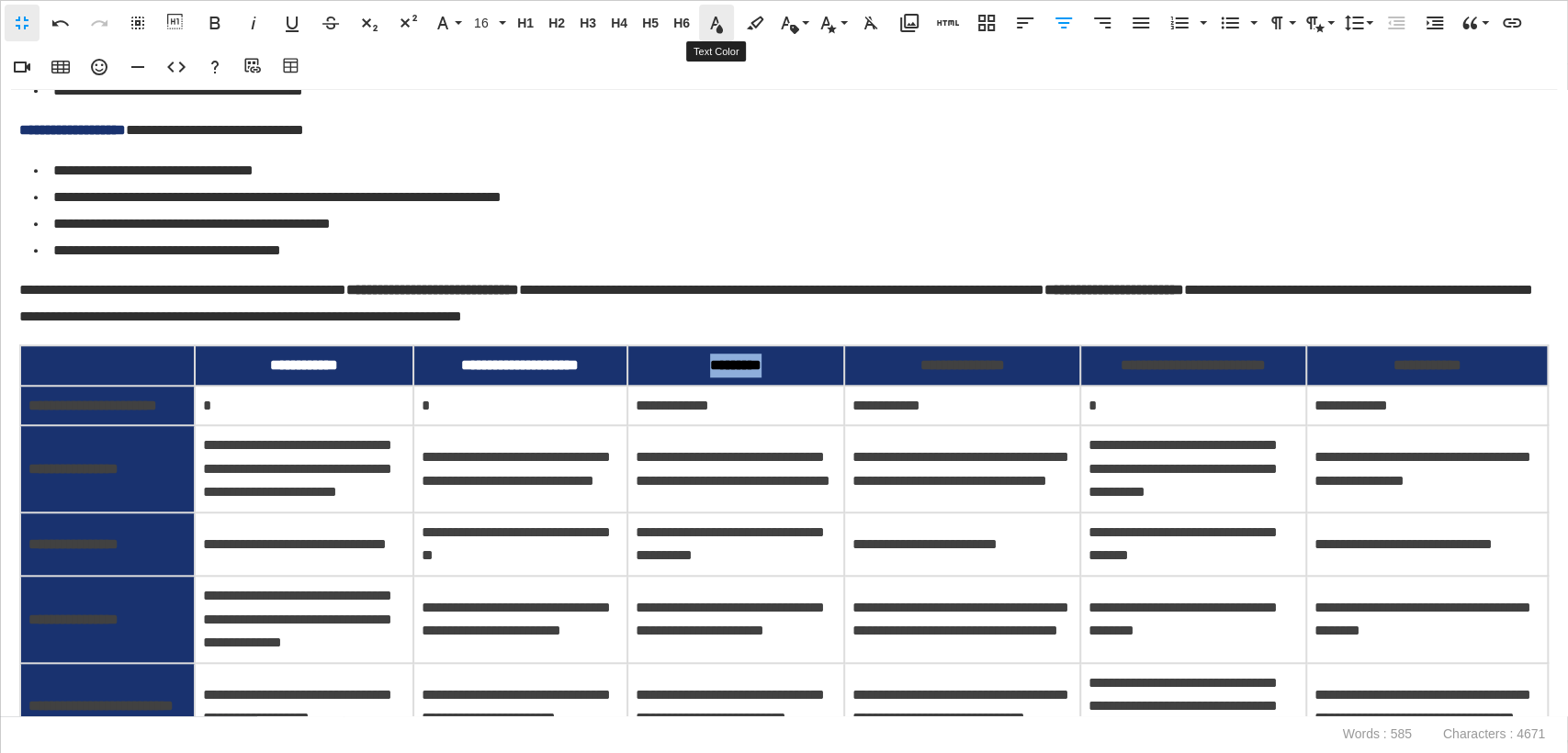 click on "Text Color" at bounding box center [716, 23] 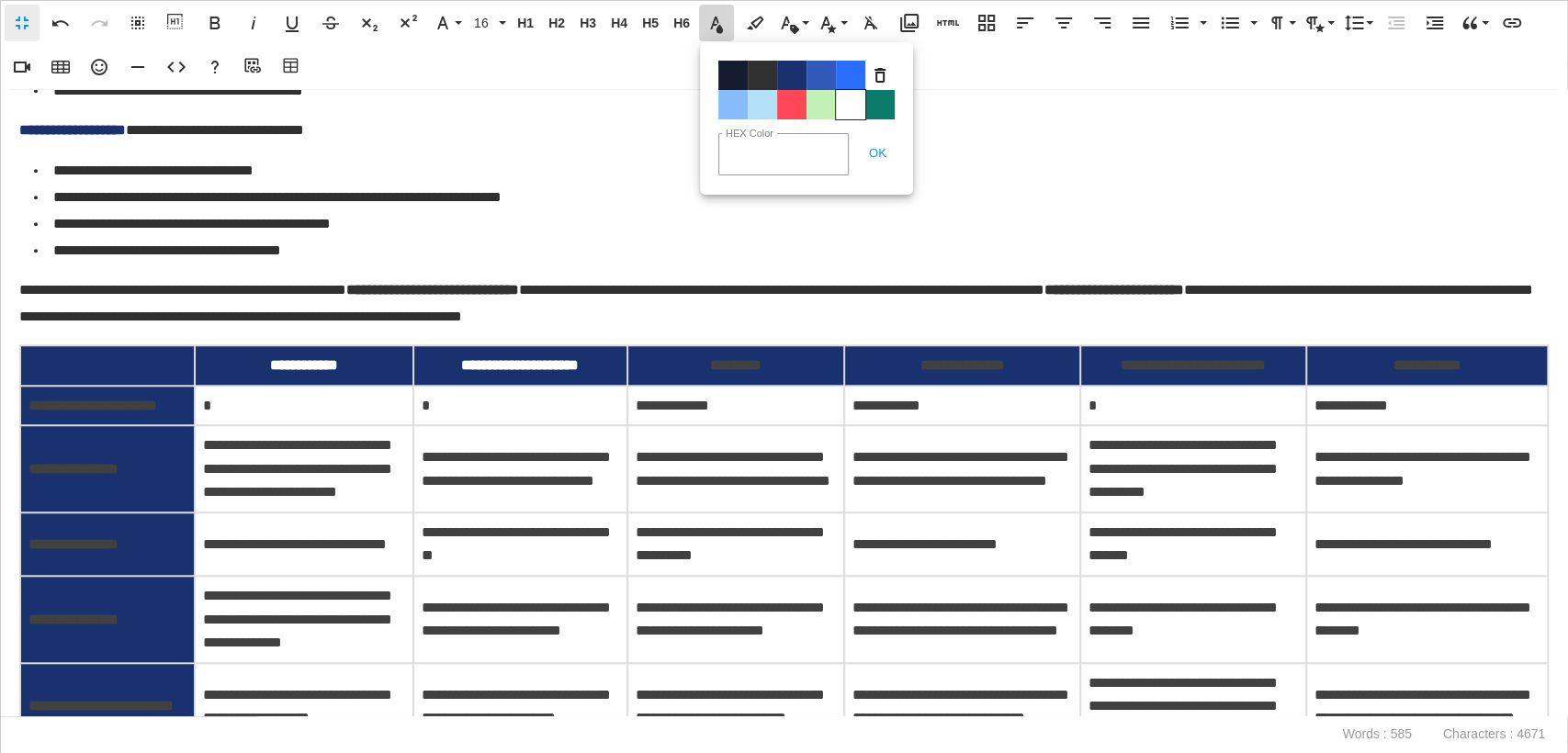 click on "Color#FFFFFF" at bounding box center [851, 105] 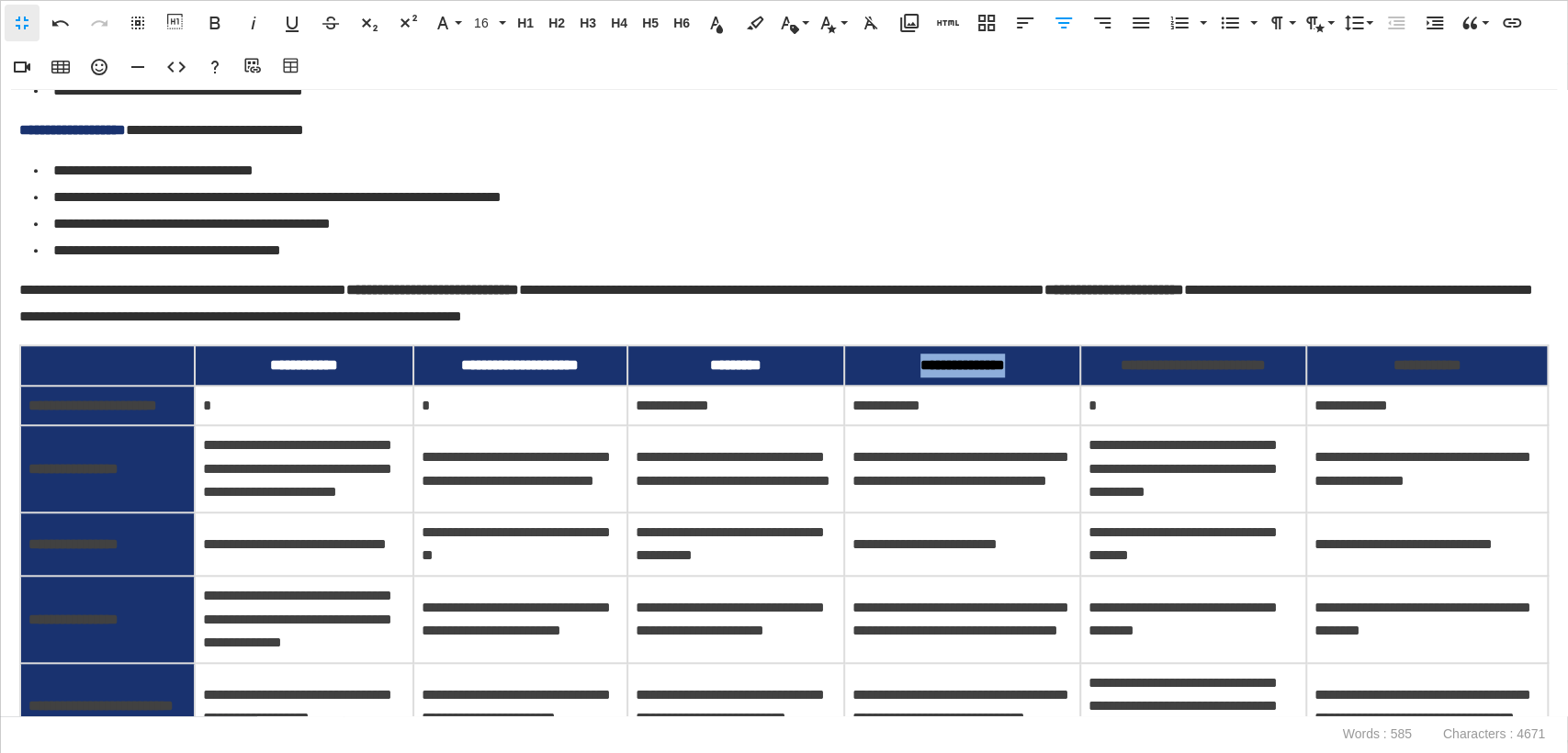 drag, startPoint x: 1028, startPoint y: 366, endPoint x: 886, endPoint y: 354, distance: 142.50614 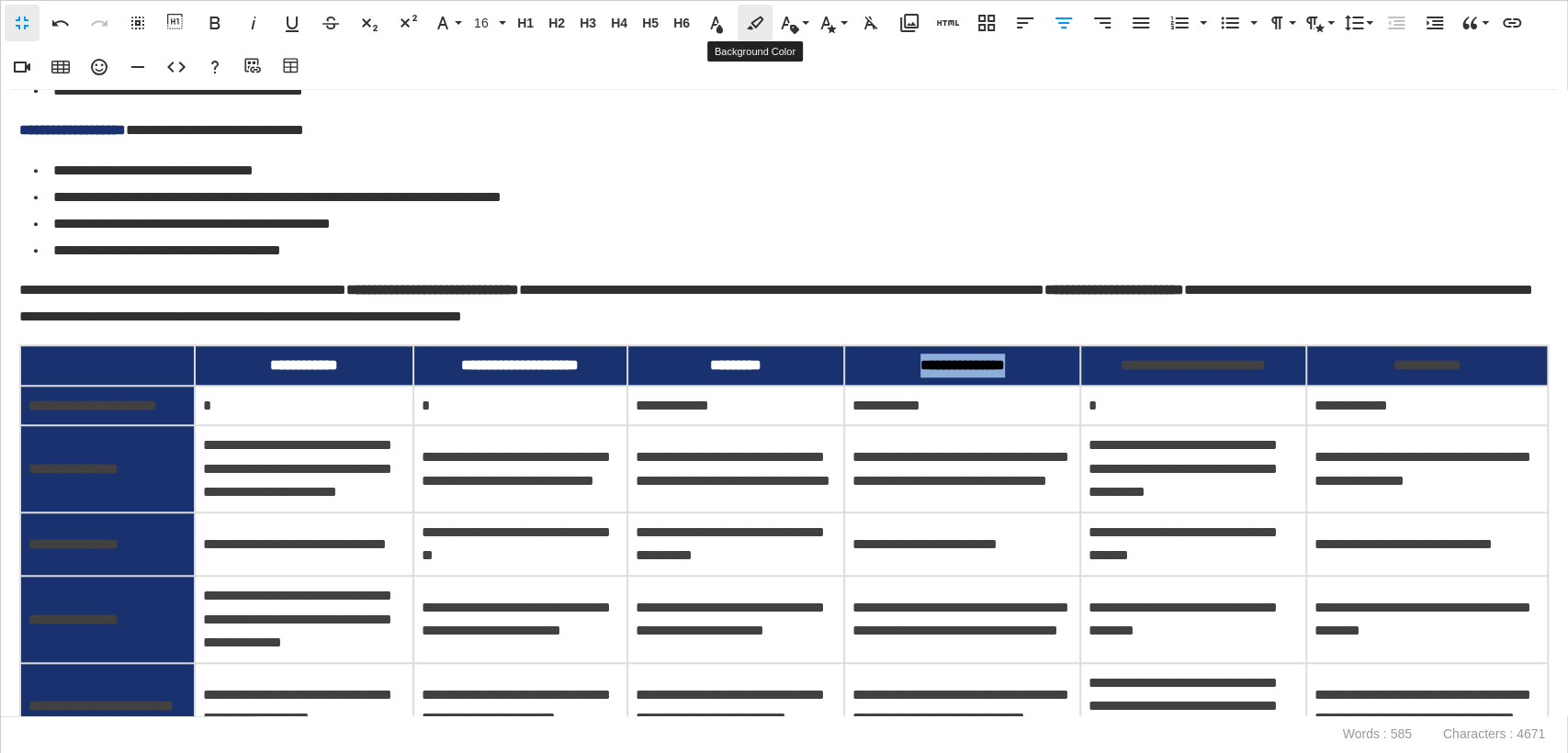 click 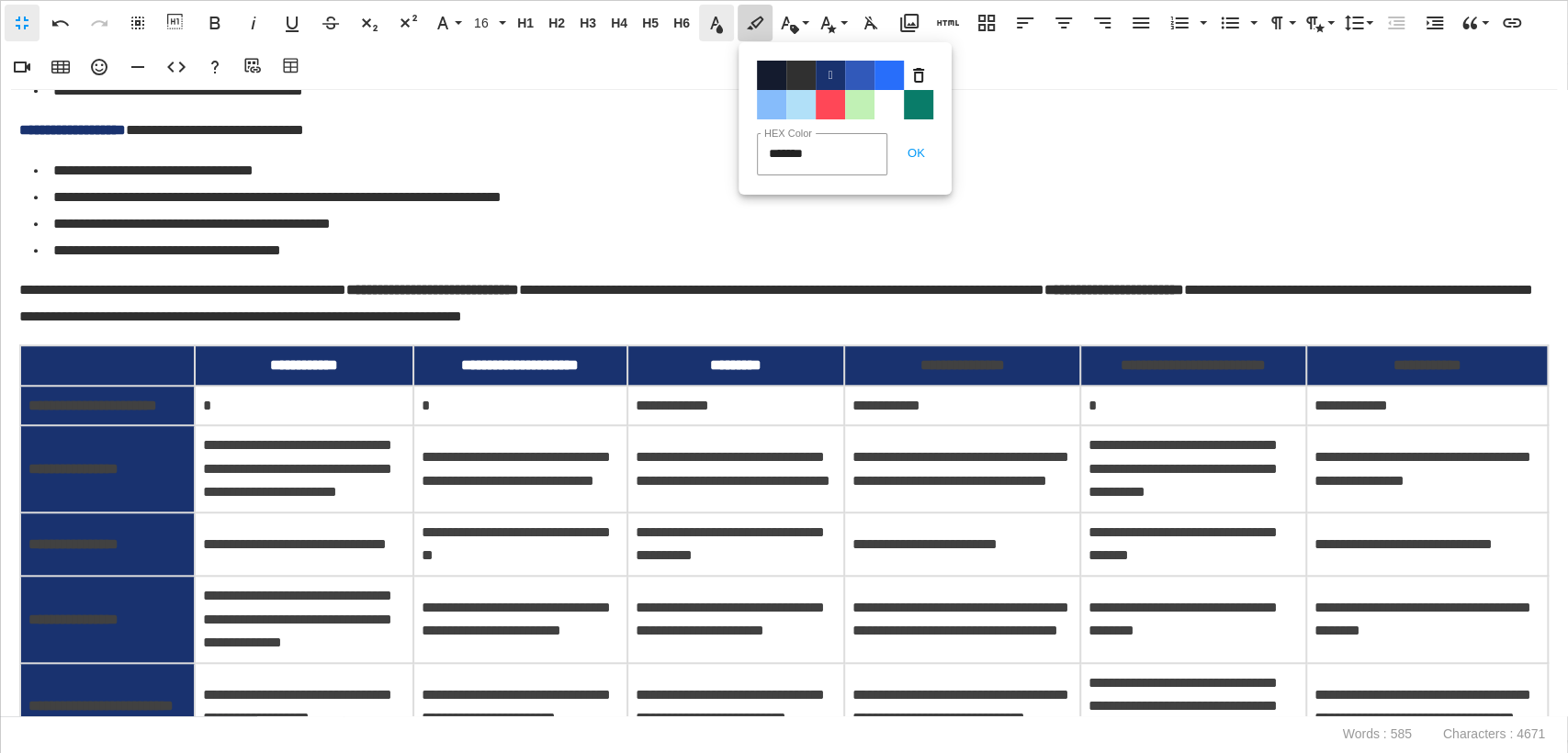 click on "Fullscreen Undo Redo Select All Show blocks Bold Italic Underline Strikethrough Subscript Superscript Font Family Playfair Mulish Inter 16 8 10 12 14 16 18 20 24 32 36 40 48 72 80 H1 Heading 1 H2 Heading 2 H3 Heading 3 H4 Heading 4 H5 Heading 5 H6 Heading 6 Text Color Background Color Inline Class Heading 1 Heading 2 Heading 3 Heading 4 Heading 5 Heading 6 Paragraph Secondary Text Inline Style font-weight 700 font-weight 900 Clear Formatting Media Library Add HTML Responsive Layout Align Left Align Center Align Right Align Justify Ordered List   Default Lower Alpha Lower Greek Lower Roman Upper Alpha Upper Roman    Unordered List   Default Circle Disc Square    Paragraph Format Normal Heading 1 Heading 2 Heading 3 Heading 4 Code Paragraph Style Gray Bordered Spaced Uppercase Line Height Default Single 1.15 1.5 Double Decrease Indent Increase Indent Quote Increase Ctrl+' Decrease Ctrl+Shift+' Insert Link Insert Video Insert Table Emoticons Insert Horizontal Line Code View Help Add source URL Table Builder" at bounding box center (784, 45) 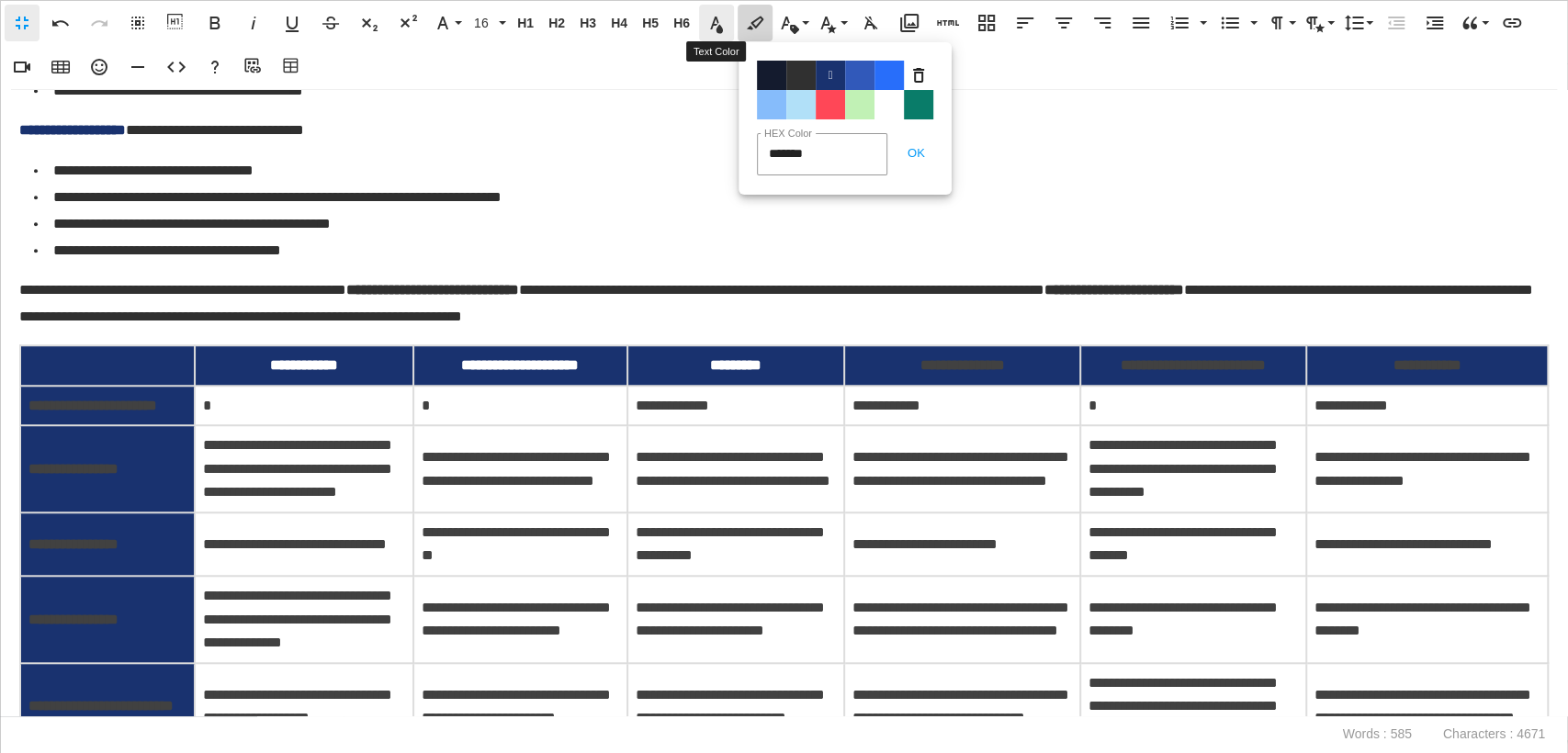 click on "Text Color" at bounding box center (716, 23) 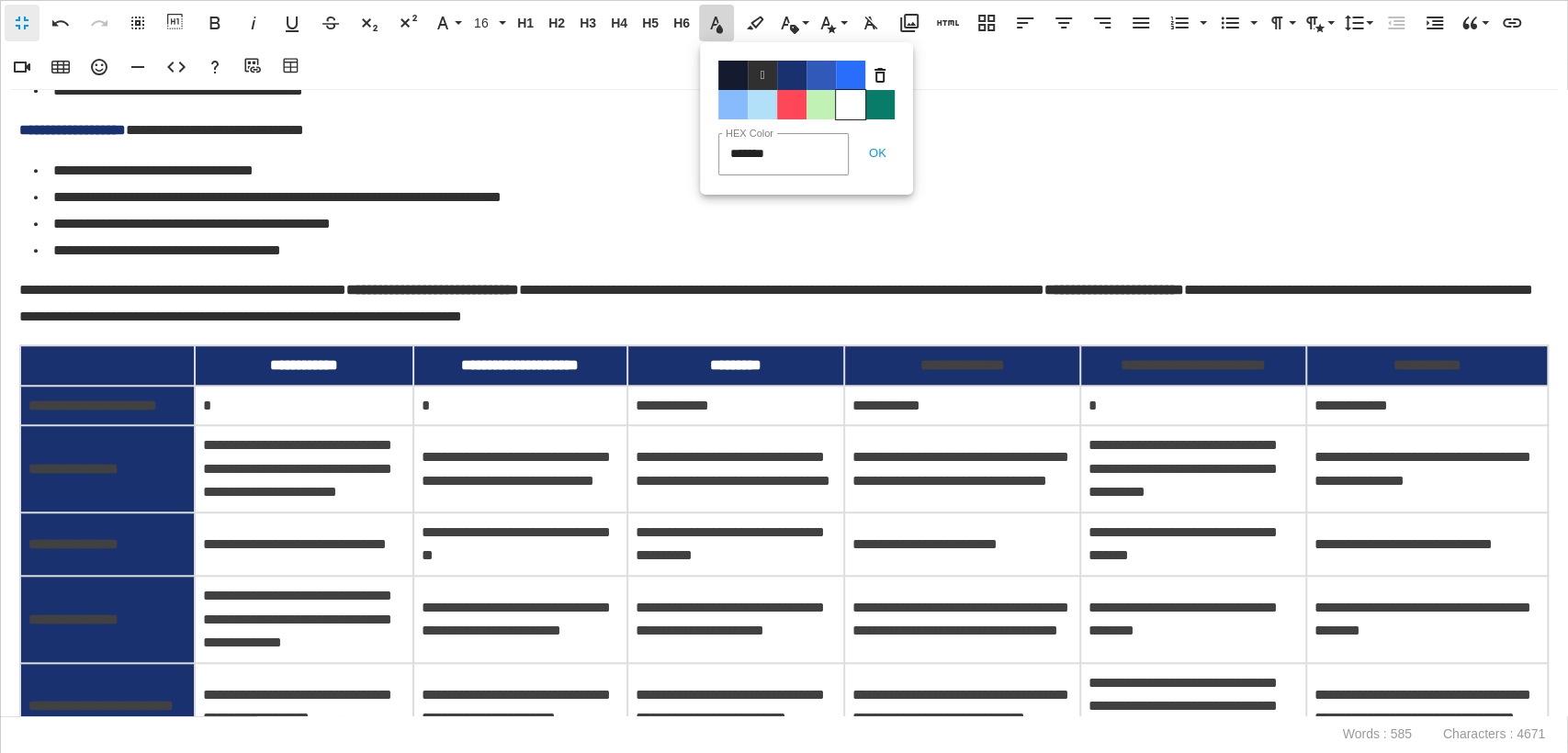 click on "Color#FFFFFF" at bounding box center [851, 105] 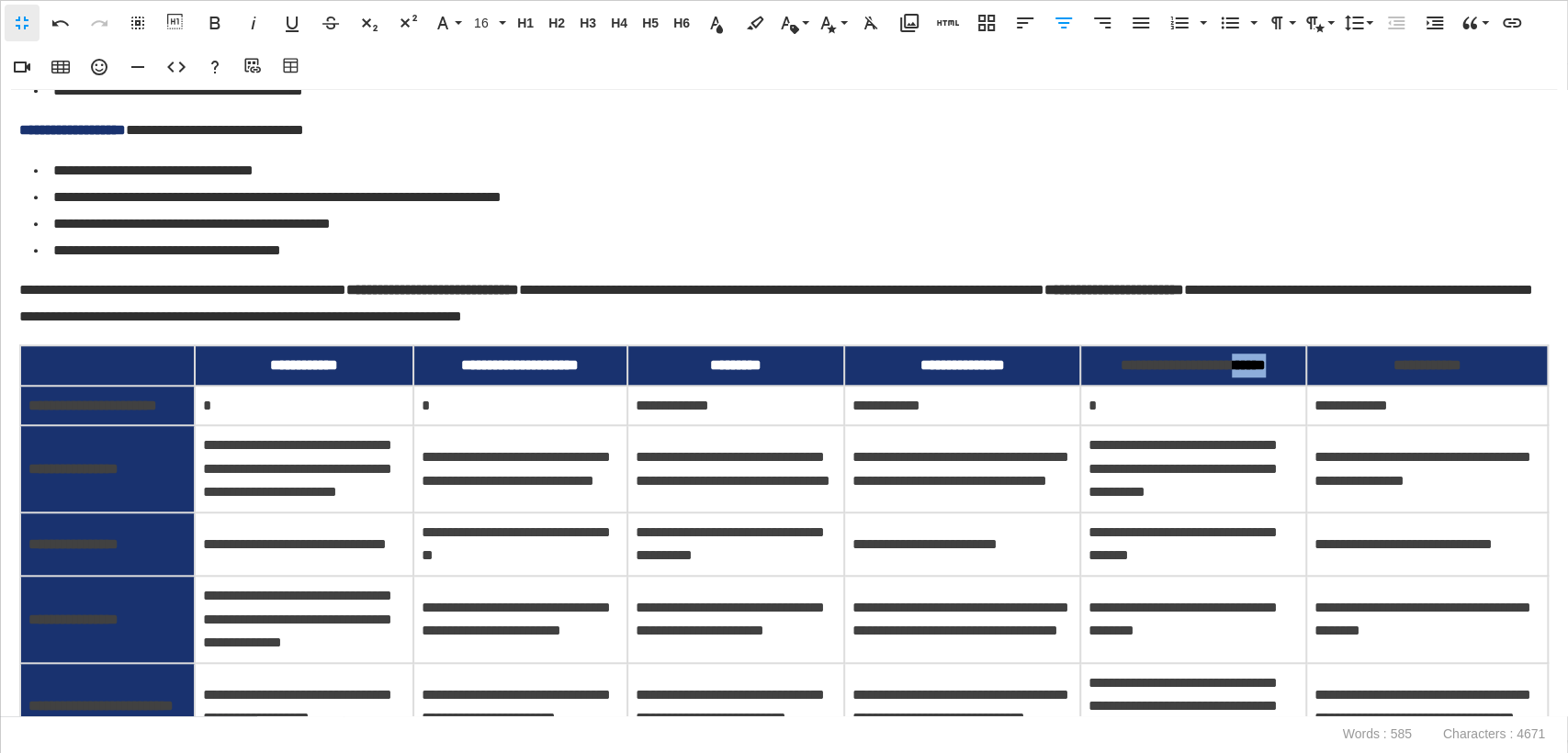 drag, startPoint x: 1287, startPoint y: 370, endPoint x: 1242, endPoint y: 366, distance: 45.177428 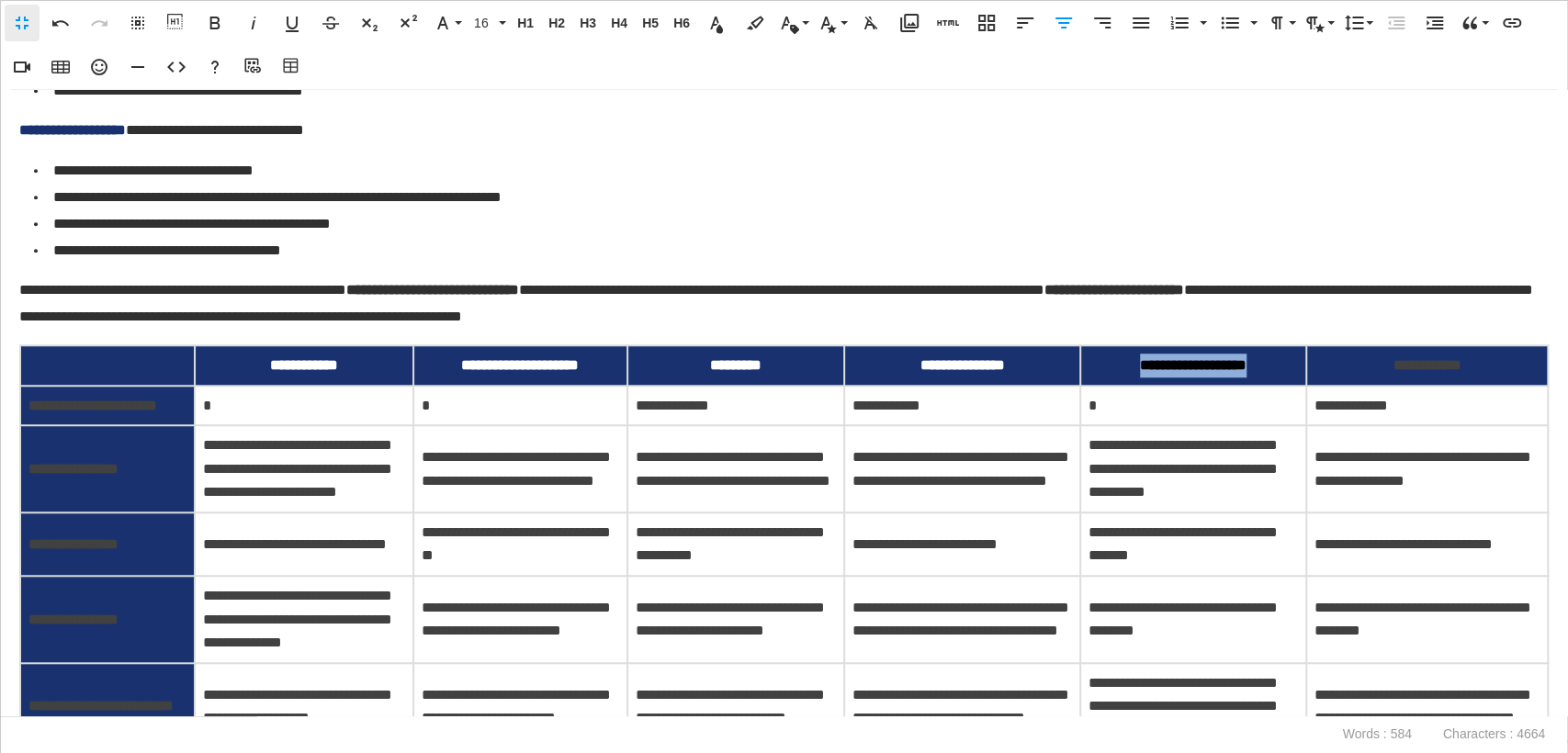 drag, startPoint x: 1271, startPoint y: 372, endPoint x: 1106, endPoint y: 364, distance: 165.19383 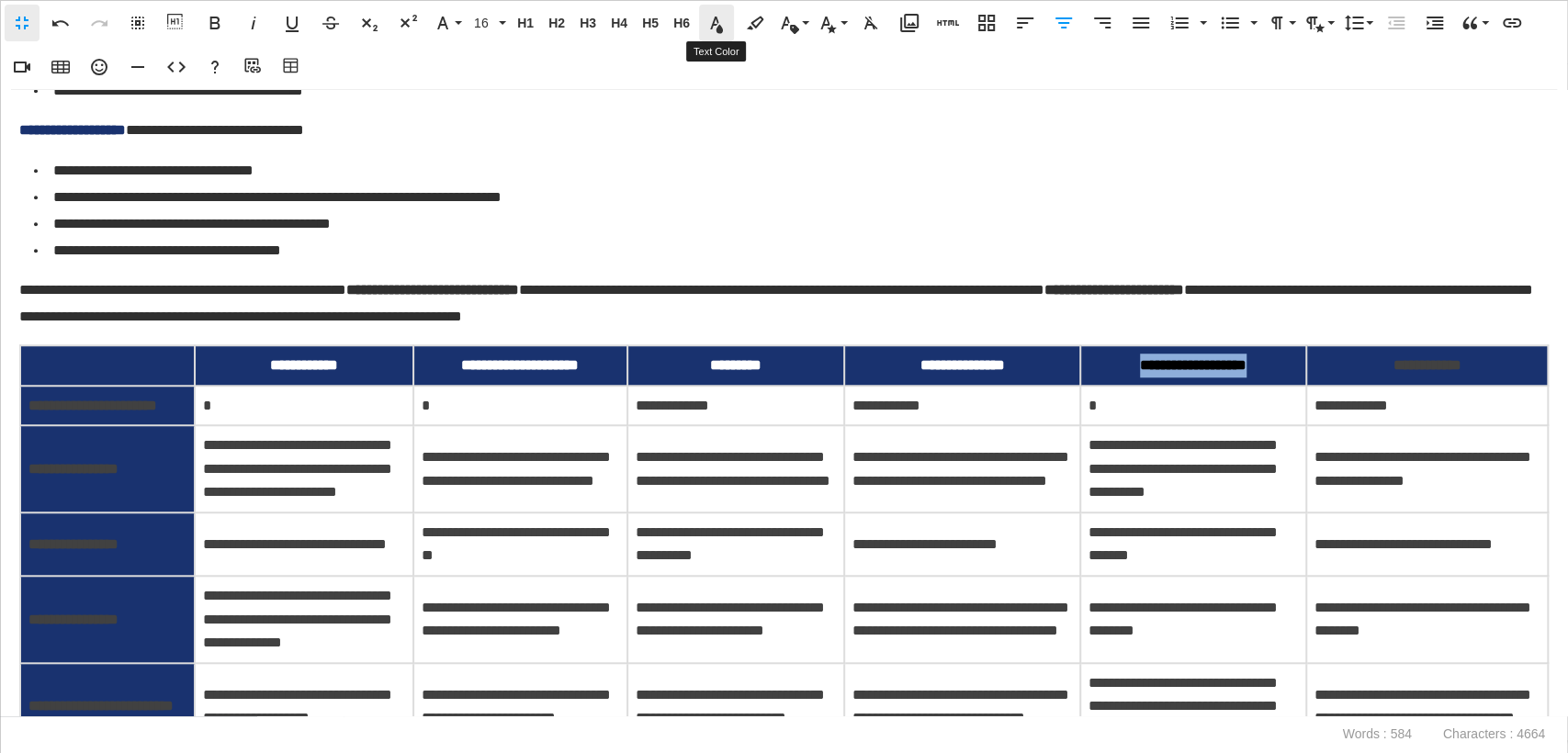 click 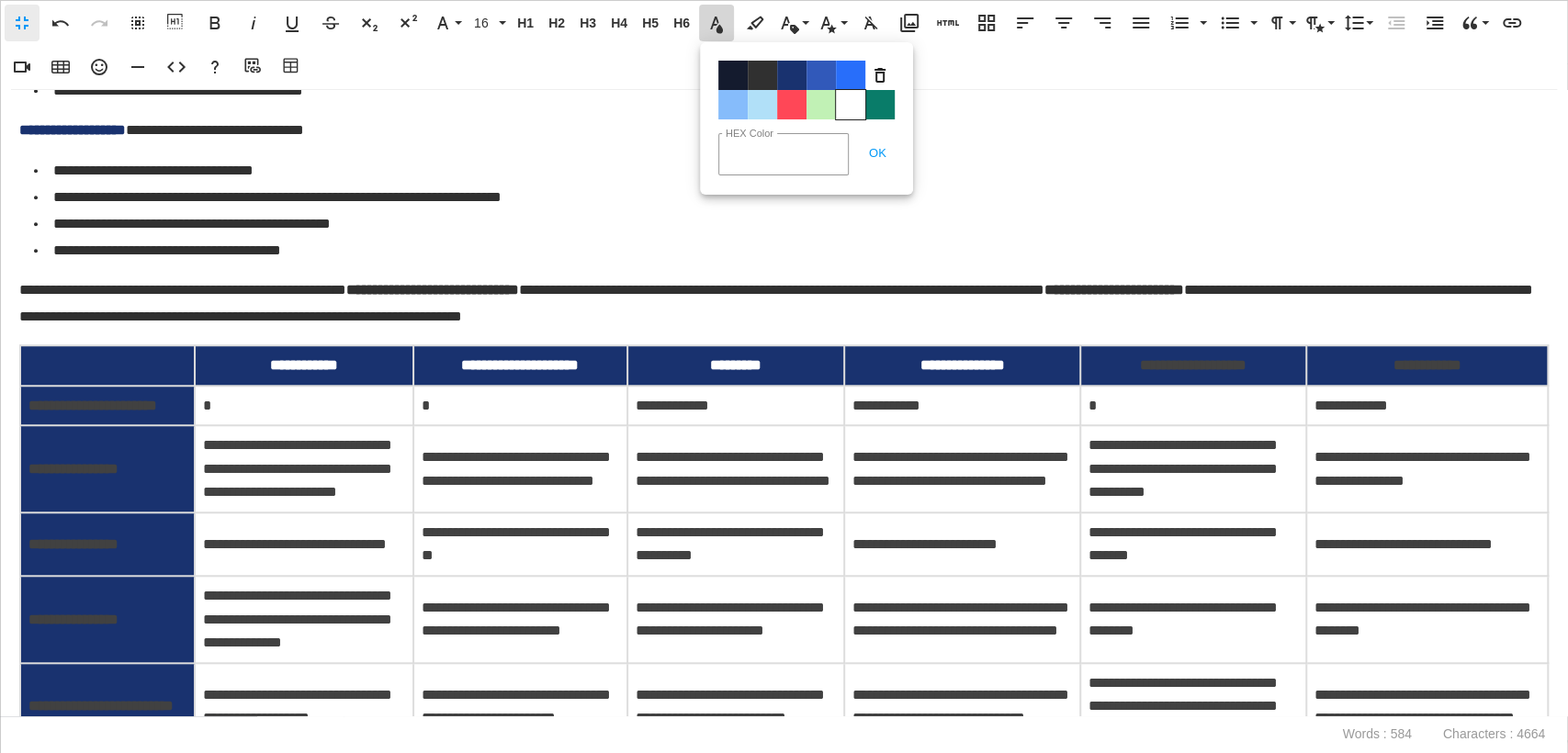 click on "Color#FFFFFF" at bounding box center [851, 105] 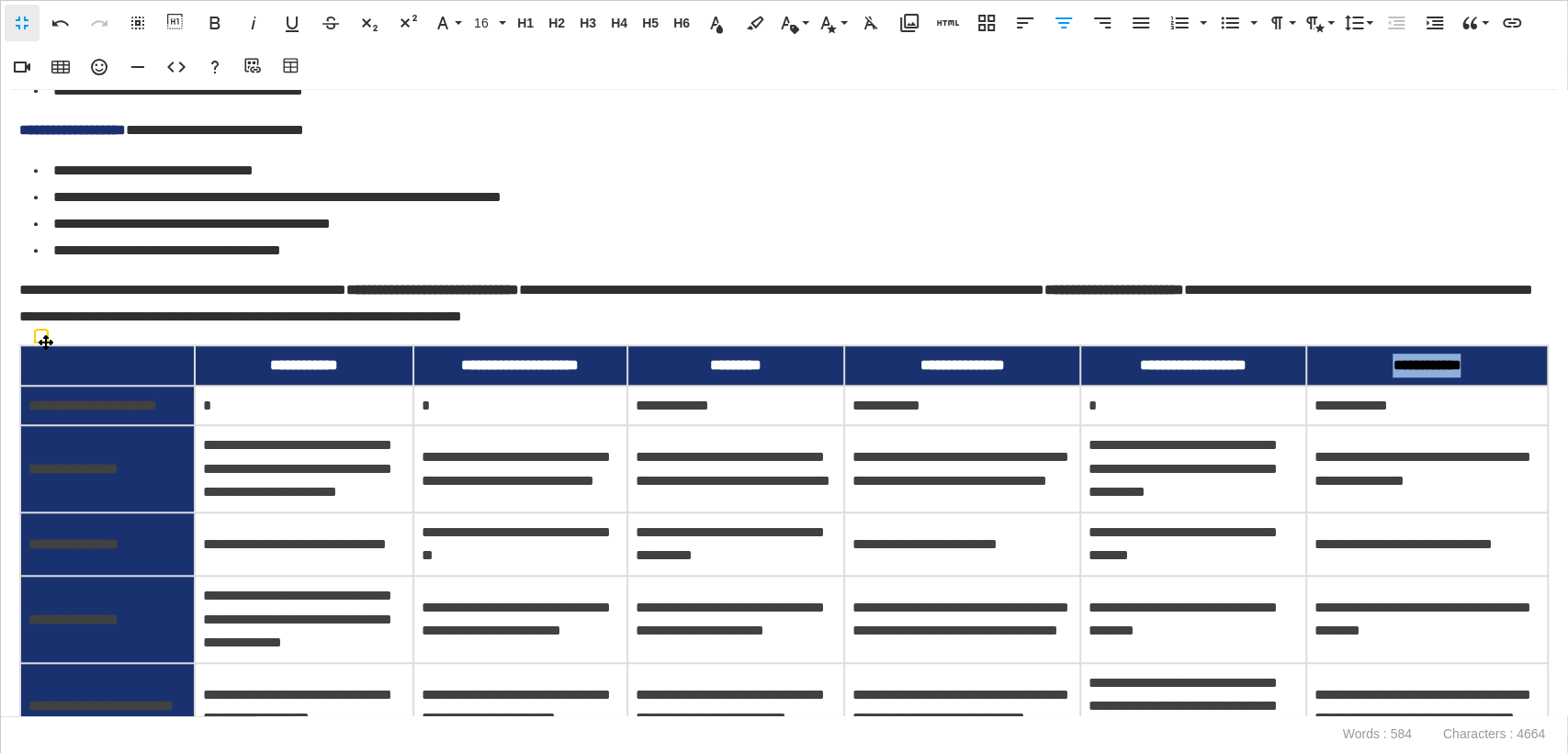 drag, startPoint x: 1501, startPoint y: 369, endPoint x: 1372, endPoint y: 369, distance: 129 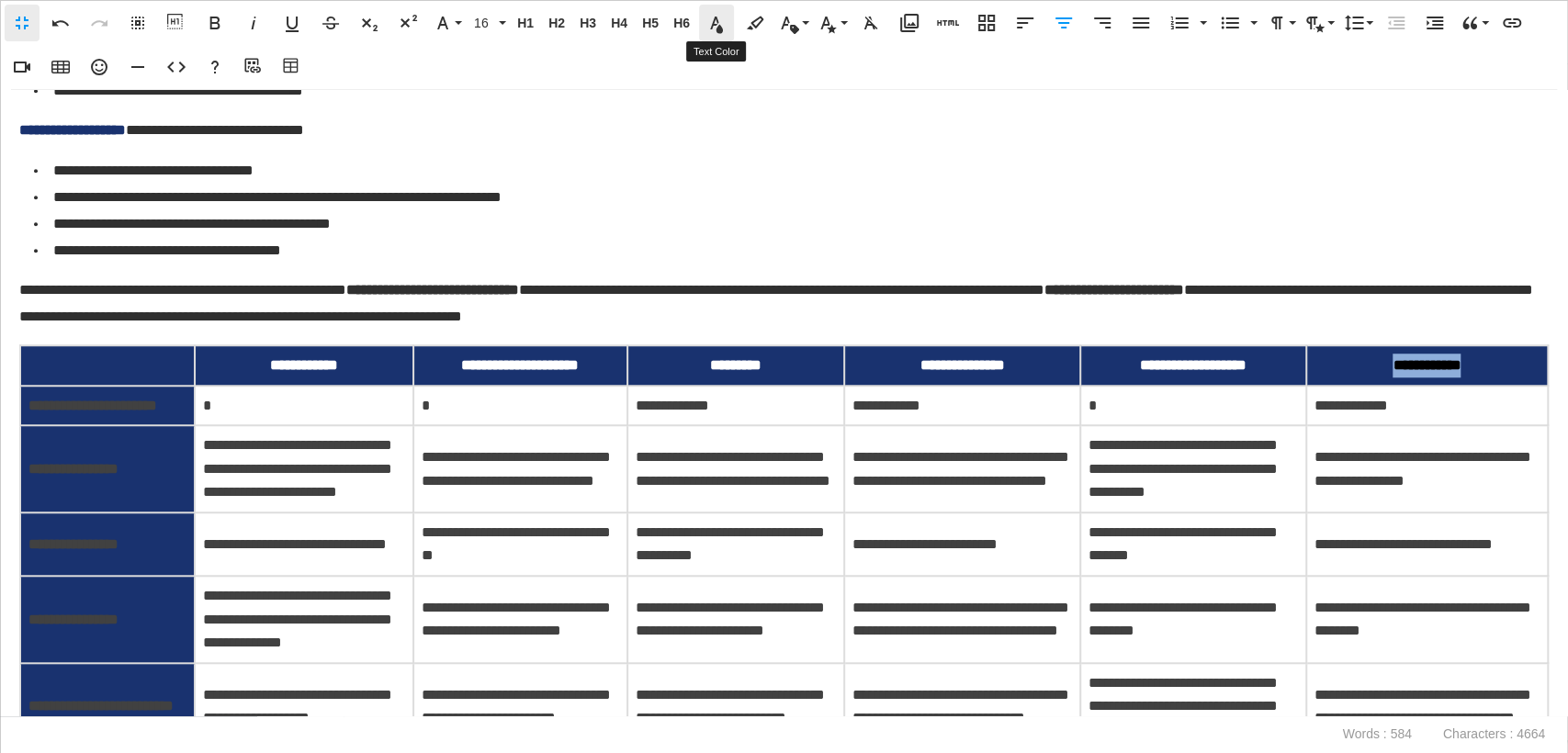 click 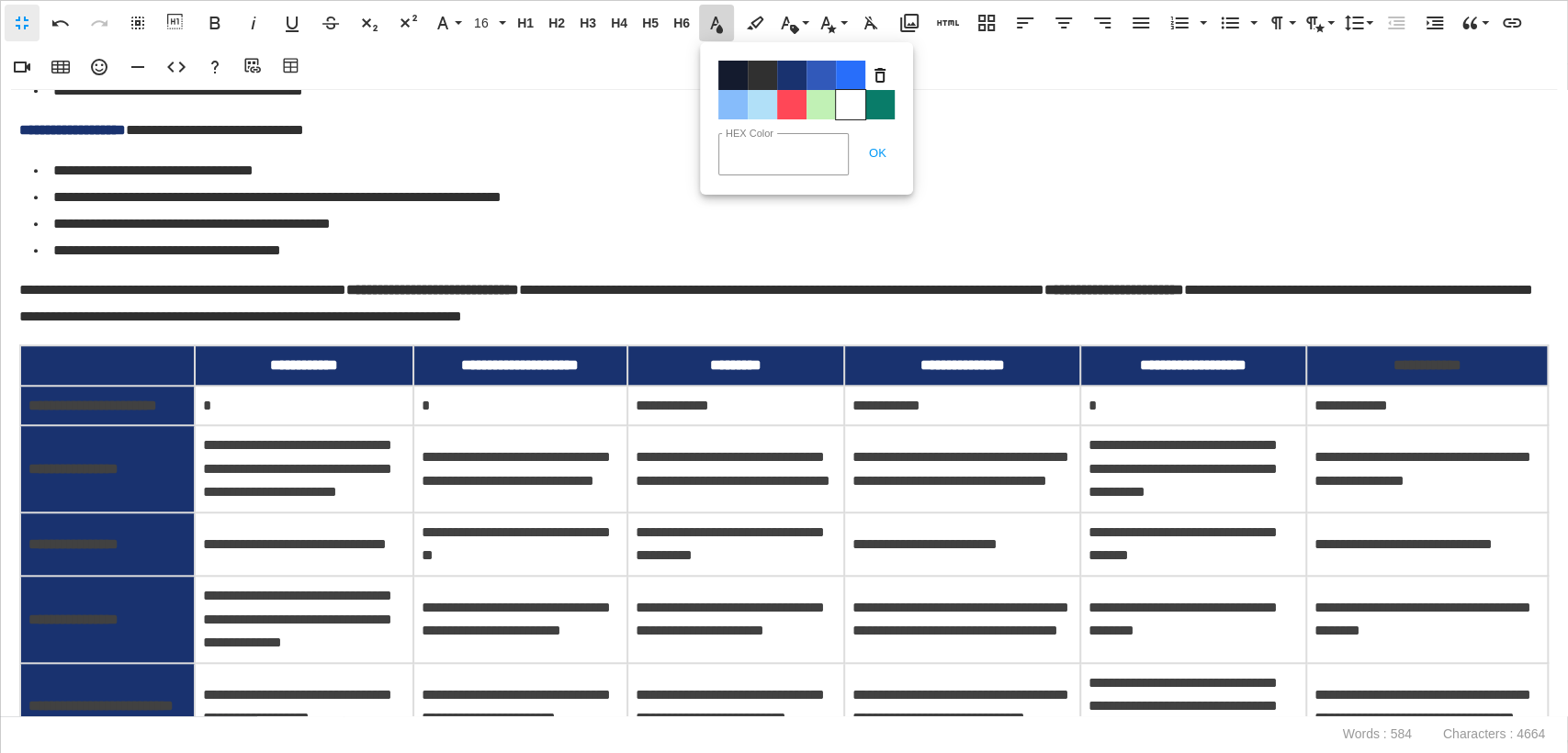 click on "Color#FFFFFF" at bounding box center [851, 105] 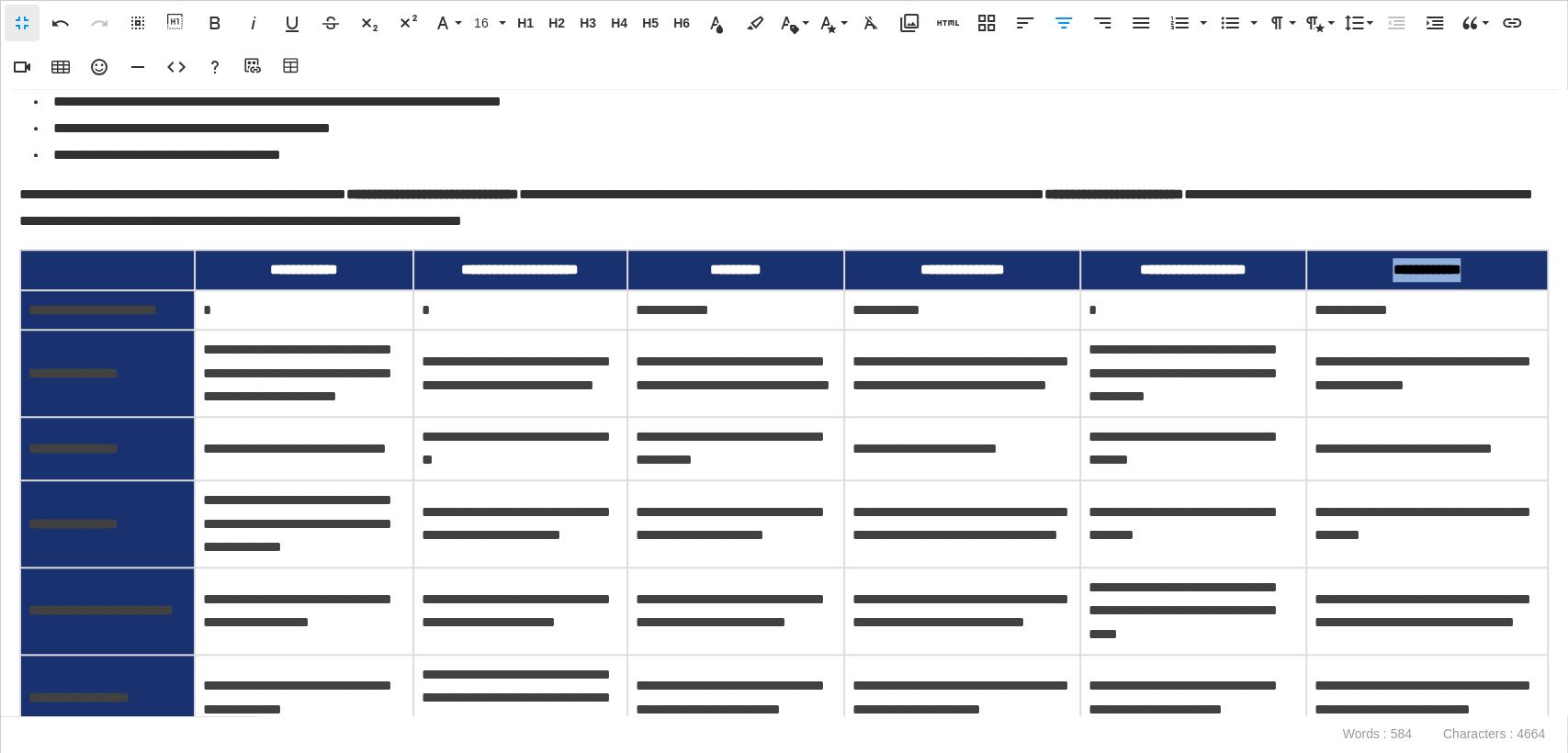 scroll, scrollTop: 1087, scrollLeft: 0, axis: vertical 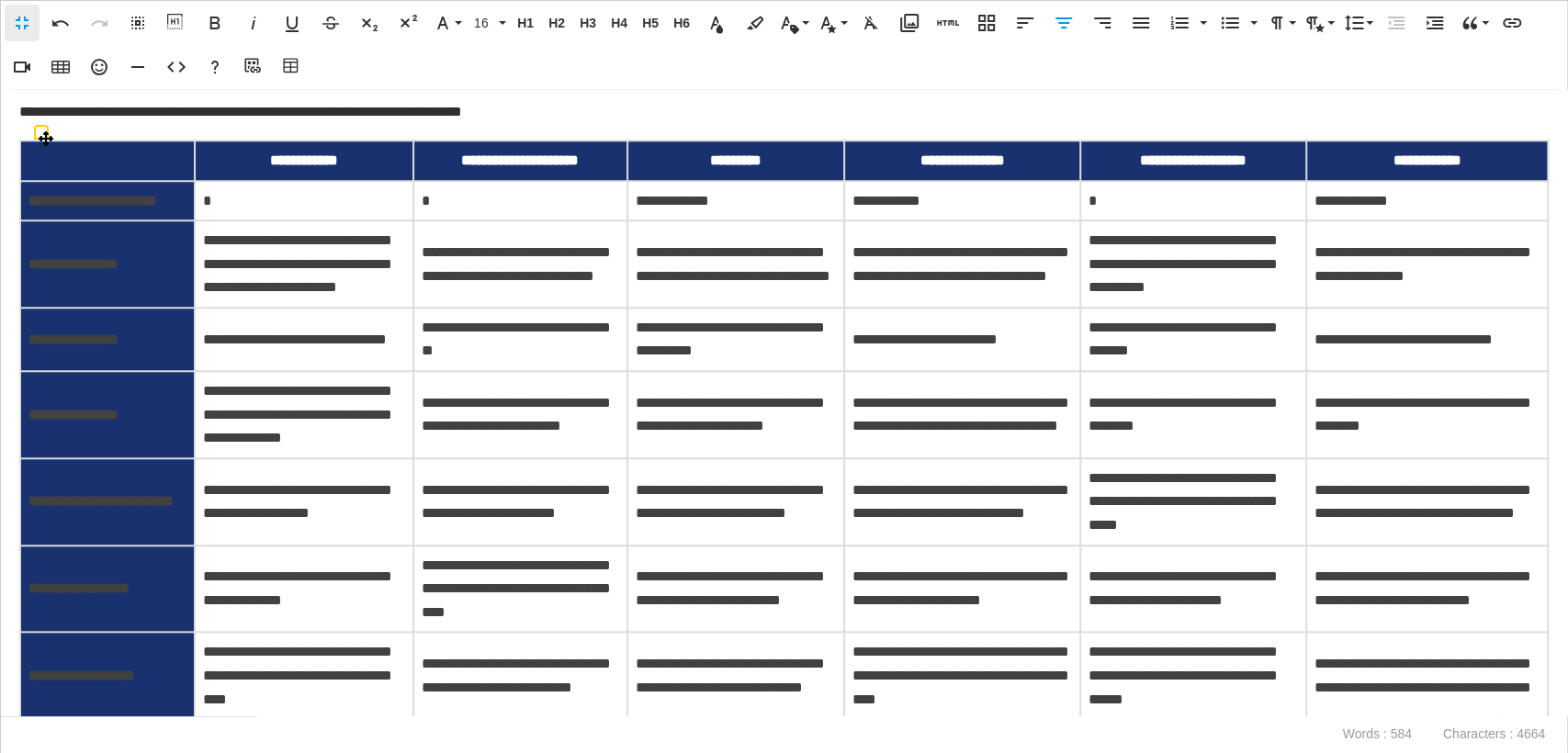 click on "**********" at bounding box center [520, 339] 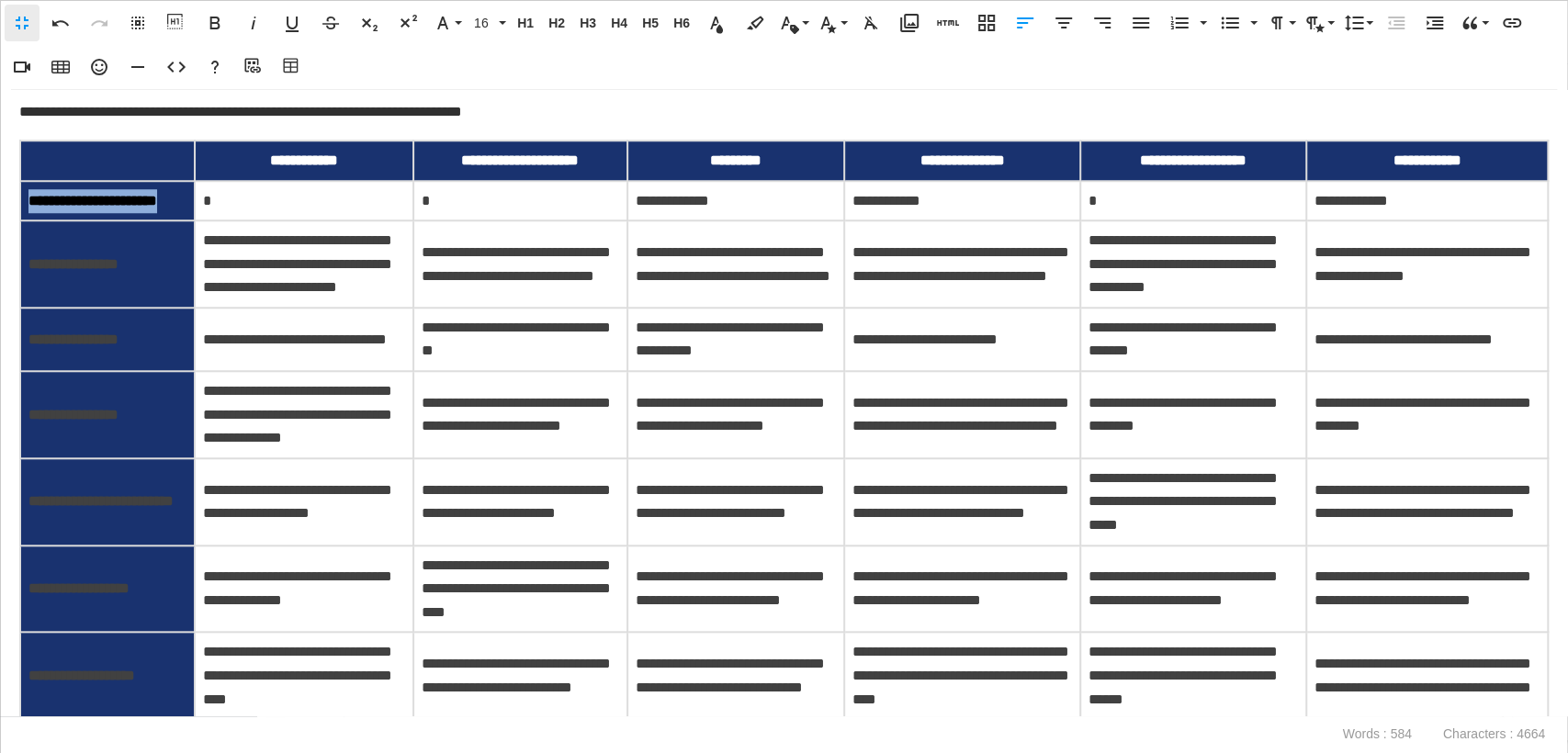 drag, startPoint x: 133, startPoint y: 222, endPoint x: 28, endPoint y: 200, distance: 107.280007 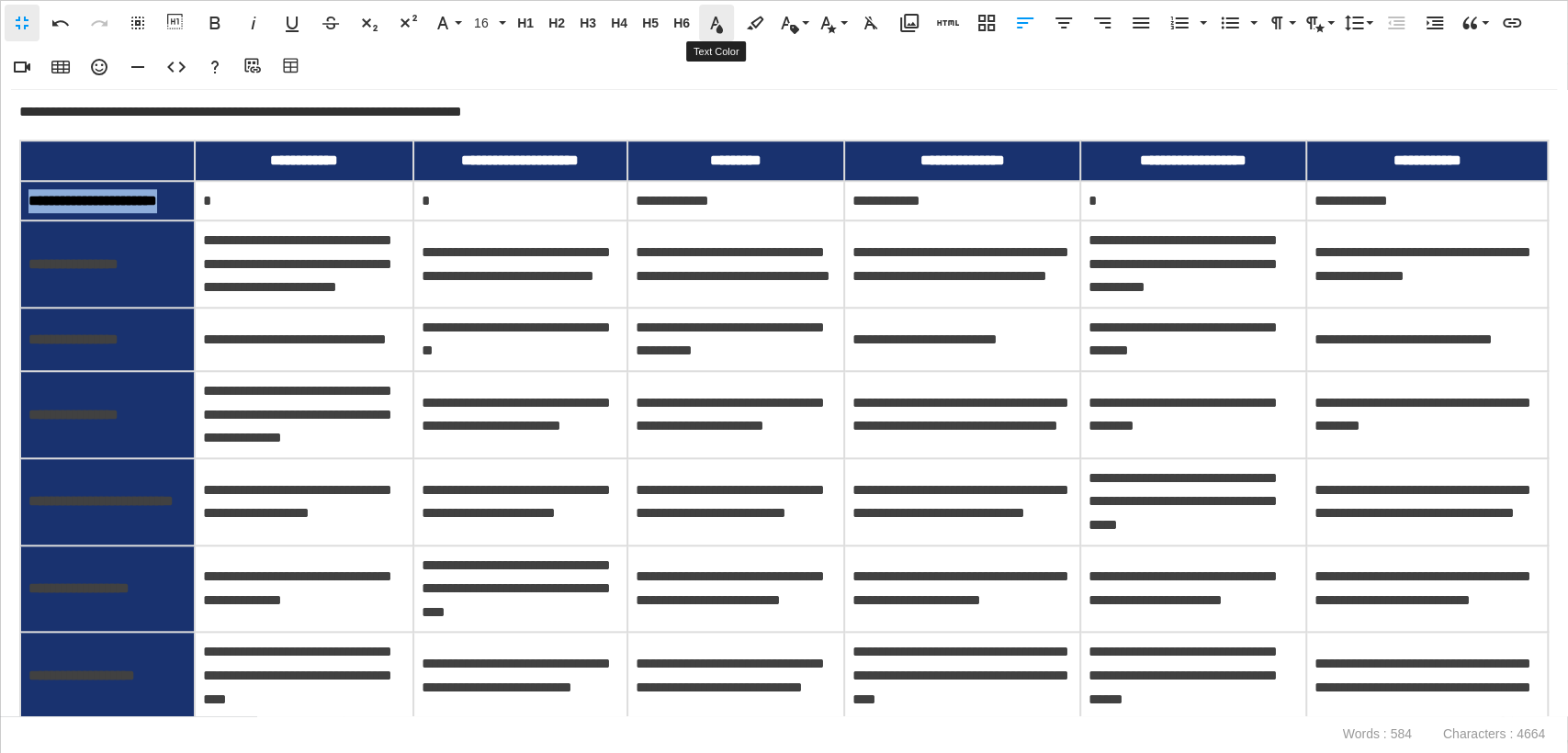 click on "Text Color" at bounding box center (716, 23) 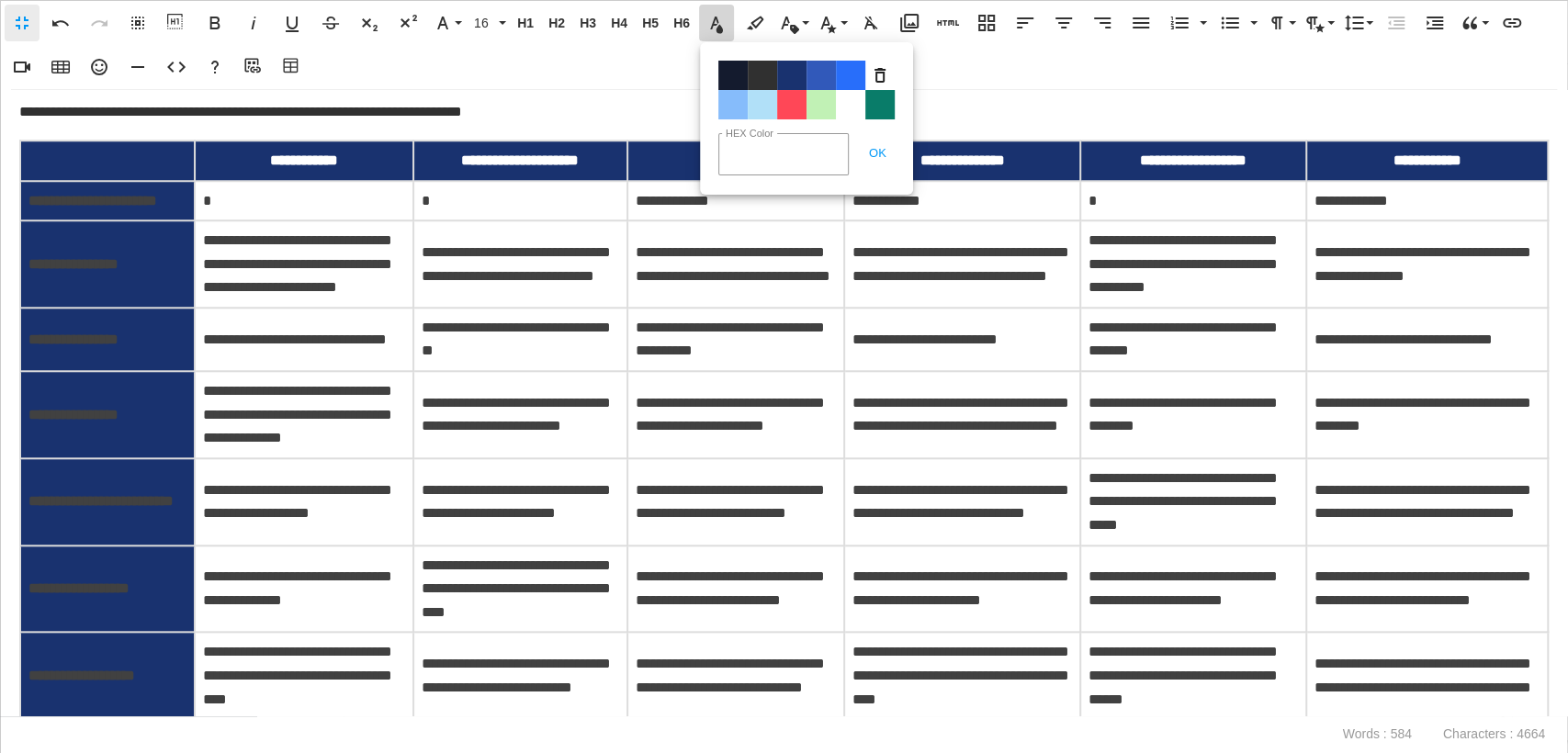 click on "Color#FFFFFF" at bounding box center (851, 105) 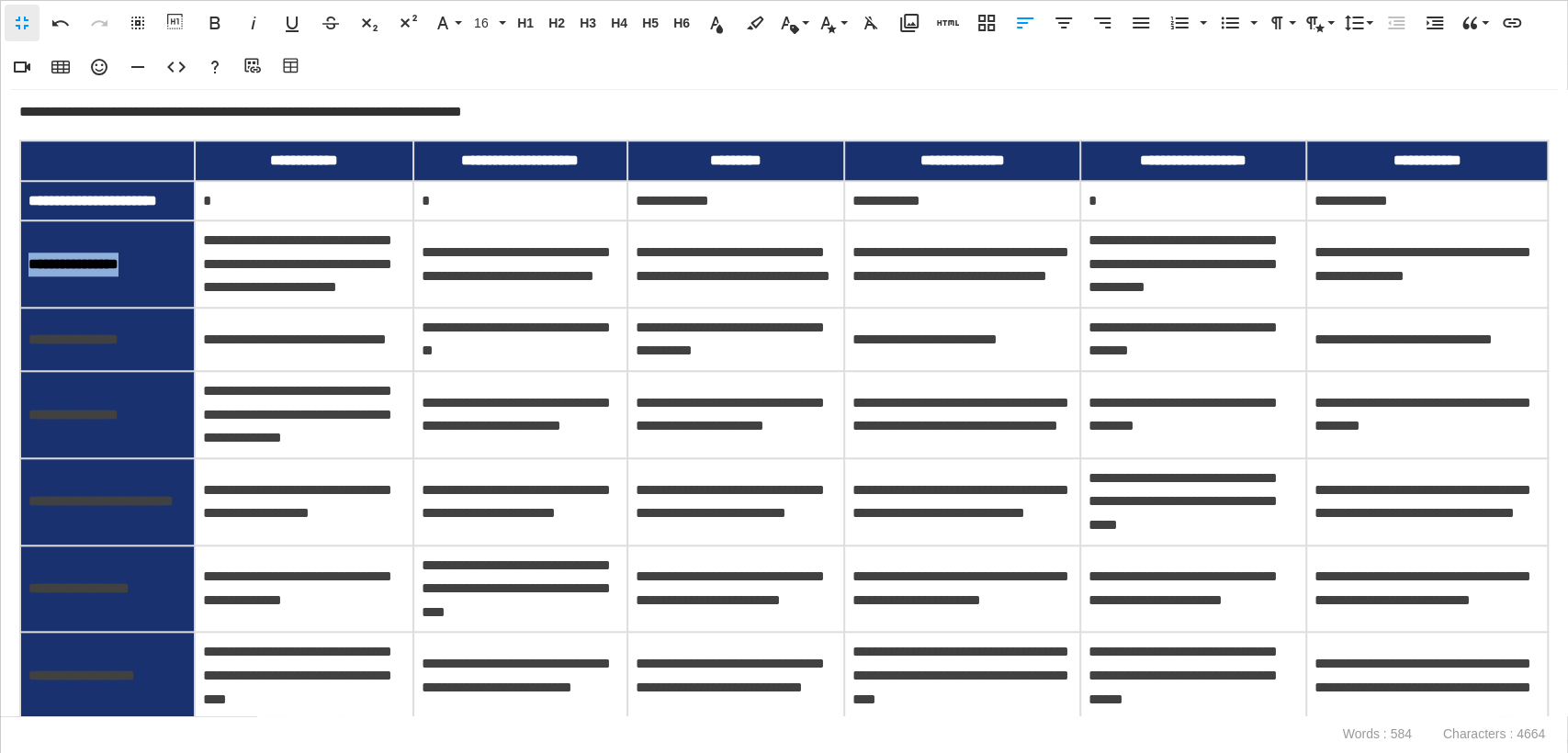 drag, startPoint x: 160, startPoint y: 303, endPoint x: 22, endPoint y: 301, distance: 138.01449 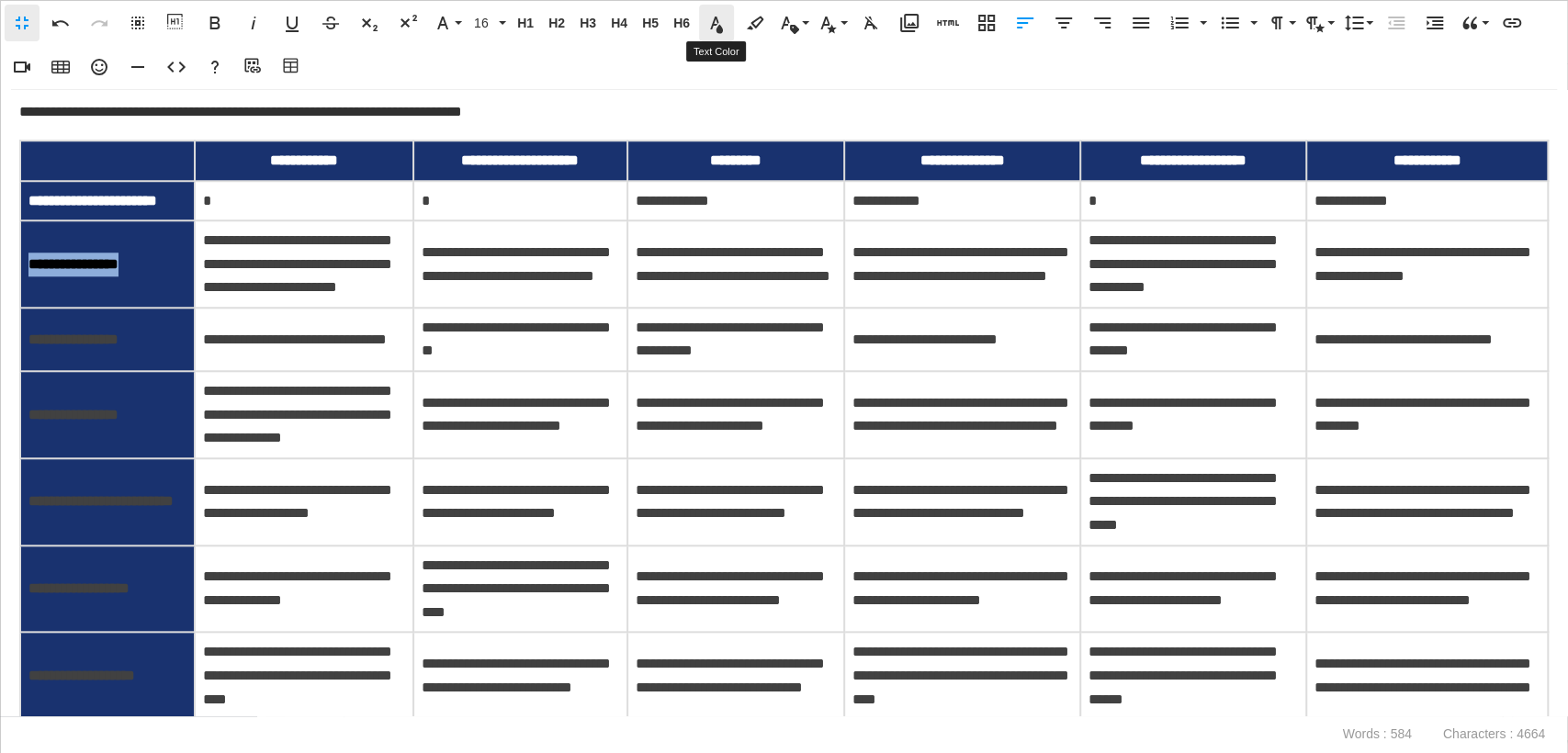 click 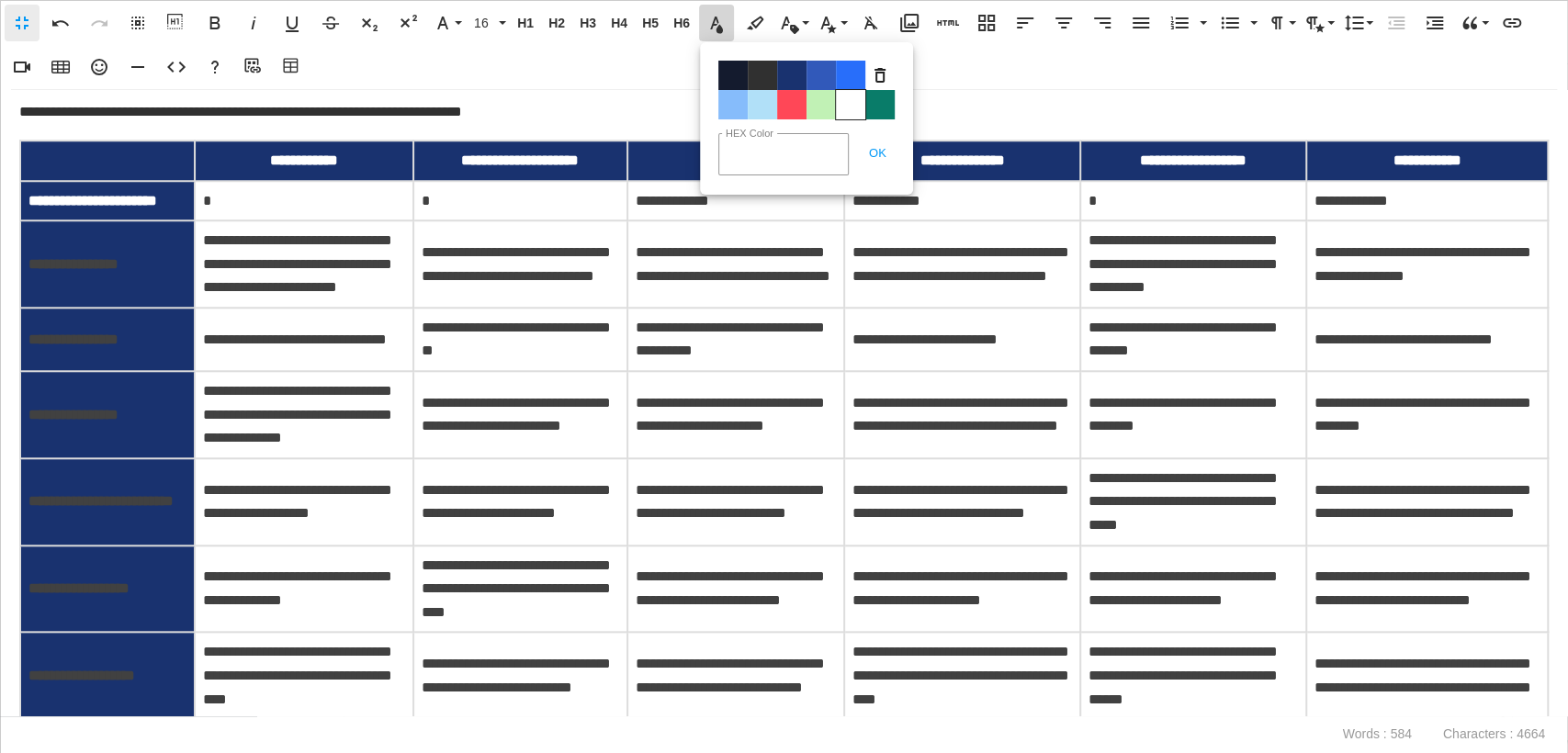 click on "Color#FFFFFF" at bounding box center [851, 105] 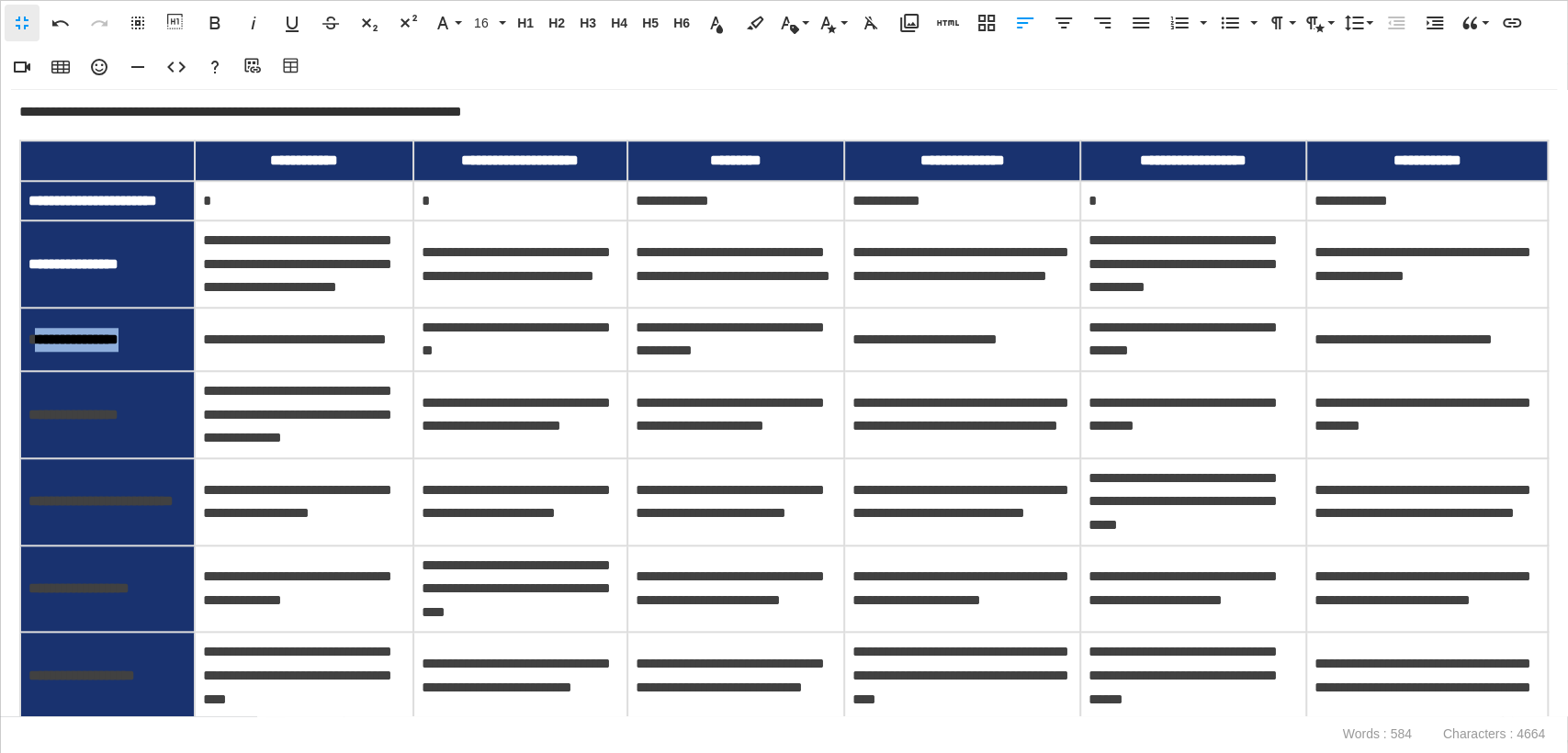 drag, startPoint x: 167, startPoint y: 393, endPoint x: 33, endPoint y: 386, distance: 134.18271 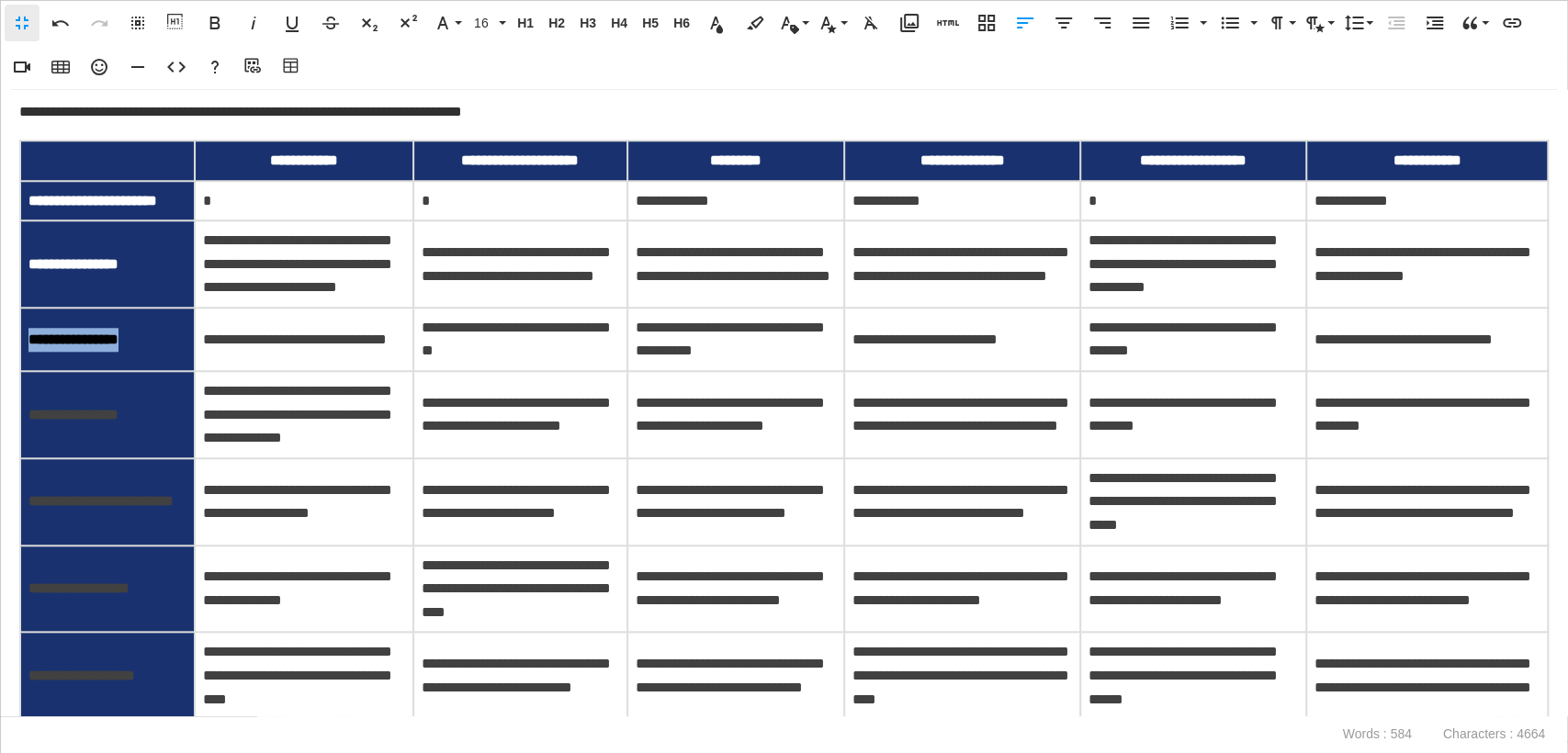 drag, startPoint x: 29, startPoint y: 383, endPoint x: 159, endPoint y: 392, distance: 130.31117 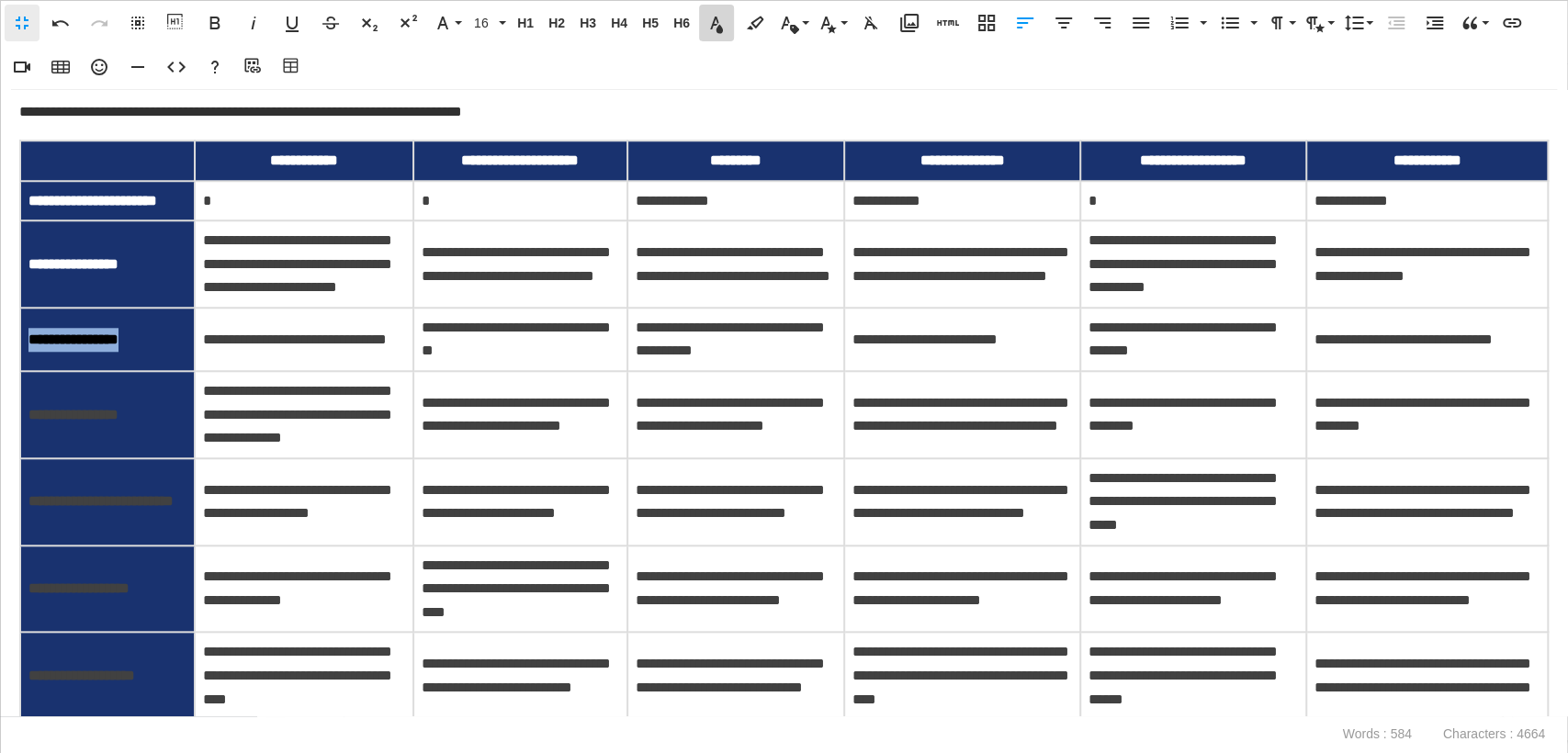 click 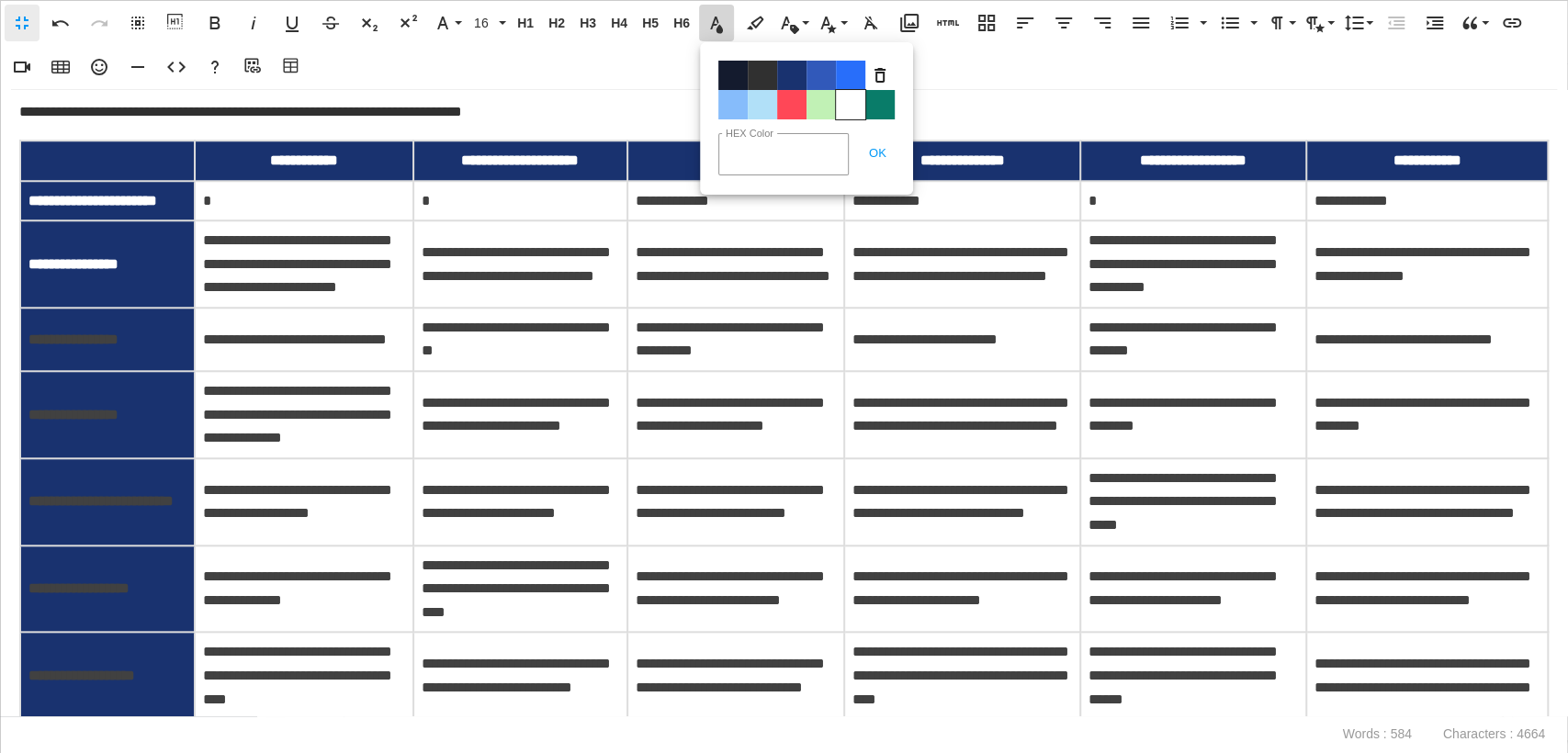 click on "Color#FFFFFF" at bounding box center (851, 105) 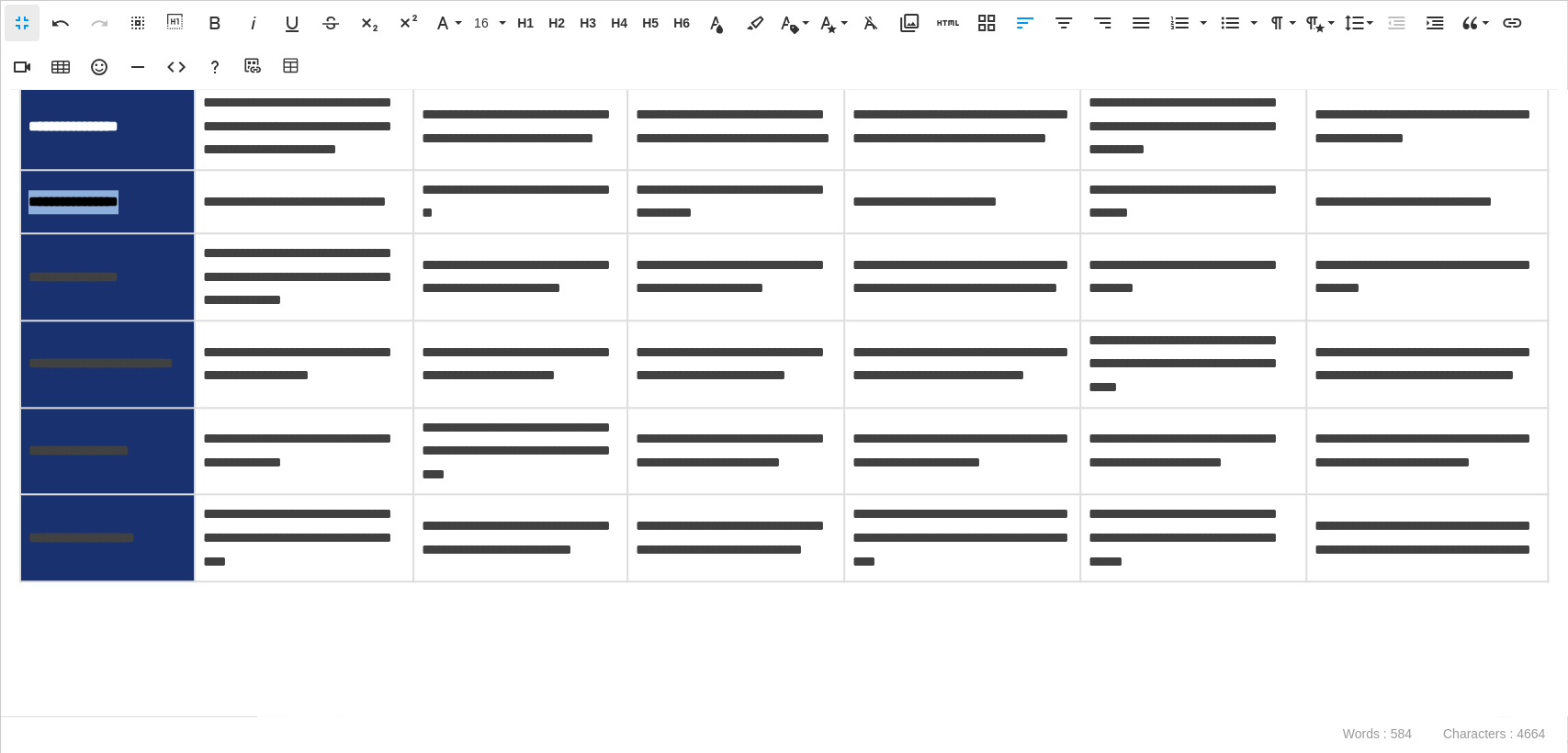scroll, scrollTop: 1318, scrollLeft: 0, axis: vertical 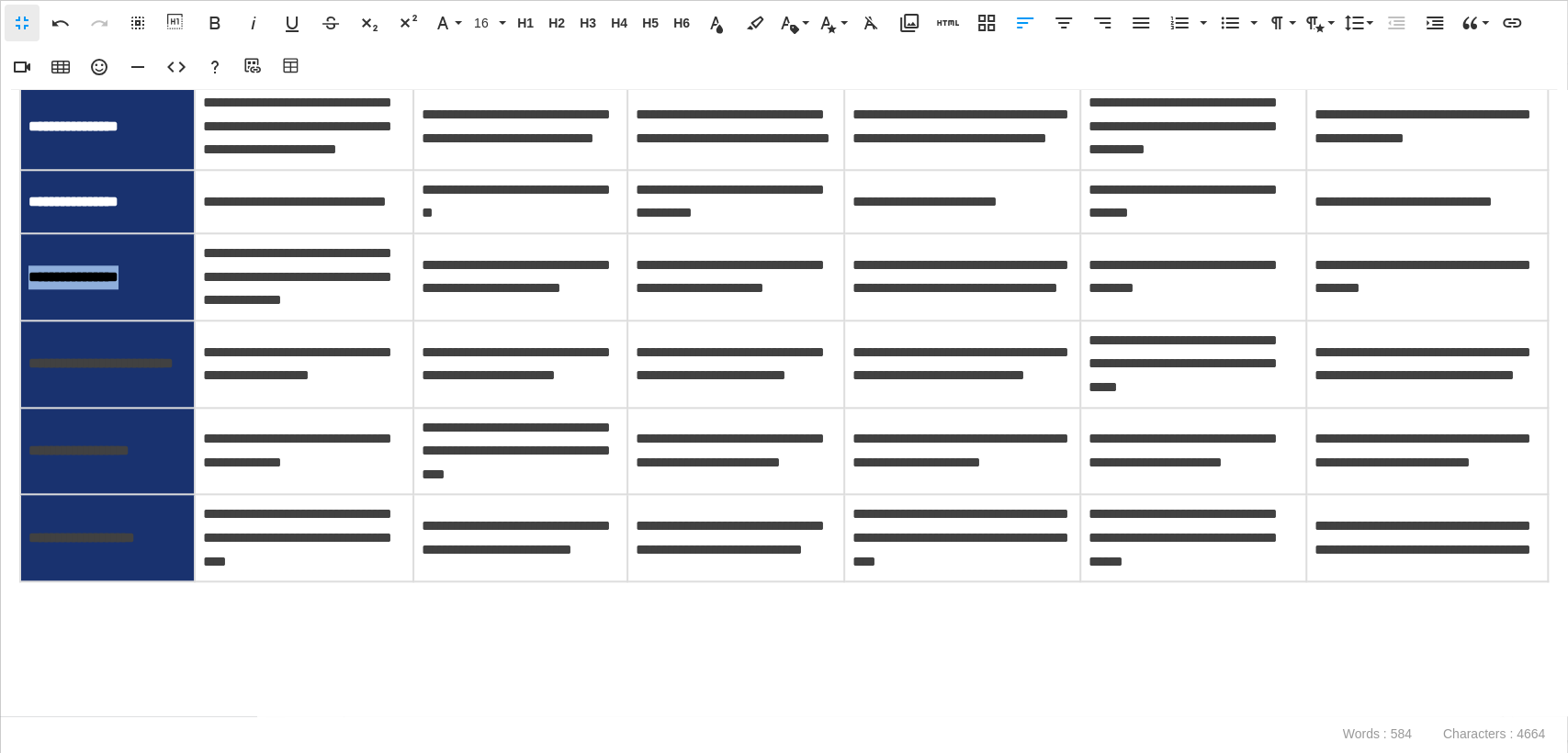 drag, startPoint x: 154, startPoint y: 240, endPoint x: 31, endPoint y: 244, distance: 123.06502 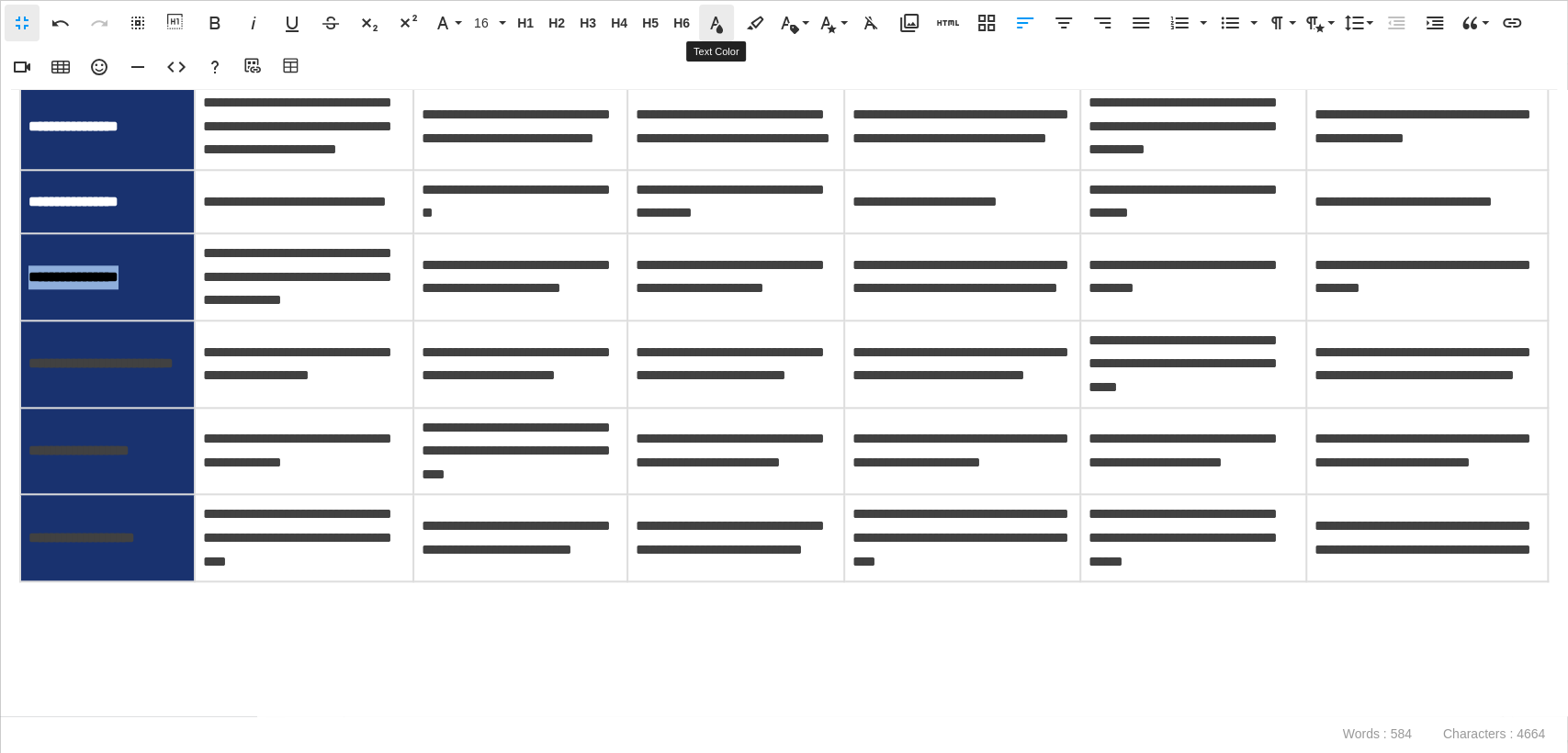 click 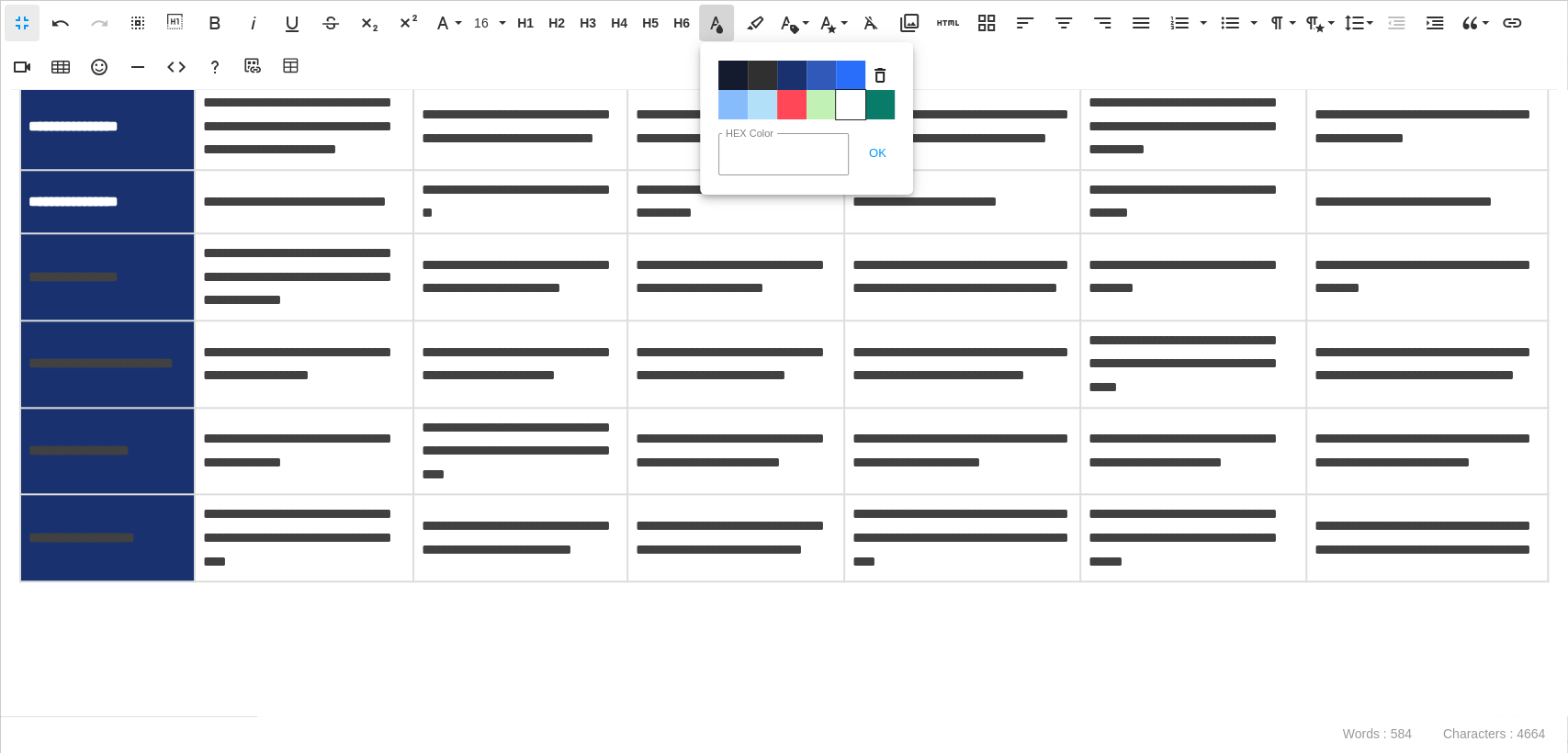 click on "Color#FFFFFF" at bounding box center [851, 105] 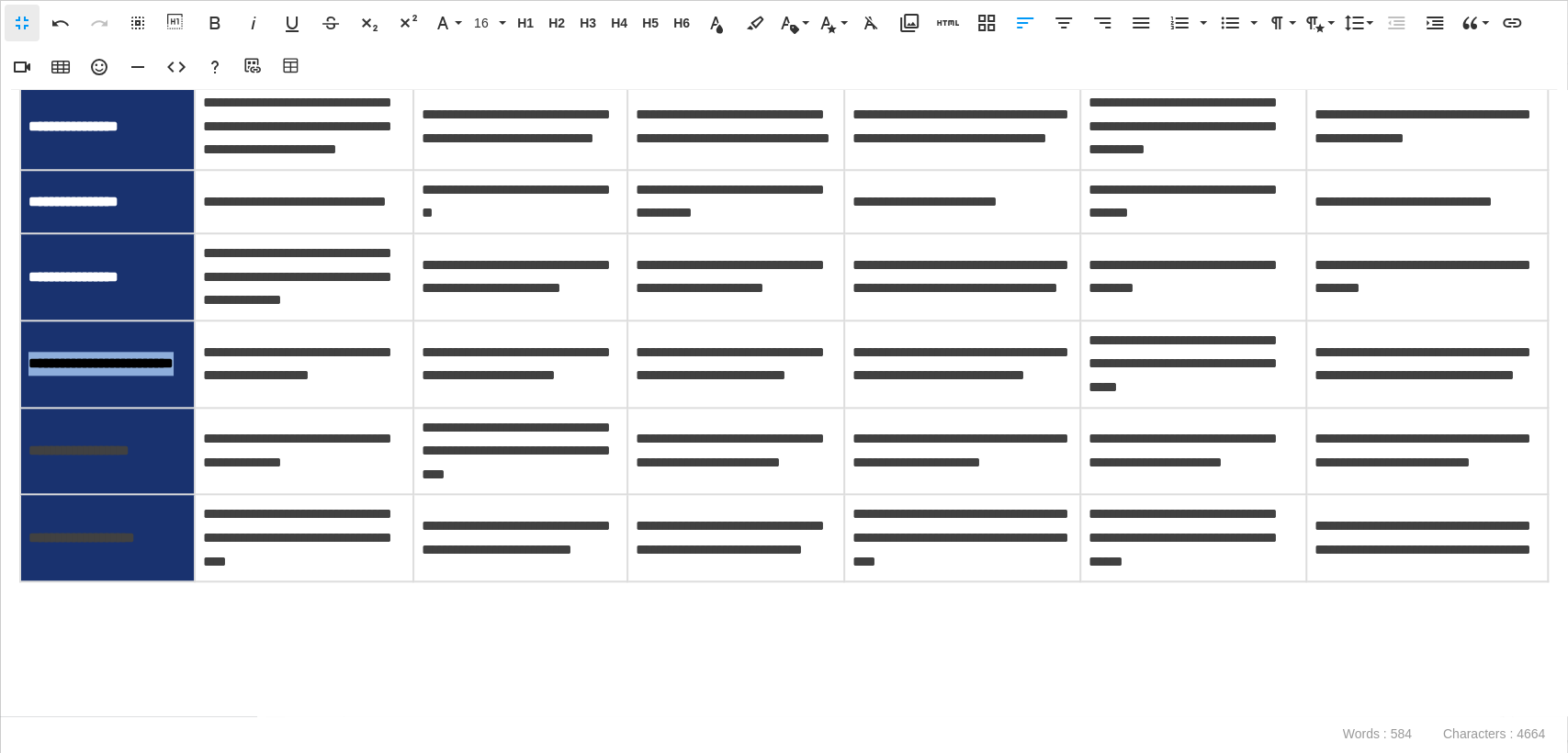 drag, startPoint x: 141, startPoint y: 355, endPoint x: 28, endPoint y: 343, distance: 113.63538 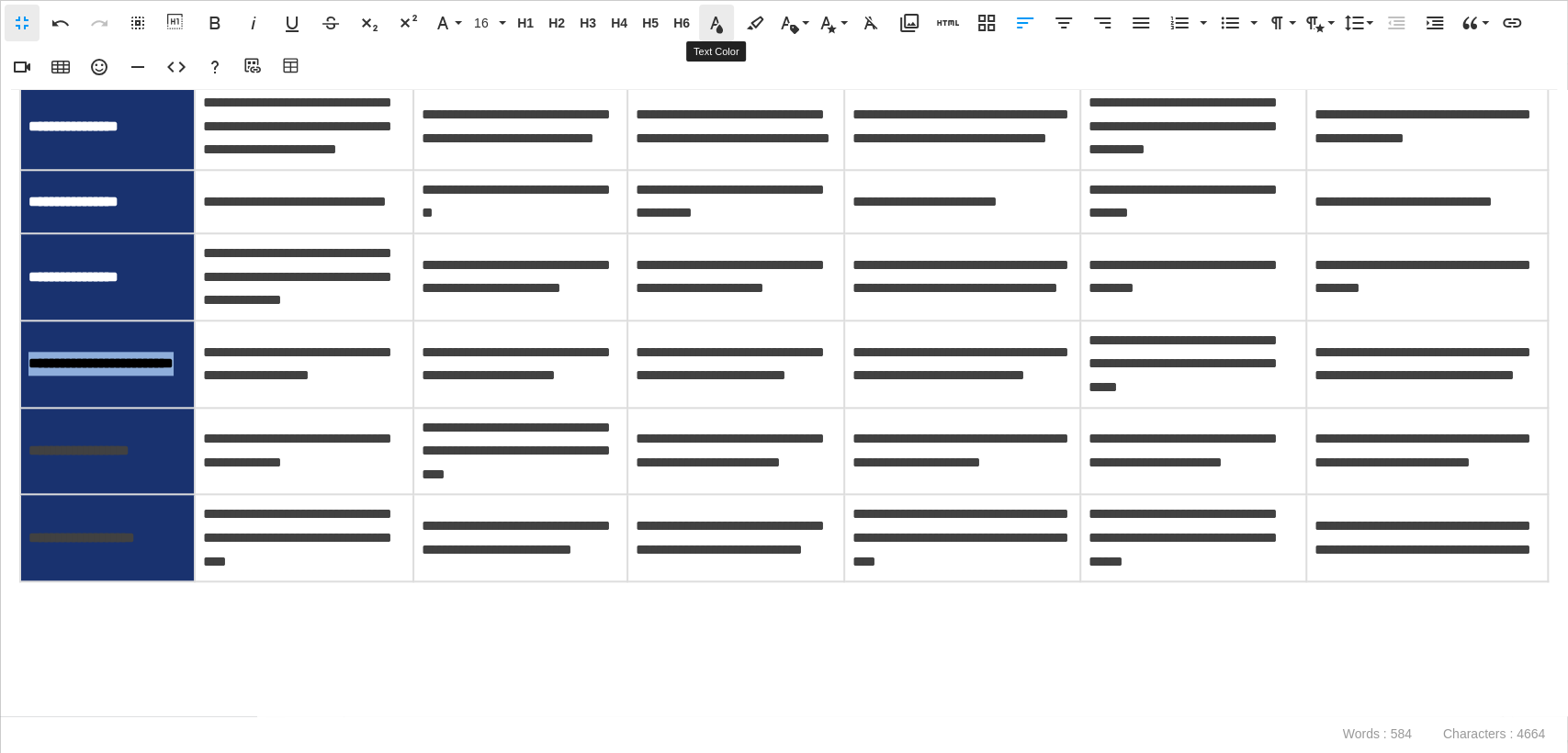 click 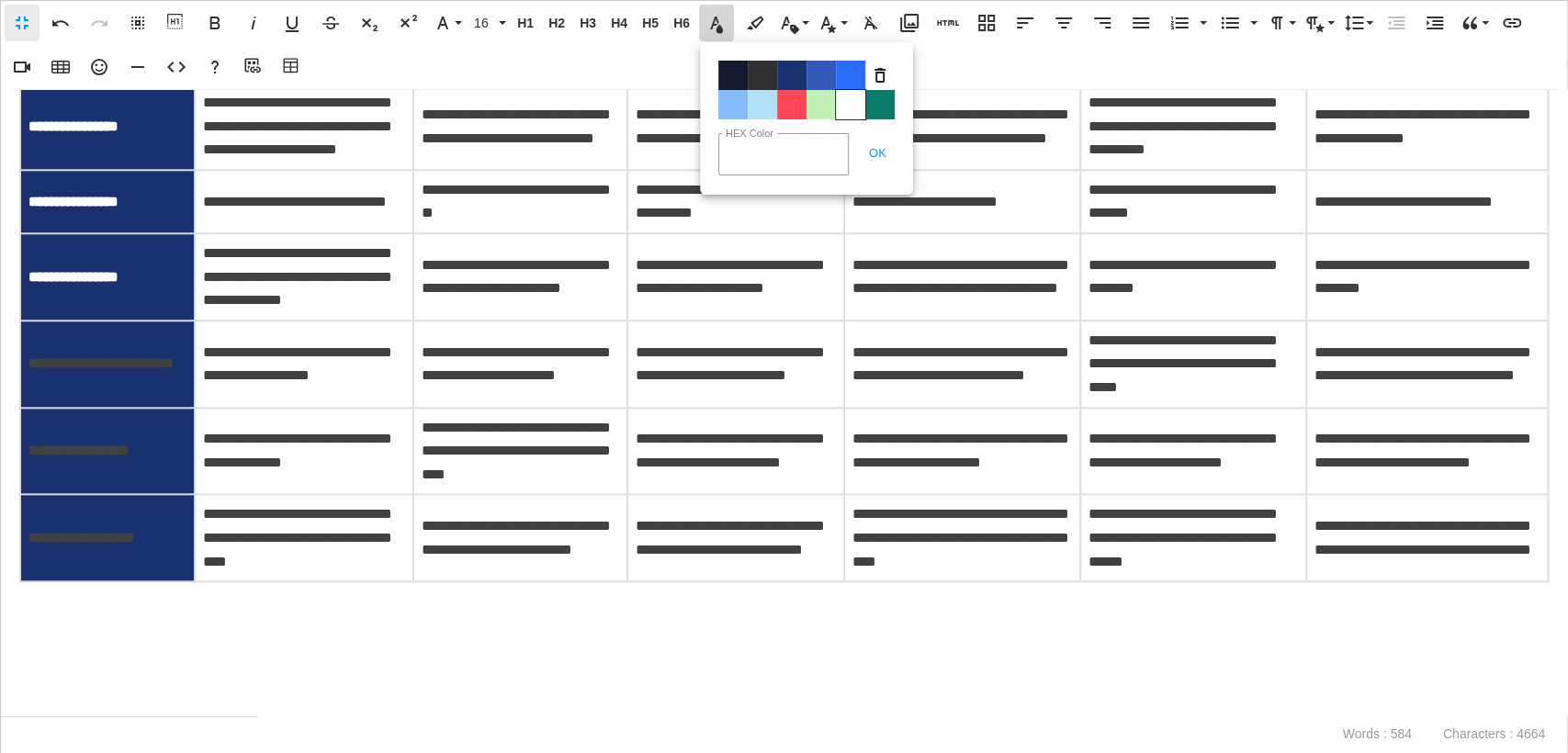 click on "Color#FFFFFF" at bounding box center (851, 105) 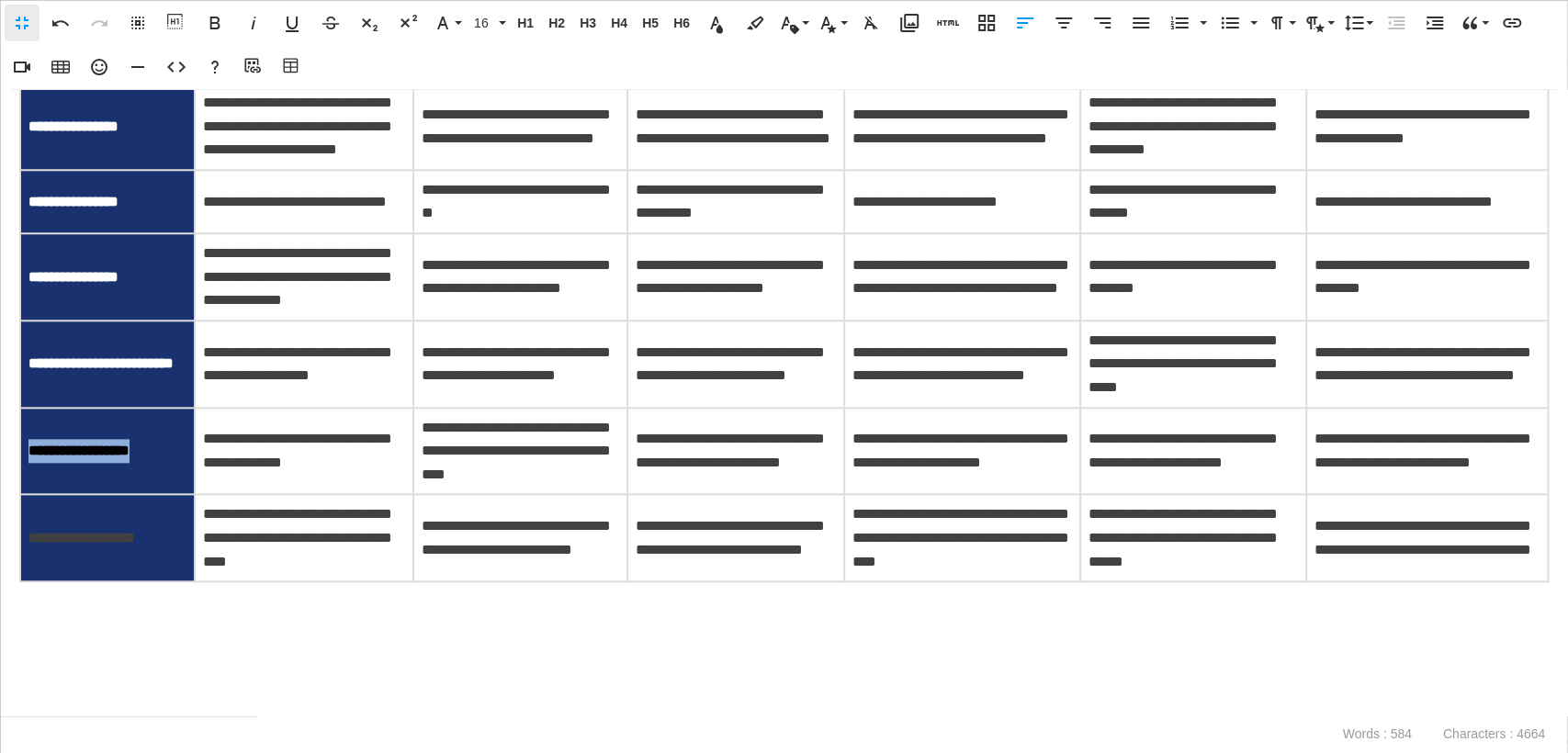 drag, startPoint x: 169, startPoint y: 459, endPoint x: 25, endPoint y: 459, distance: 144 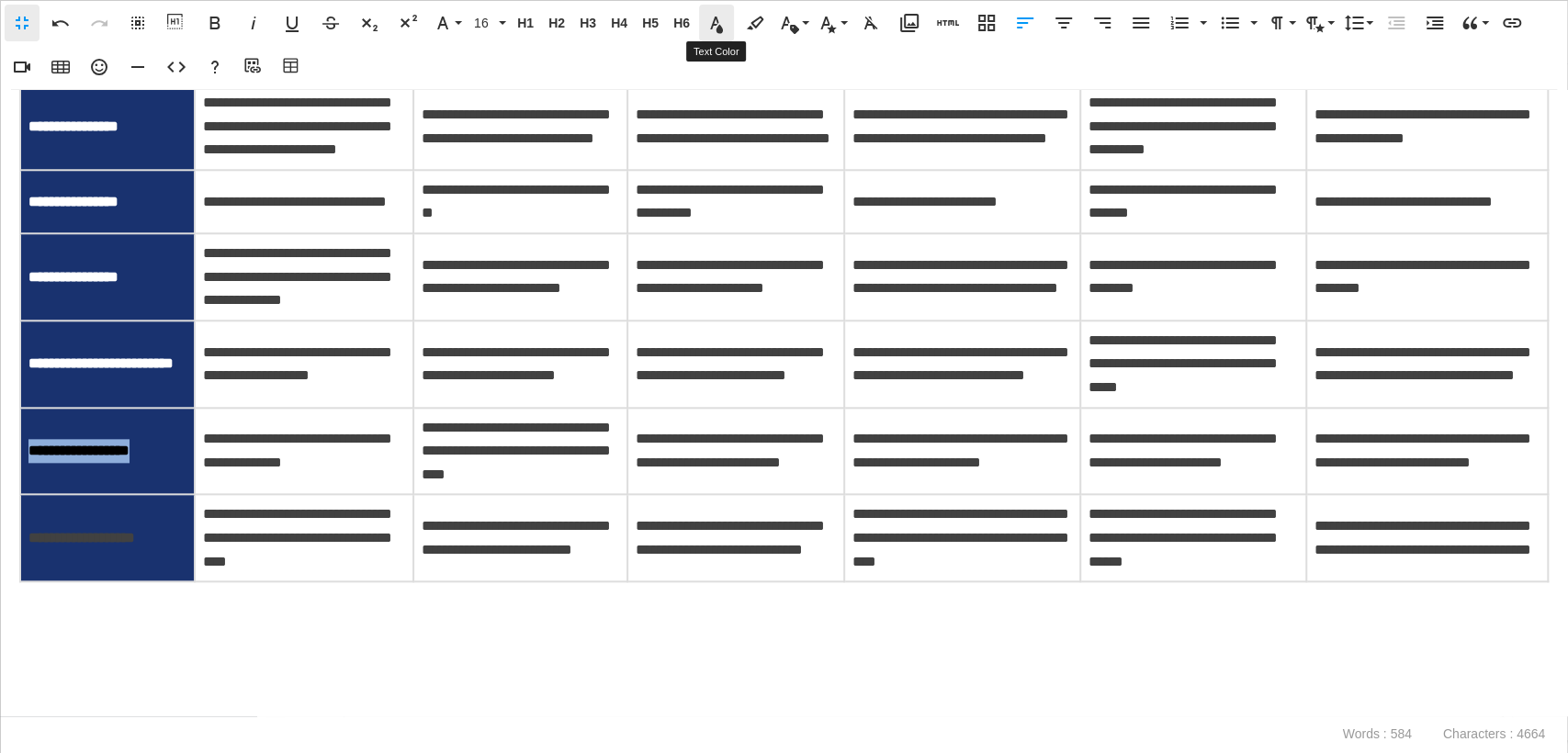 click 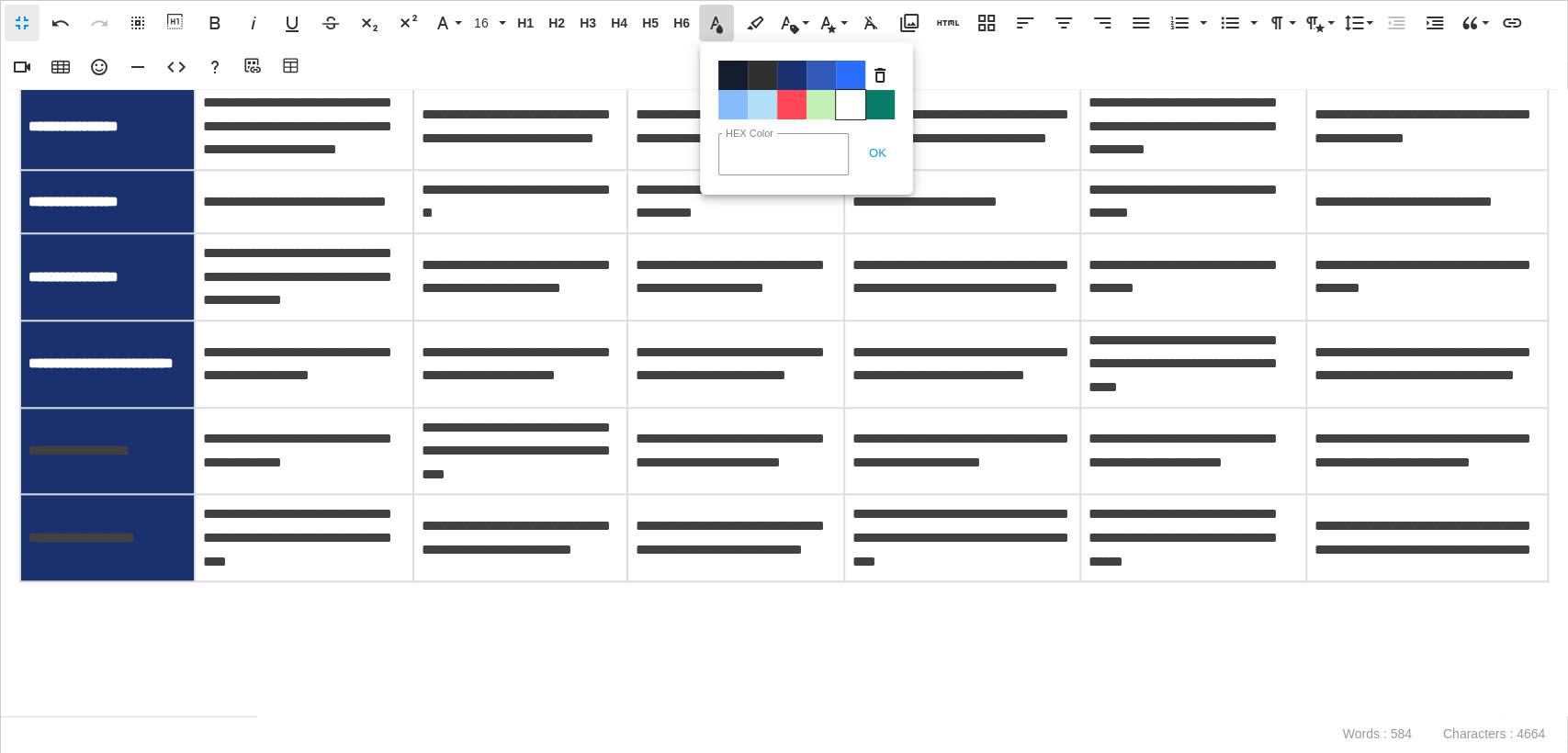 click on "Color#FFFFFF" at bounding box center [851, 105] 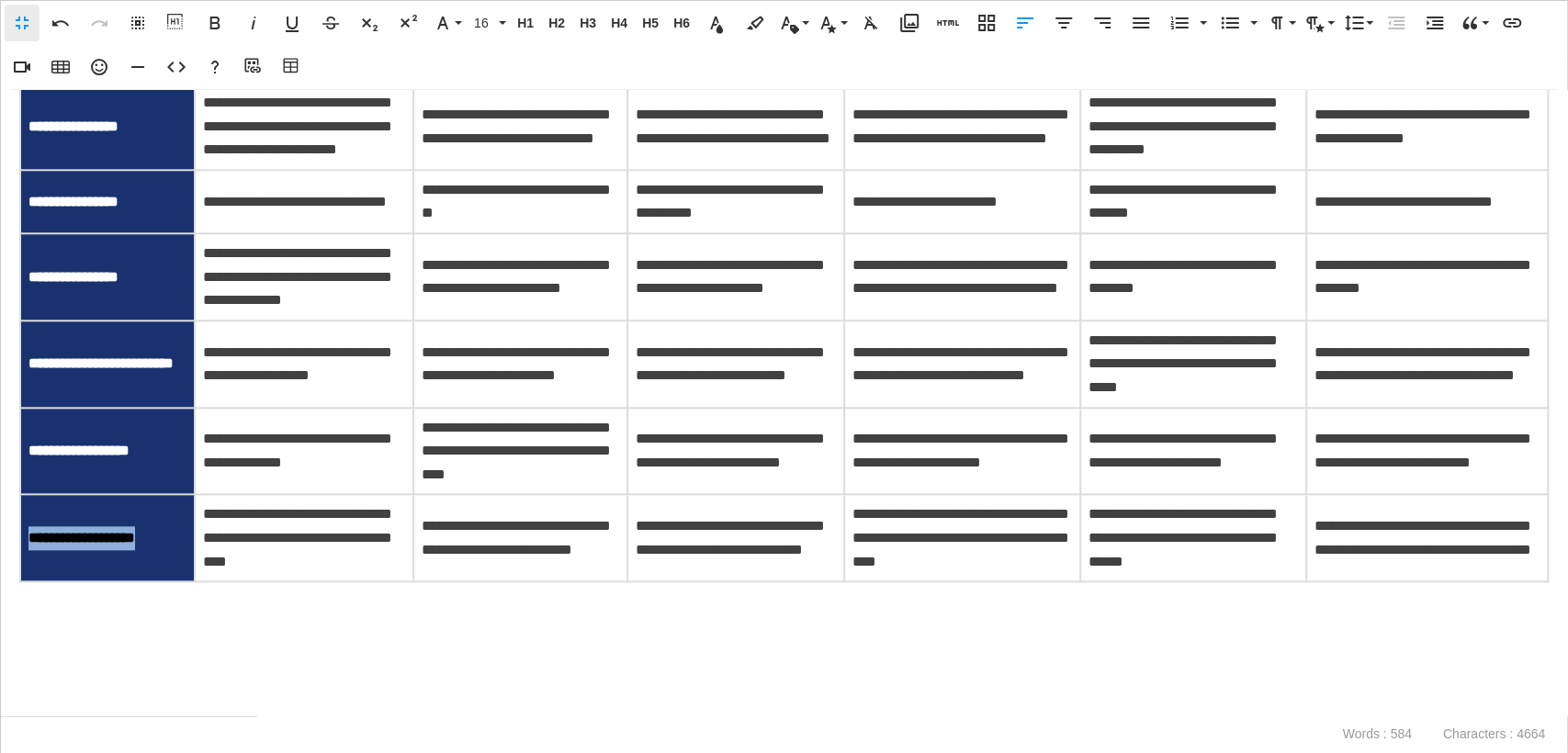 drag, startPoint x: 167, startPoint y: 543, endPoint x: 24, endPoint y: 543, distance: 143 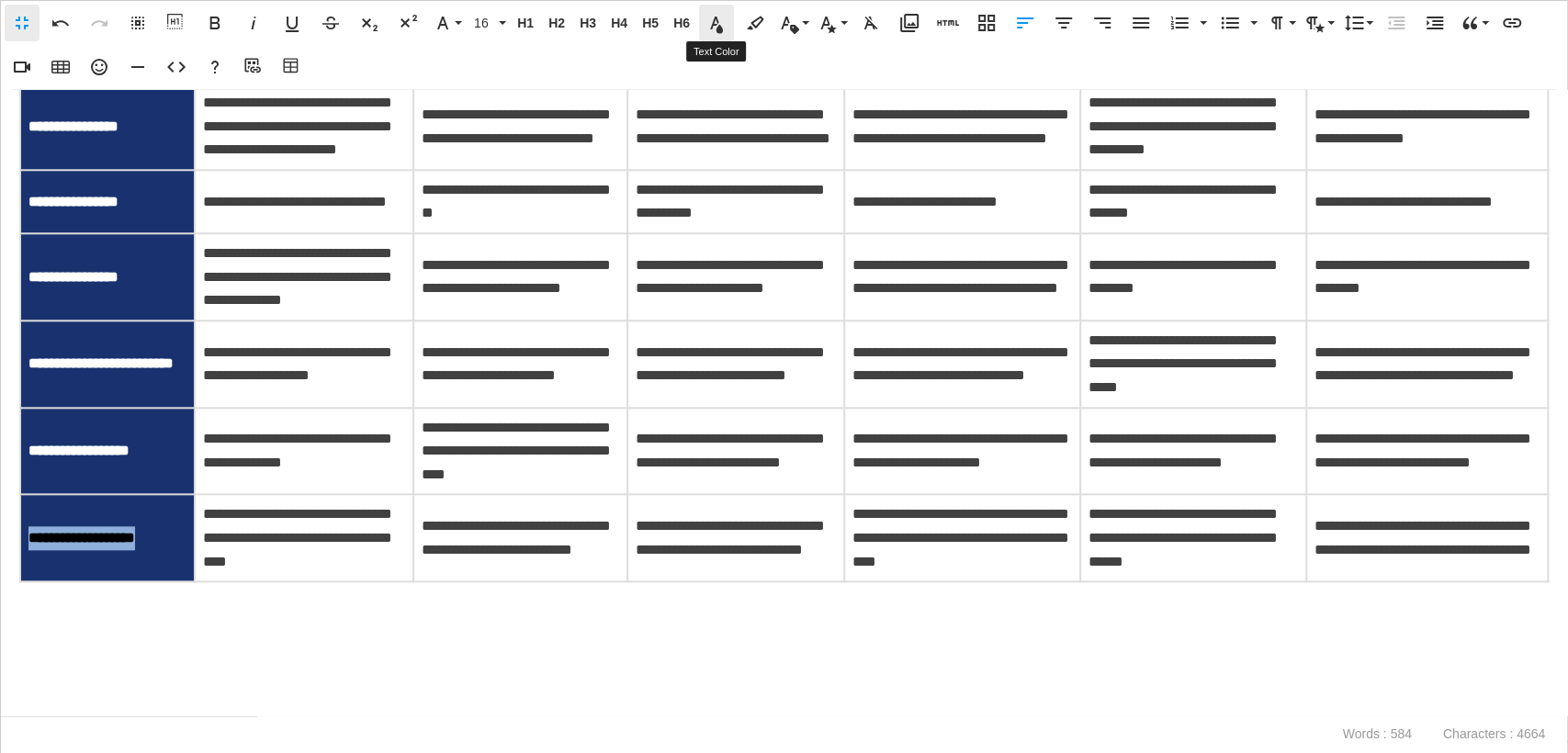 click 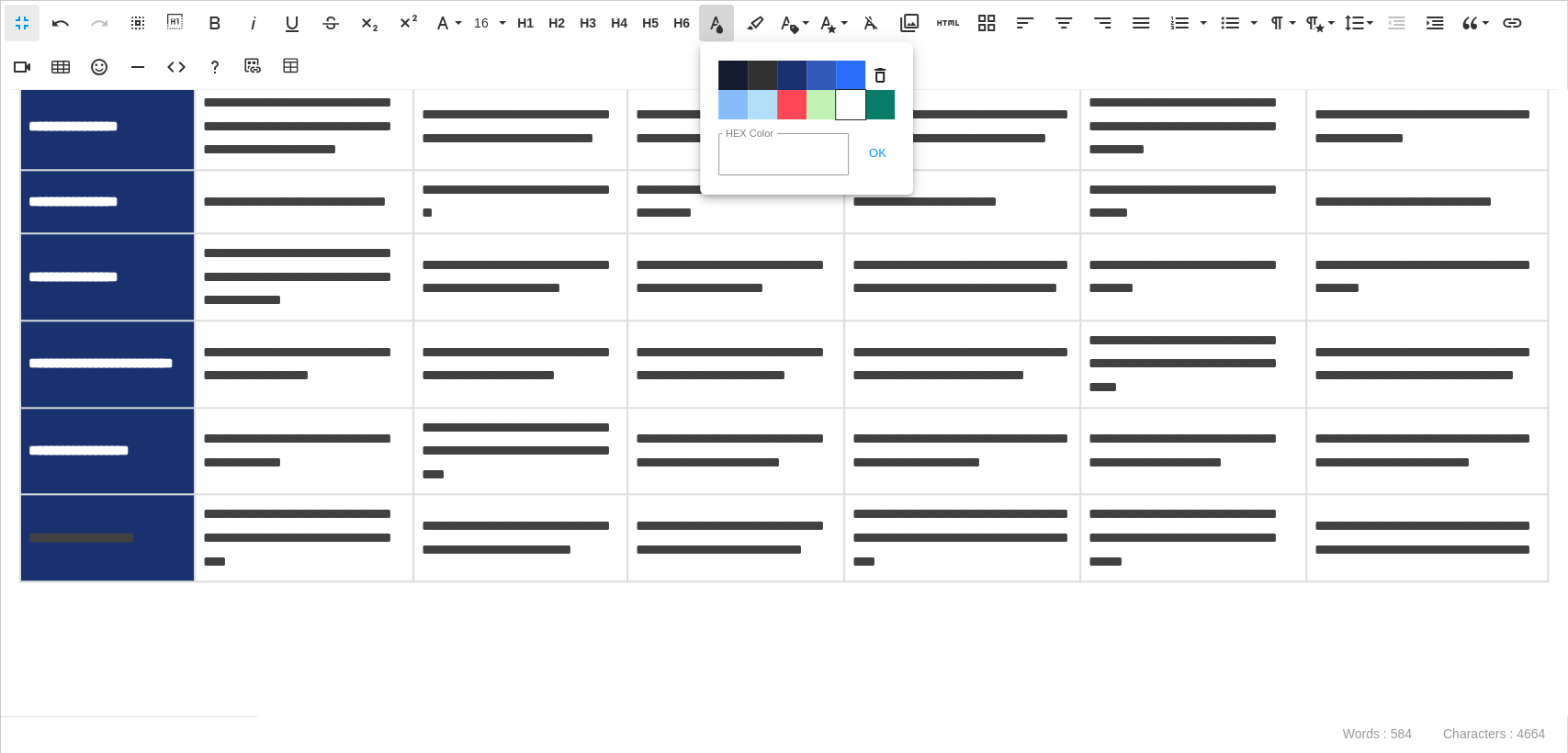 click on "Color#FFFFFF" at bounding box center (851, 105) 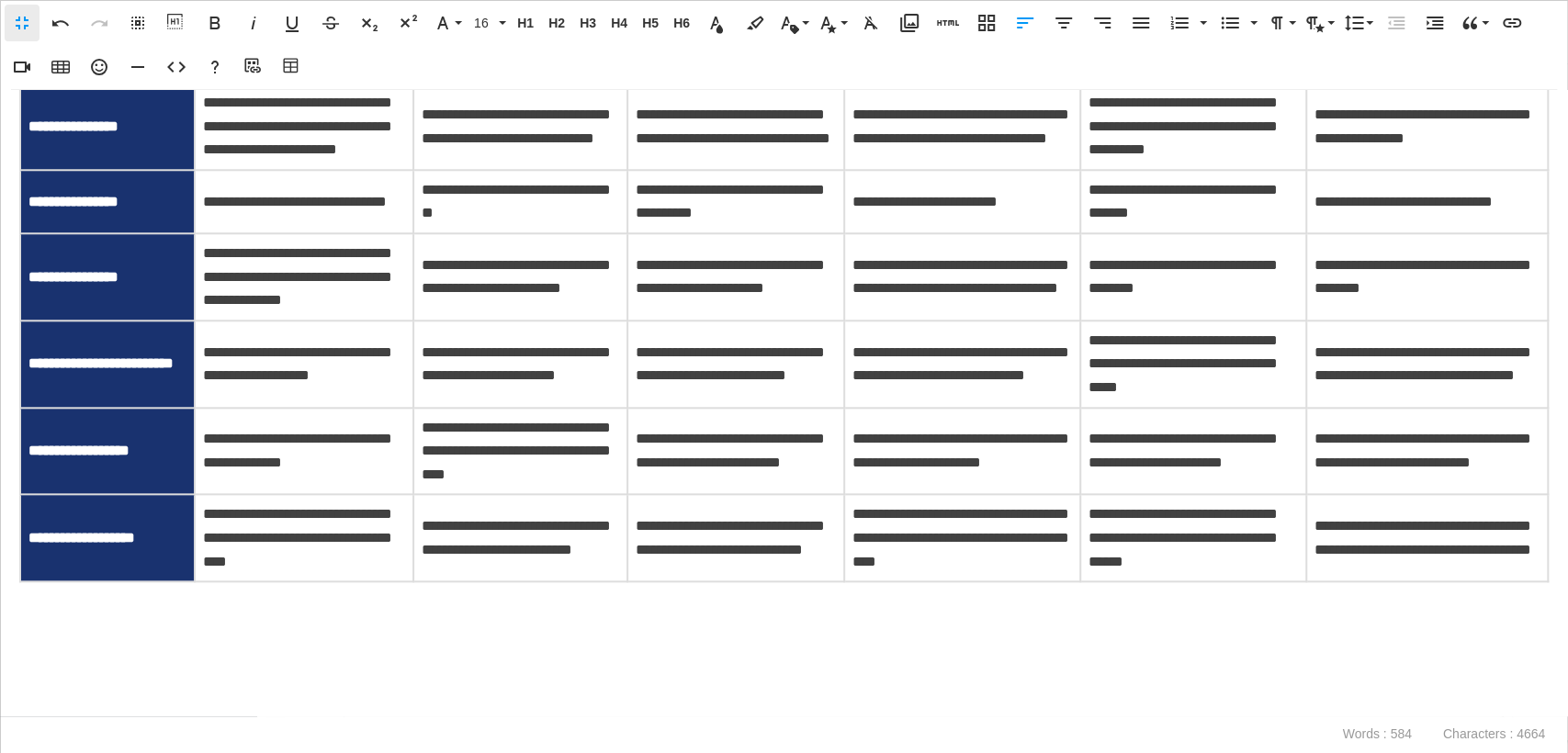 click on "**********" at bounding box center (784, 403) 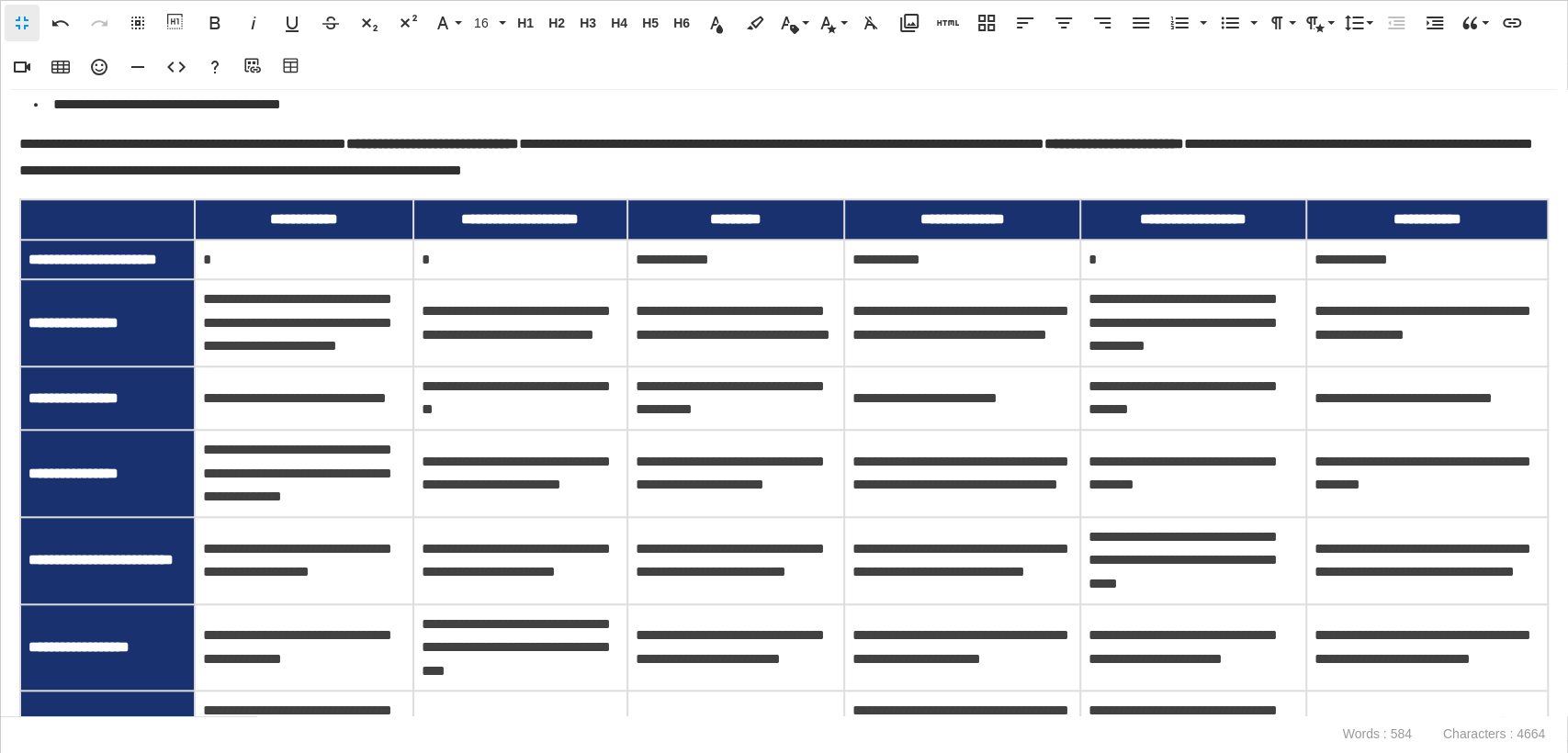 scroll, scrollTop: 1012, scrollLeft: 0, axis: vertical 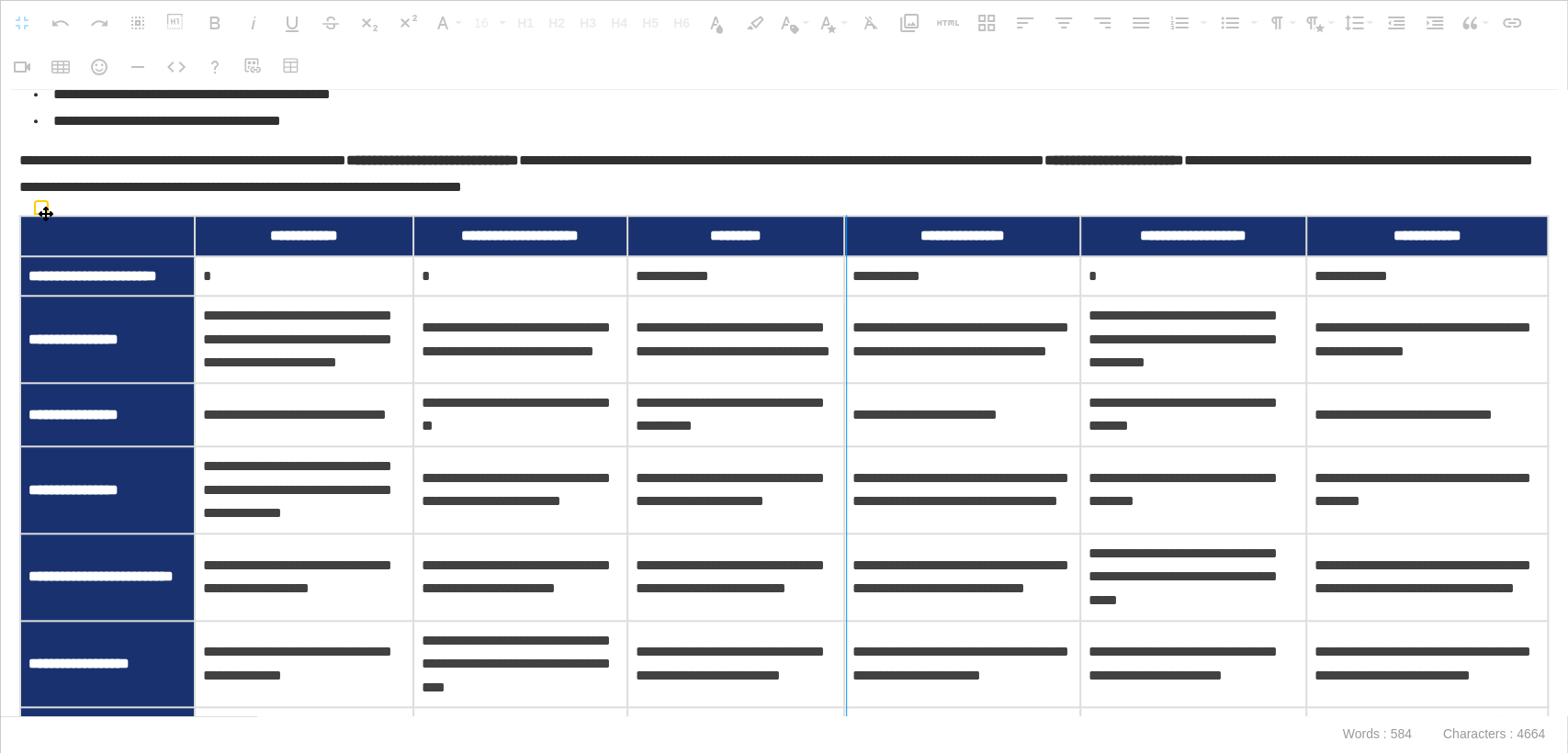 click at bounding box center (846, 551) 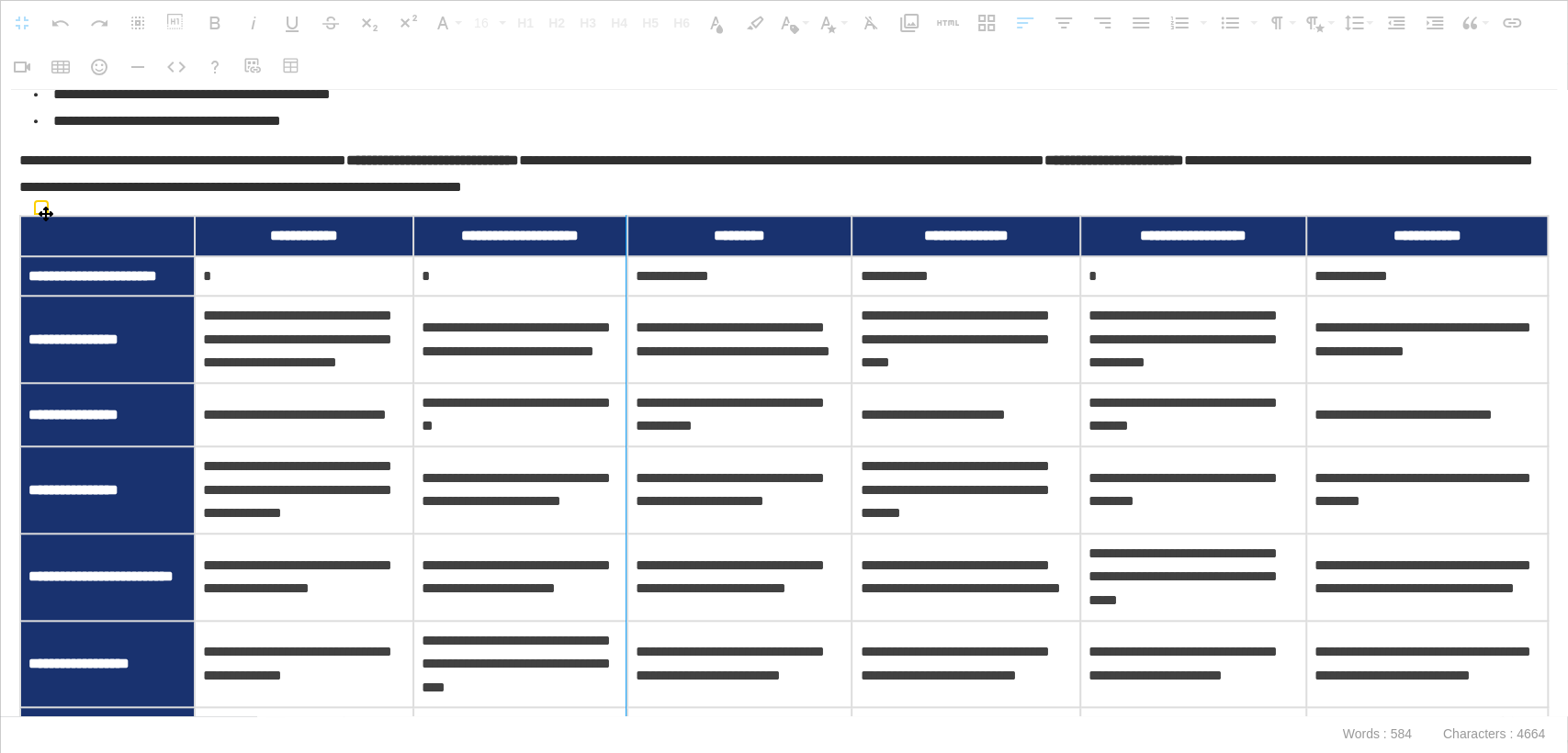 click at bounding box center [626, 562] 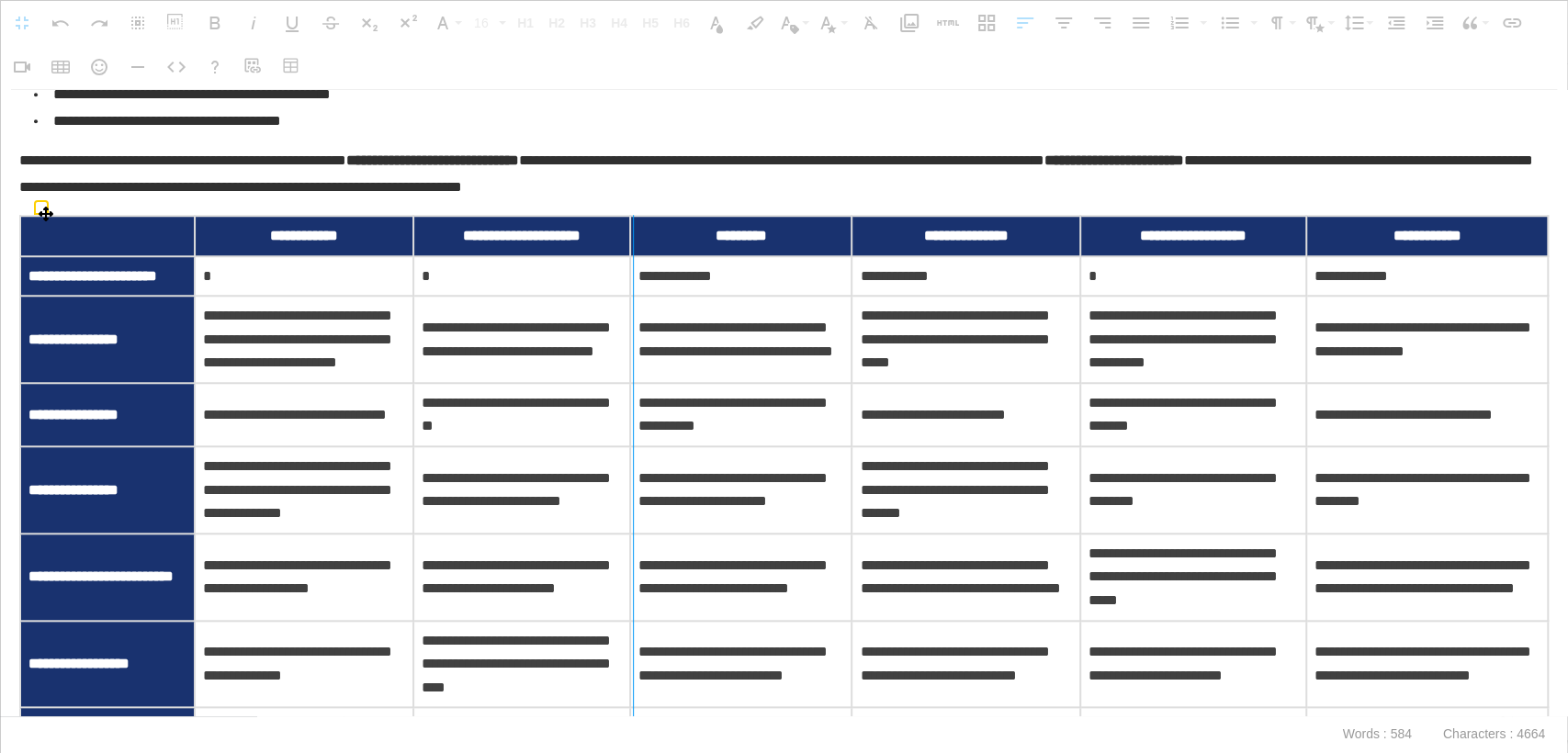 click at bounding box center [633, 562] 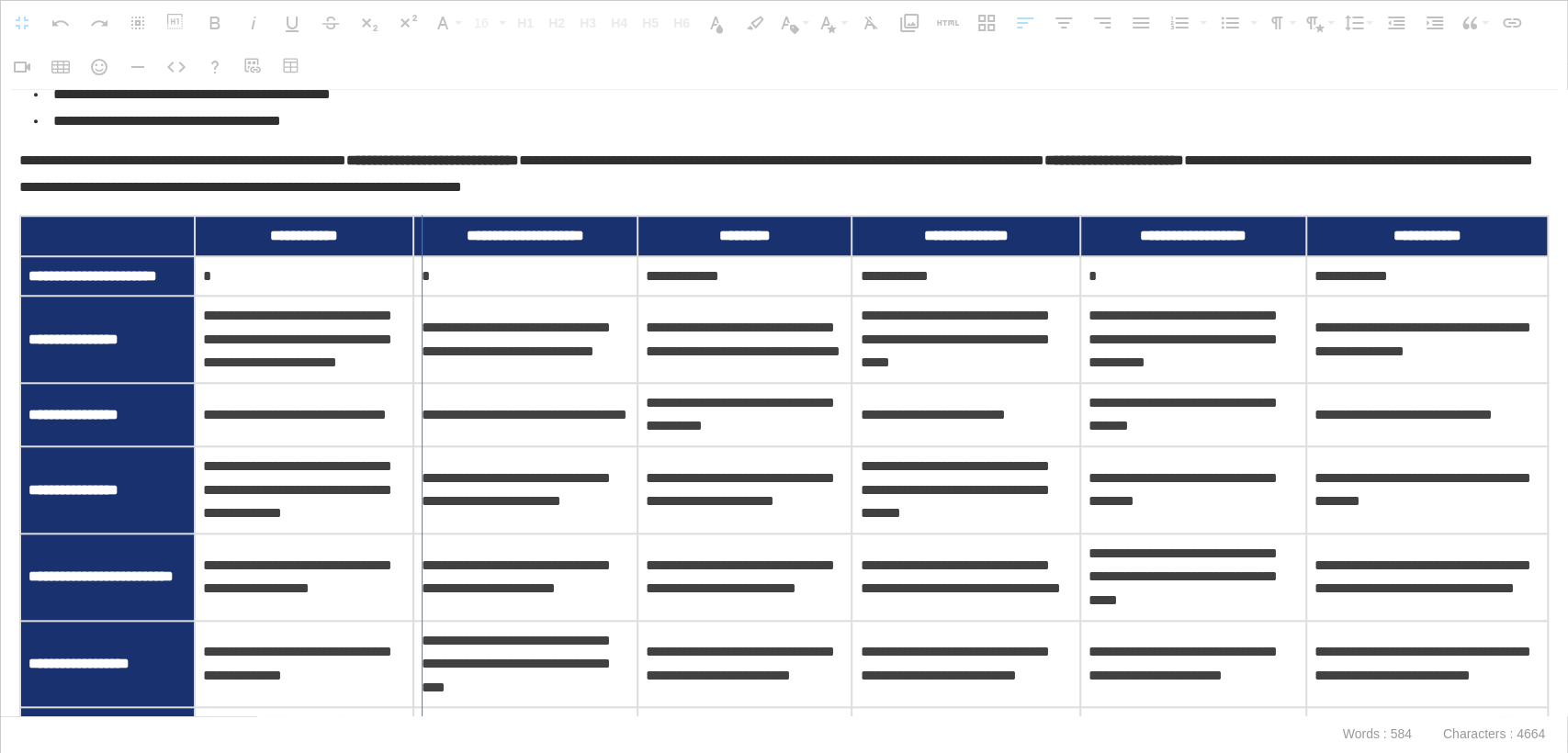 click at bounding box center (422, 562) 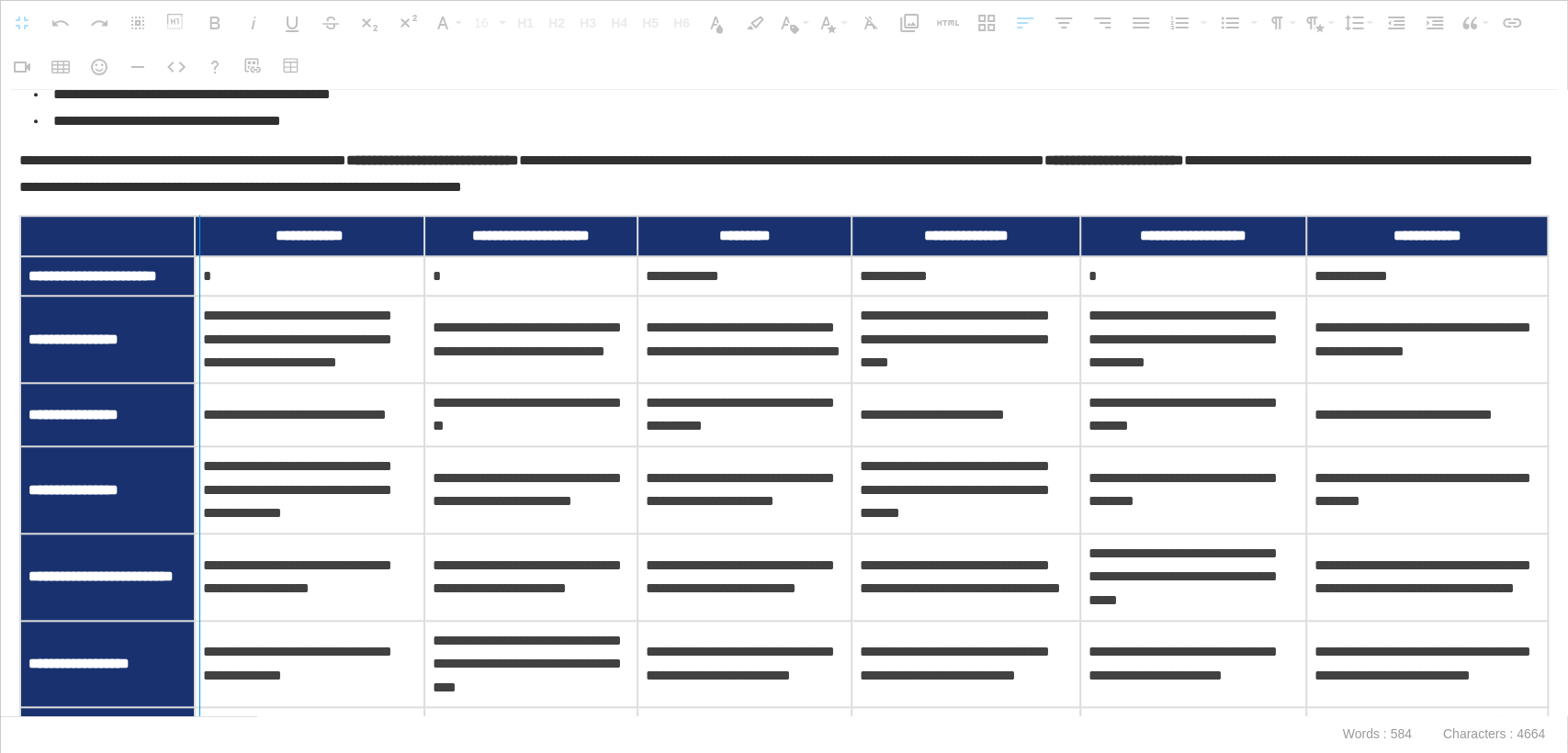 click at bounding box center (199, 574) 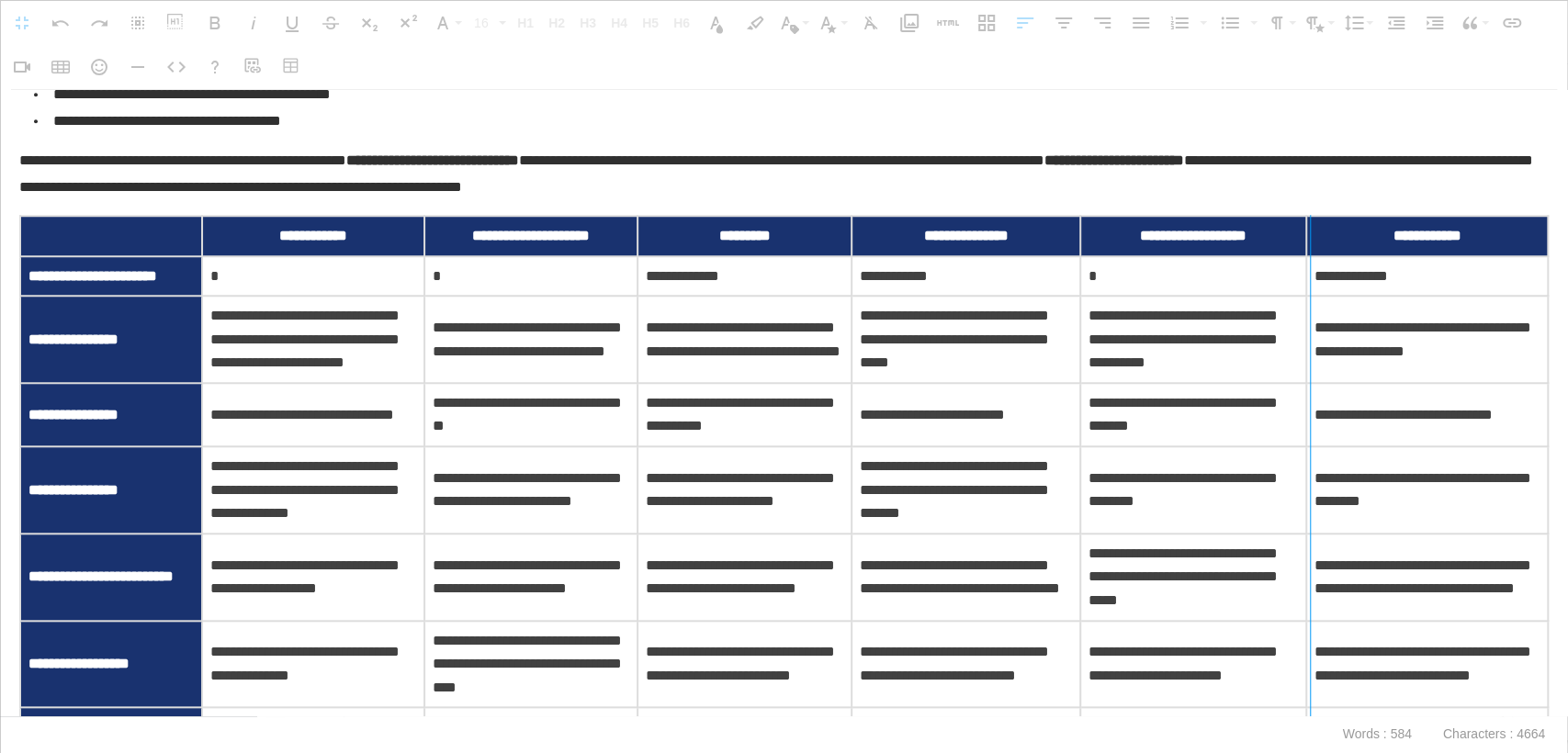 drag, startPoint x: 1299, startPoint y: 232, endPoint x: 1309, endPoint y: 237, distance: 11.18034 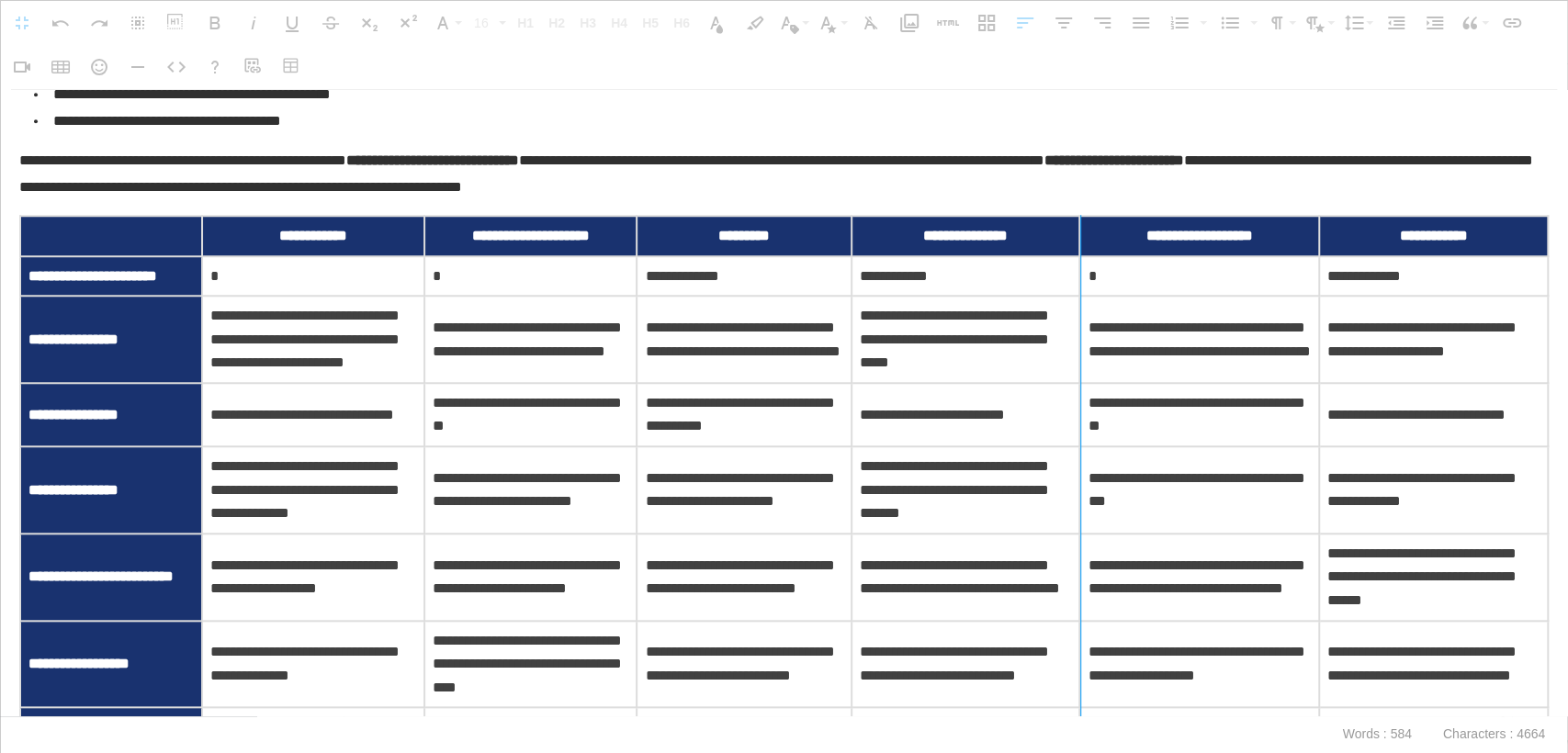 click at bounding box center (1080, 574) 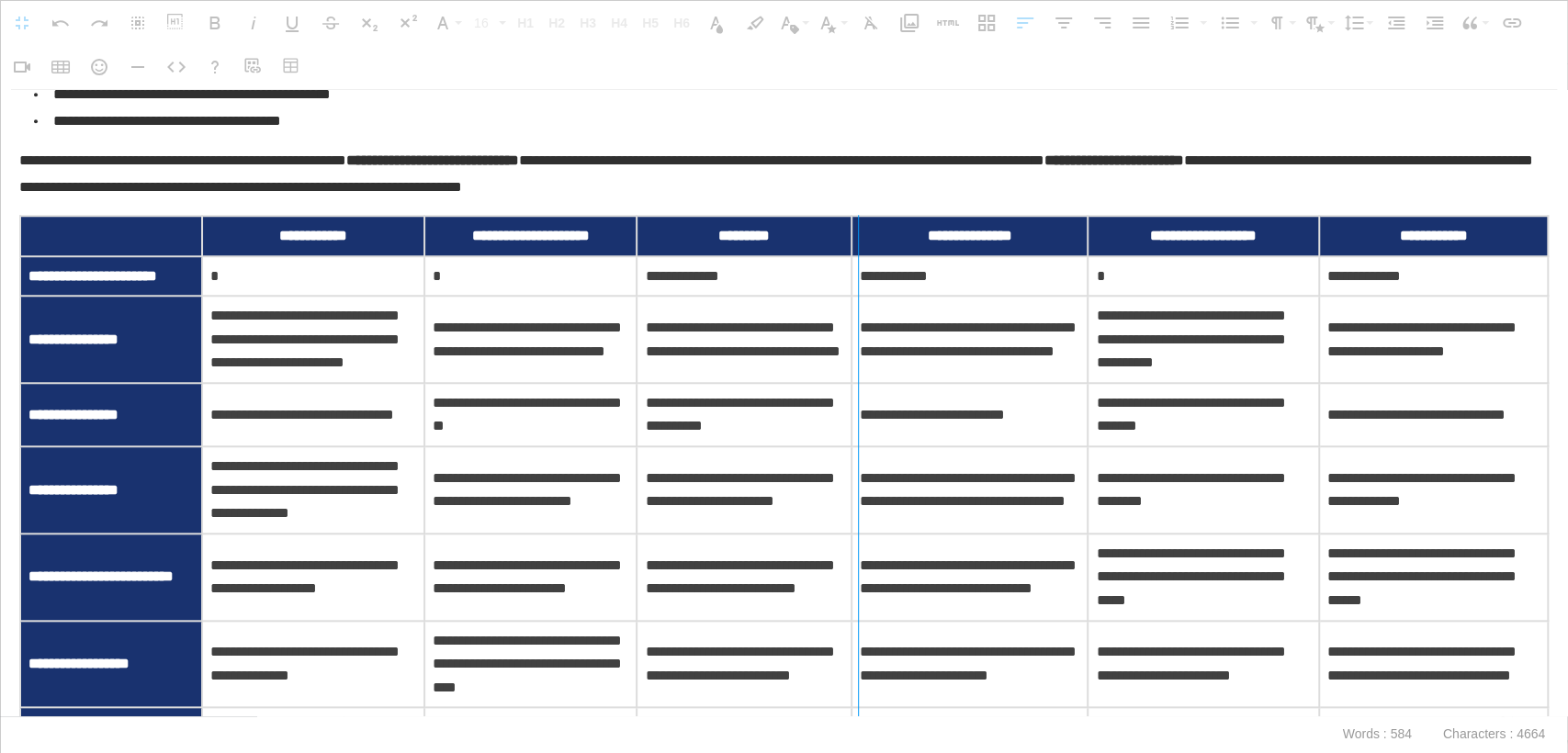 click at bounding box center [858, 574] 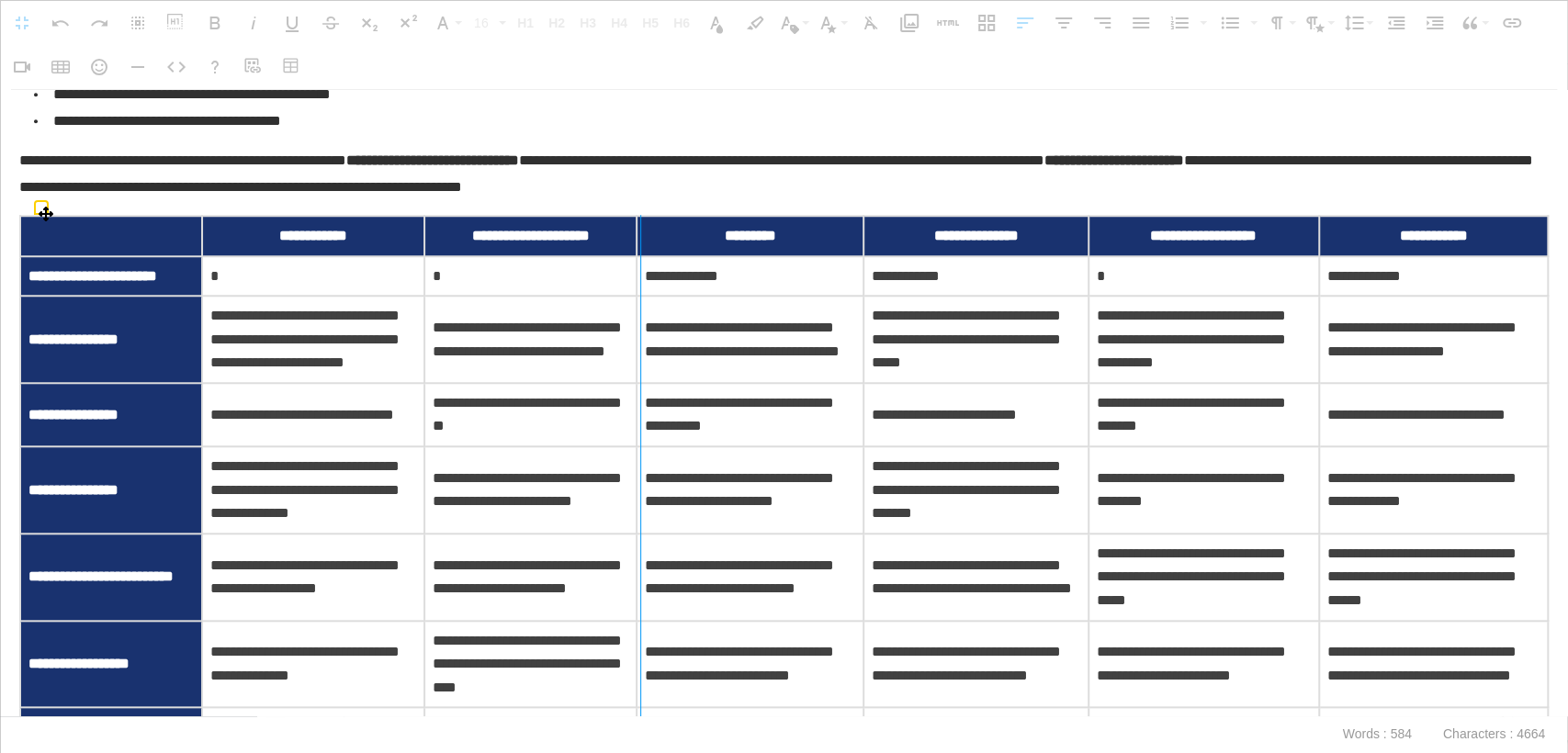 click at bounding box center [640, 574] 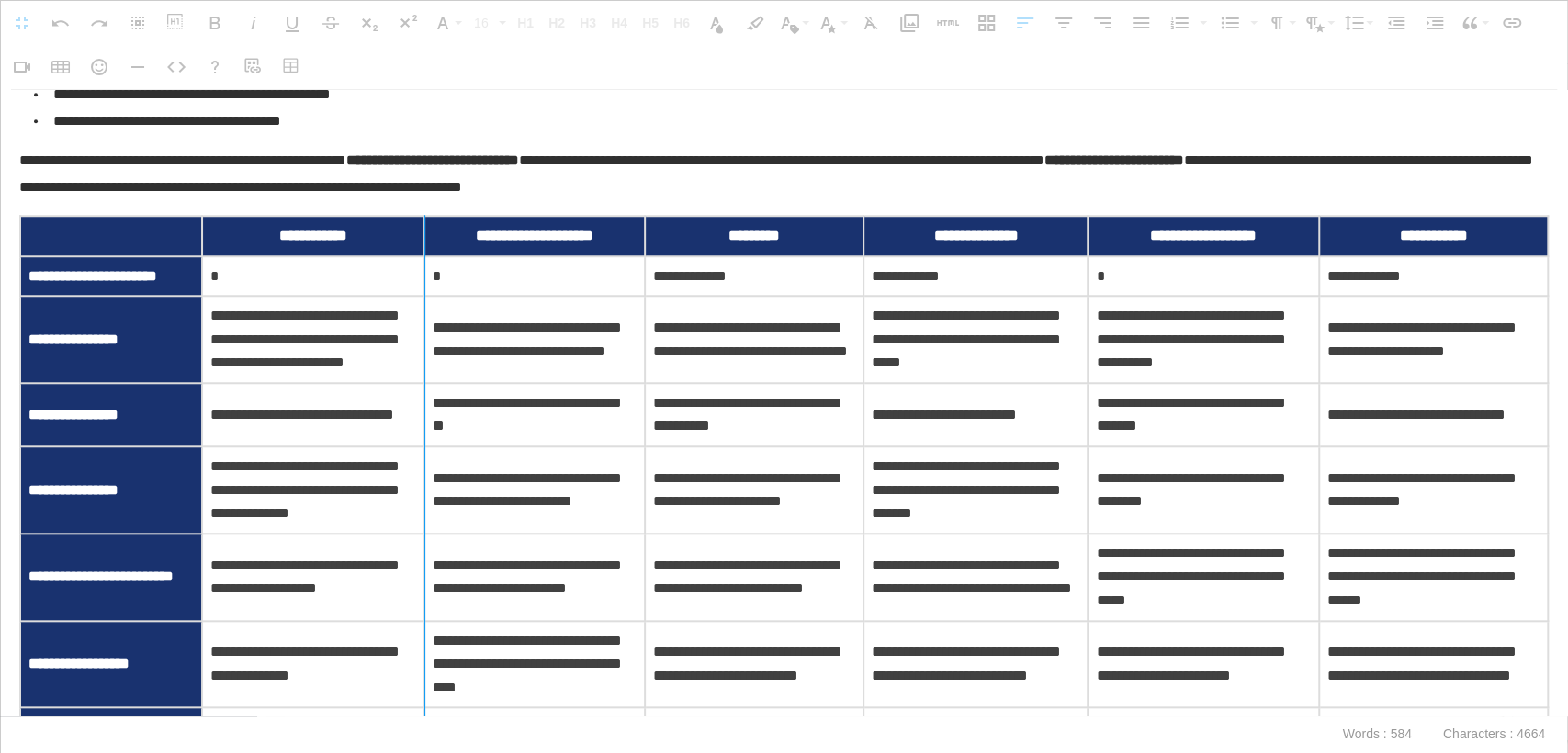click at bounding box center (424, 562) 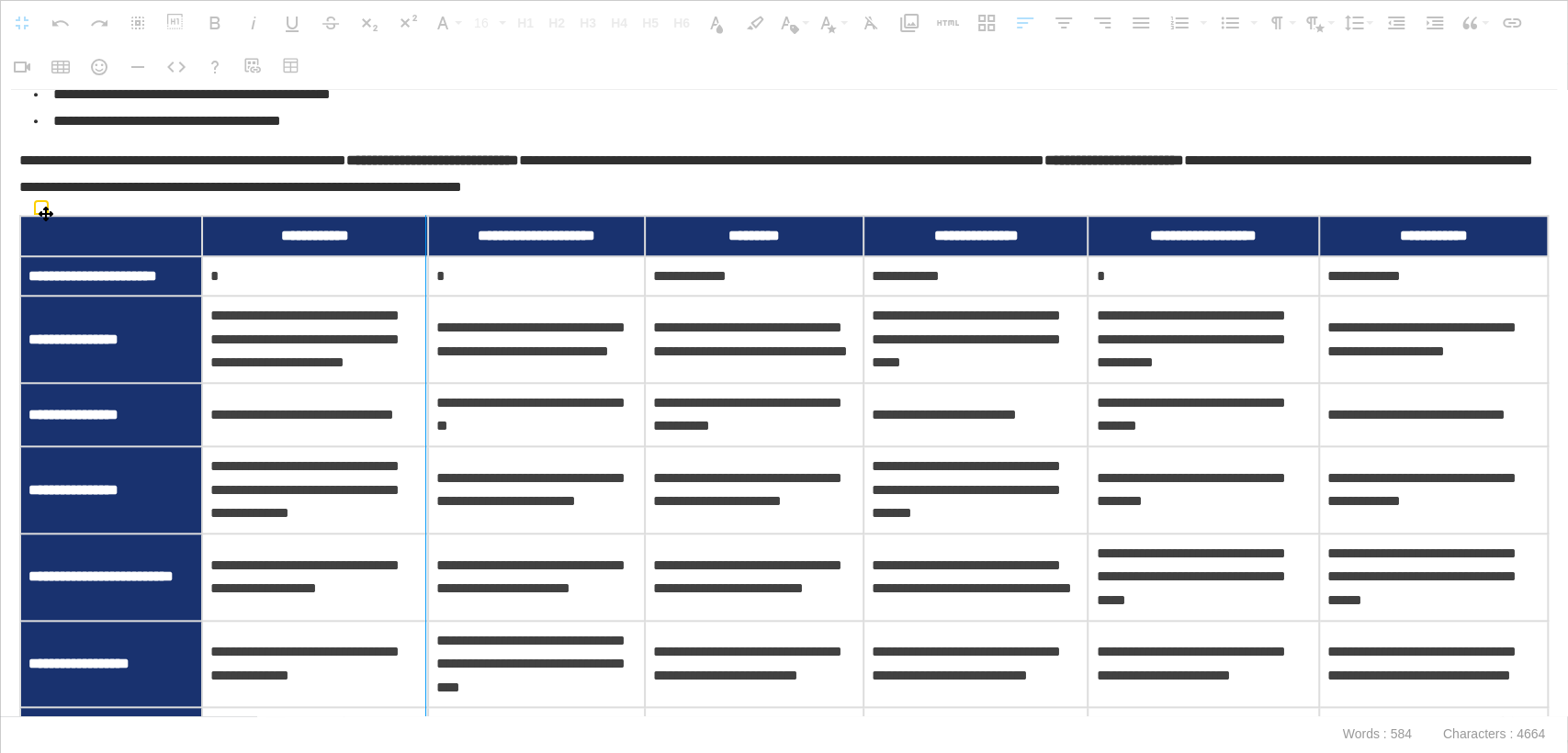 click at bounding box center [425, 562] 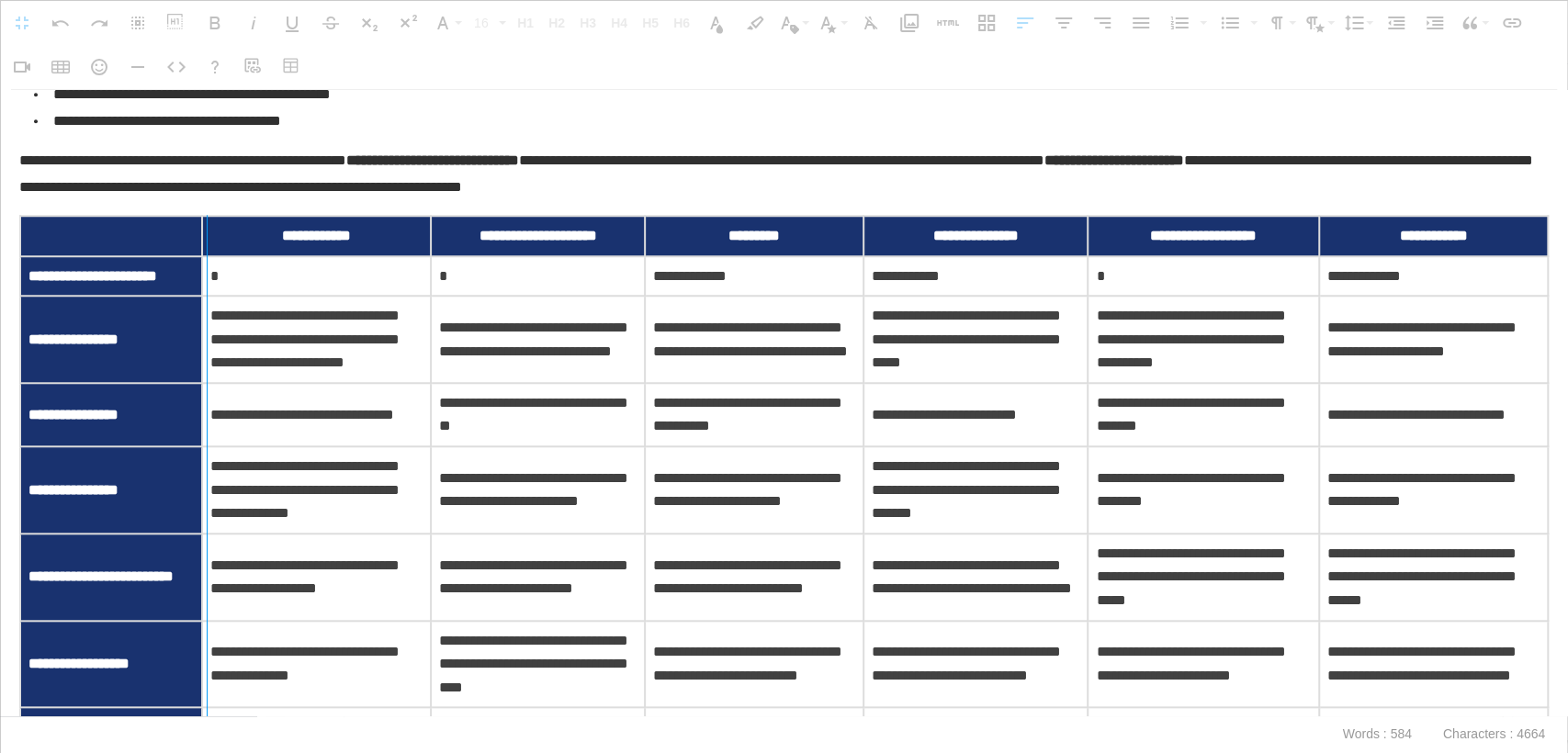 click at bounding box center [207, 562] 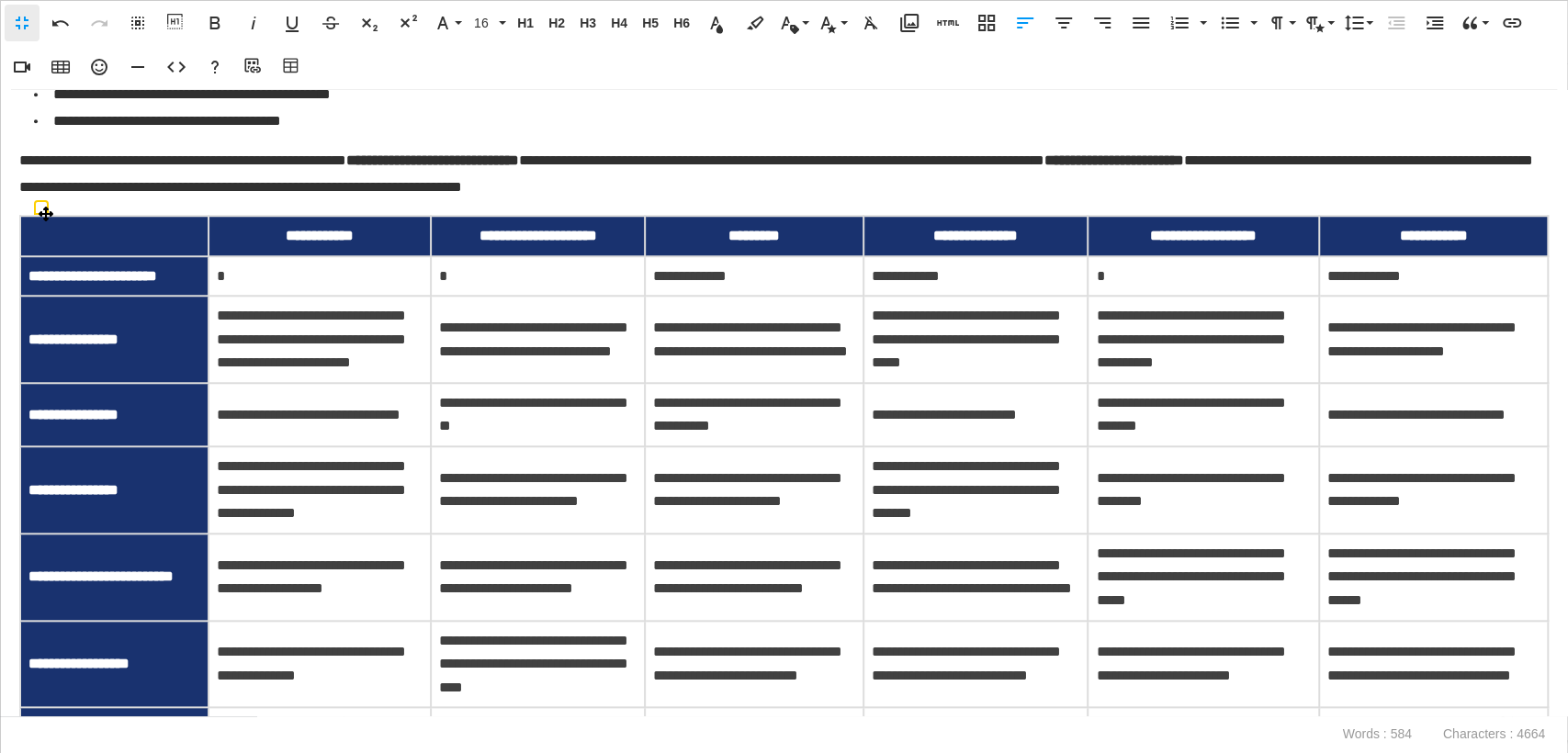 click at bounding box center [207, 562] 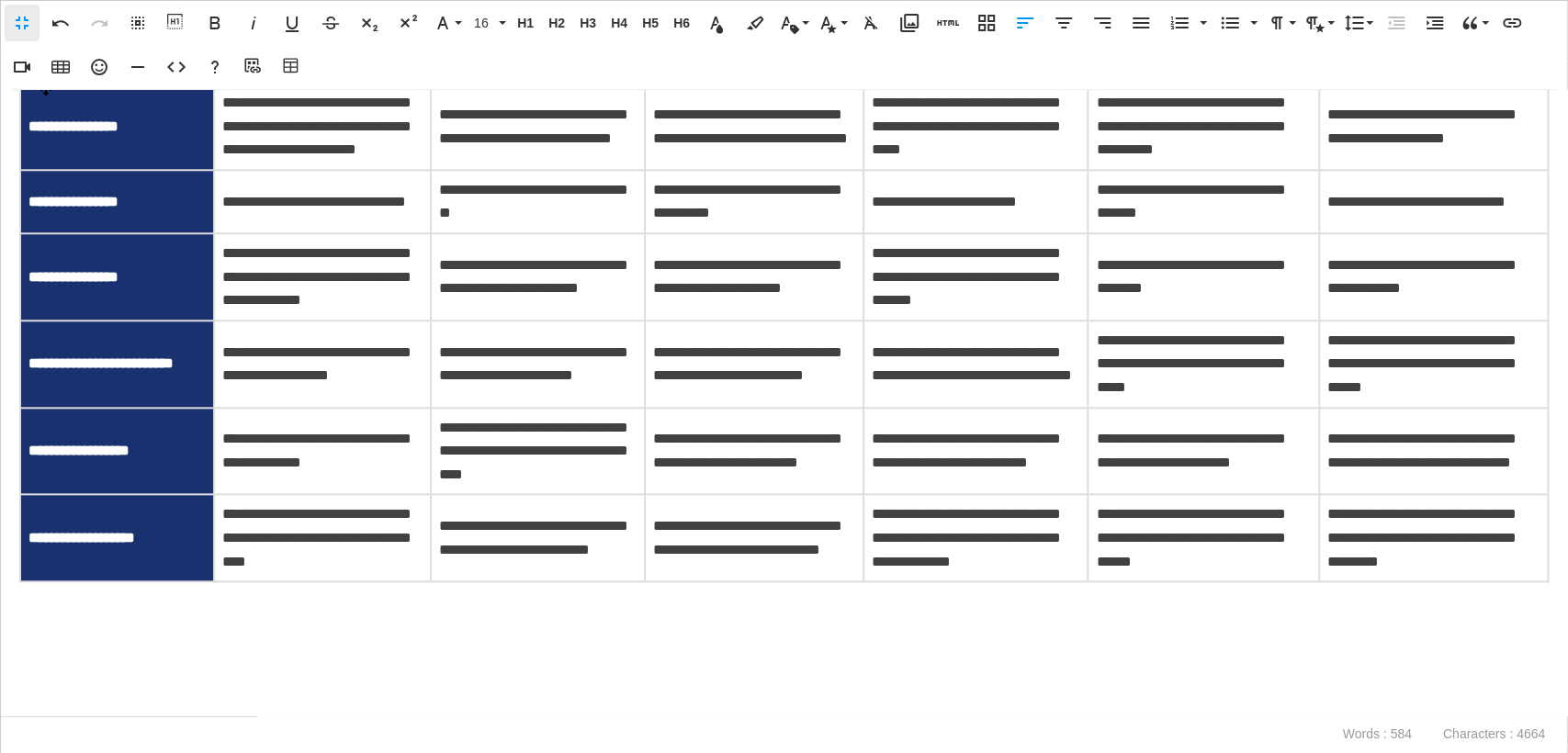 scroll, scrollTop: 1341, scrollLeft: 0, axis: vertical 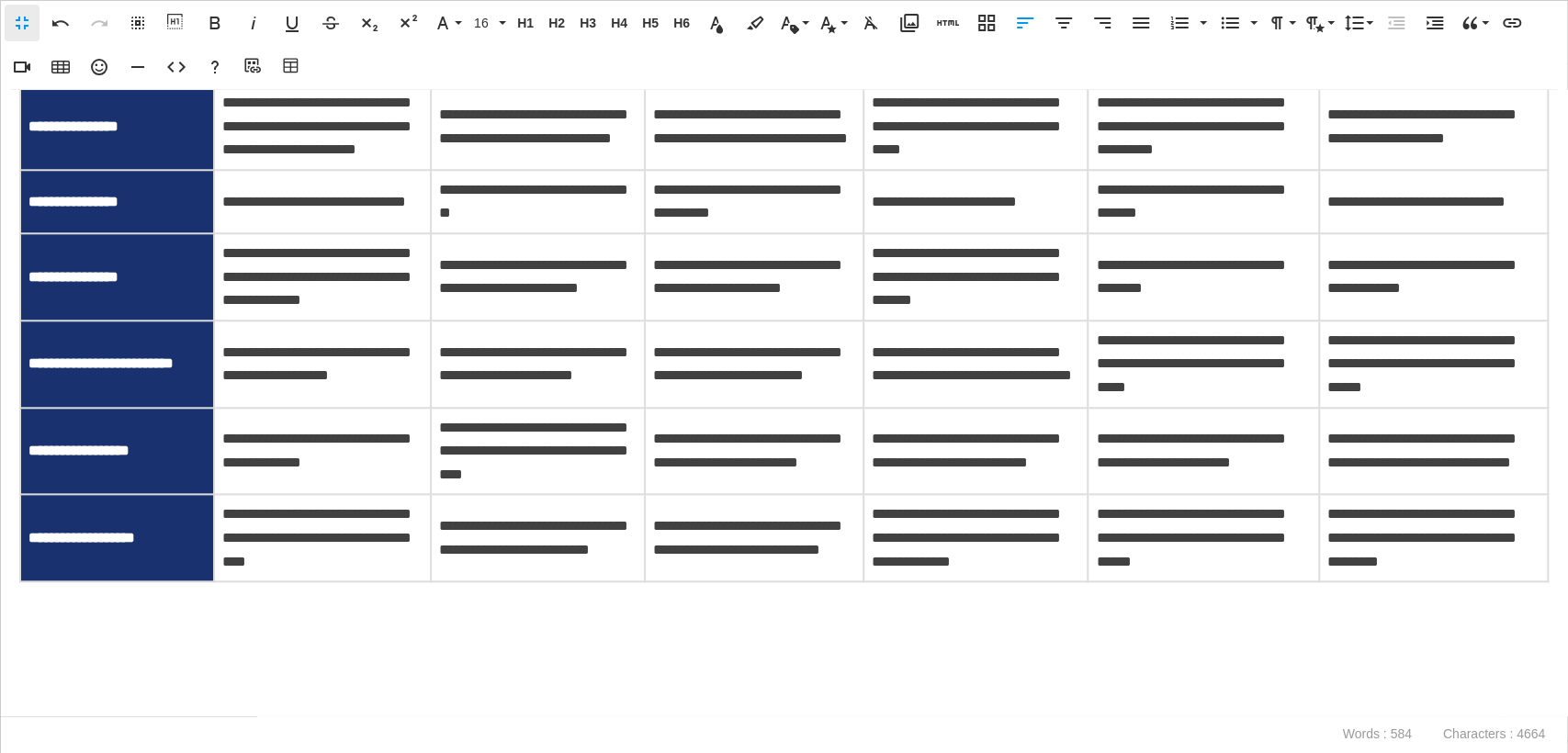 click on "**********" at bounding box center [117, 537] 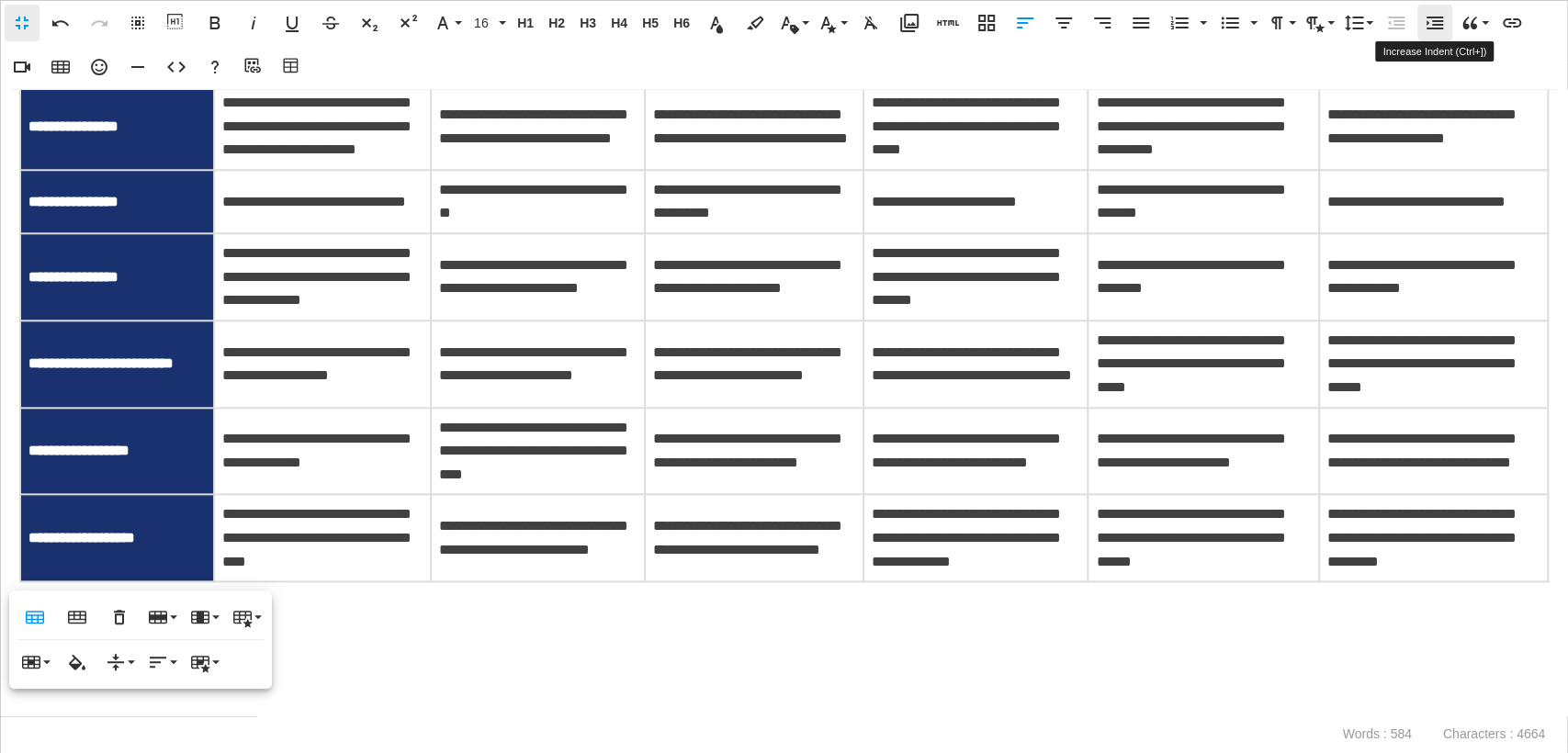 click 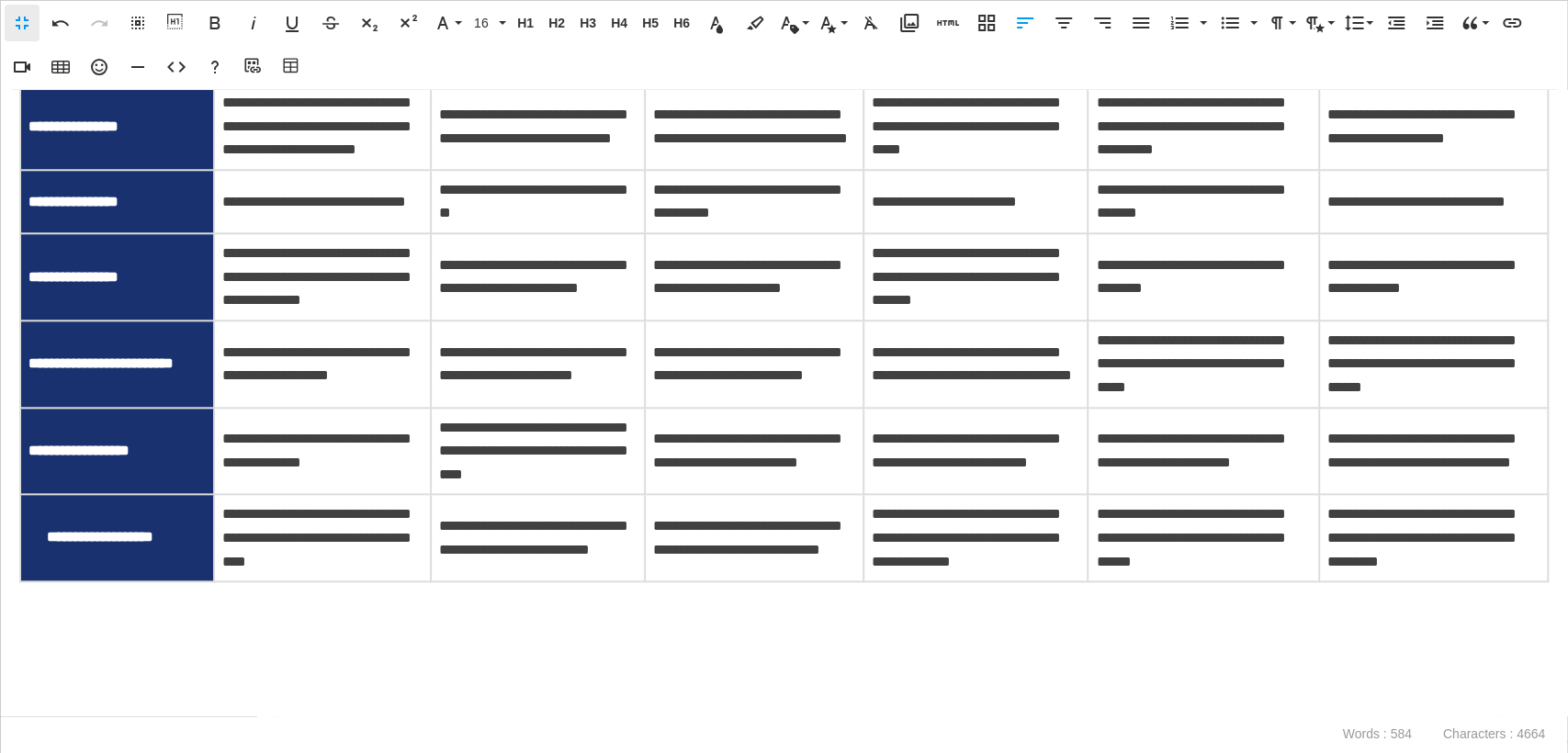 click on "**********" at bounding box center [117, 451] 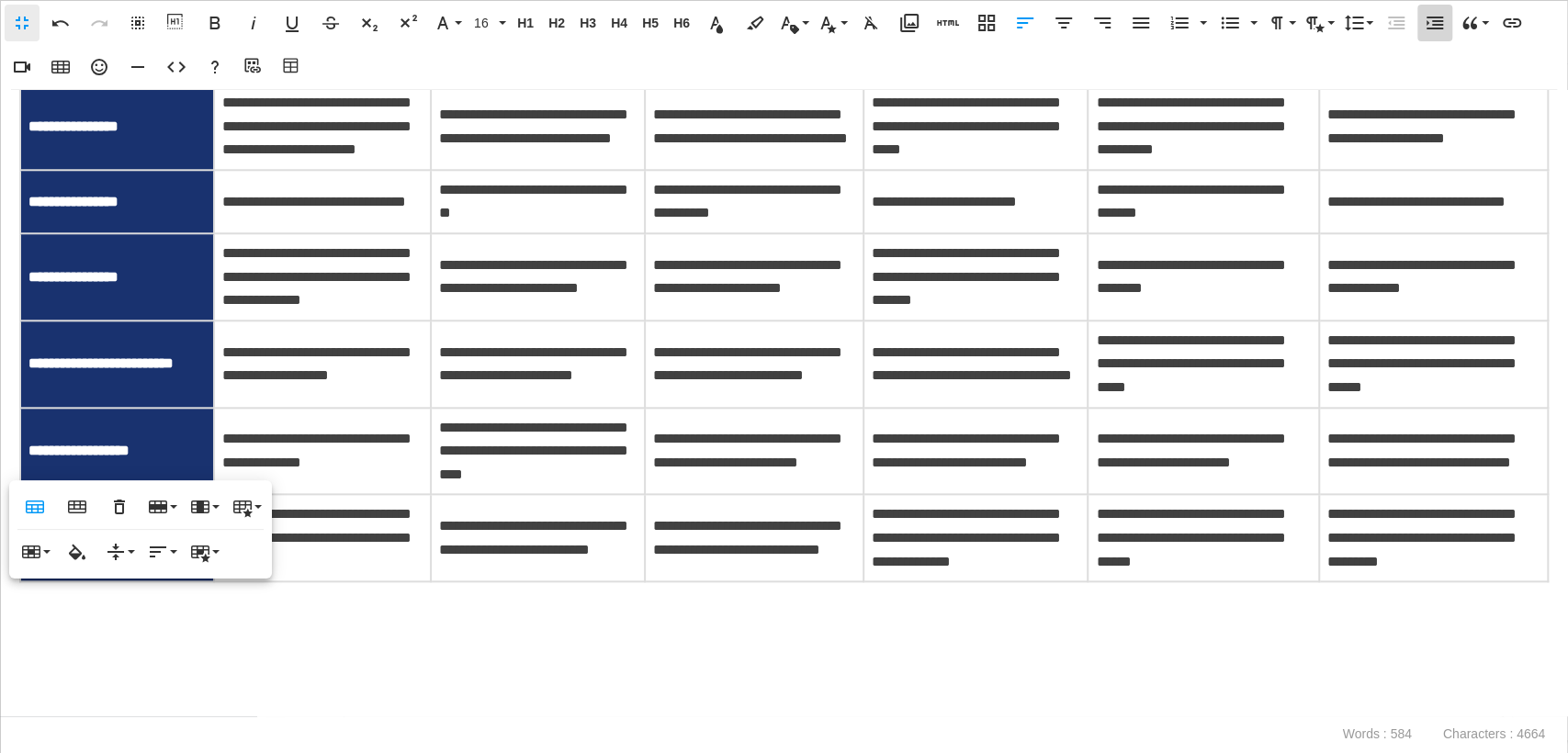 click 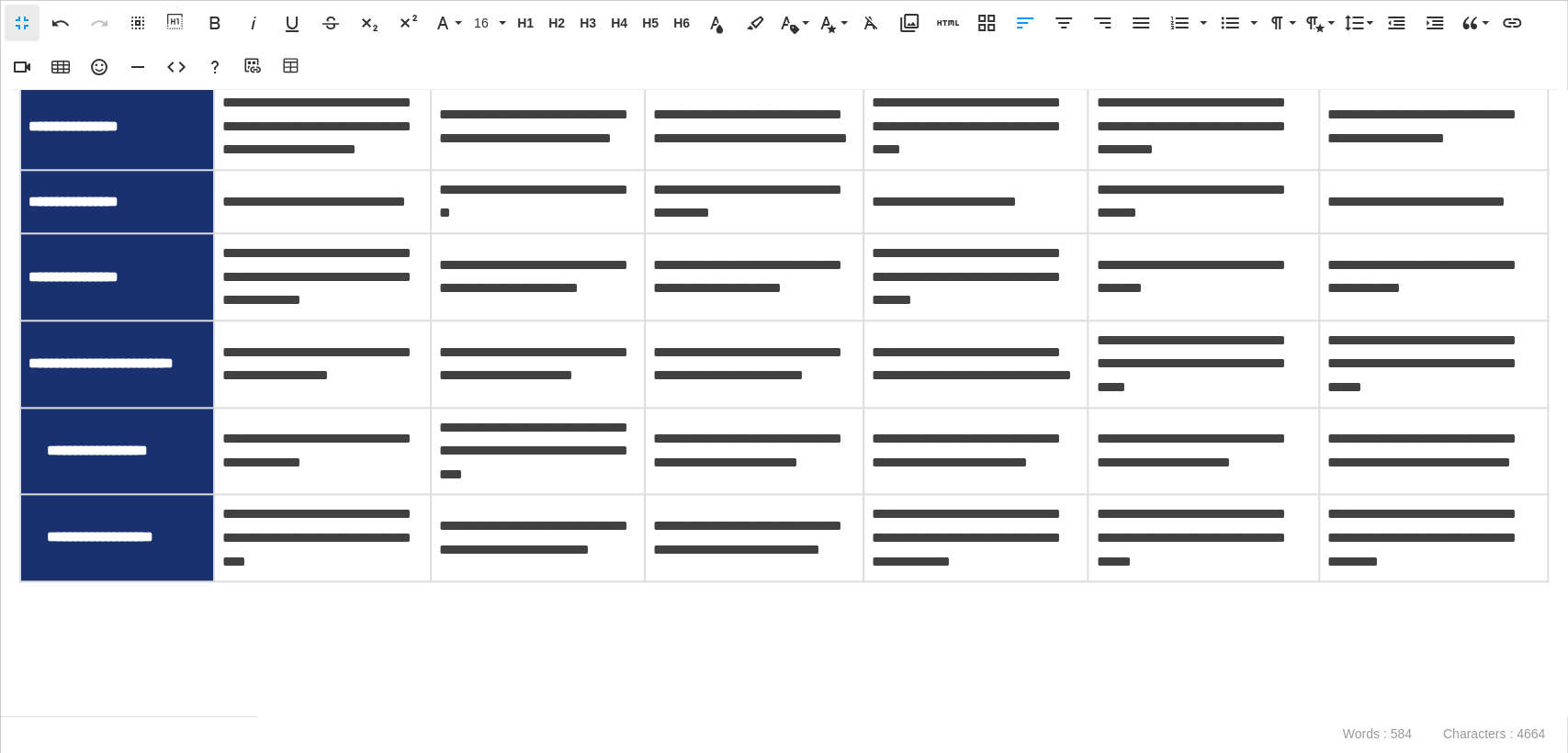 click on "**********" at bounding box center [117, 364] 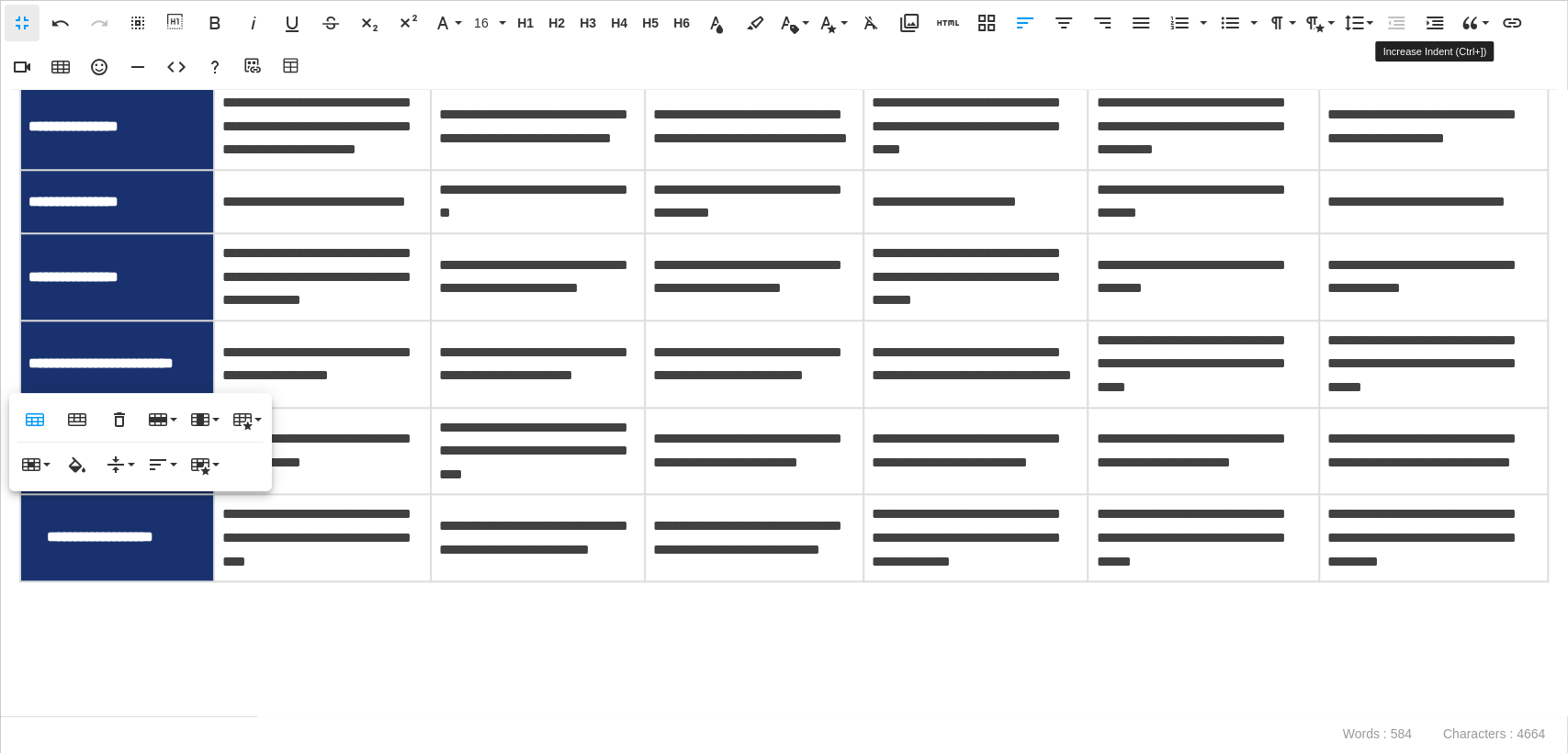 click 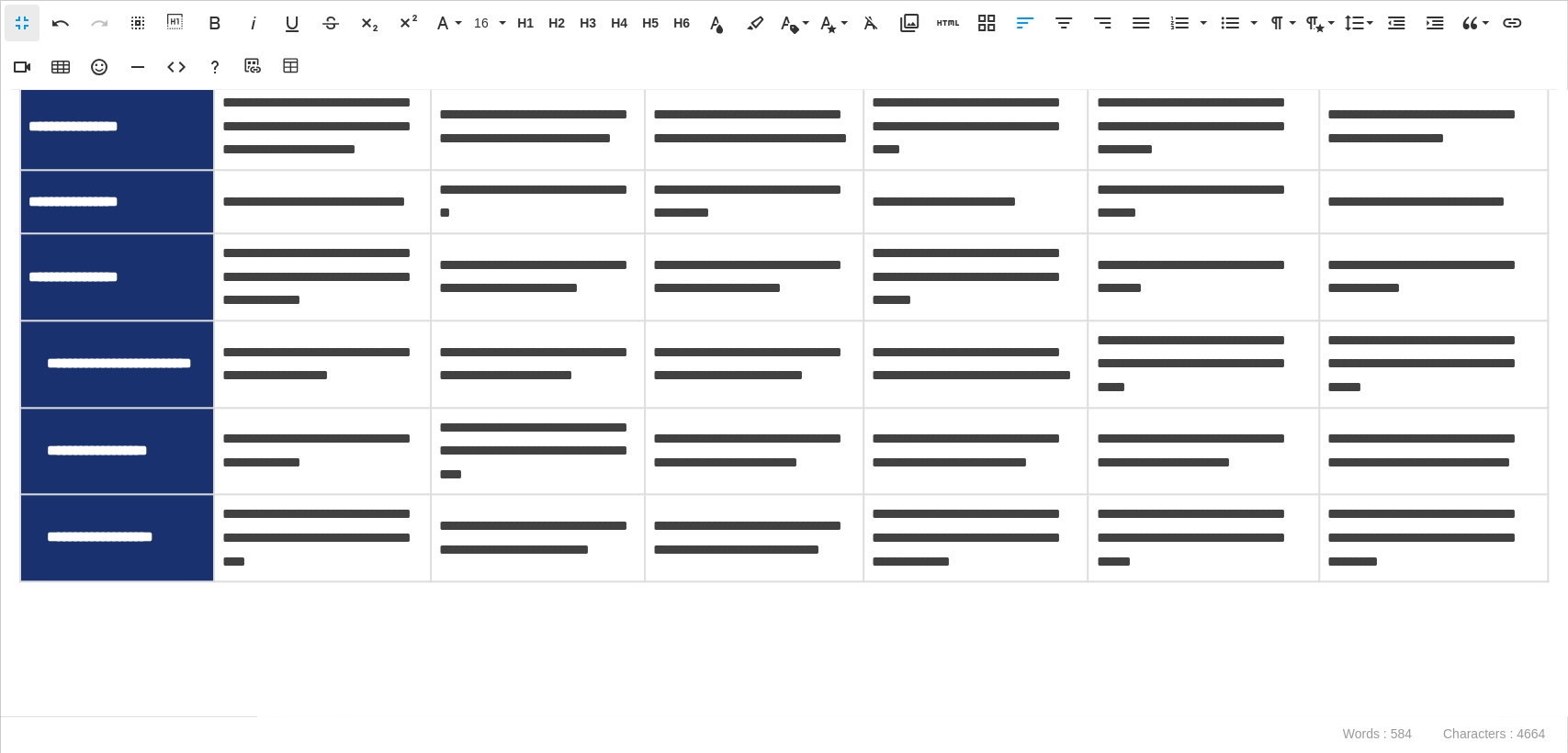 click on "**********" at bounding box center (73, 276) 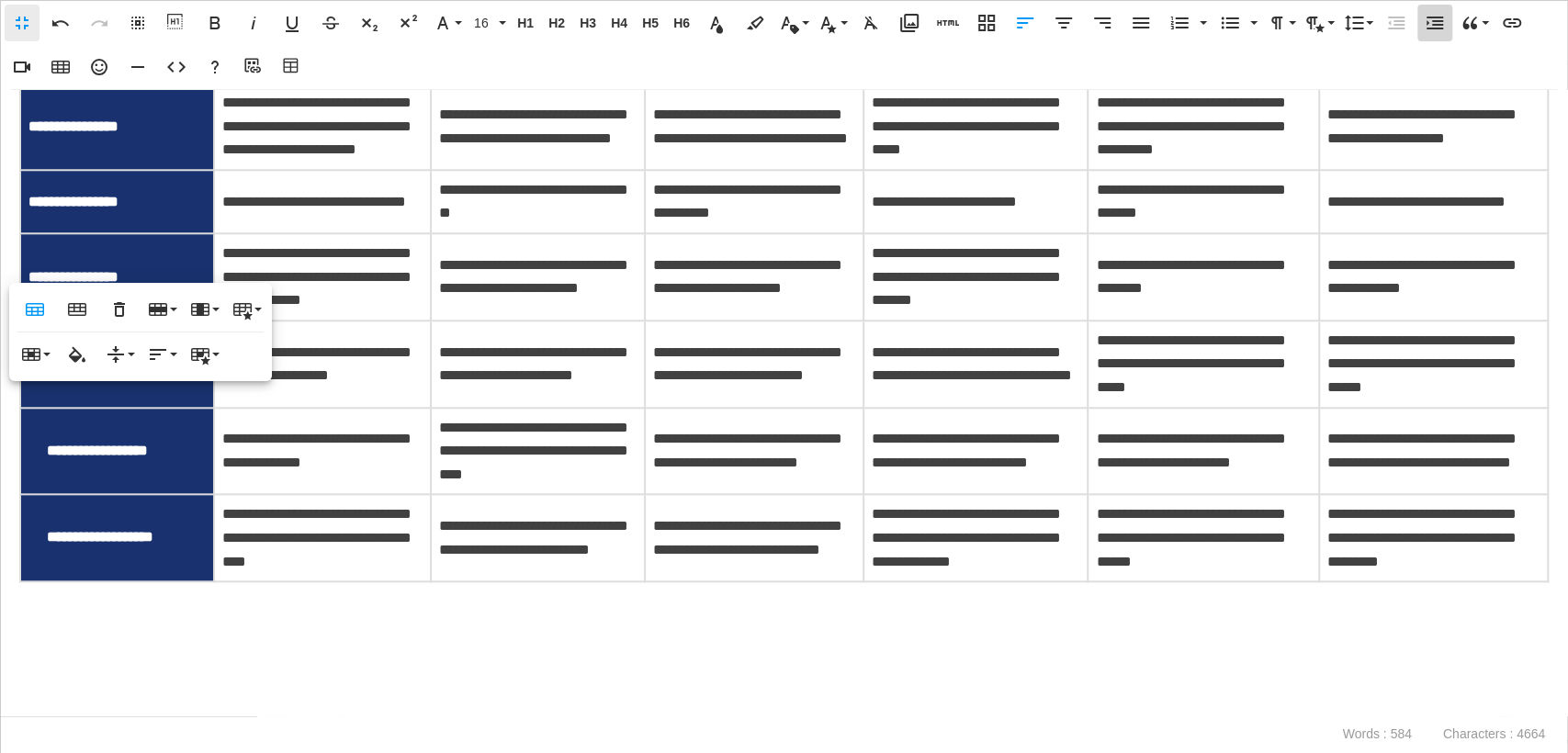 click 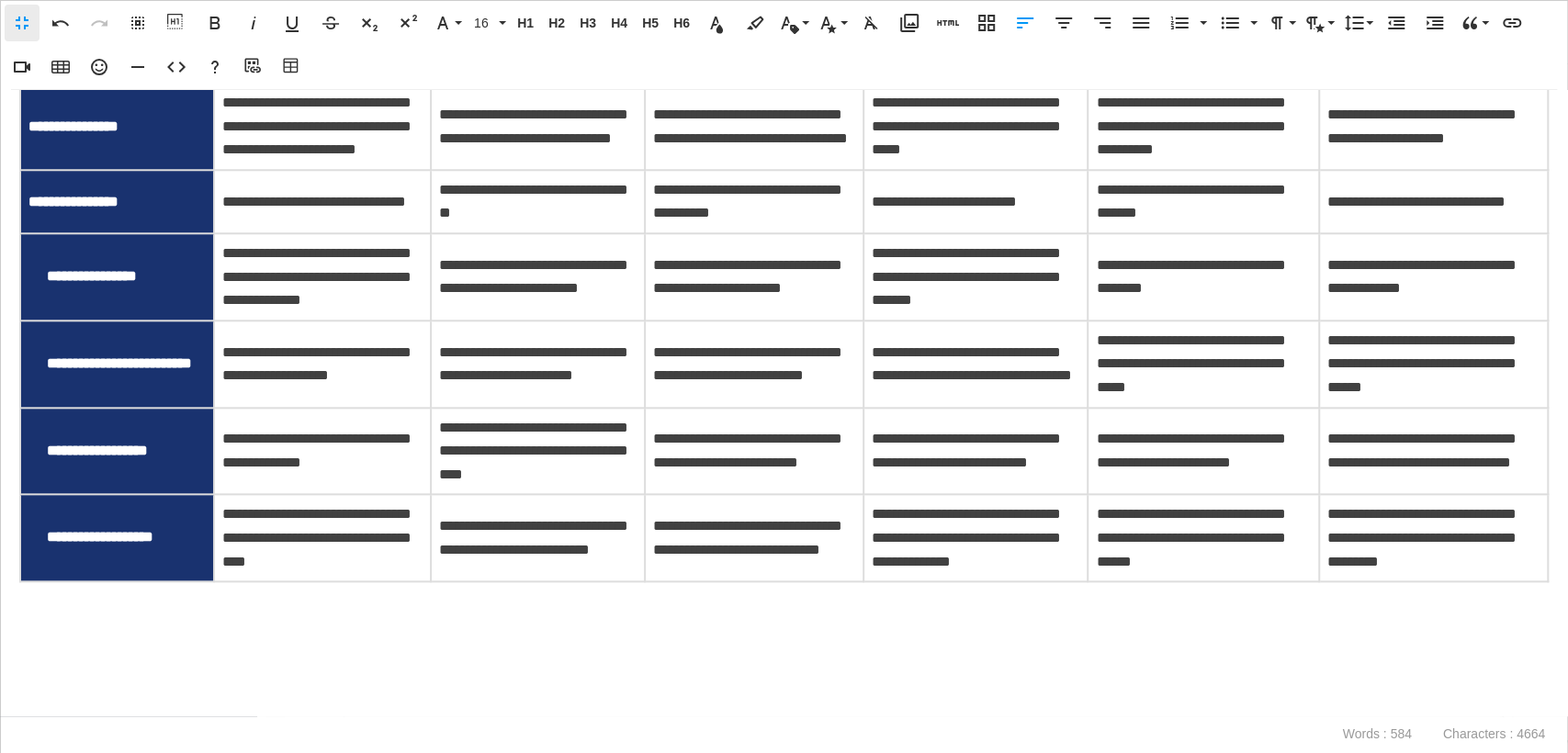scroll, scrollTop: 1137, scrollLeft: 0, axis: vertical 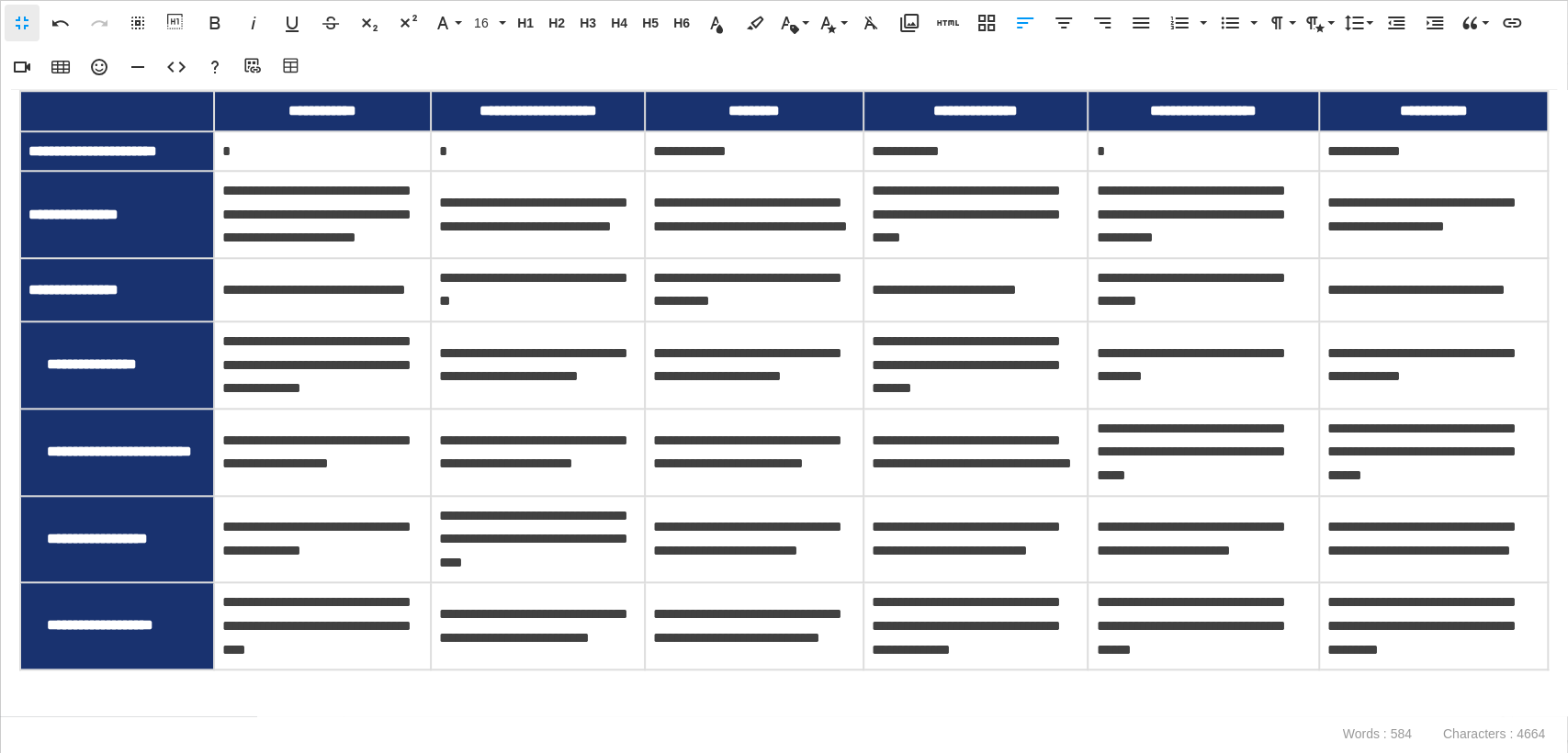 click on "**********" at bounding box center (73, 289) 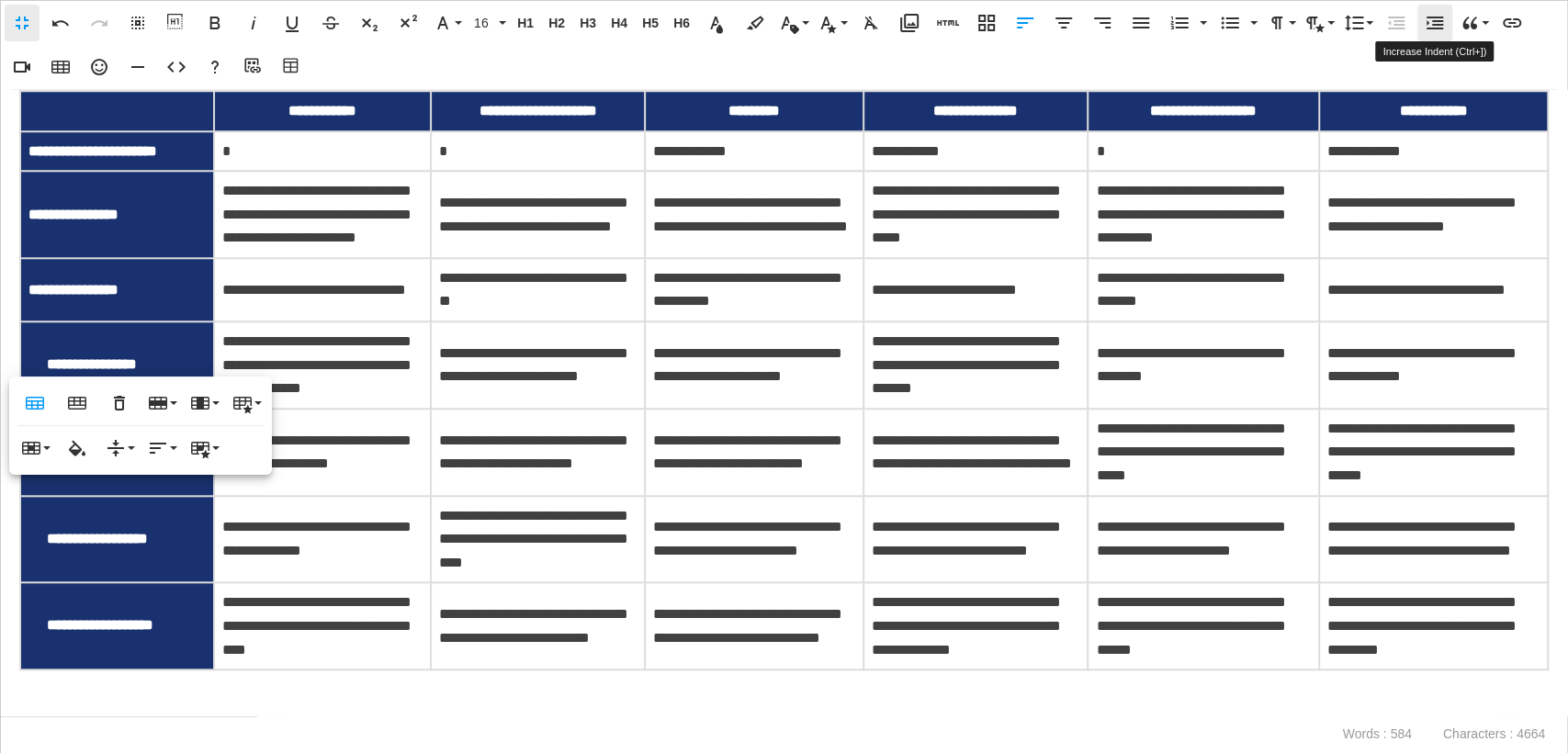 click 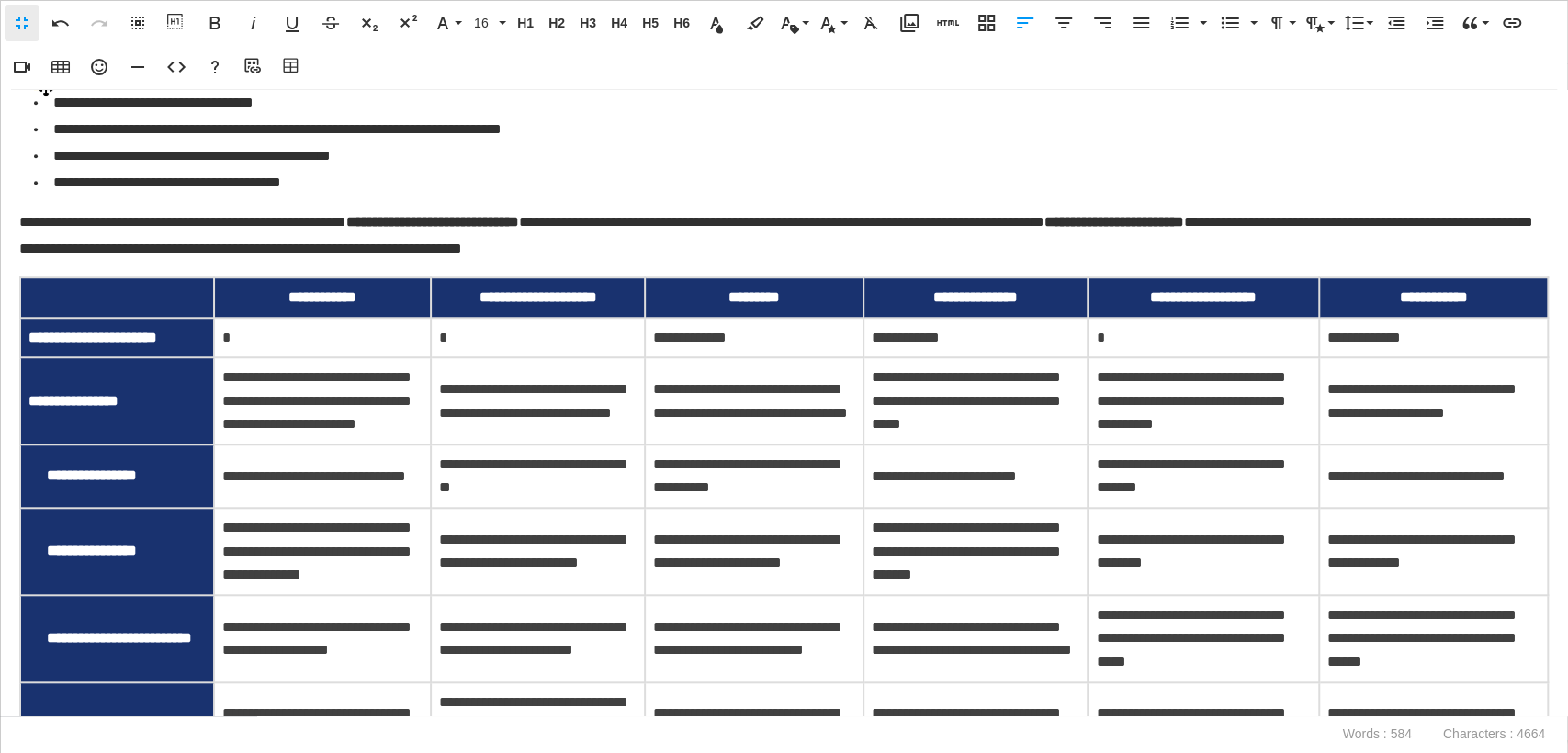 scroll, scrollTop: 933, scrollLeft: 0, axis: vertical 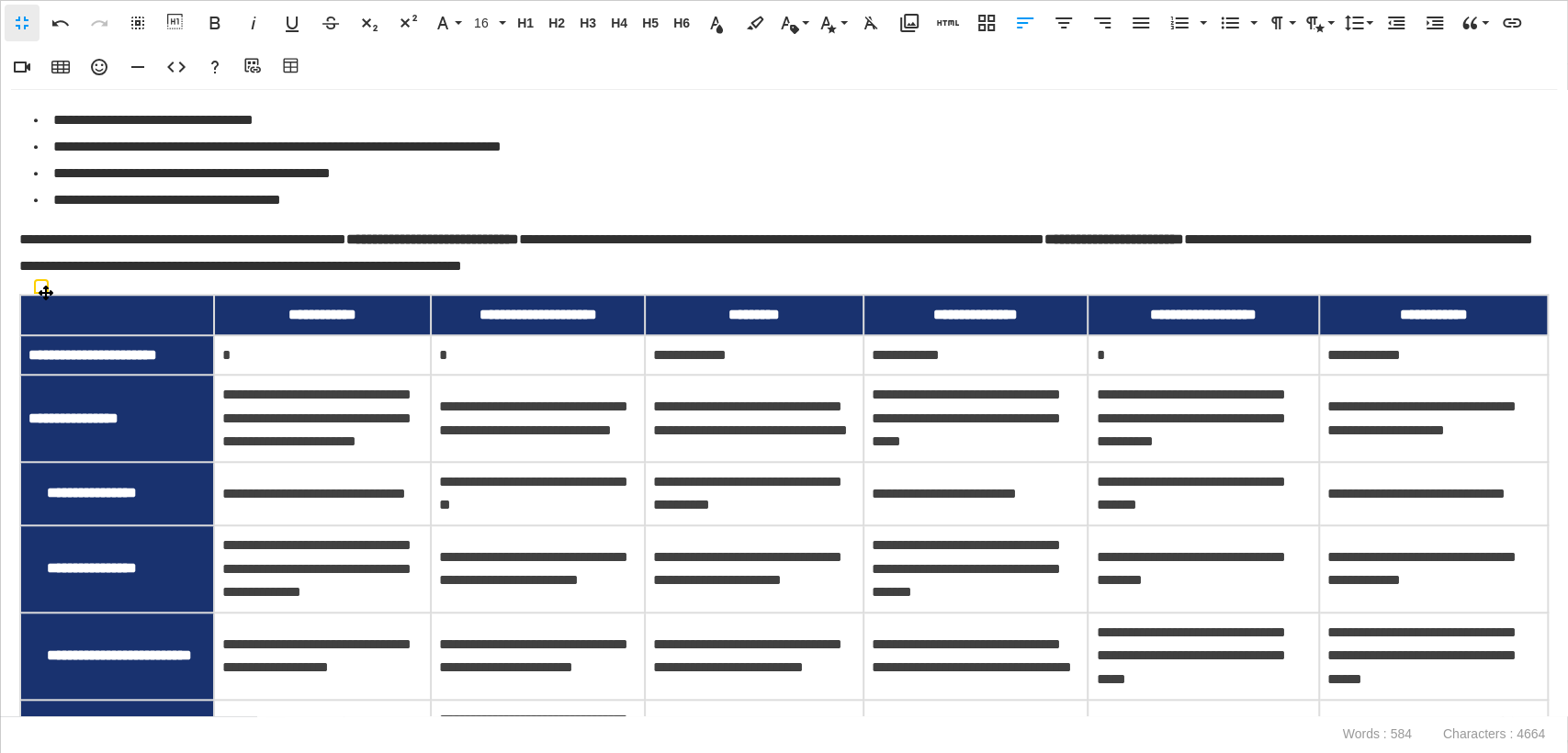 click on "**********" at bounding box center [117, 418] 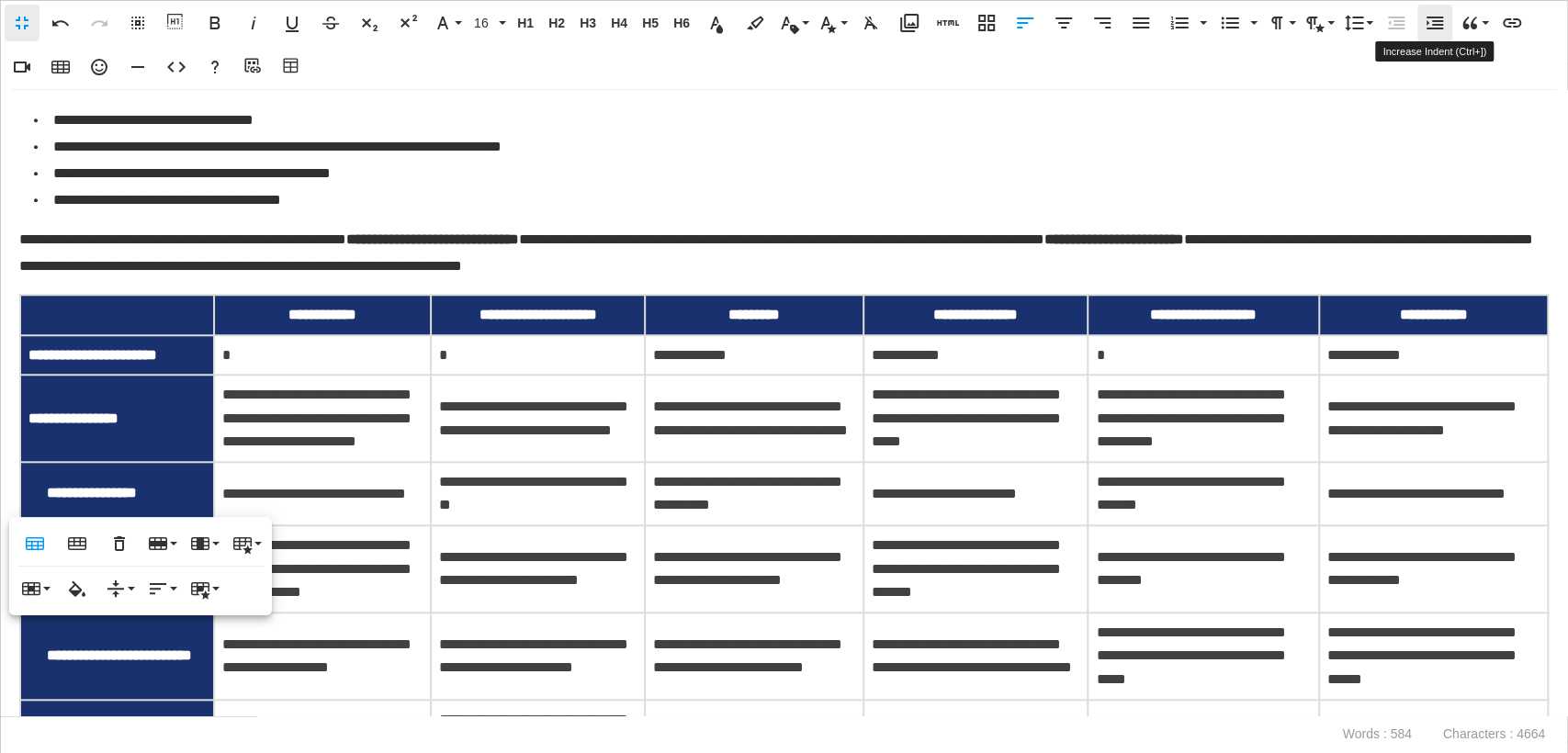 click 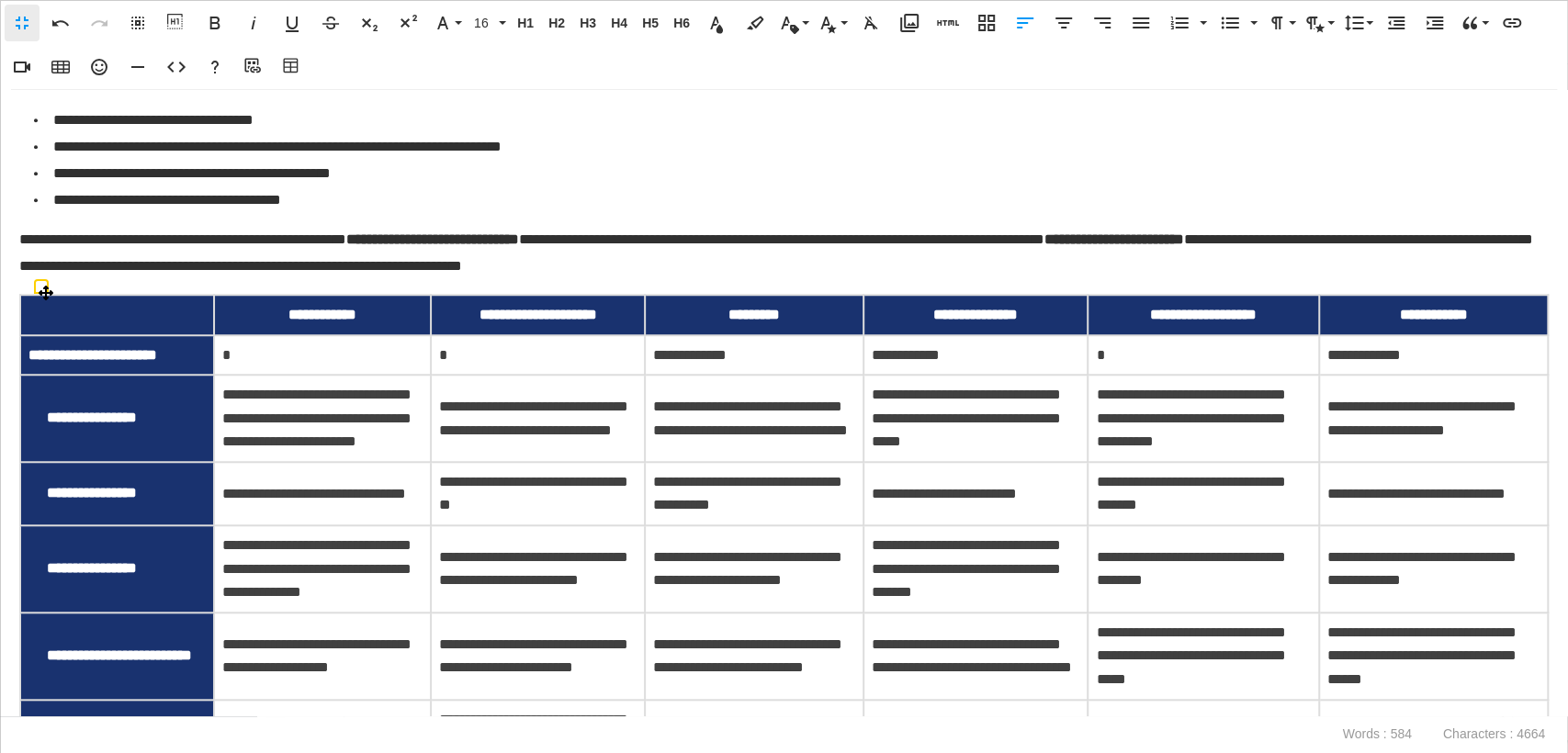 click on "**********" at bounding box center [117, 355] 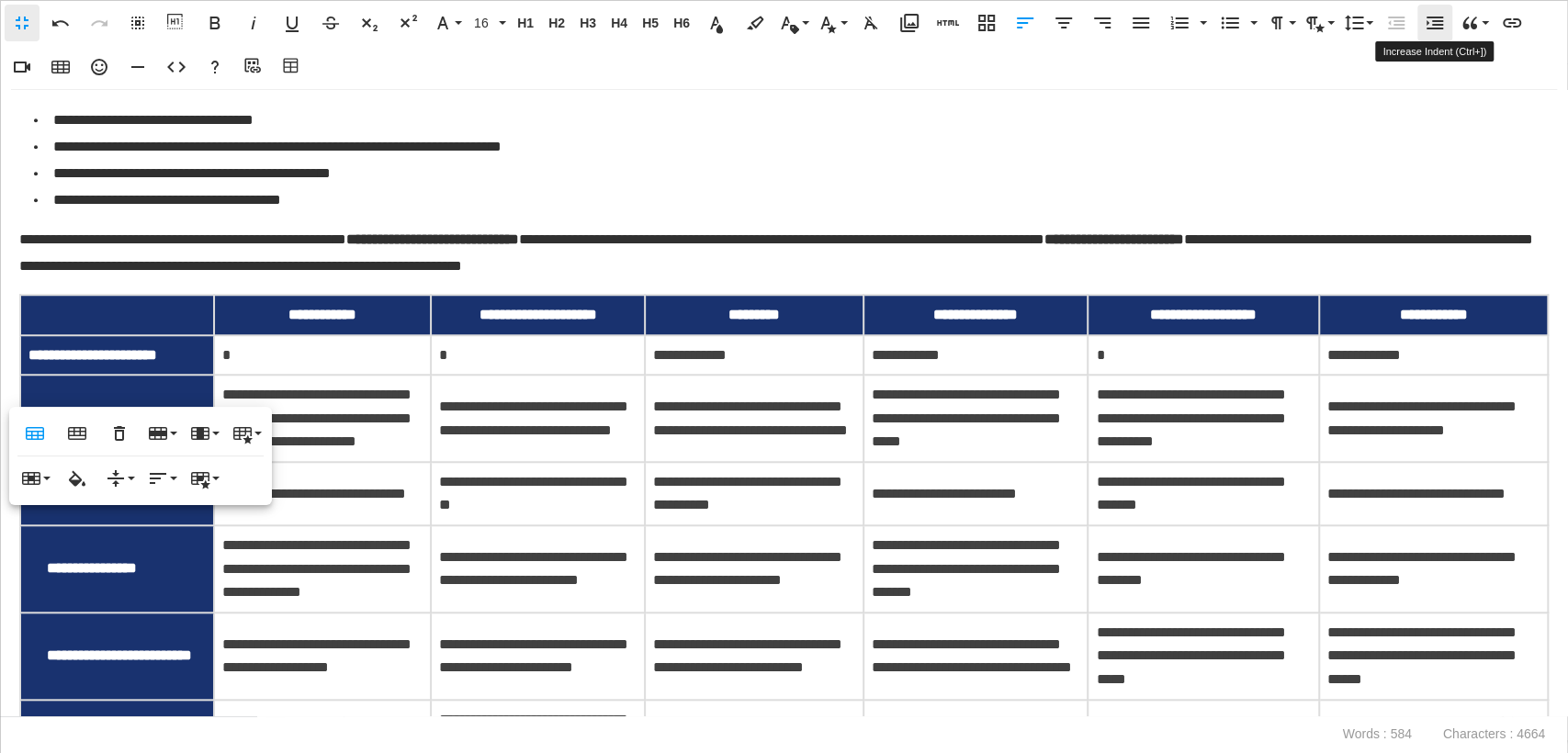 click 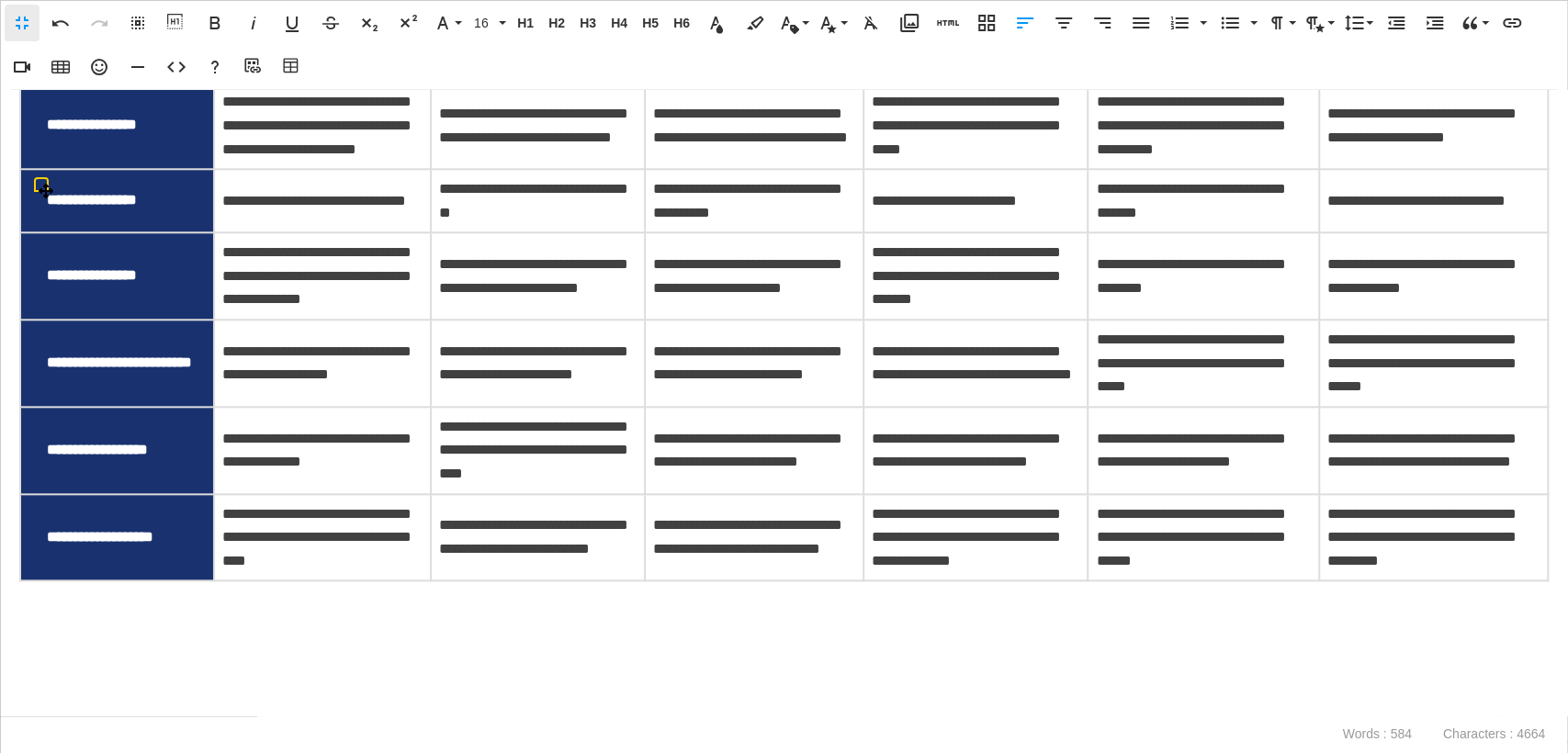scroll, scrollTop: 1347, scrollLeft: 0, axis: vertical 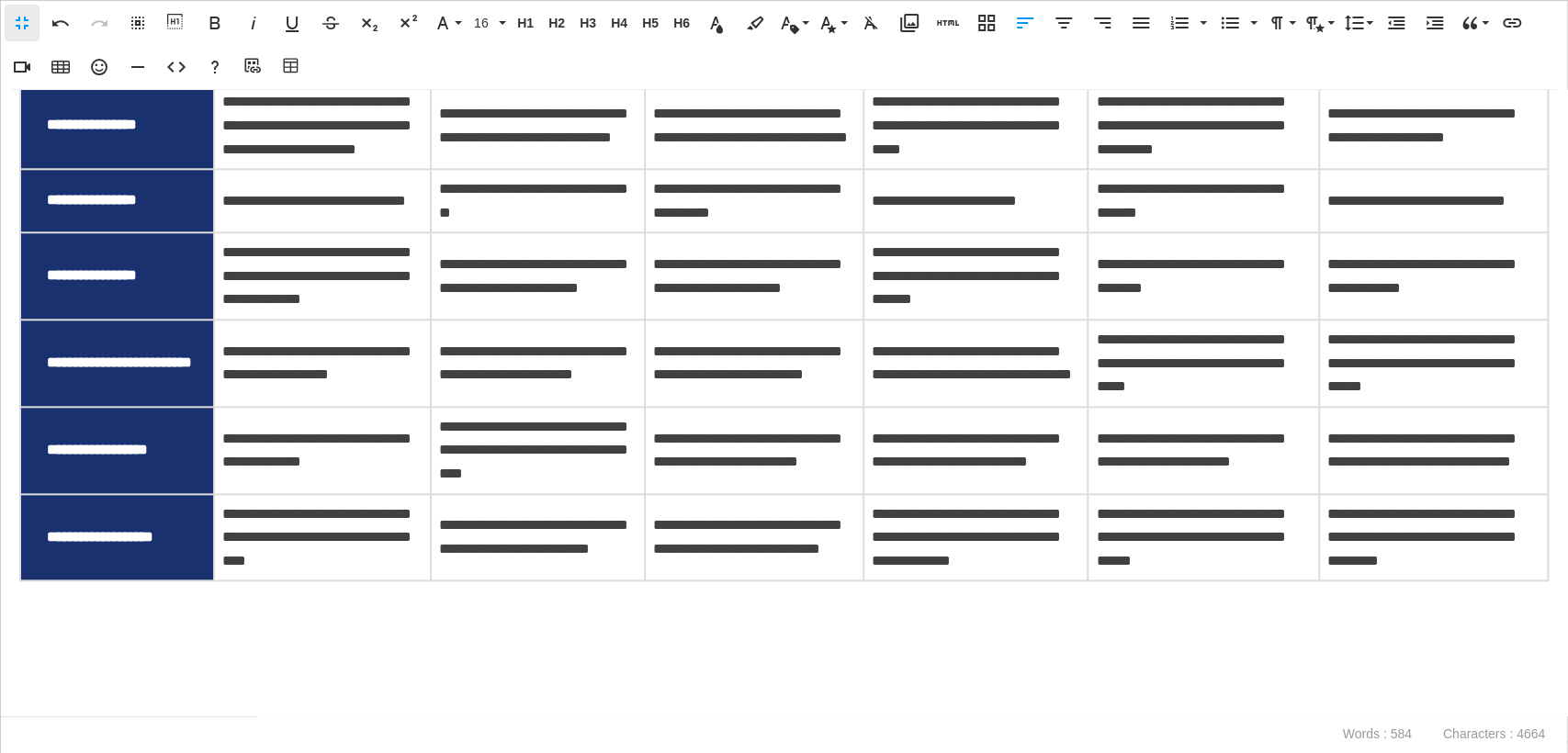 click on "*" at bounding box center [784, 689] 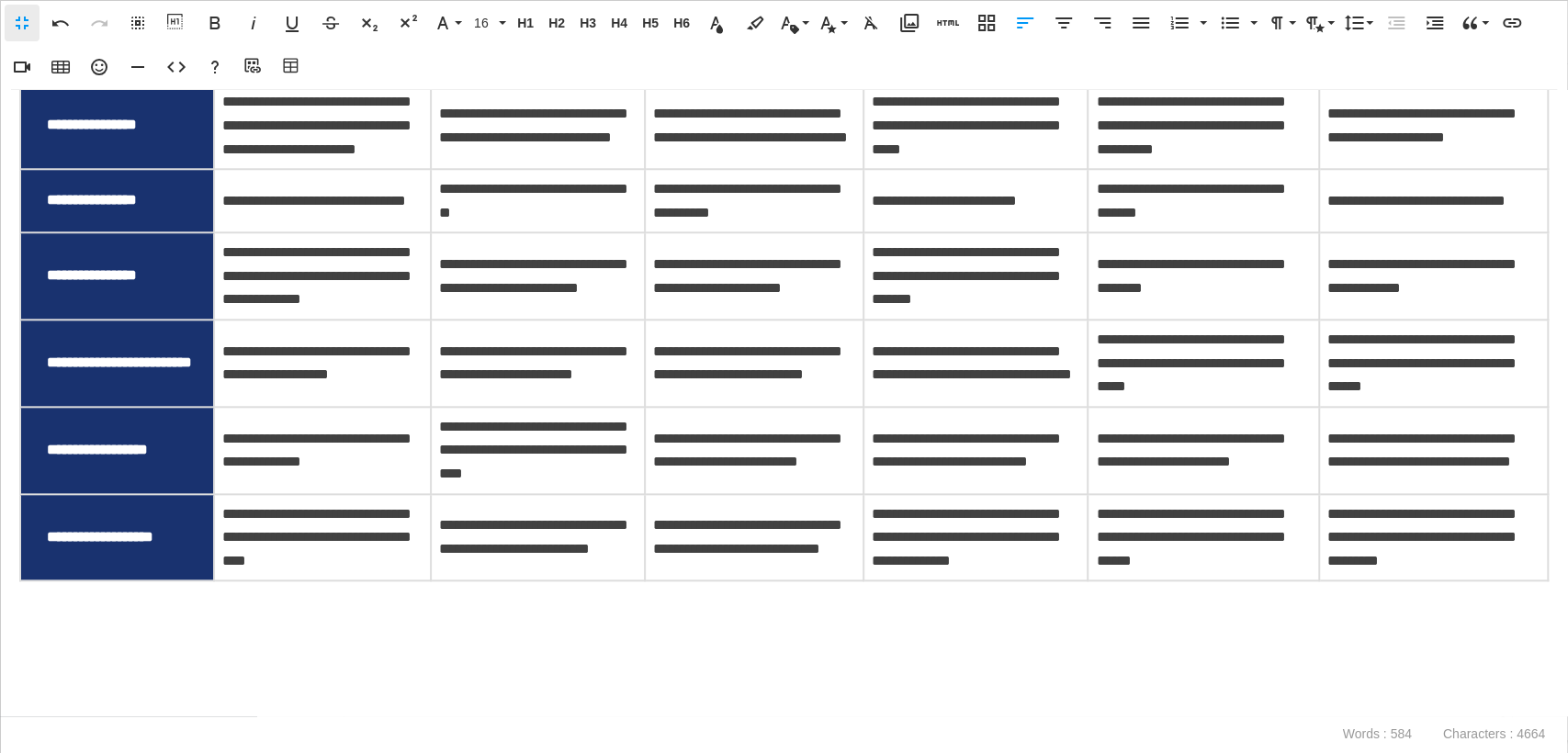 click on "Fullscreen Undo Redo Select All Show blocks Bold Italic Underline Strikethrough Subscript Superscript Font Family Playfair Mulish Inter 16 8 10 12 14 16 18 20 24 32 36 40 48 72 80 H1 Heading 1 H2 Heading 2 H3 Heading 3 H4 Heading 4 H5 Heading 5 H6 Heading 6 Text Color Background Color Inline Class Heading 1 Heading 2 Heading 3 Heading 4 Heading 5 Heading 6 Paragraph Secondary Text Inline Style font-weight 700 font-weight 900 Clear Formatting Media Library Add HTML Responsive Layout Align Left Align Center Align Right Align Justify Ordered List   Default Lower Alpha Lower Greek Lower Roman Upper Alpha Upper Roman    Unordered List   Default Circle Disc Square    Paragraph Format Normal Heading 1 Heading 2 Heading 3 Heading 4 Code Paragraph Style Gray Bordered Spaced Uppercase Line Height Default Single 1.15 1.5 Double Decrease Indent Increase Indent Quote Increase Ctrl+' Decrease Ctrl+Shift+' Insert Link Insert Video Insert Table Emoticons Insert Horizontal Line Code View Help Add source URL Table Builder" at bounding box center (784, 376) 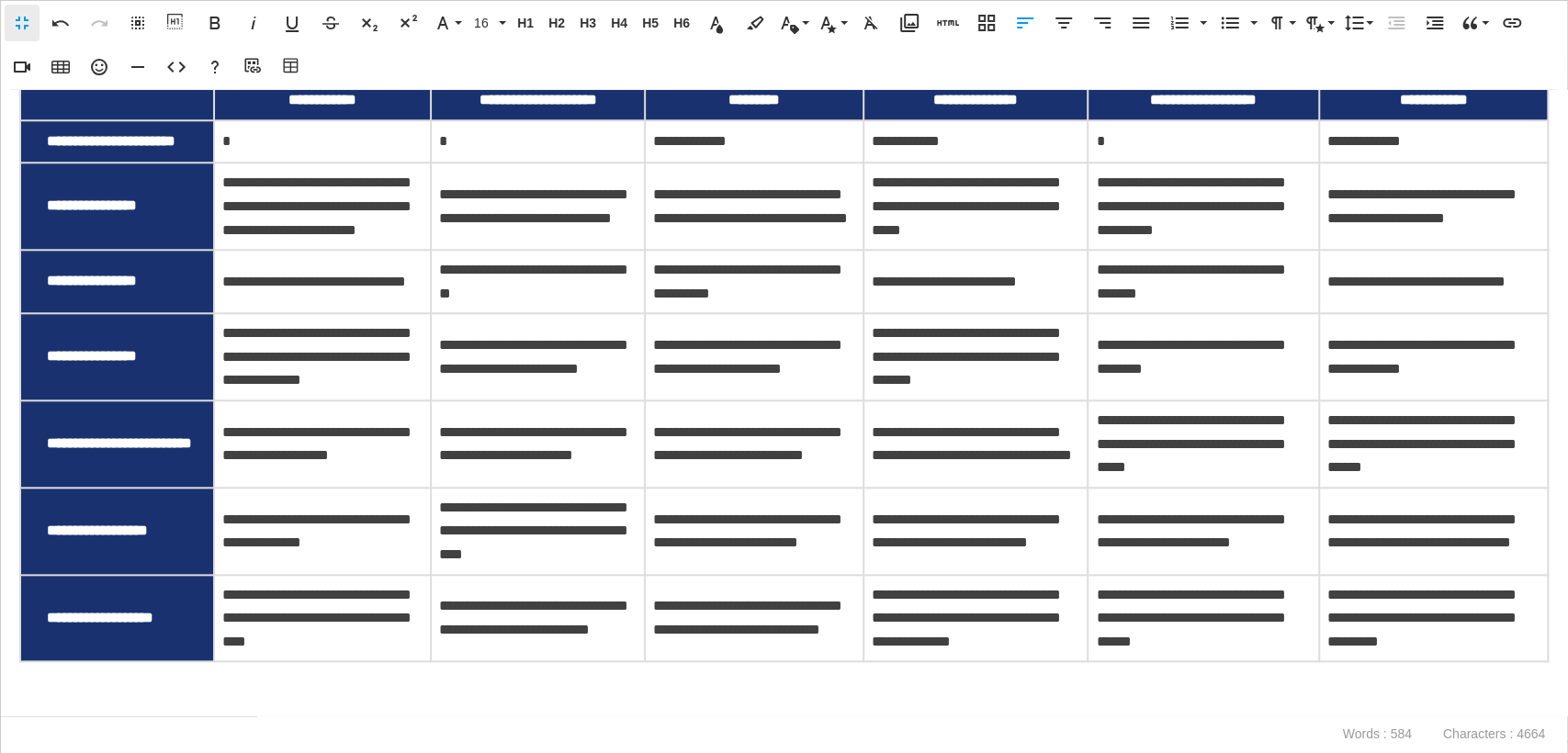 scroll, scrollTop: 1241, scrollLeft: 0, axis: vertical 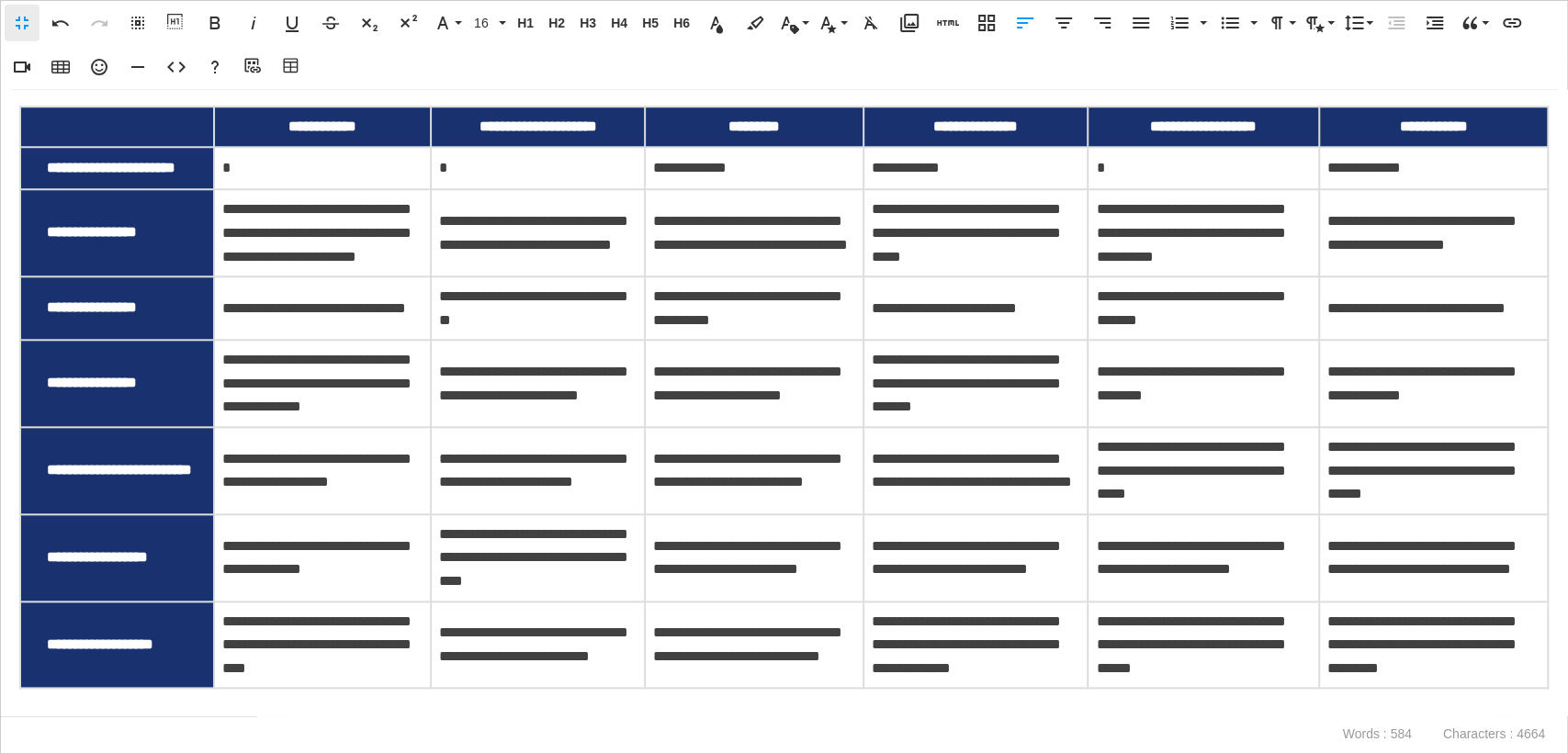 click on "**********" at bounding box center (322, 645) 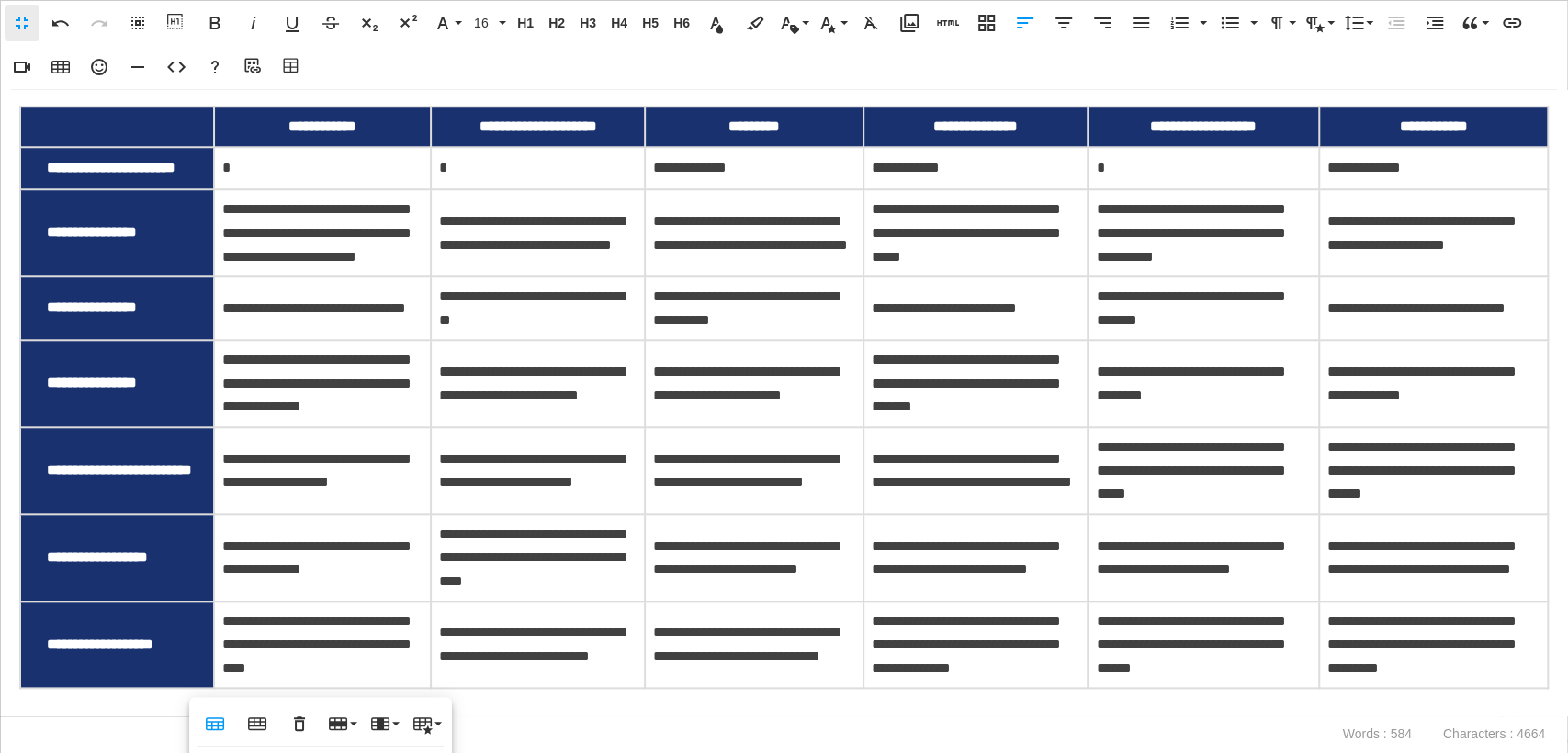 click on "*" at bounding box center (784, 702) 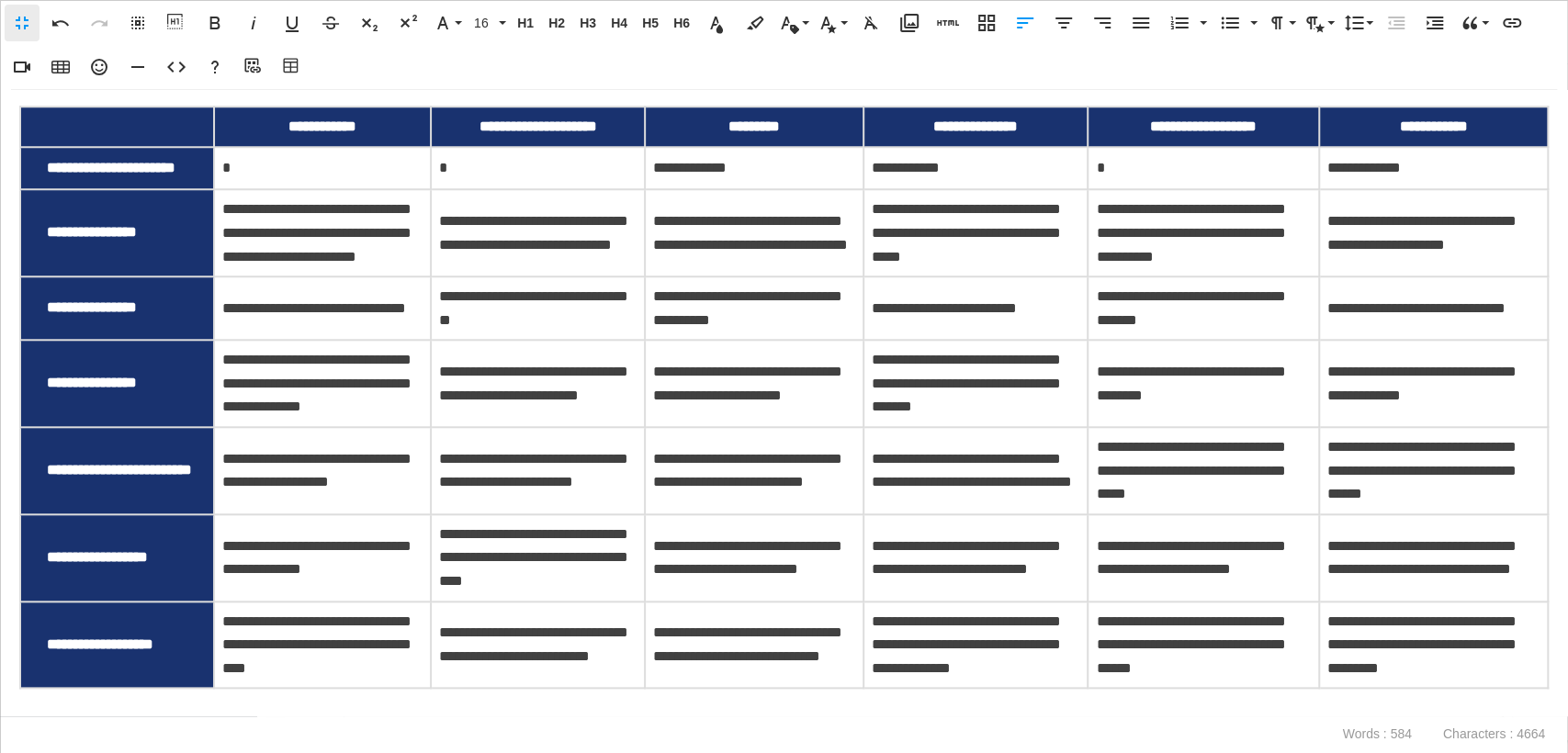 click on "*" at bounding box center (784, 702) 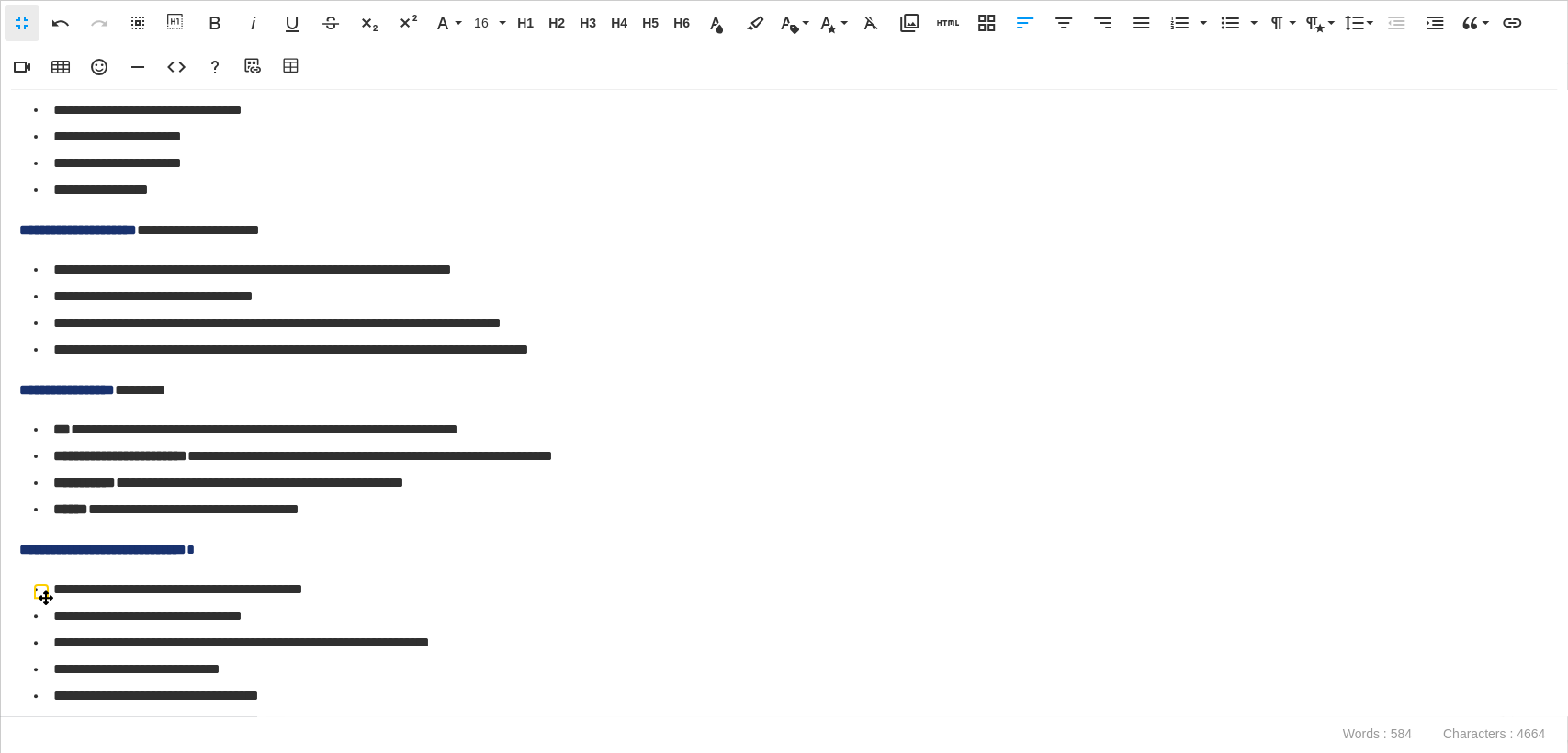 scroll, scrollTop: 0, scrollLeft: 0, axis: both 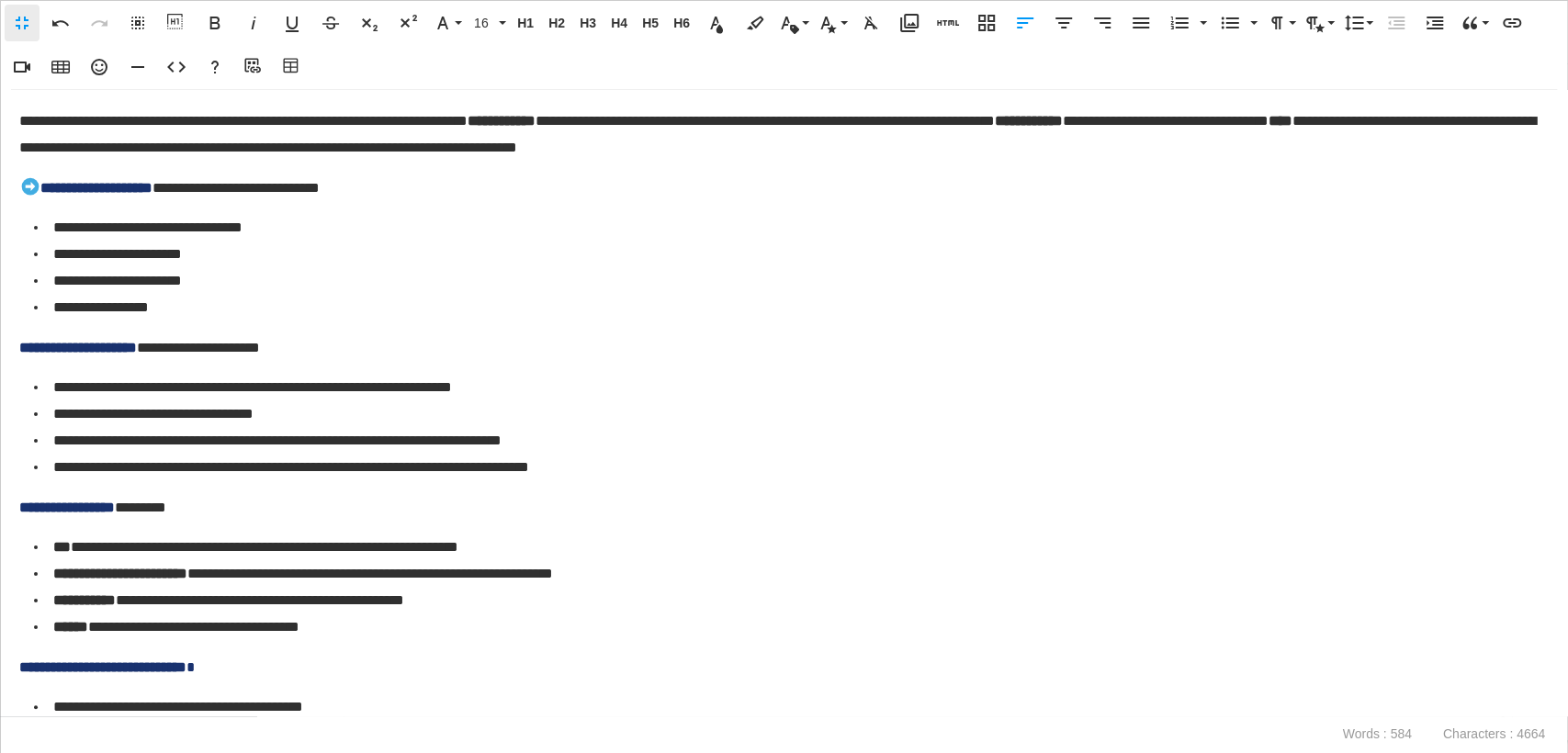 click on "**********" at bounding box center [78, 347] 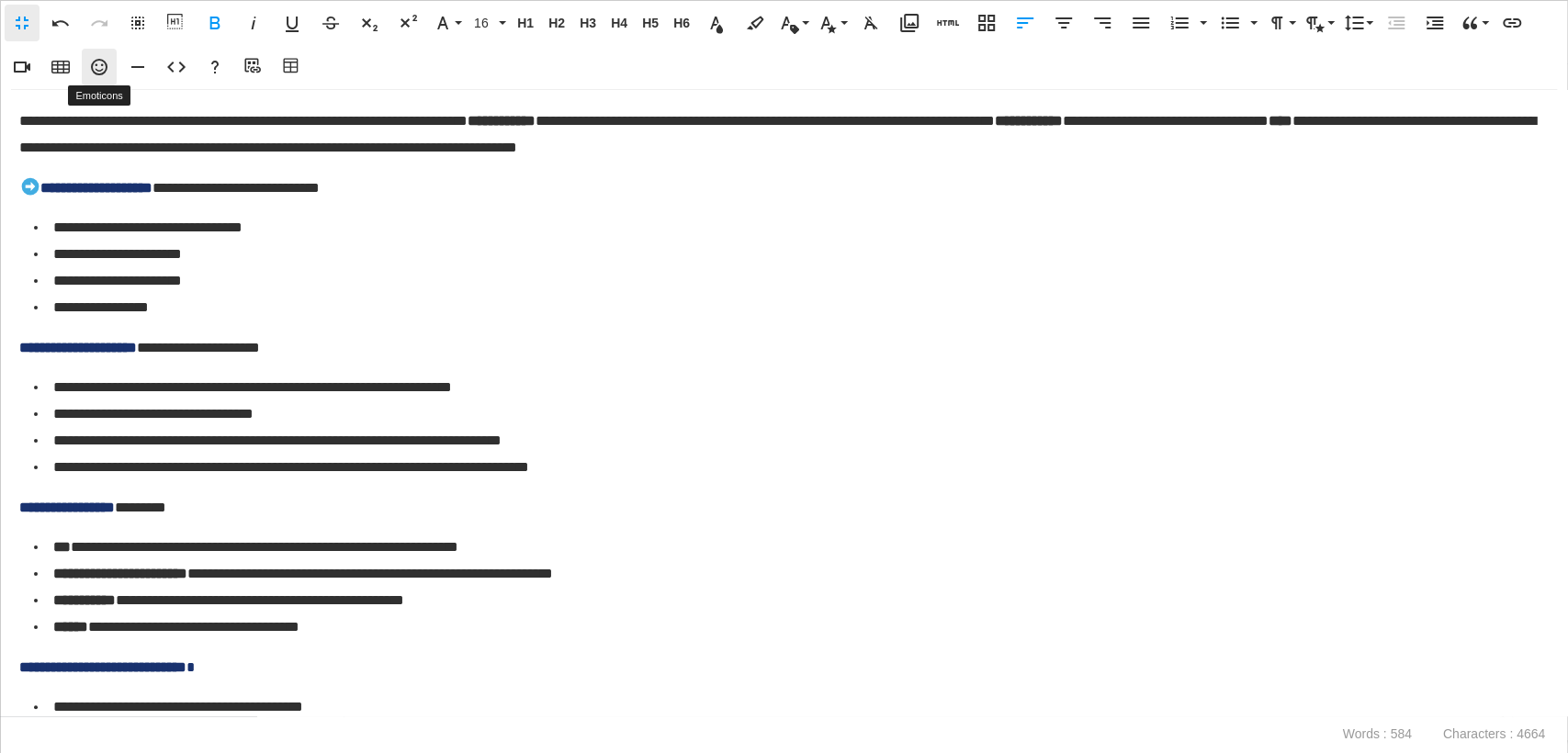 click 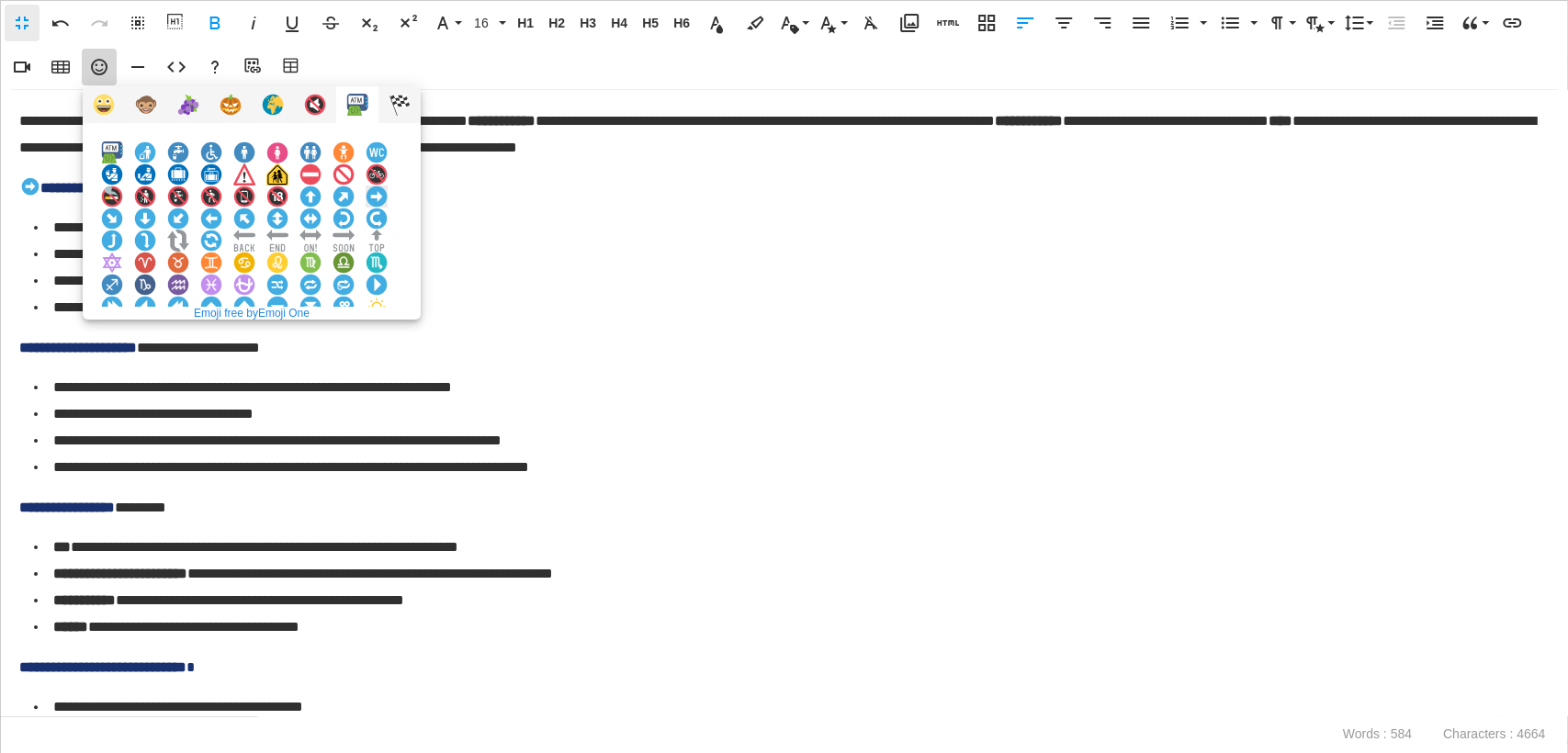 click at bounding box center [377, 197] 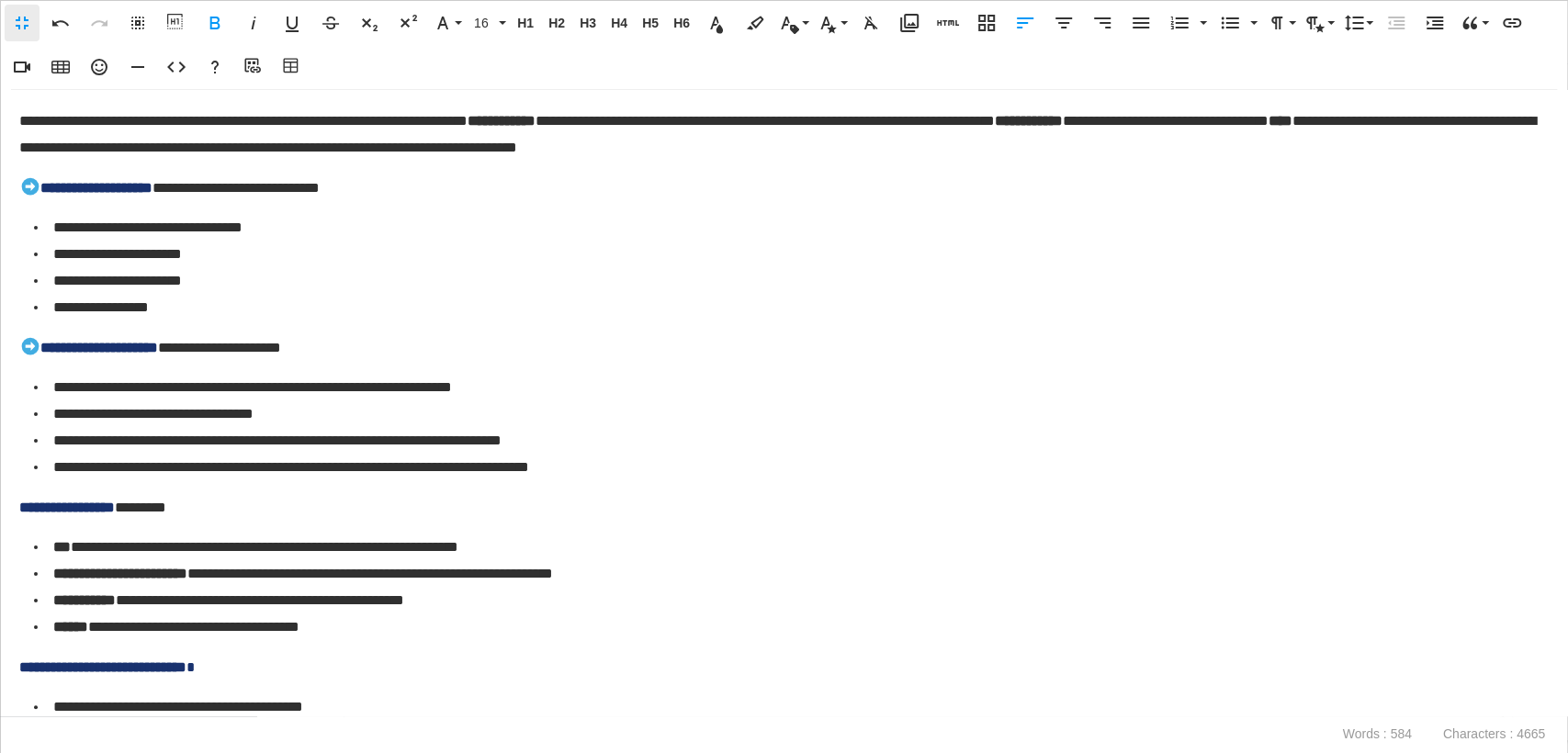 click on "**********" at bounding box center (67, 507) 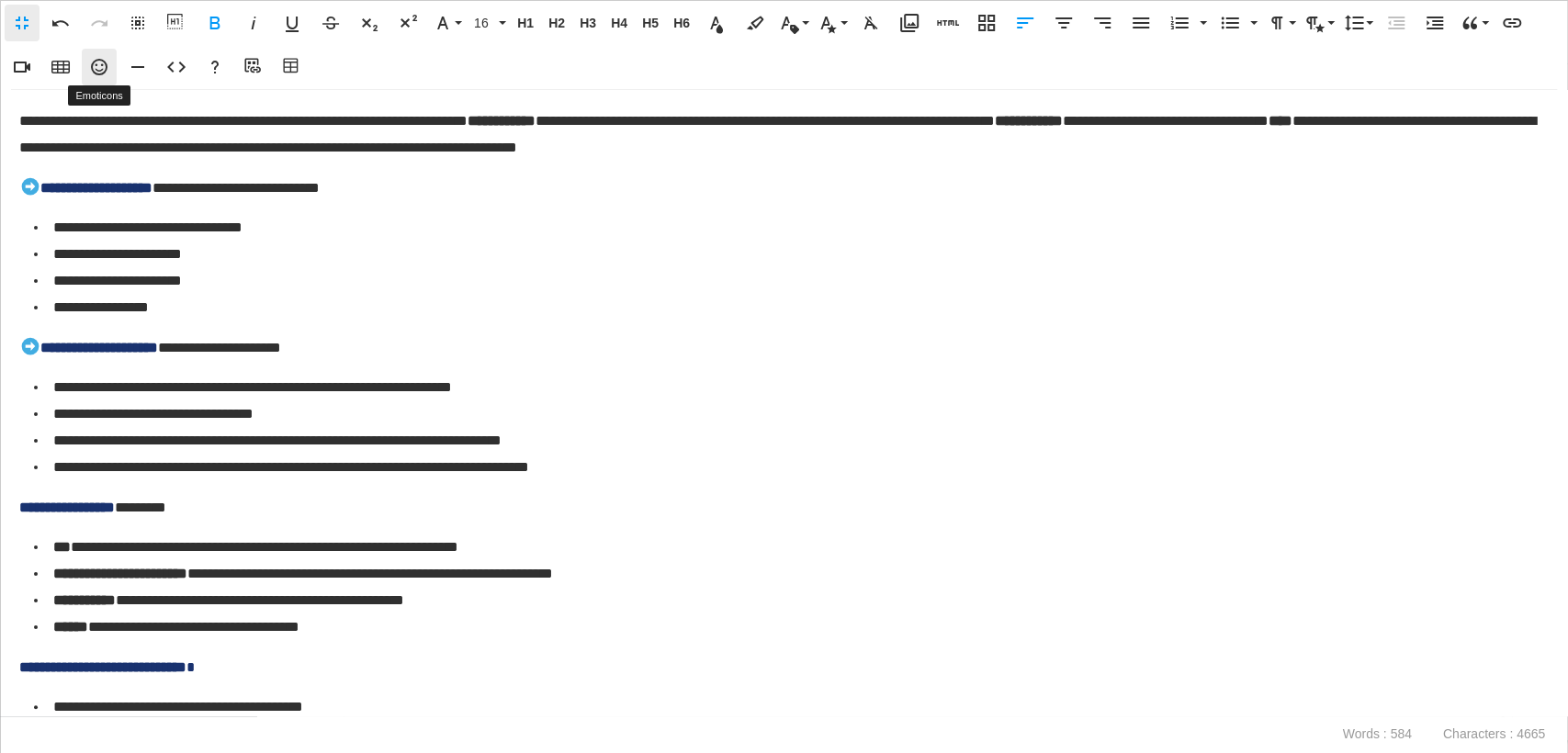 click 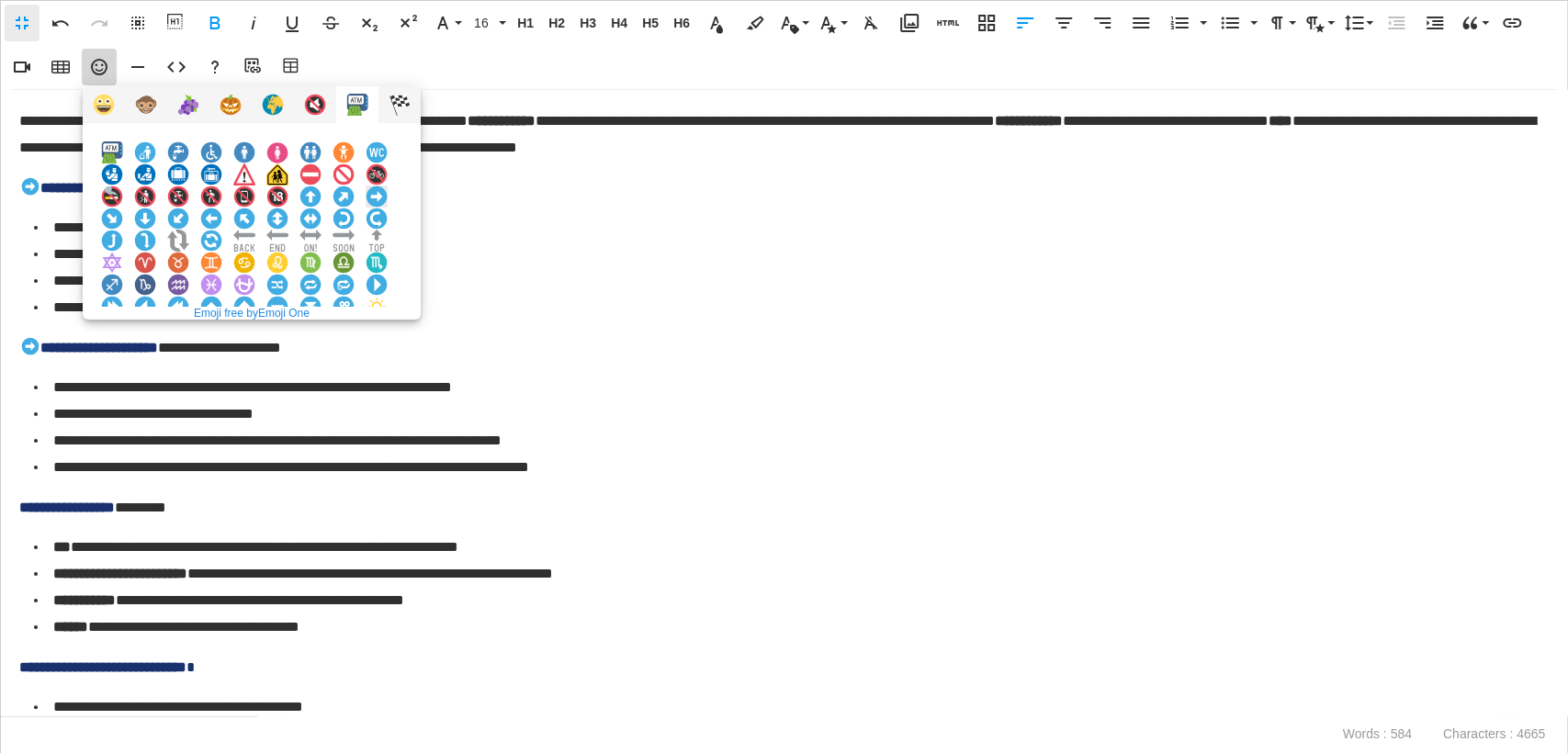 click at bounding box center (377, 197) 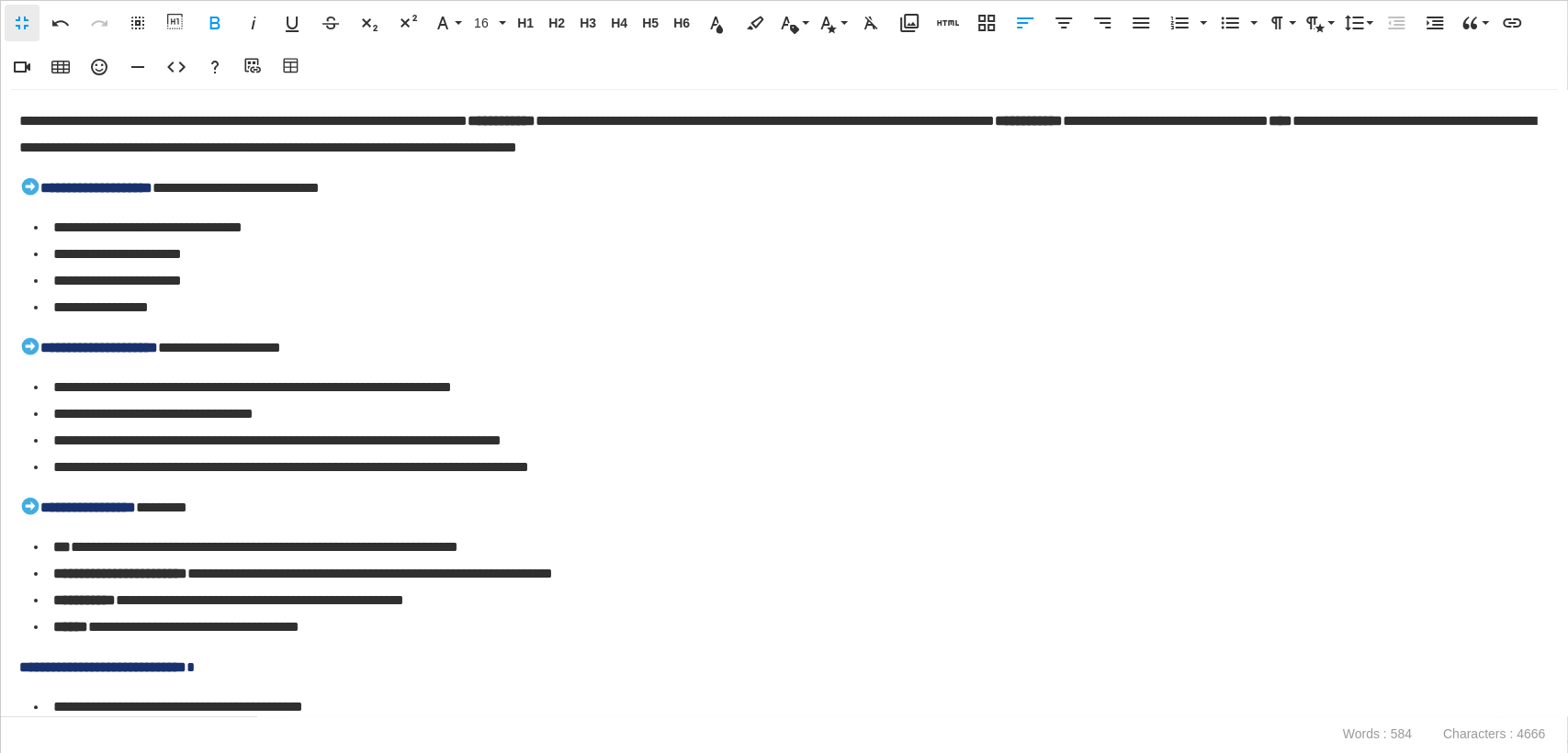 click on "**********" at bounding box center (784, 402) 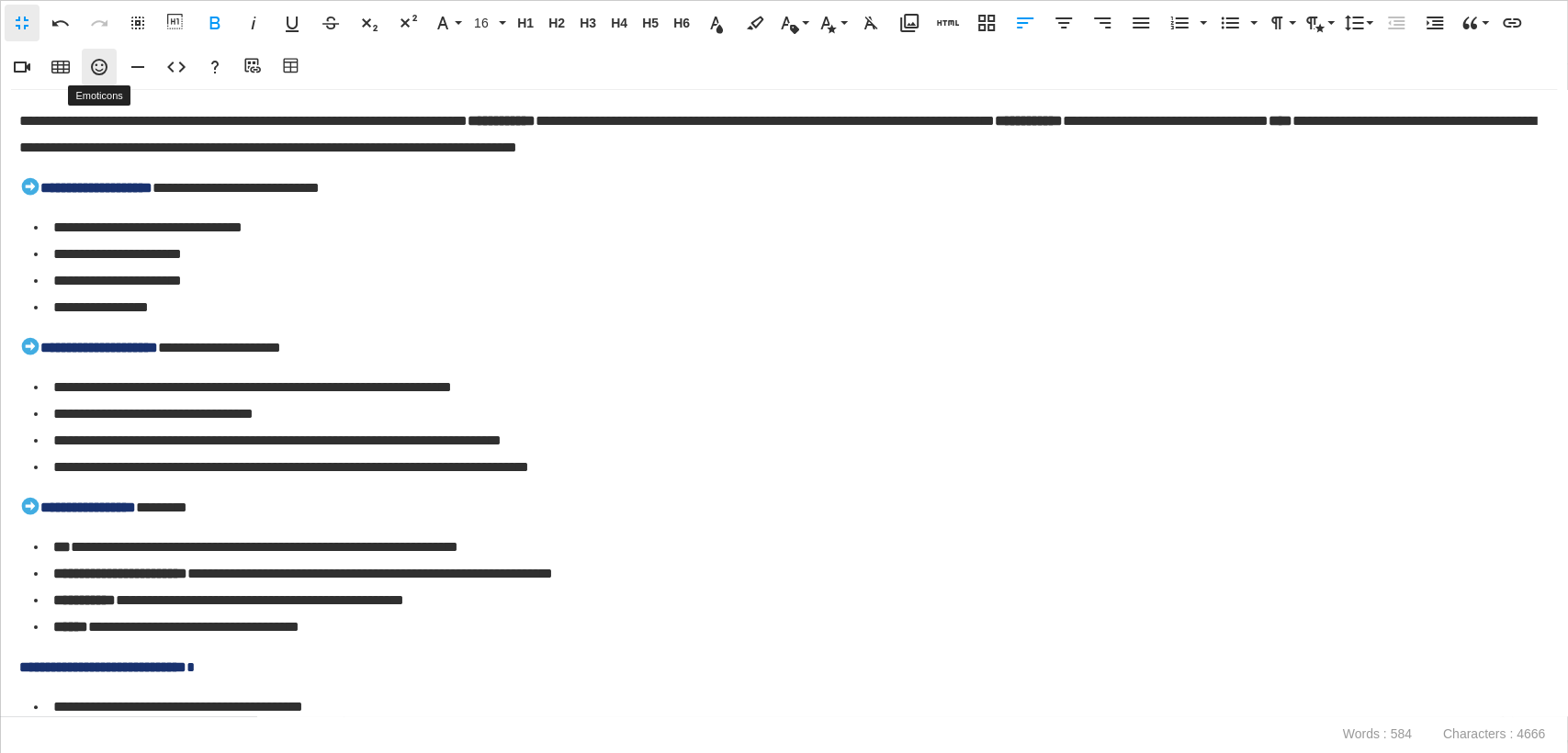 click 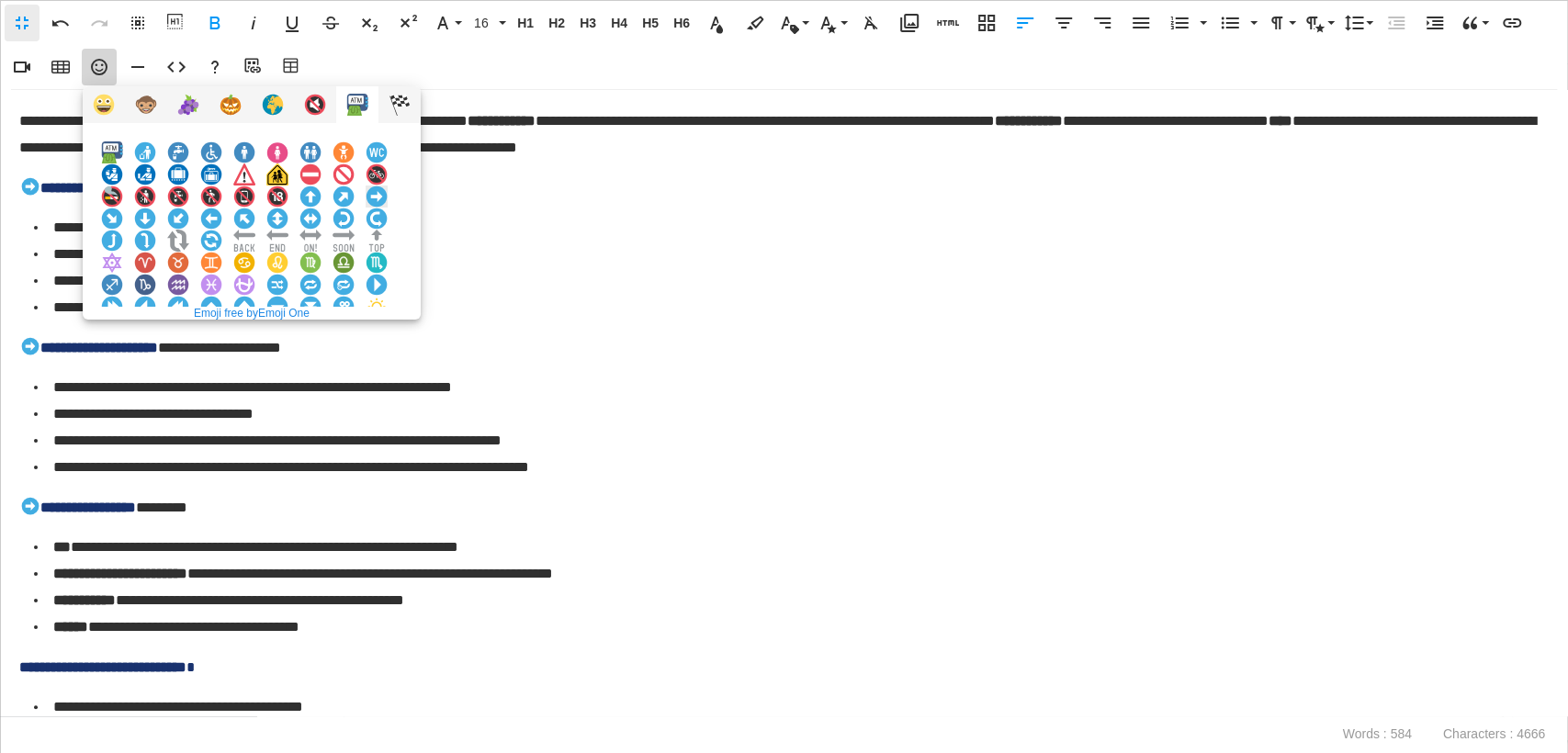 click at bounding box center [377, 197] 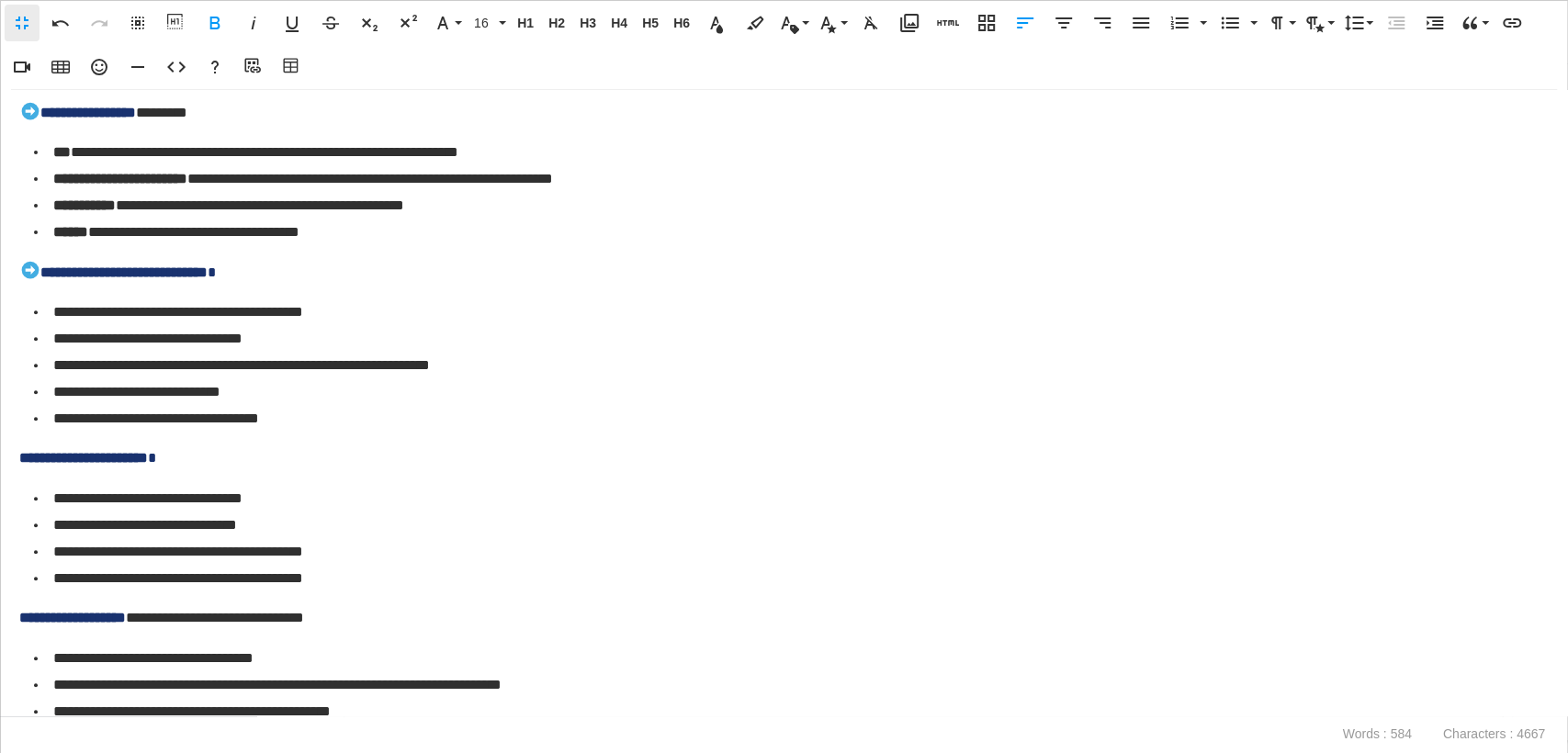 scroll, scrollTop: 408, scrollLeft: 0, axis: vertical 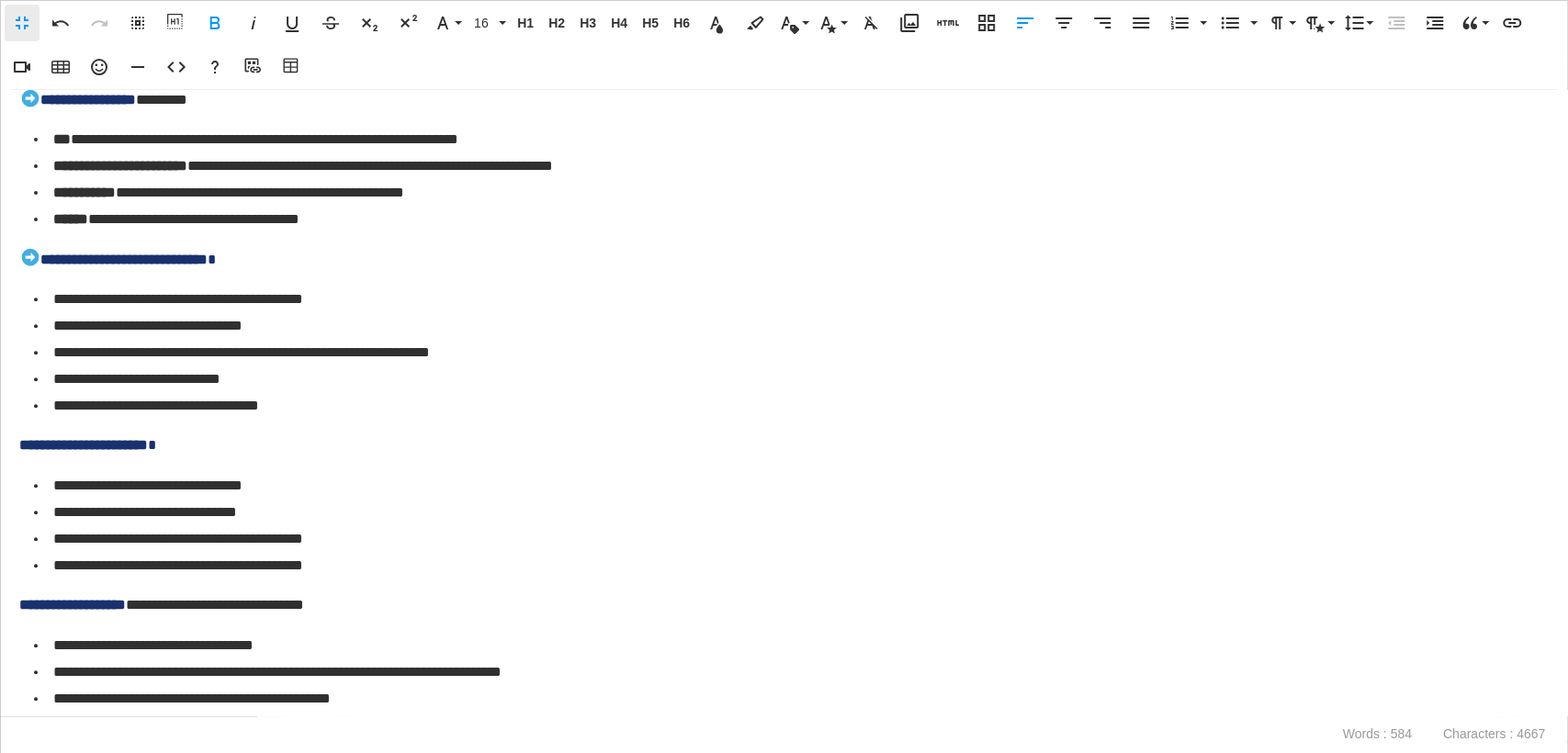 click on "**********" at bounding box center (784, 403) 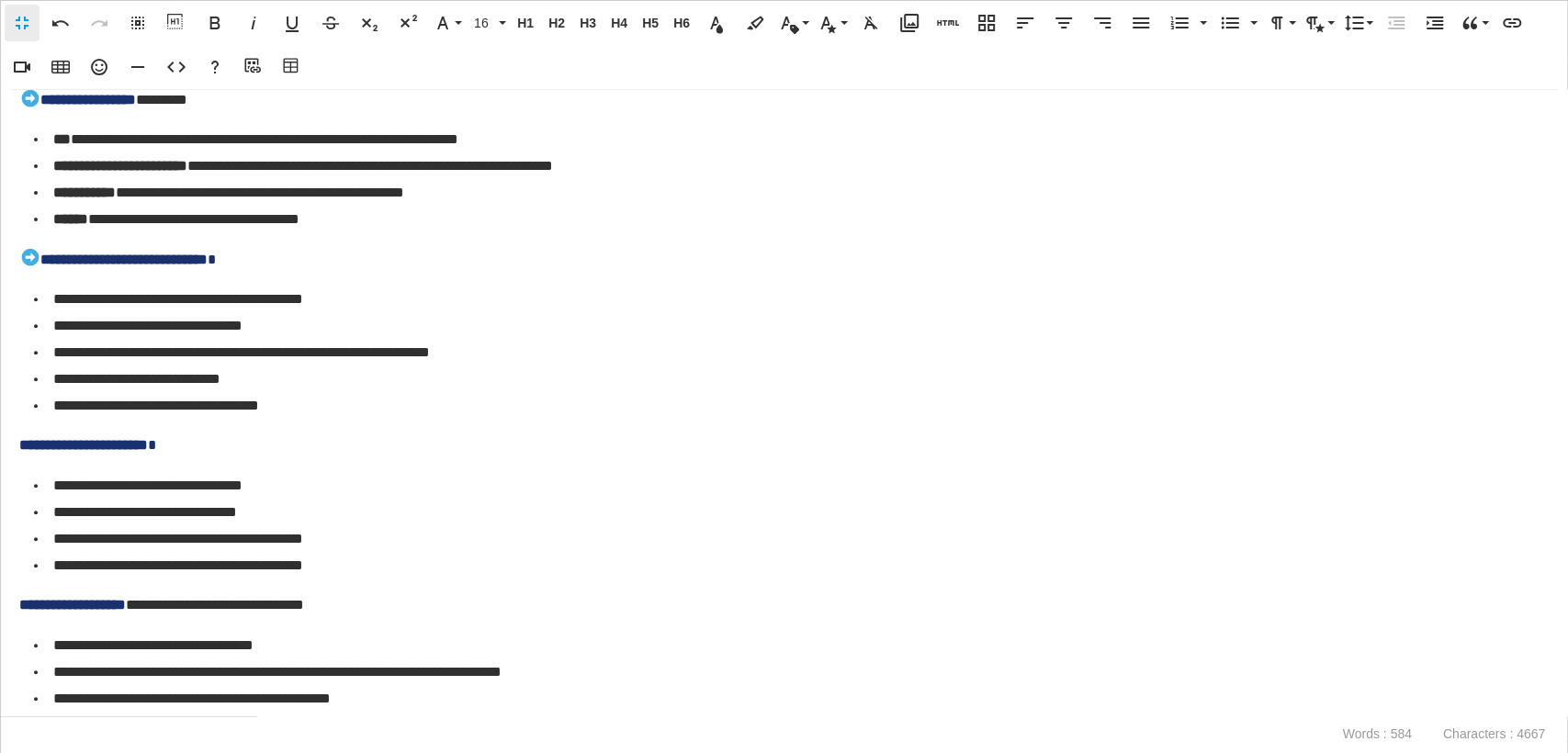 click on "**********" at bounding box center [784, 403] 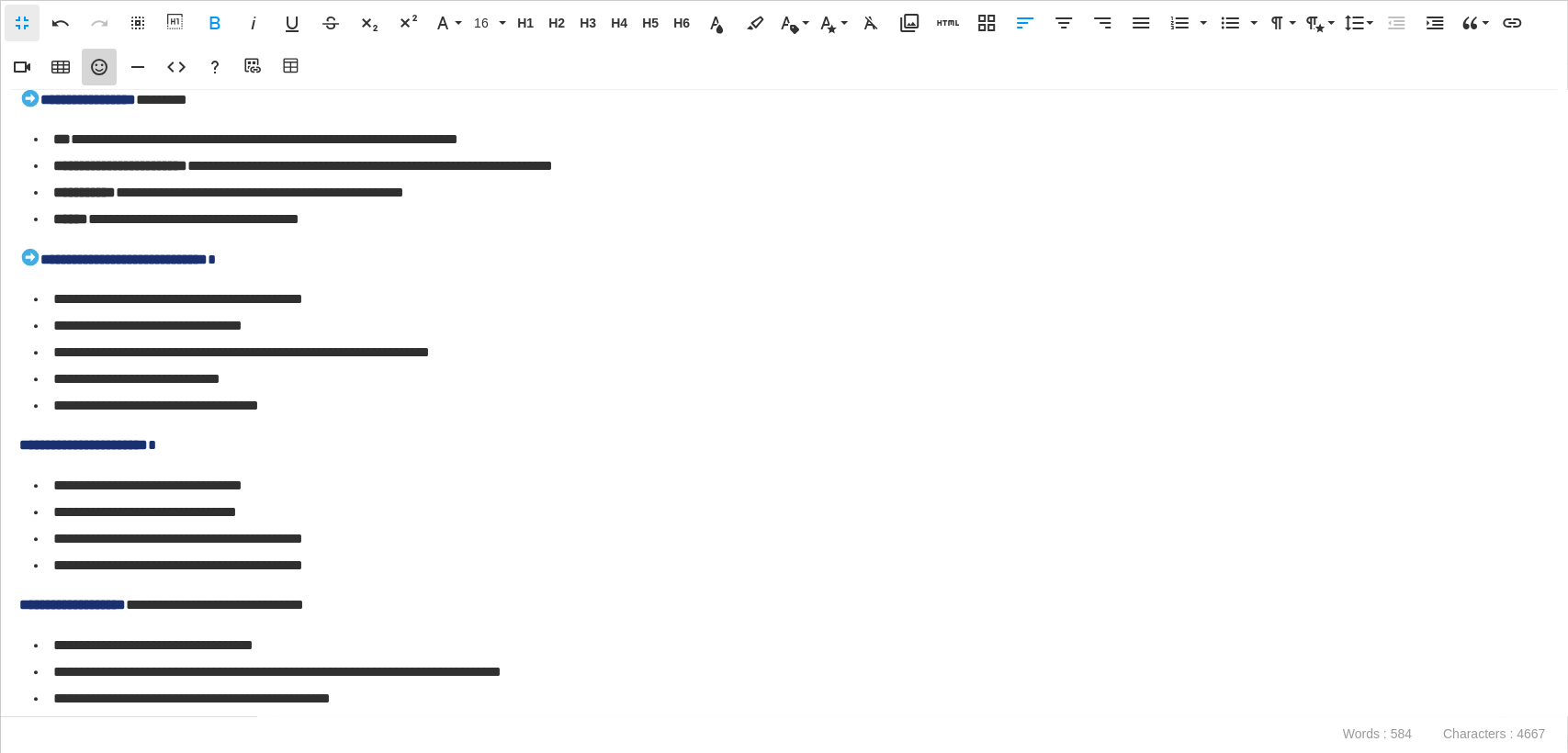 click 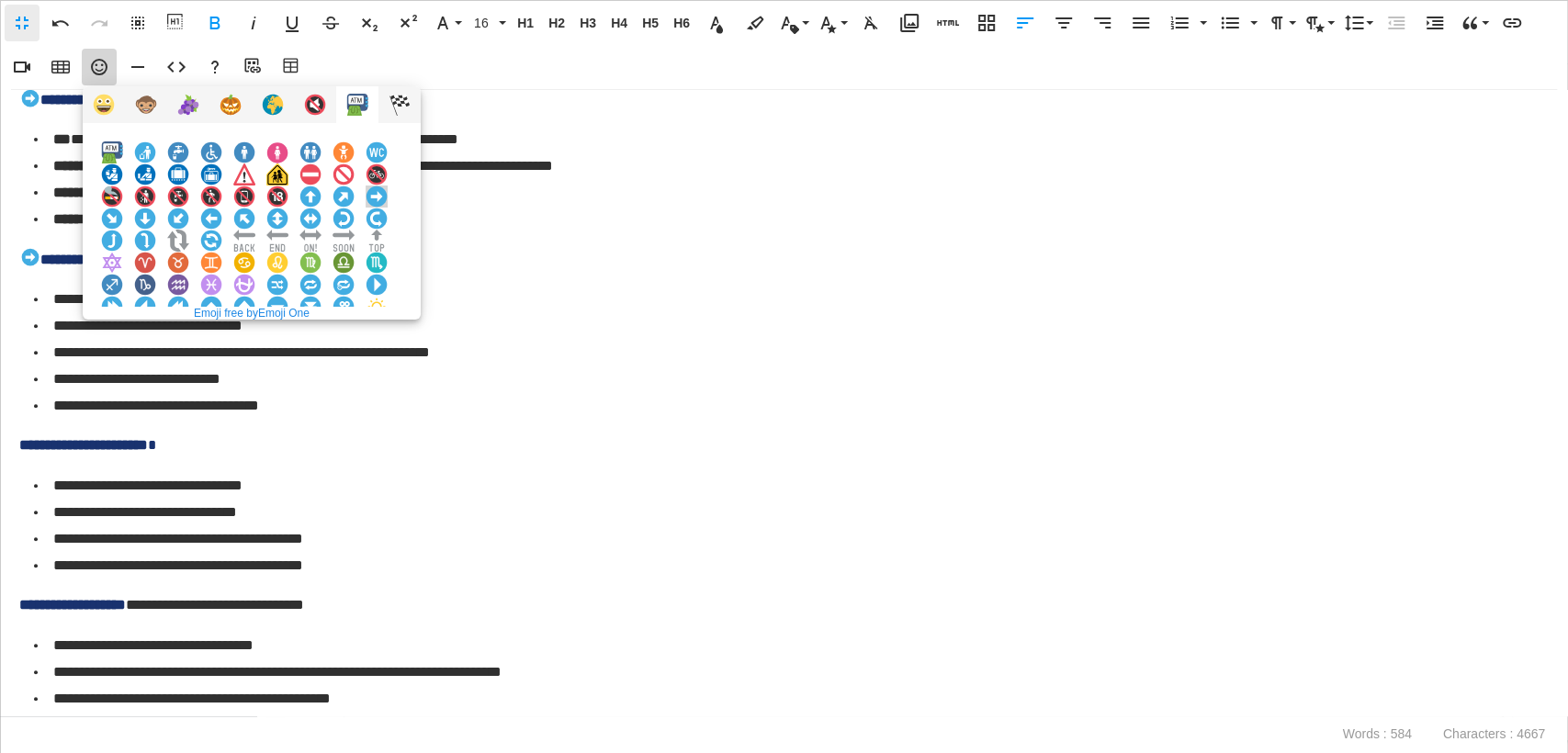 click at bounding box center (377, 197) 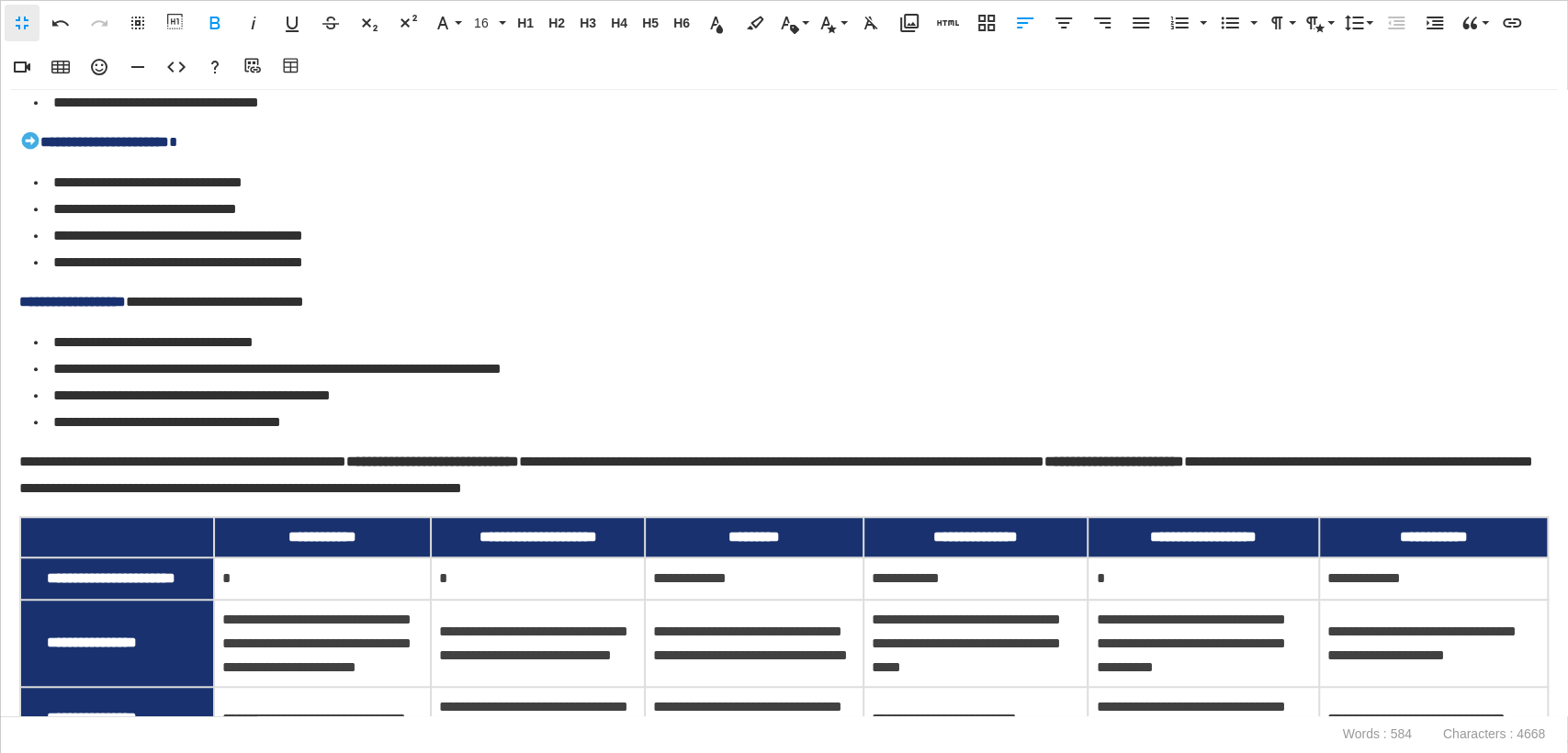 scroll, scrollTop: 714, scrollLeft: 0, axis: vertical 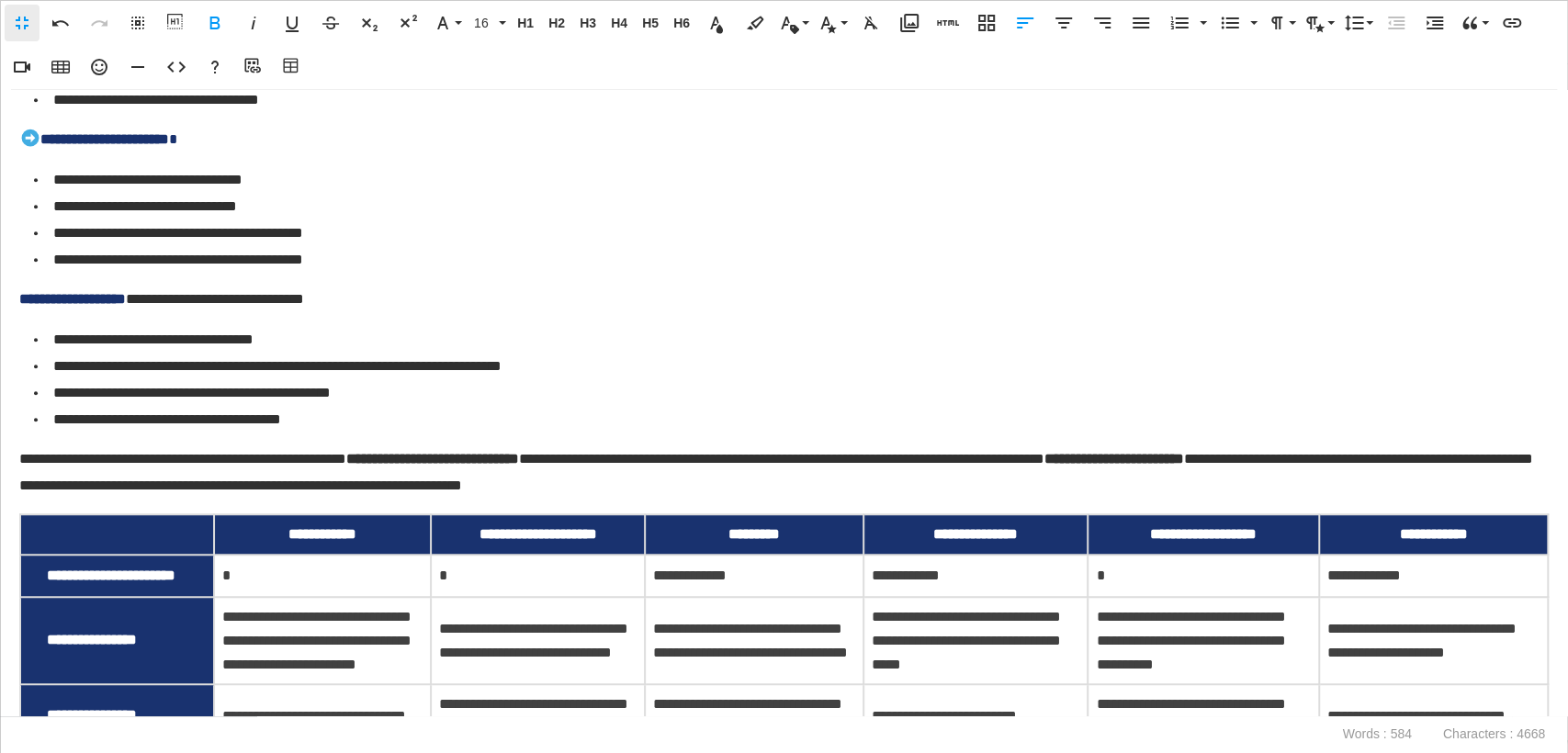 click on "**********" at bounding box center (784, 403) 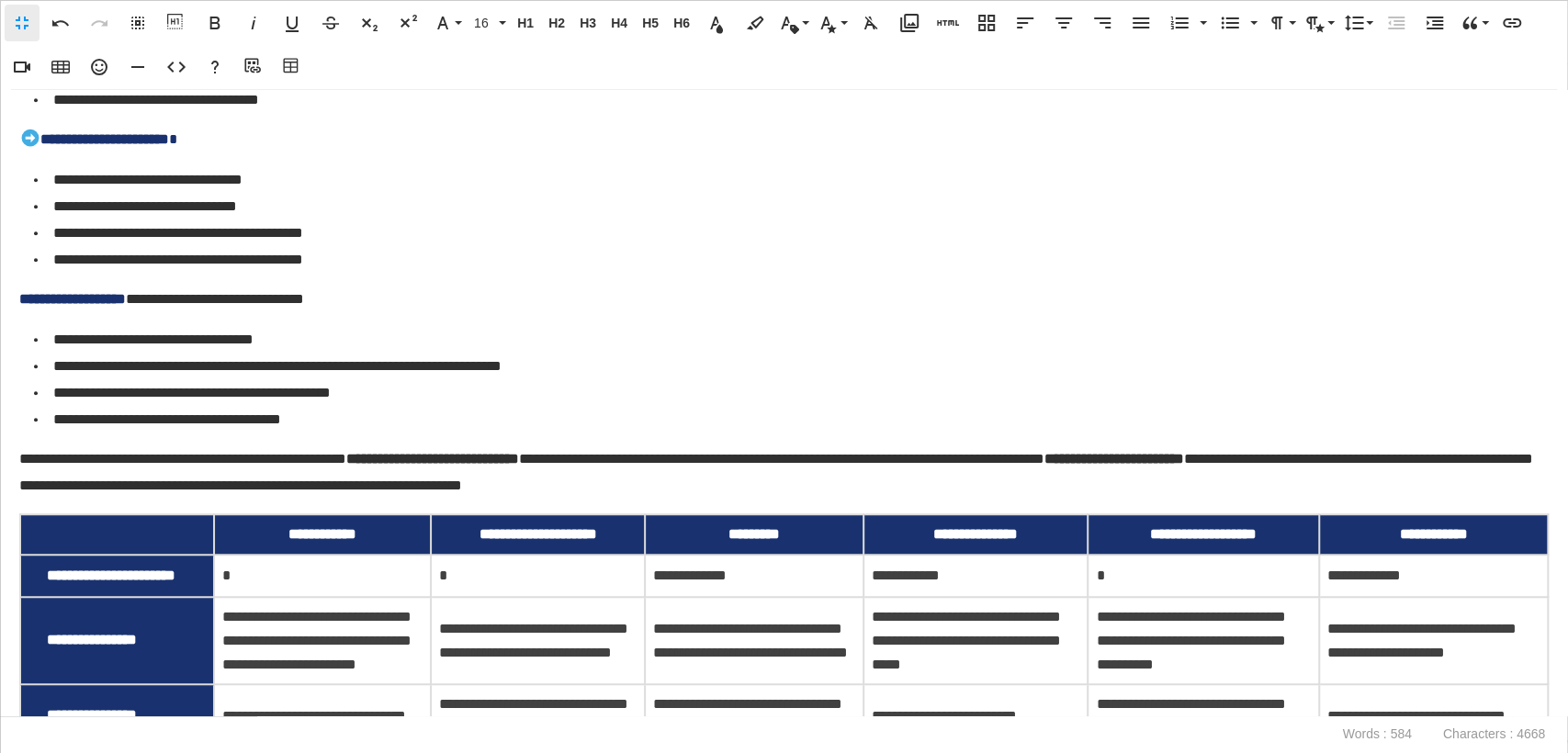 click on "**********" at bounding box center [73, 298] 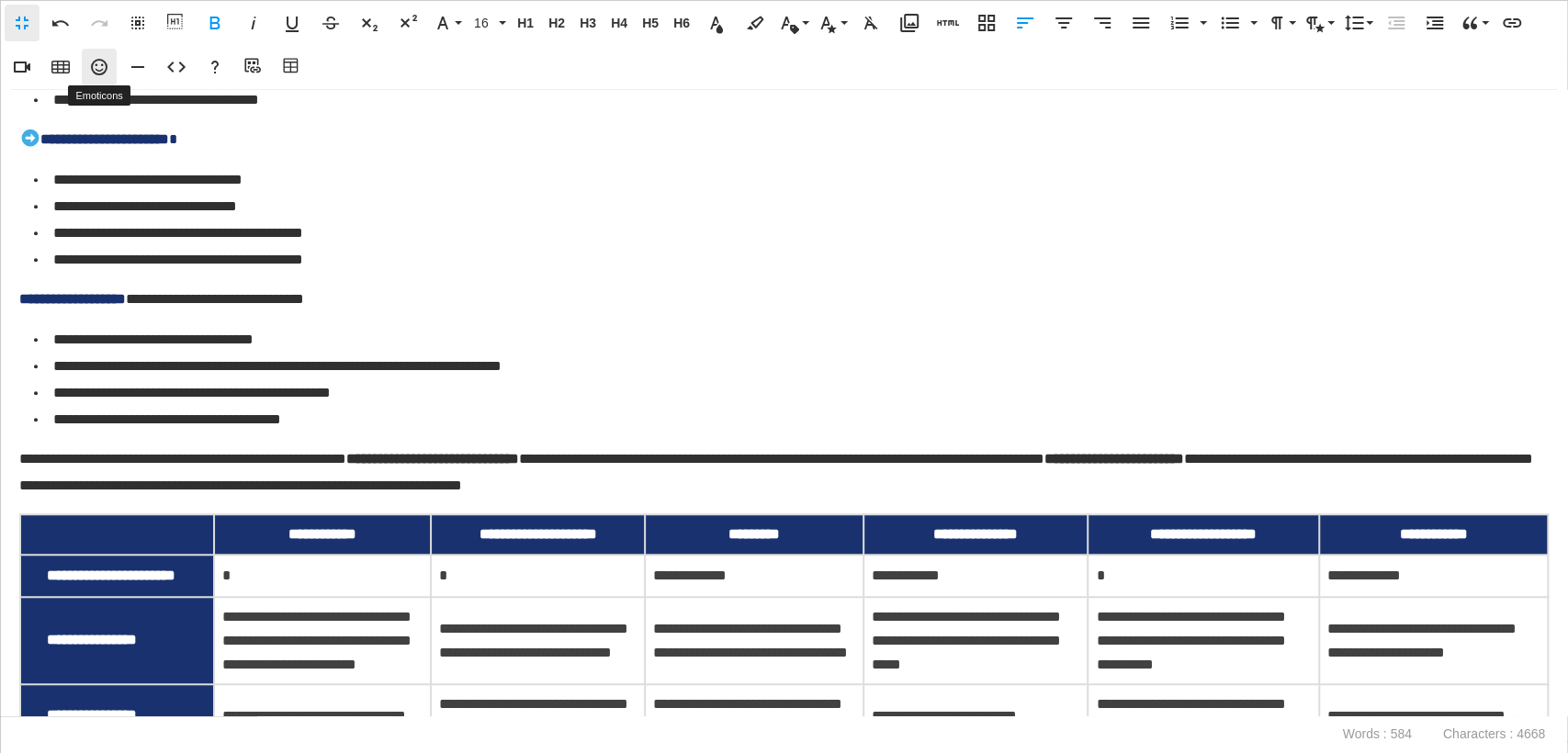click 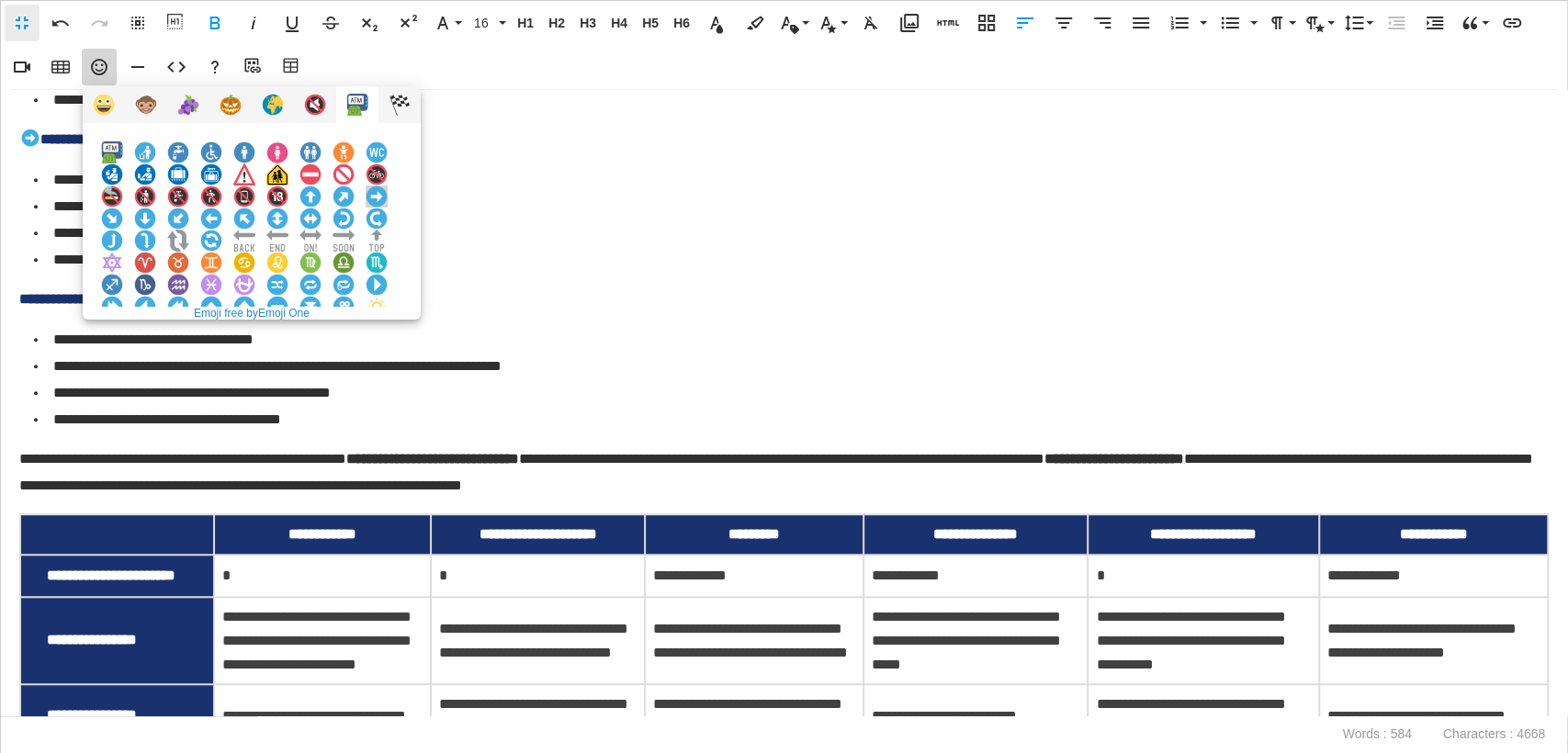 click at bounding box center [377, 197] 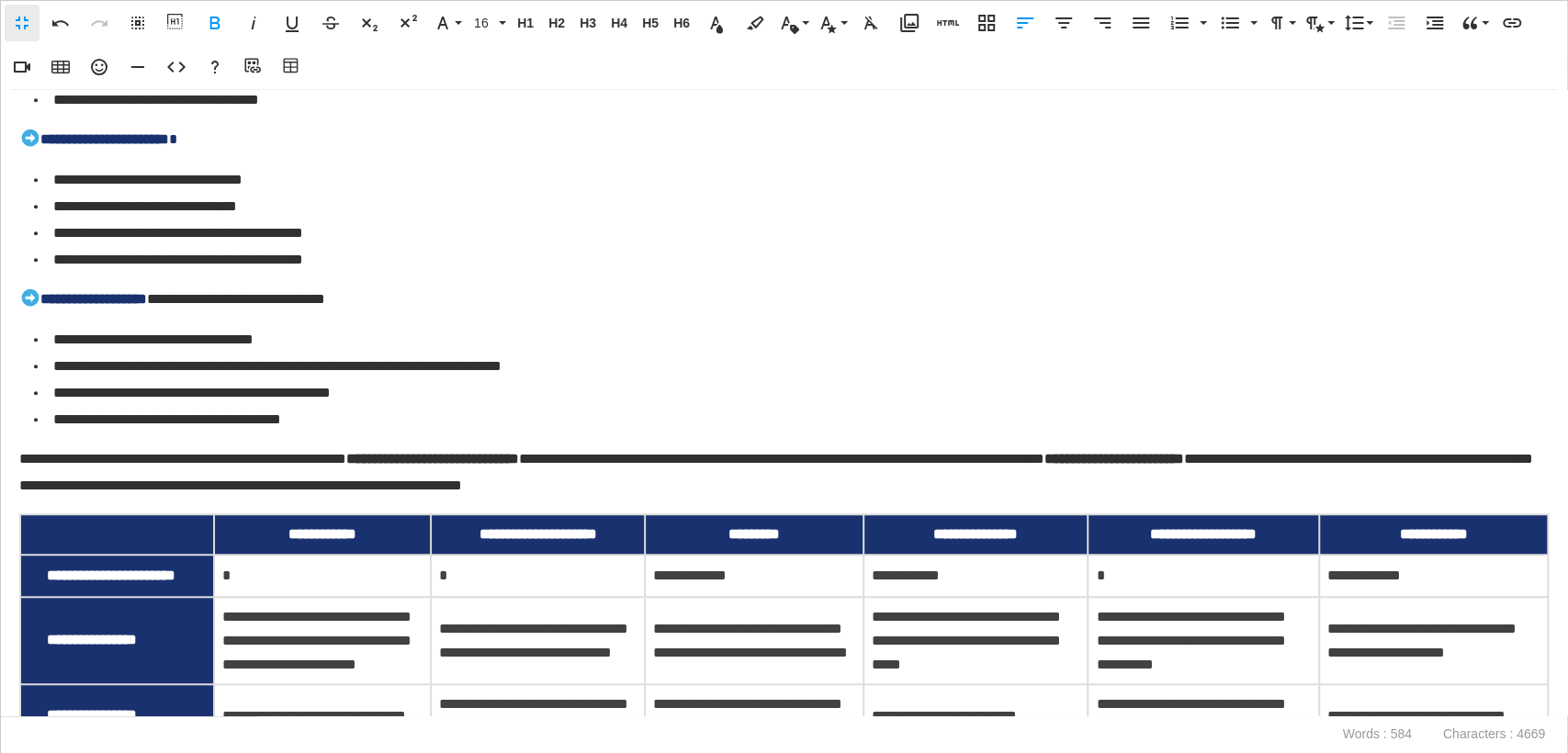 click on "**********" at bounding box center [785, 420] 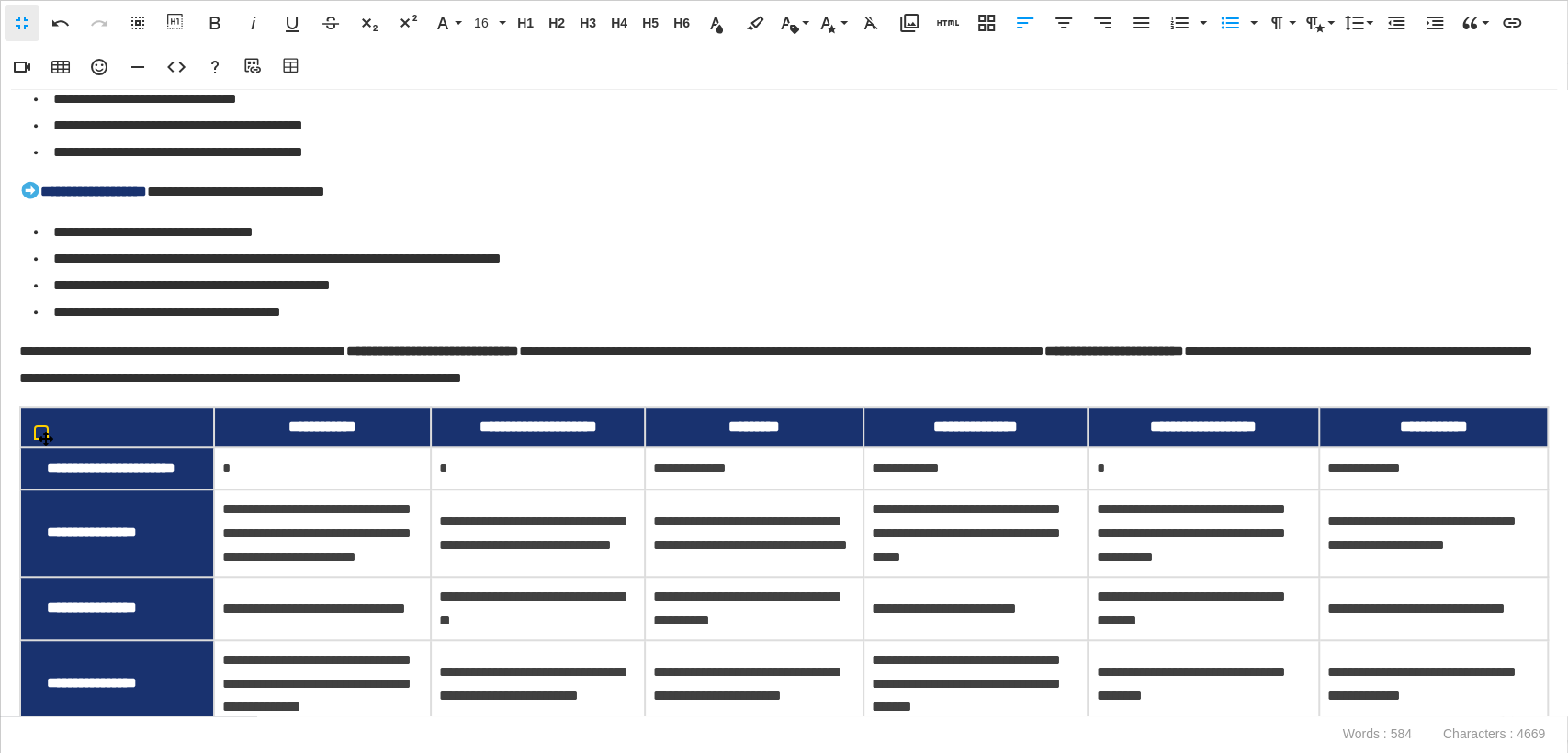 scroll, scrollTop: 1241, scrollLeft: 0, axis: vertical 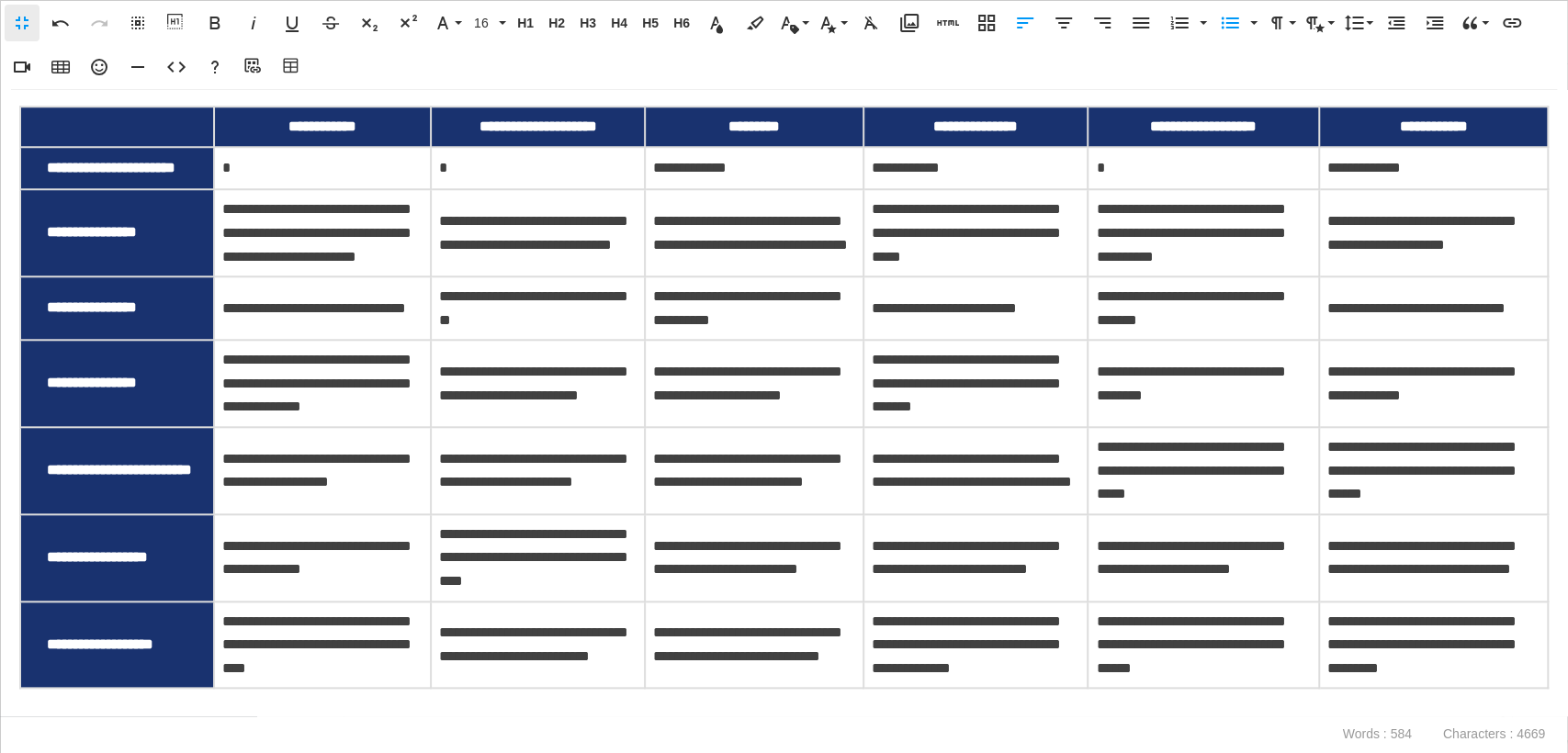 click on "*" at bounding box center (784, 702) 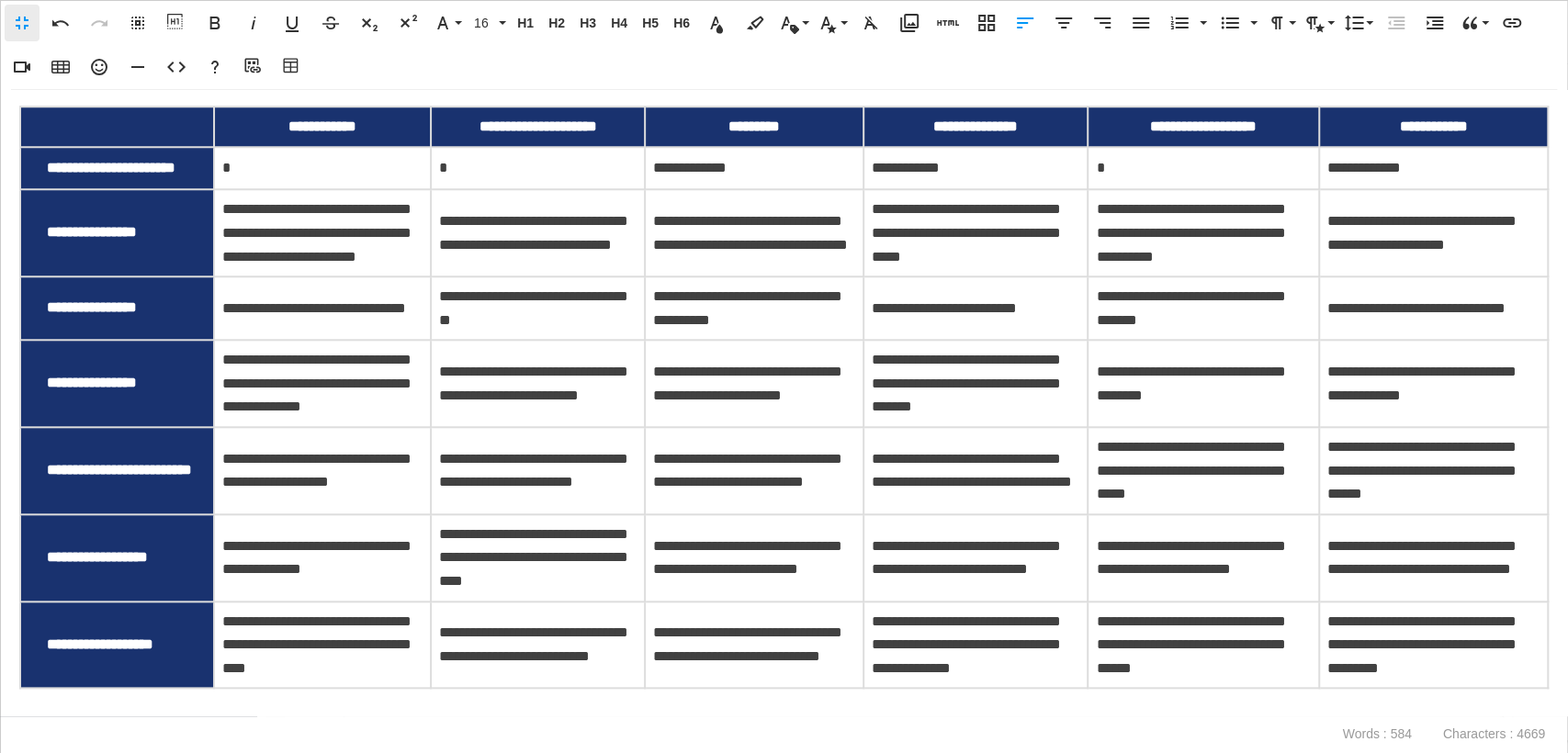 click on "*" at bounding box center [784, 702] 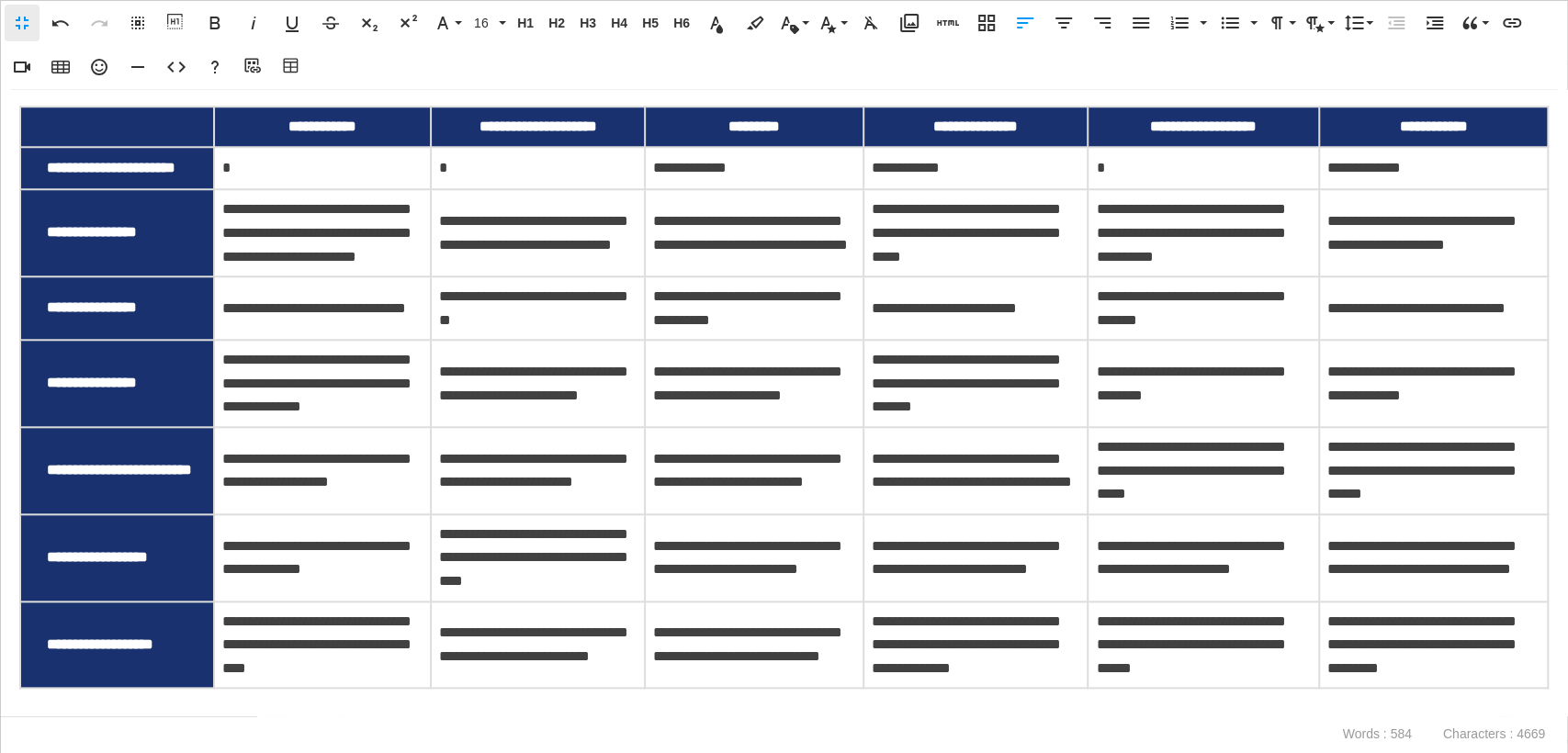 click on "*" at bounding box center (784, 702) 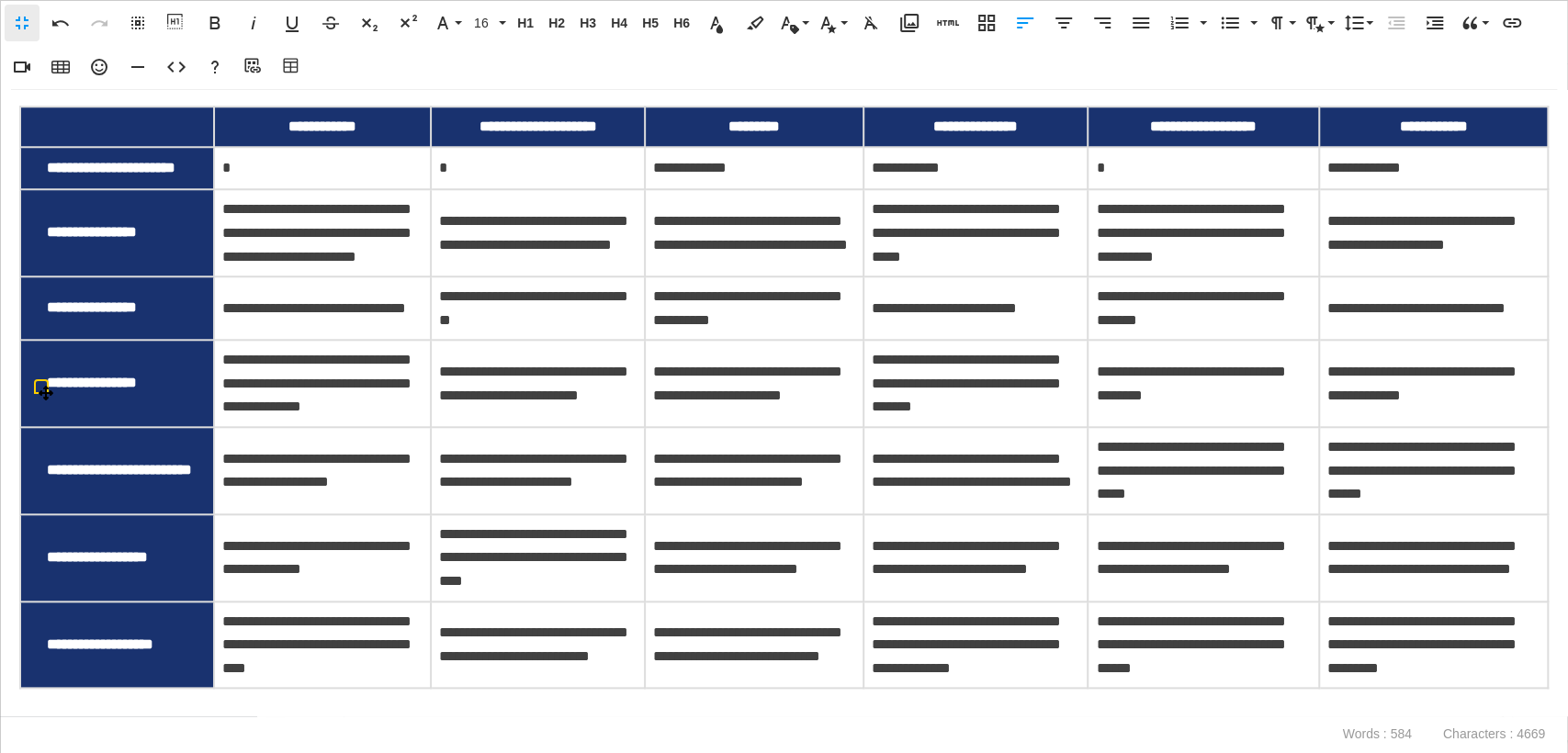 scroll, scrollTop: 1241, scrollLeft: 0, axis: vertical 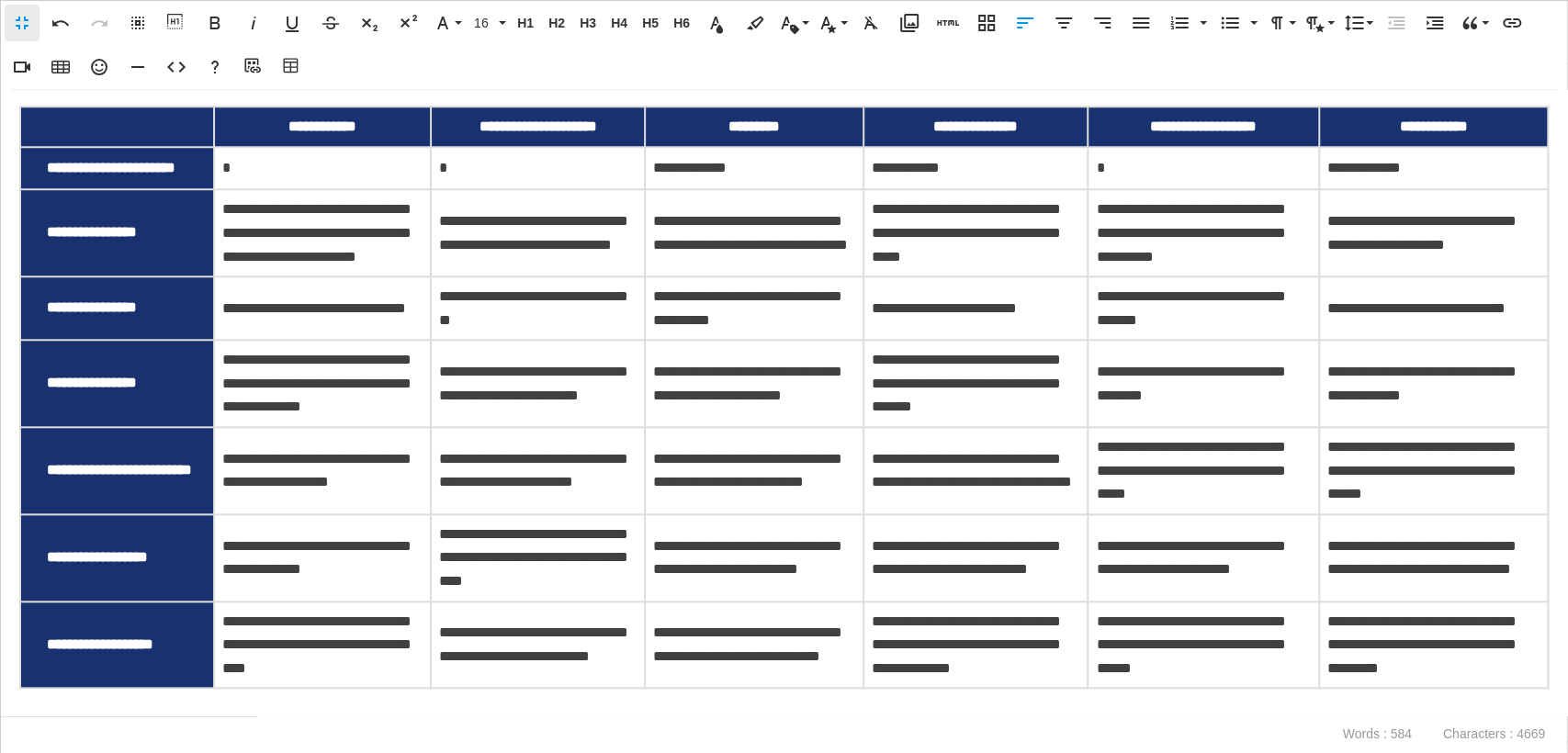 click on "*" at bounding box center [784, 702] 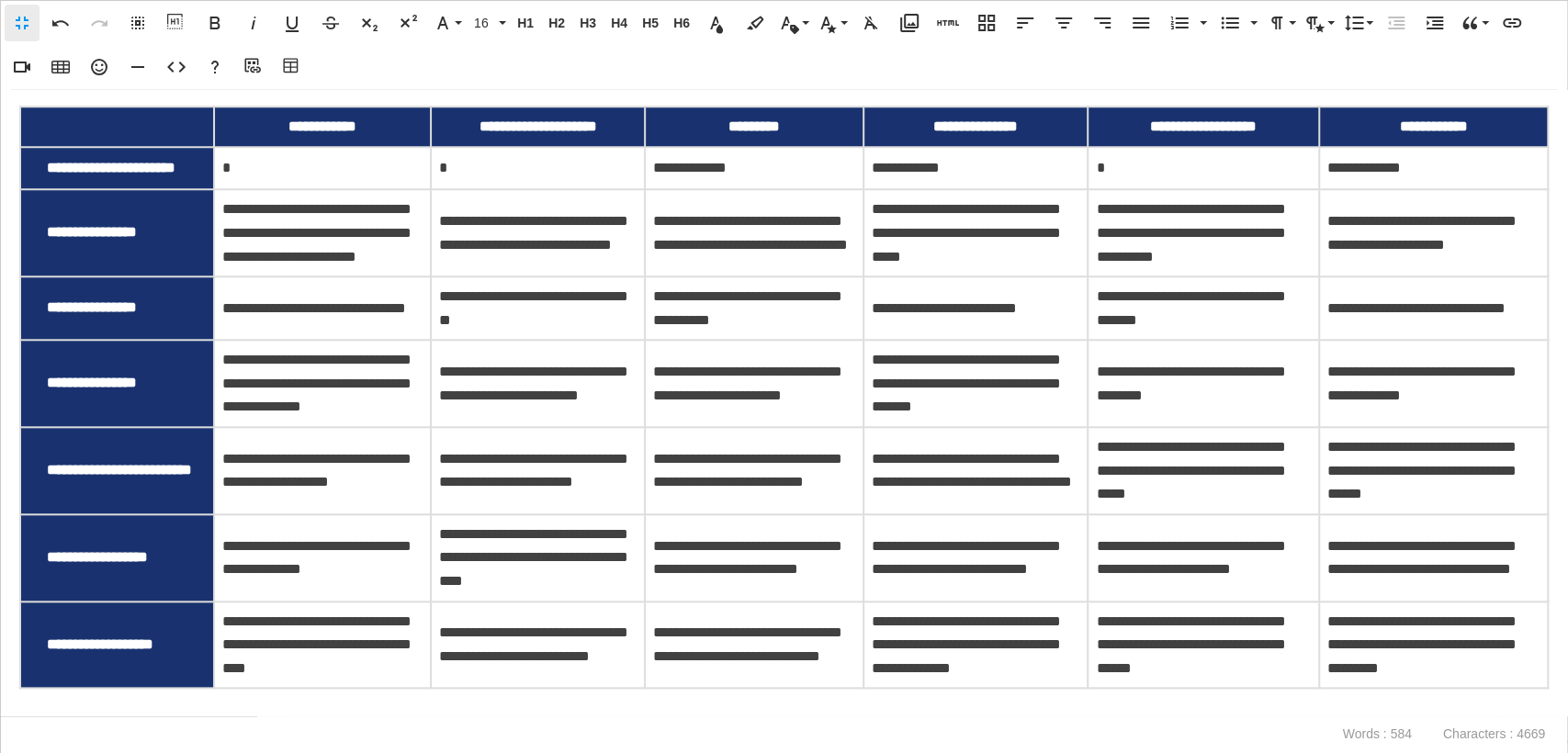 drag, startPoint x: 749, startPoint y: 711, endPoint x: 705, endPoint y: 707, distance: 44.181444 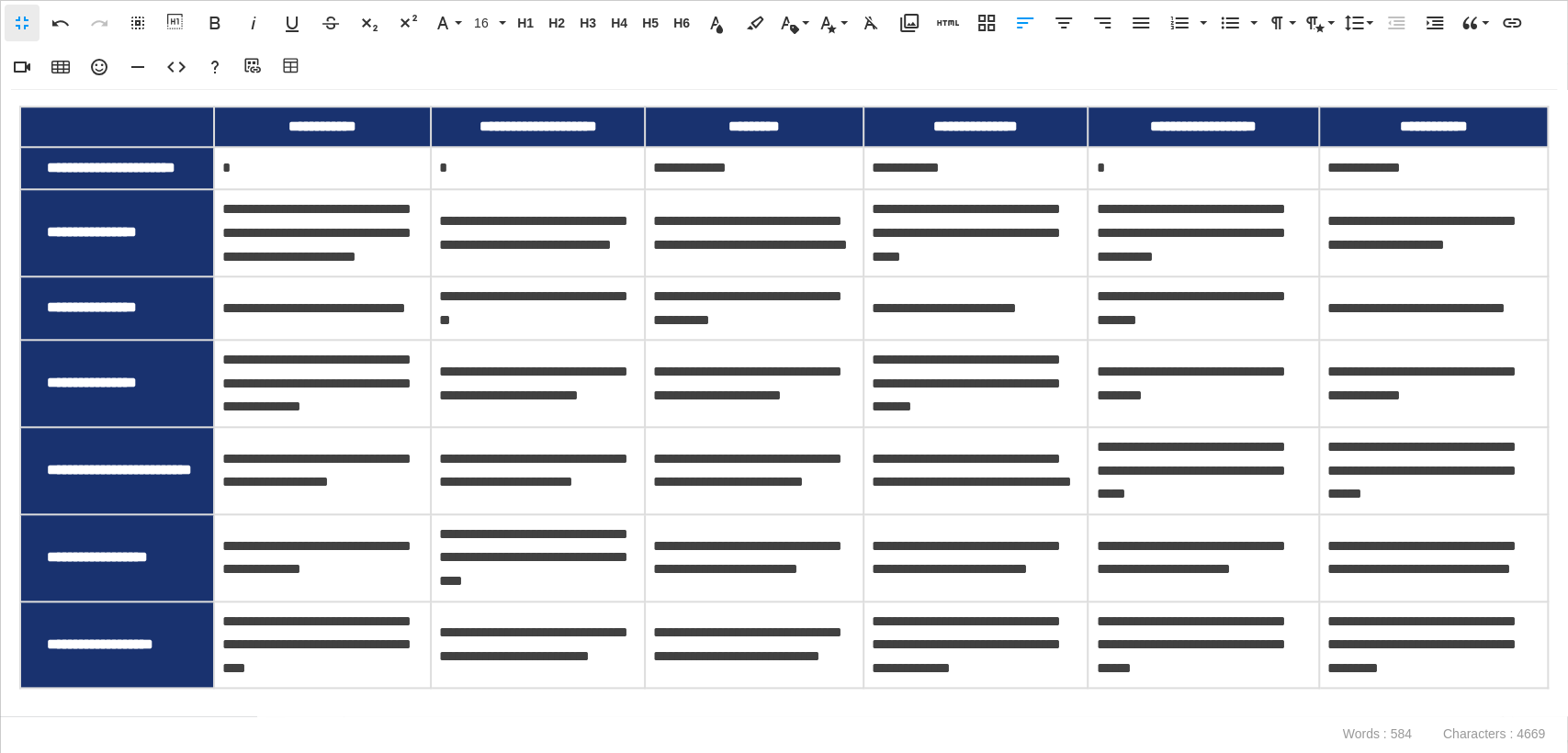 drag, startPoint x: 705, startPoint y: 707, endPoint x: 667, endPoint y: 707, distance: 38 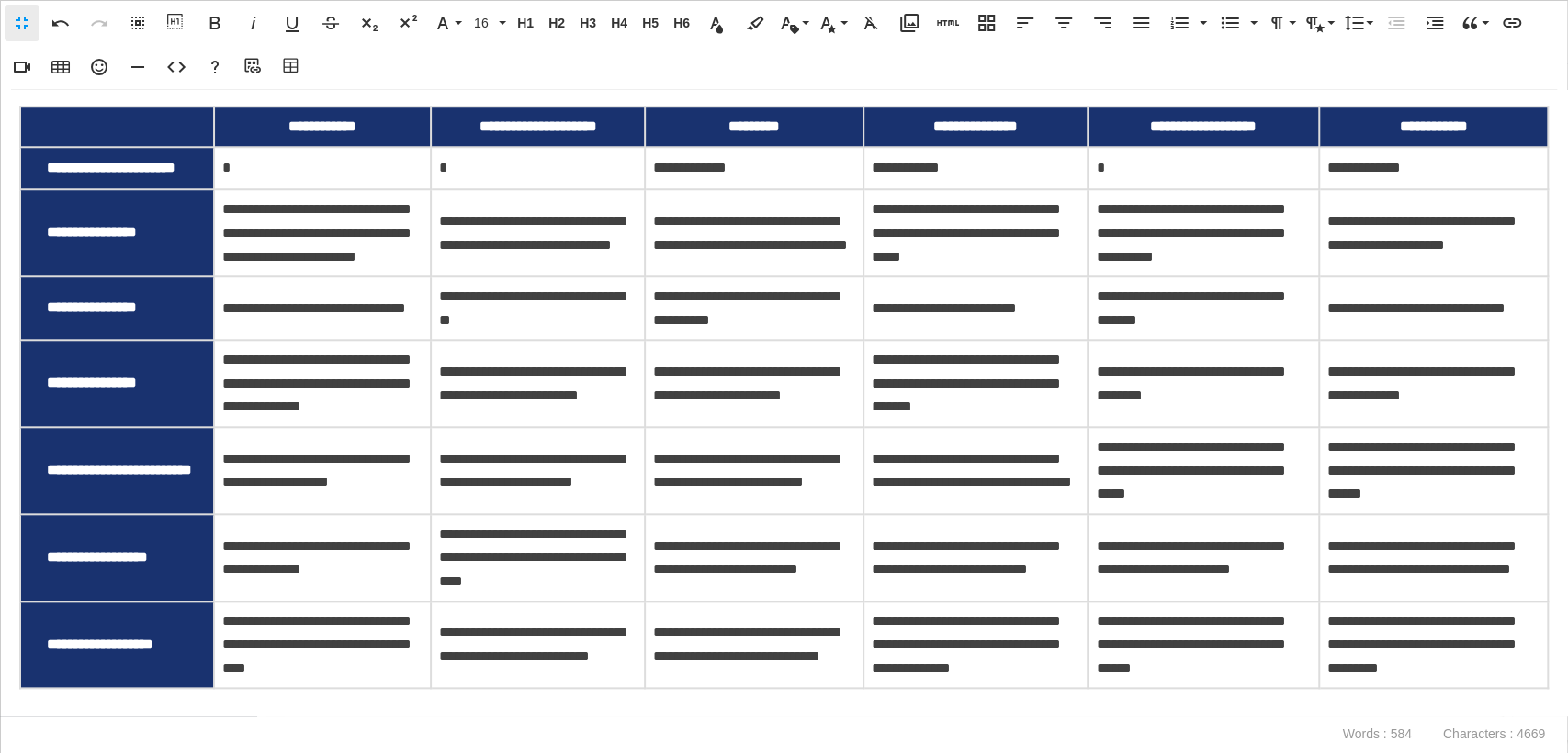click on "Powered by .fr-logo{fill:#b1b2b7;} Froala Characters : 4669 Words : 584" at bounding box center (784, 735) 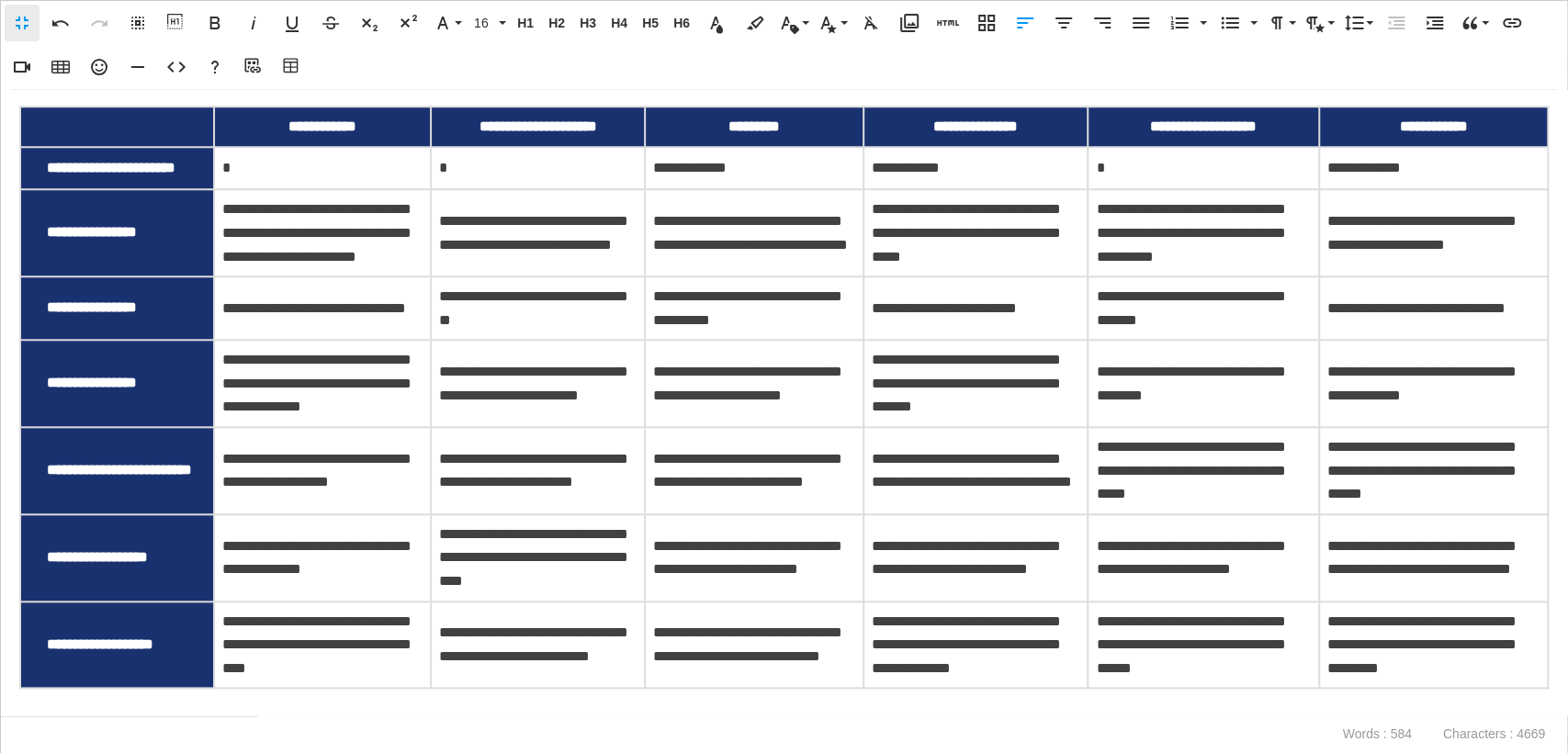 click on "*" at bounding box center [784, 702] 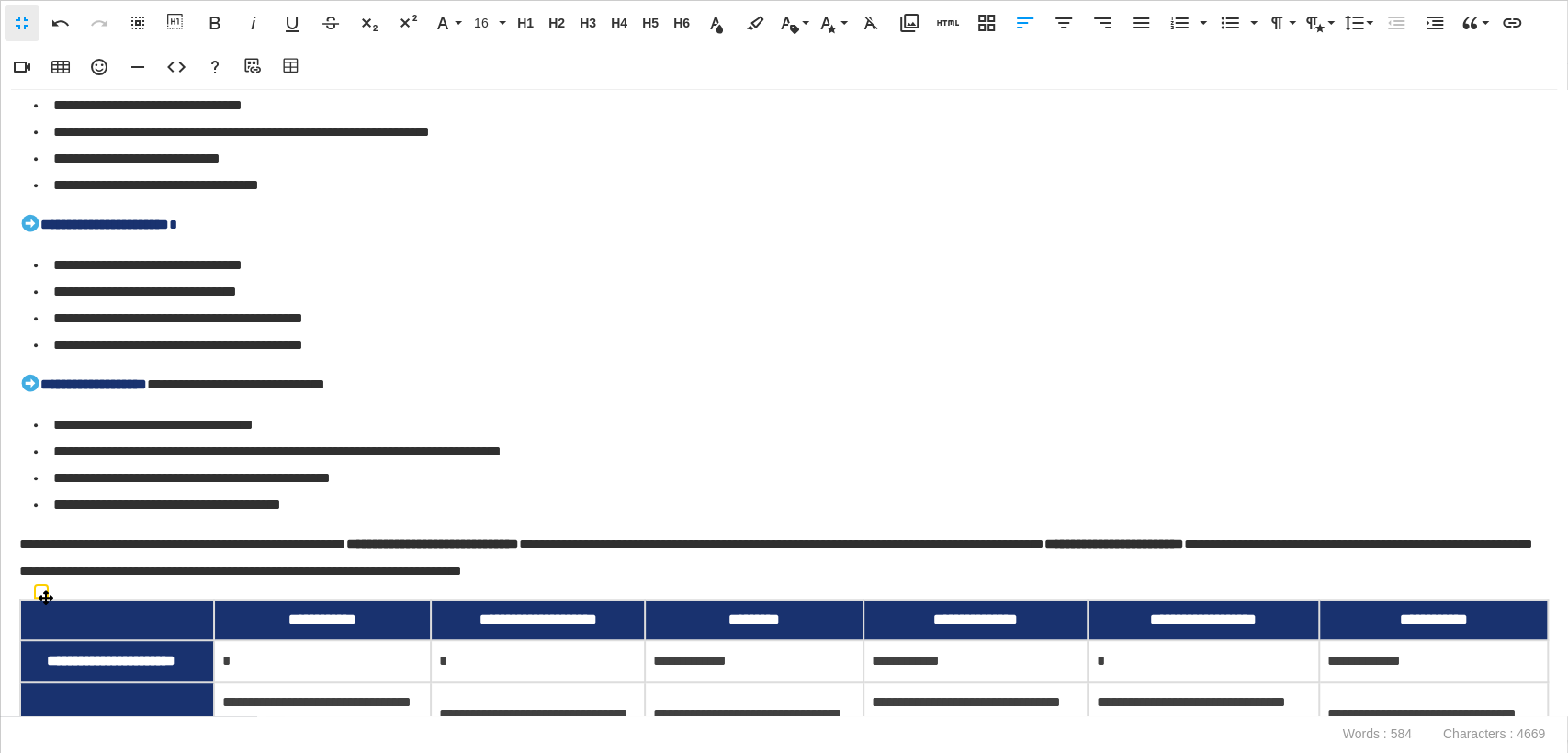 scroll, scrollTop: 0, scrollLeft: 0, axis: both 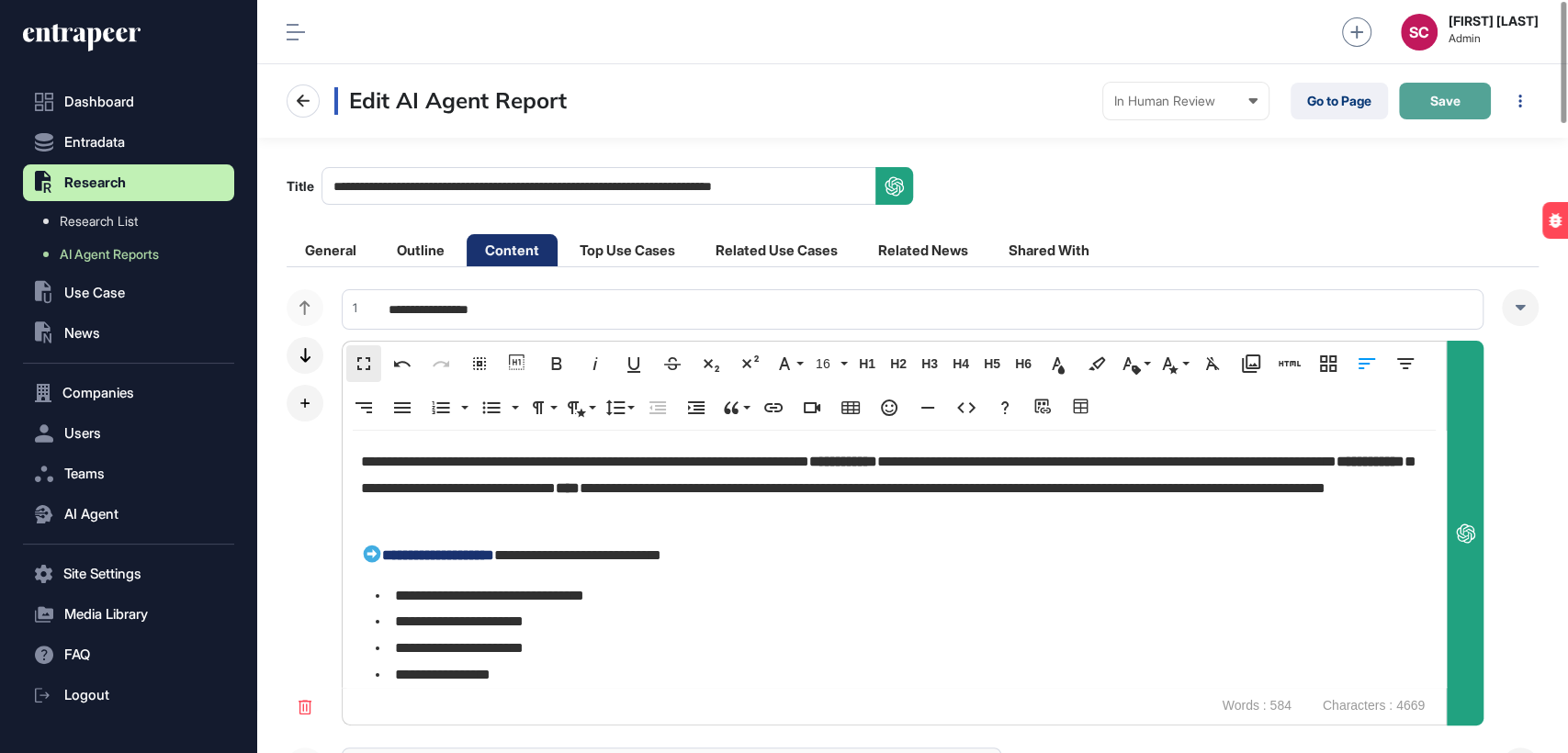 click on "Save" at bounding box center [1445, 101] 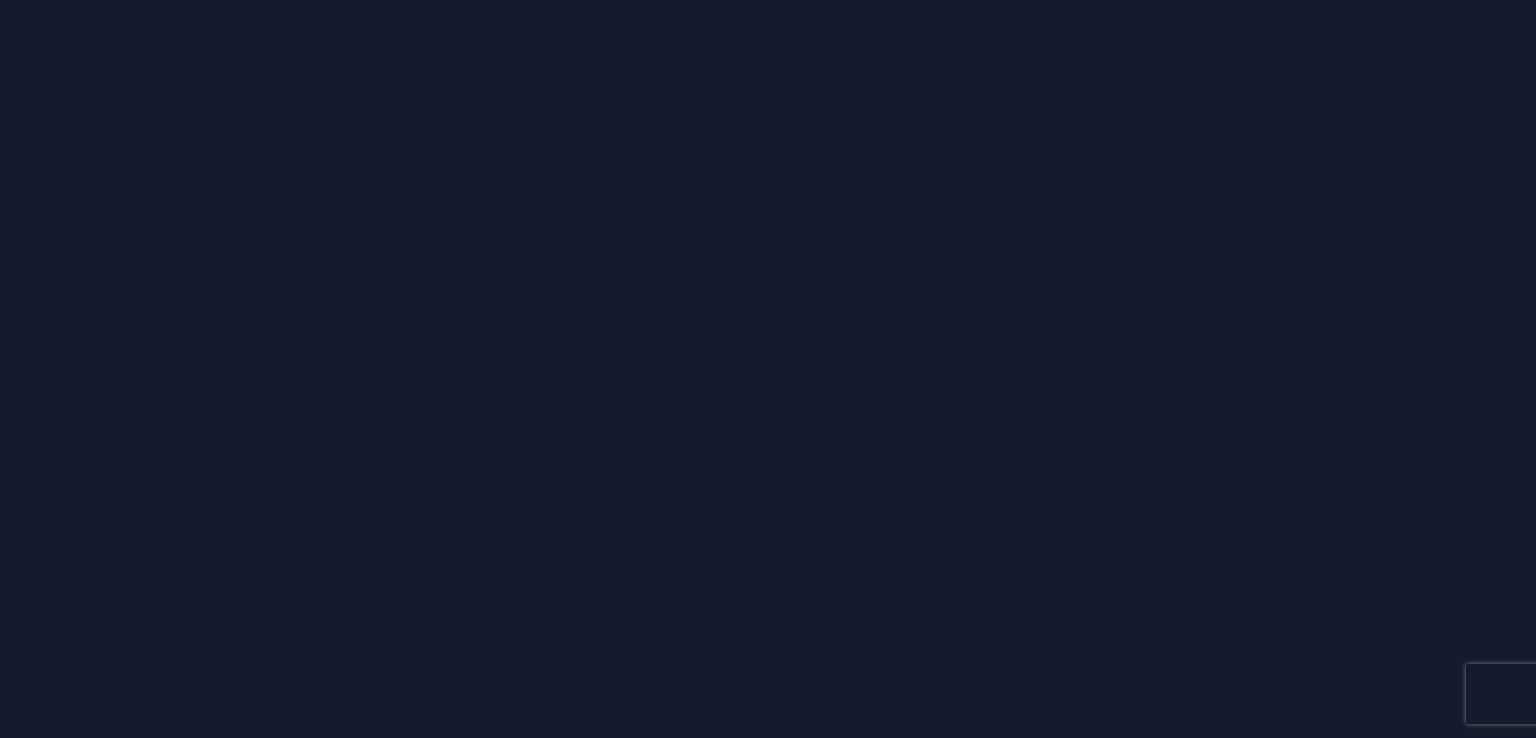 scroll, scrollTop: 0, scrollLeft: 0, axis: both 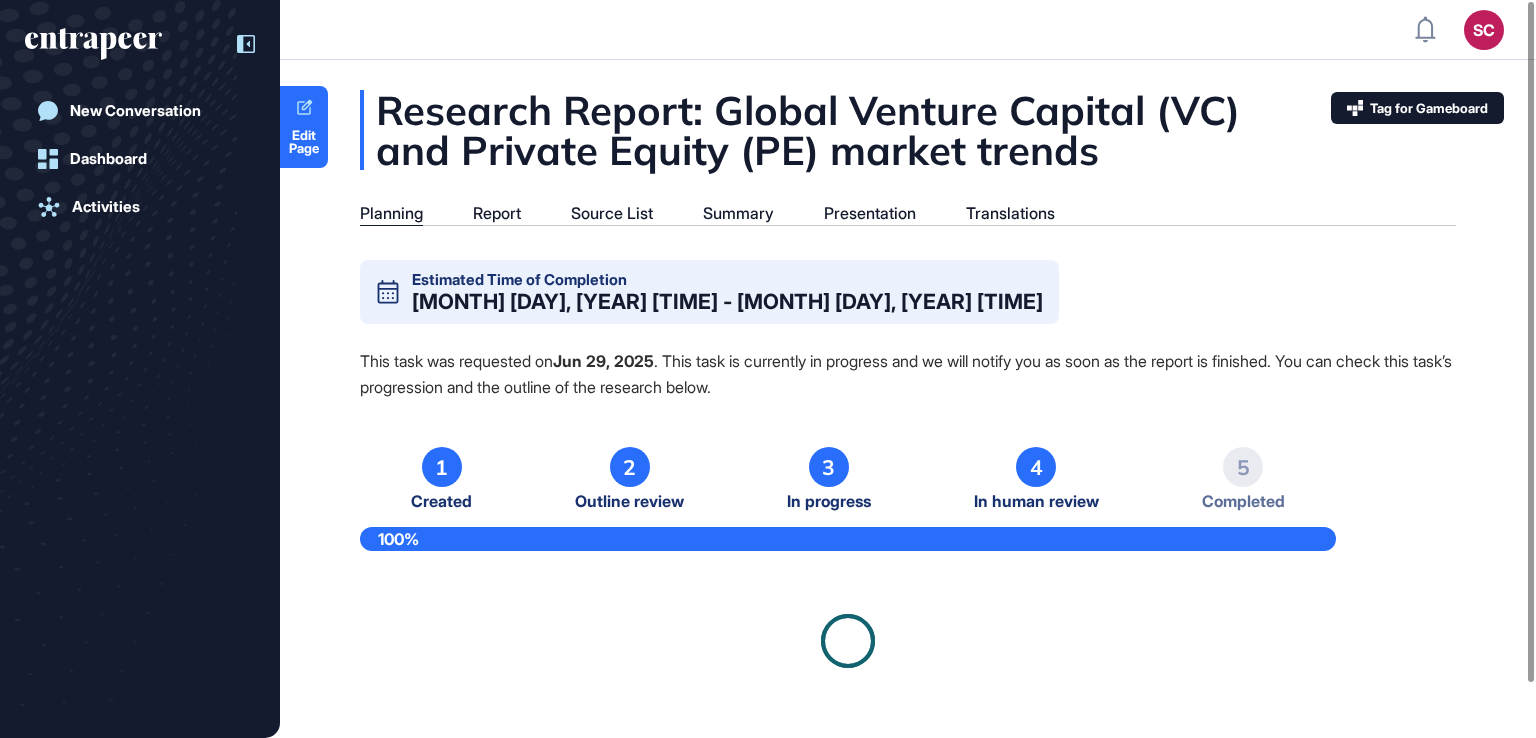 click 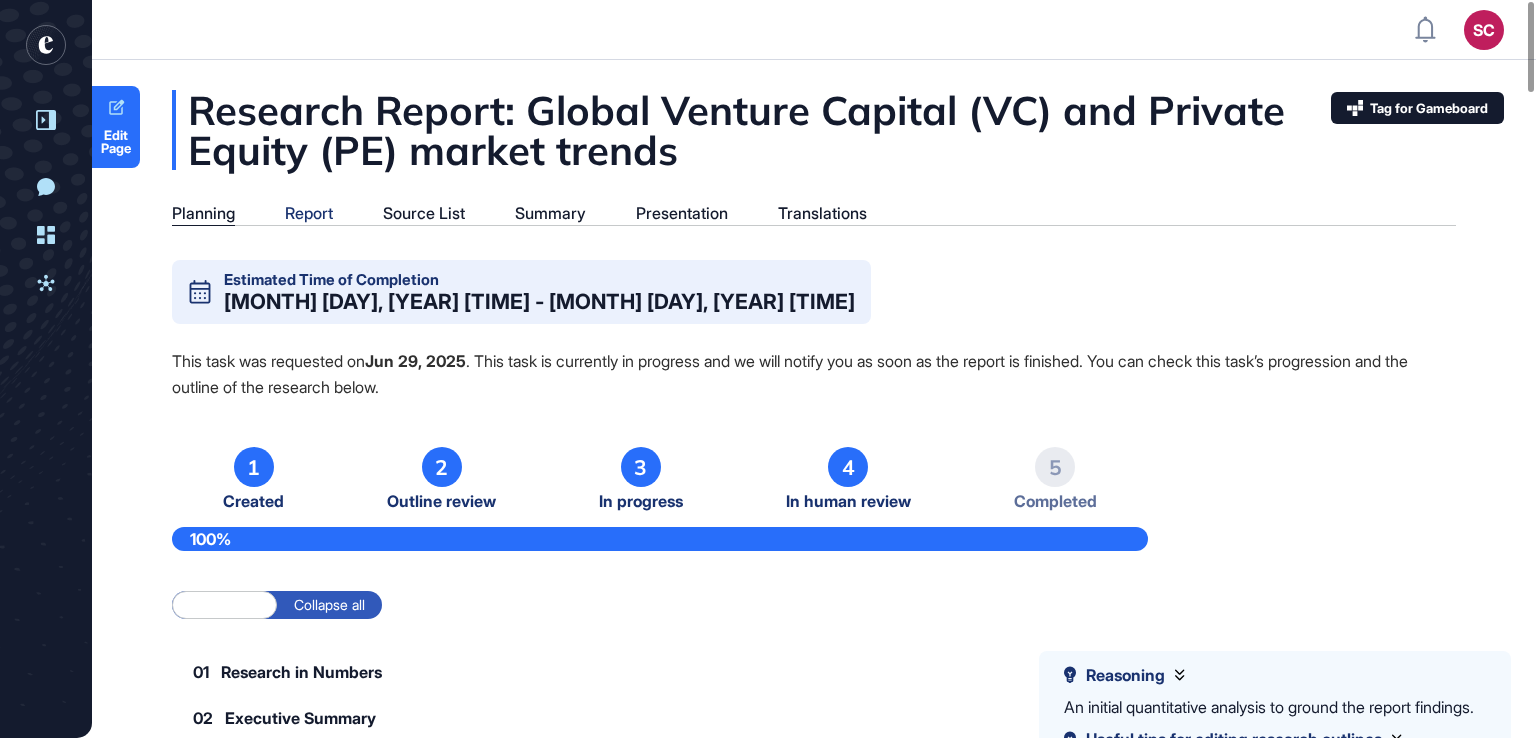 click on "Report" at bounding box center [309, 213] 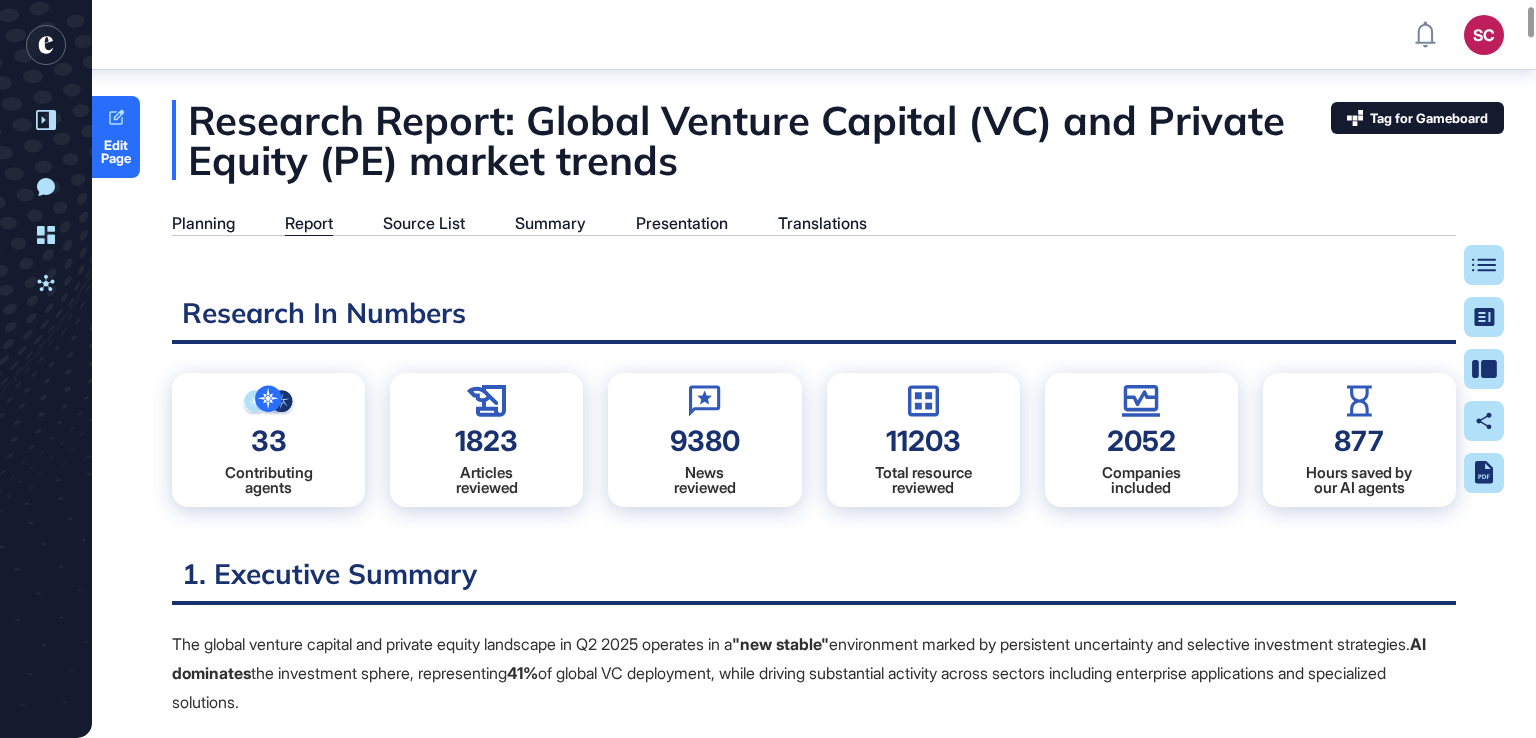 scroll, scrollTop: 1212, scrollLeft: 0, axis: vertical 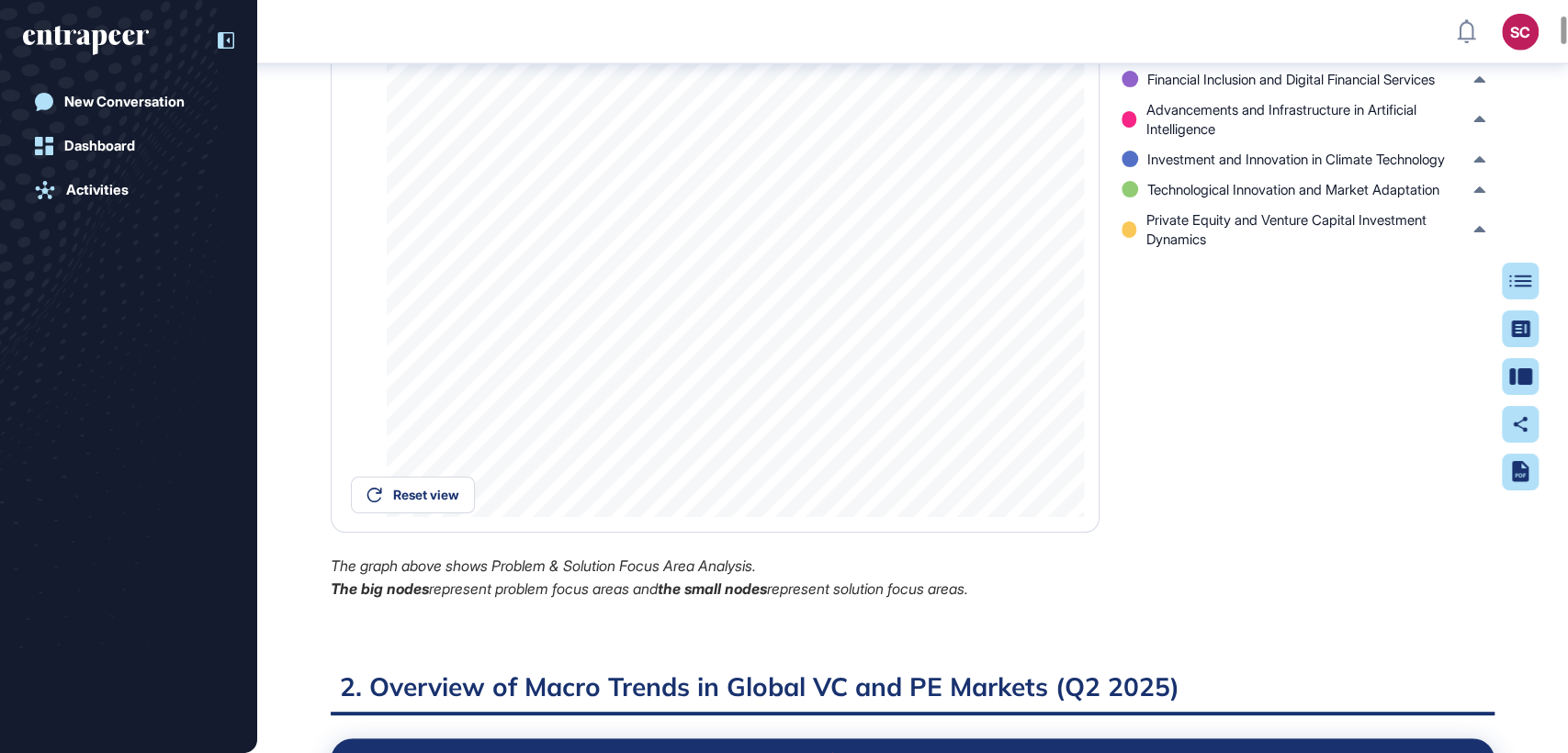 drag, startPoint x: 1377, startPoint y: 17, endPoint x: 135, endPoint y: 560, distance: 1355.5121 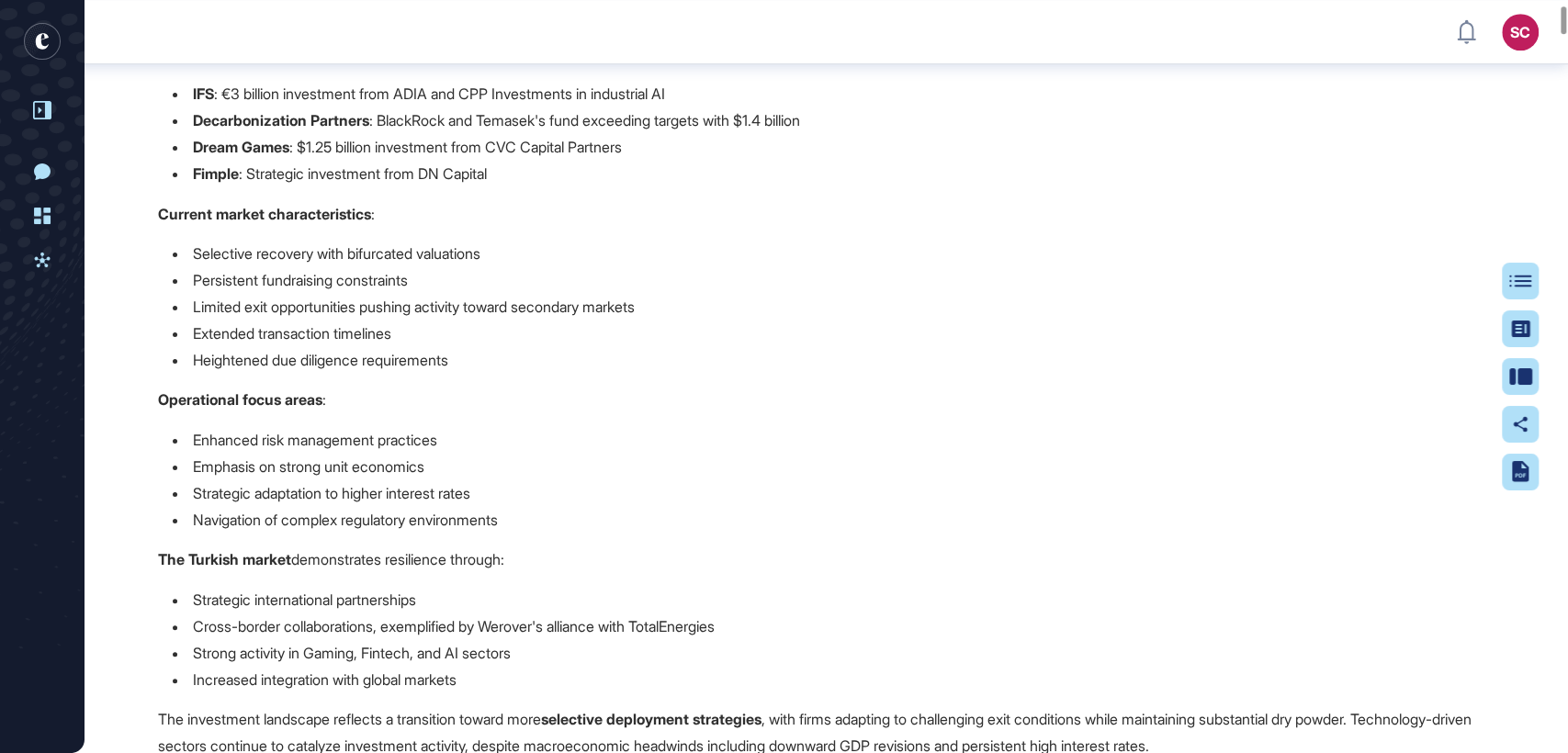 scroll, scrollTop: 1026, scrollLeft: 0, axis: vertical 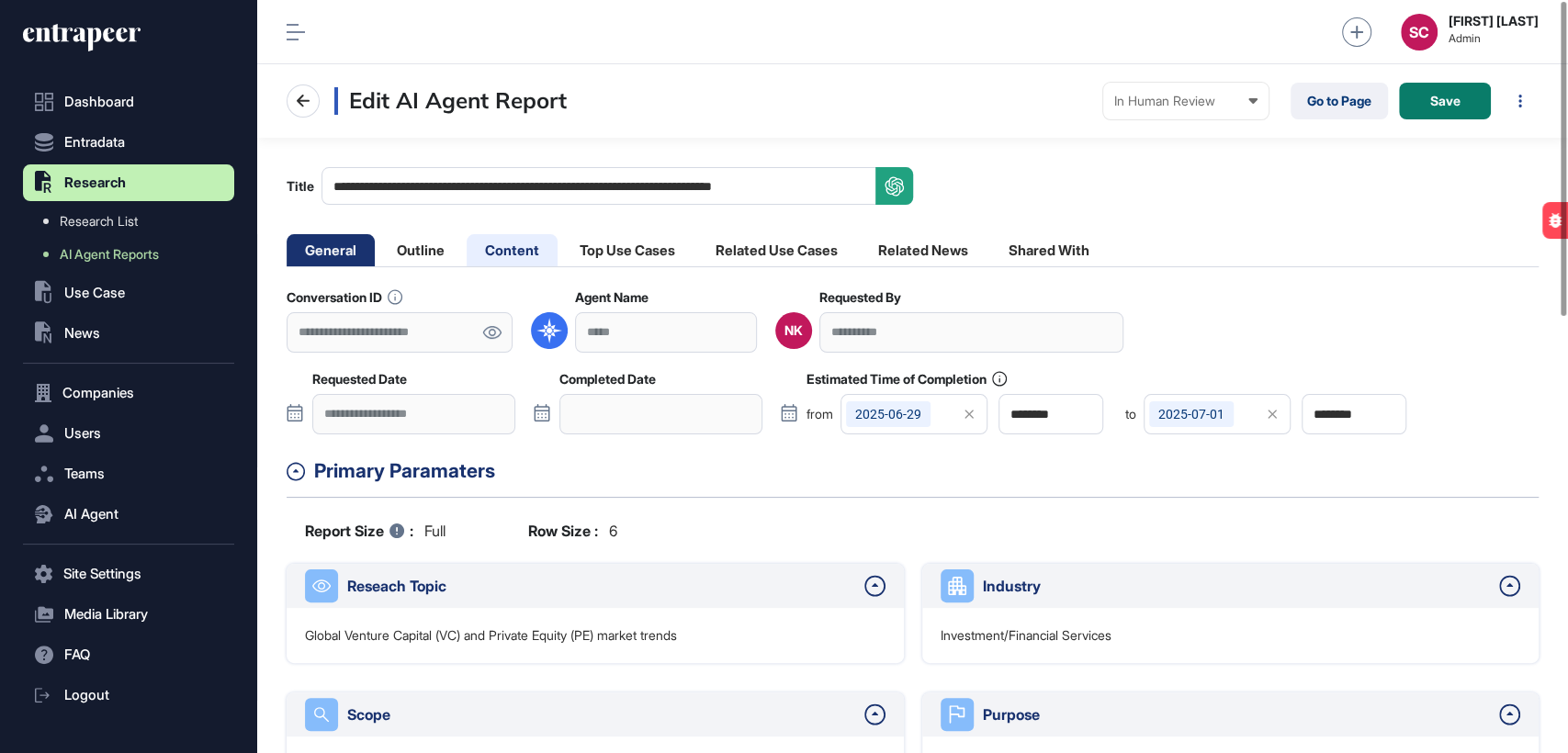 click on "Content" 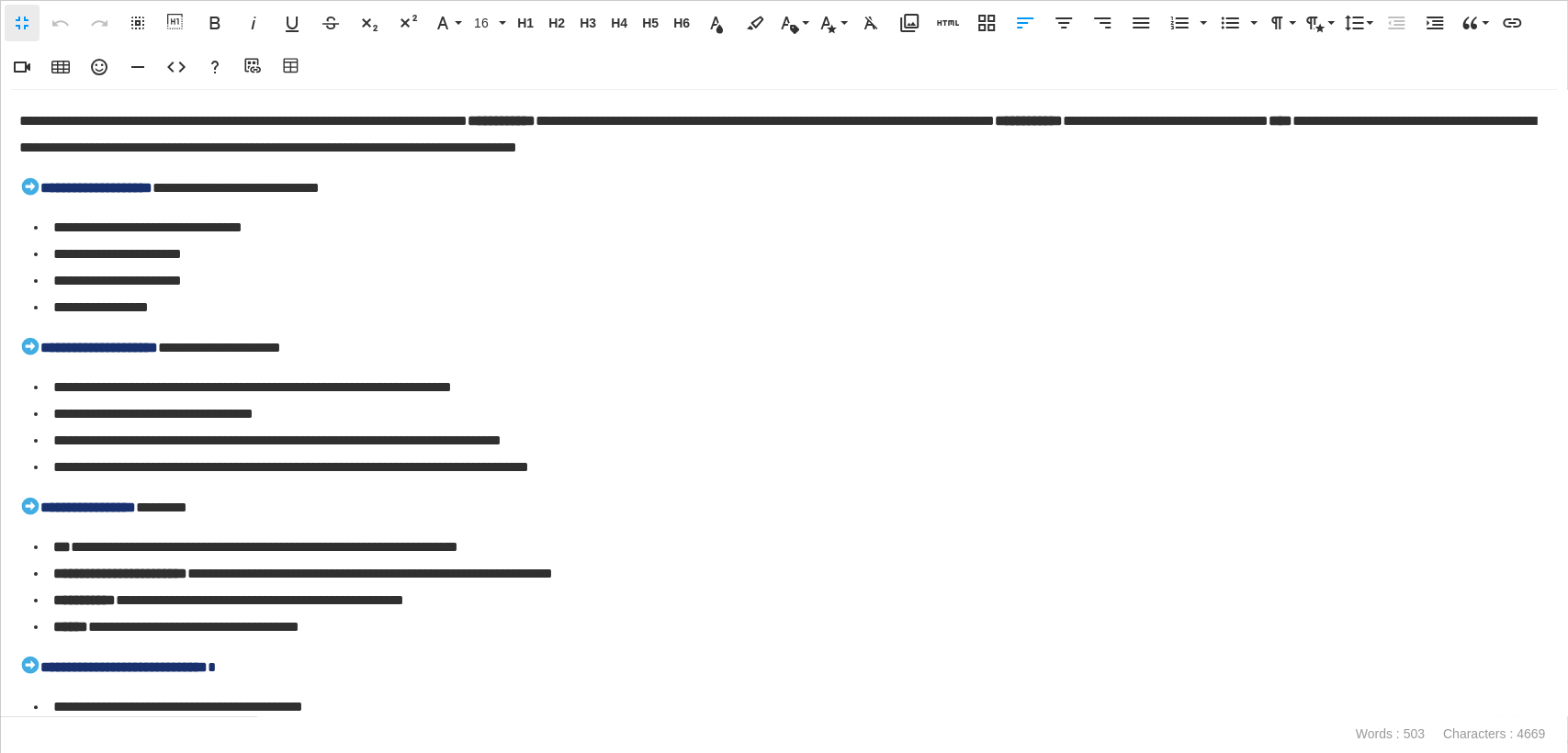 scroll, scrollTop: 752, scrollLeft: 1310, axis: both 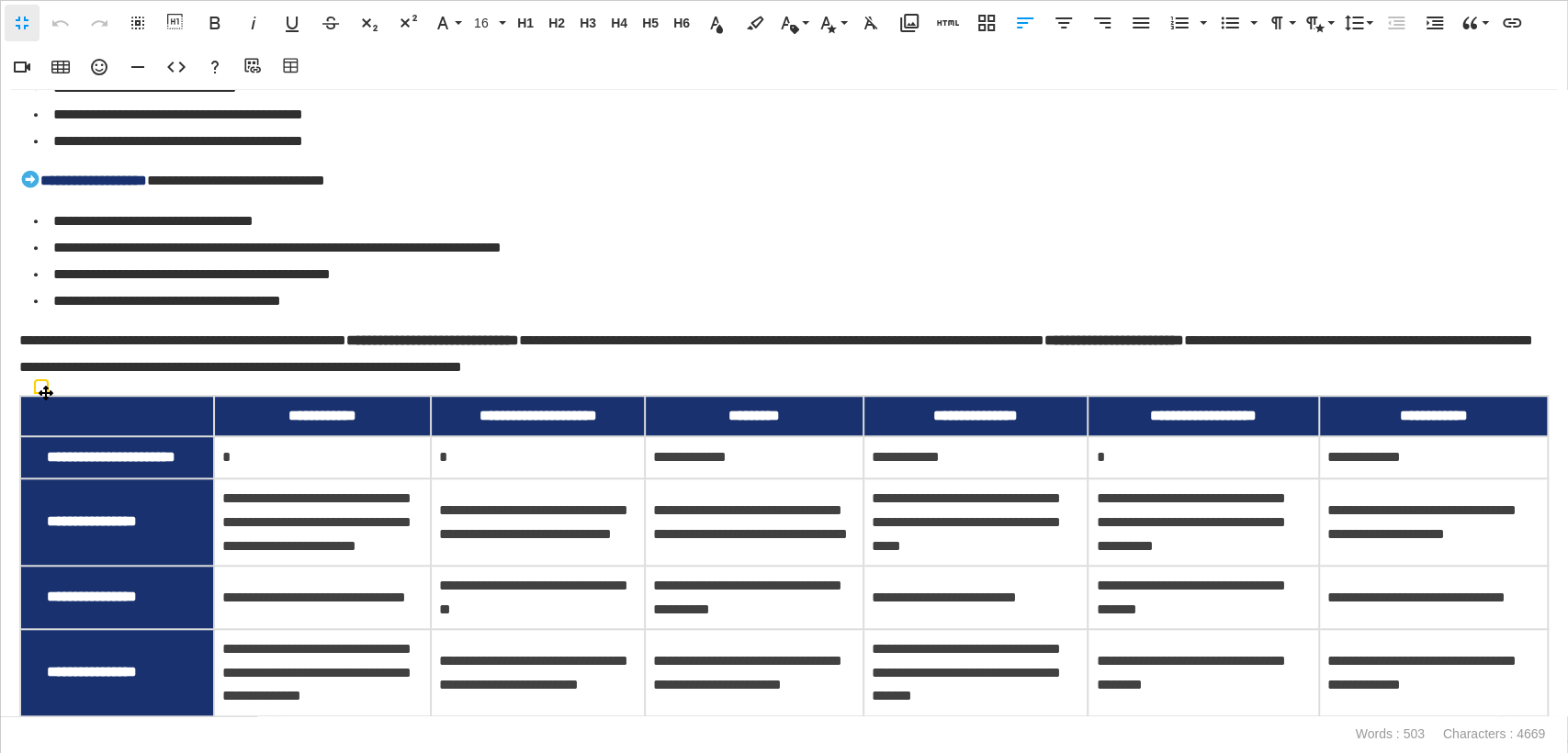 click on "*" at bounding box center (322, 457) 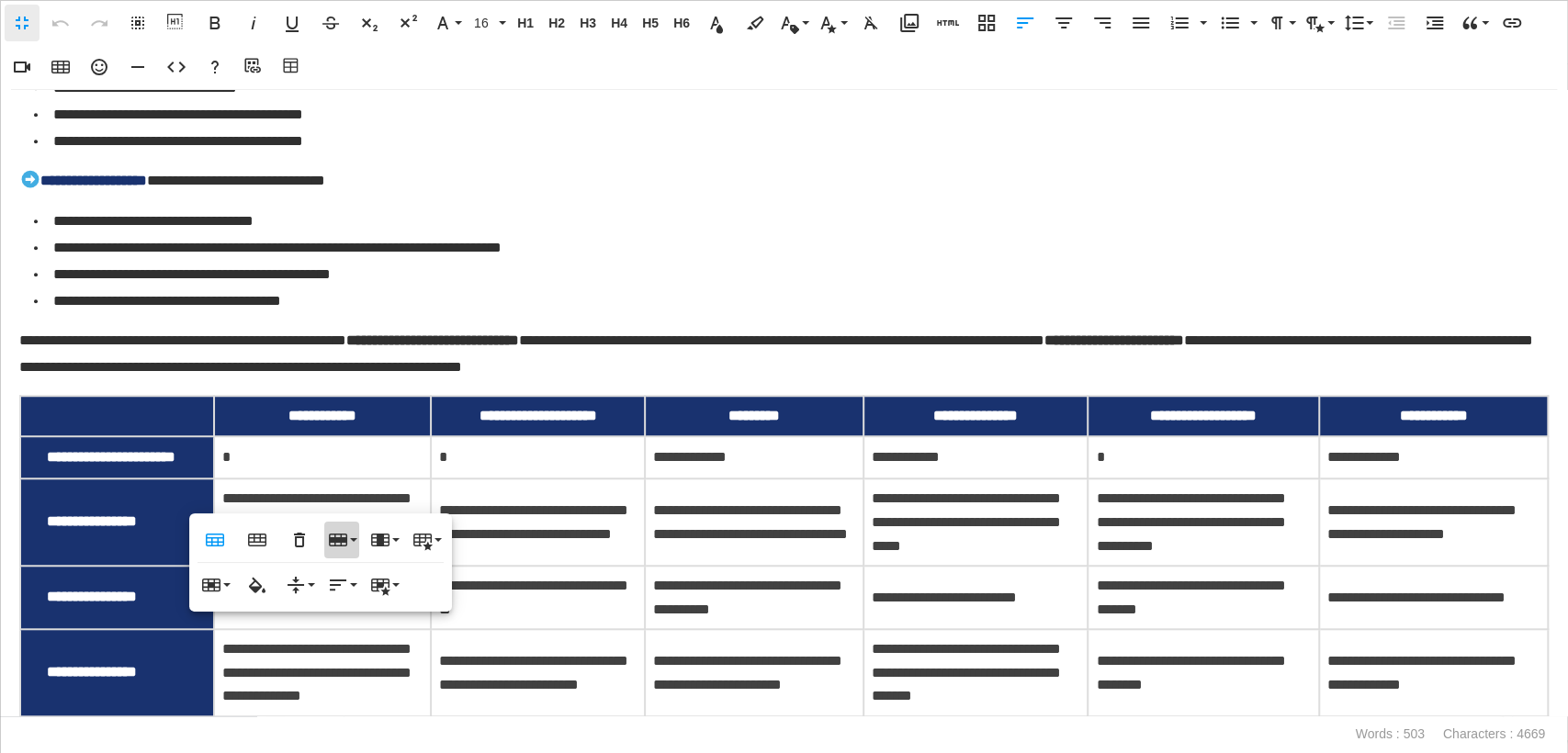 click 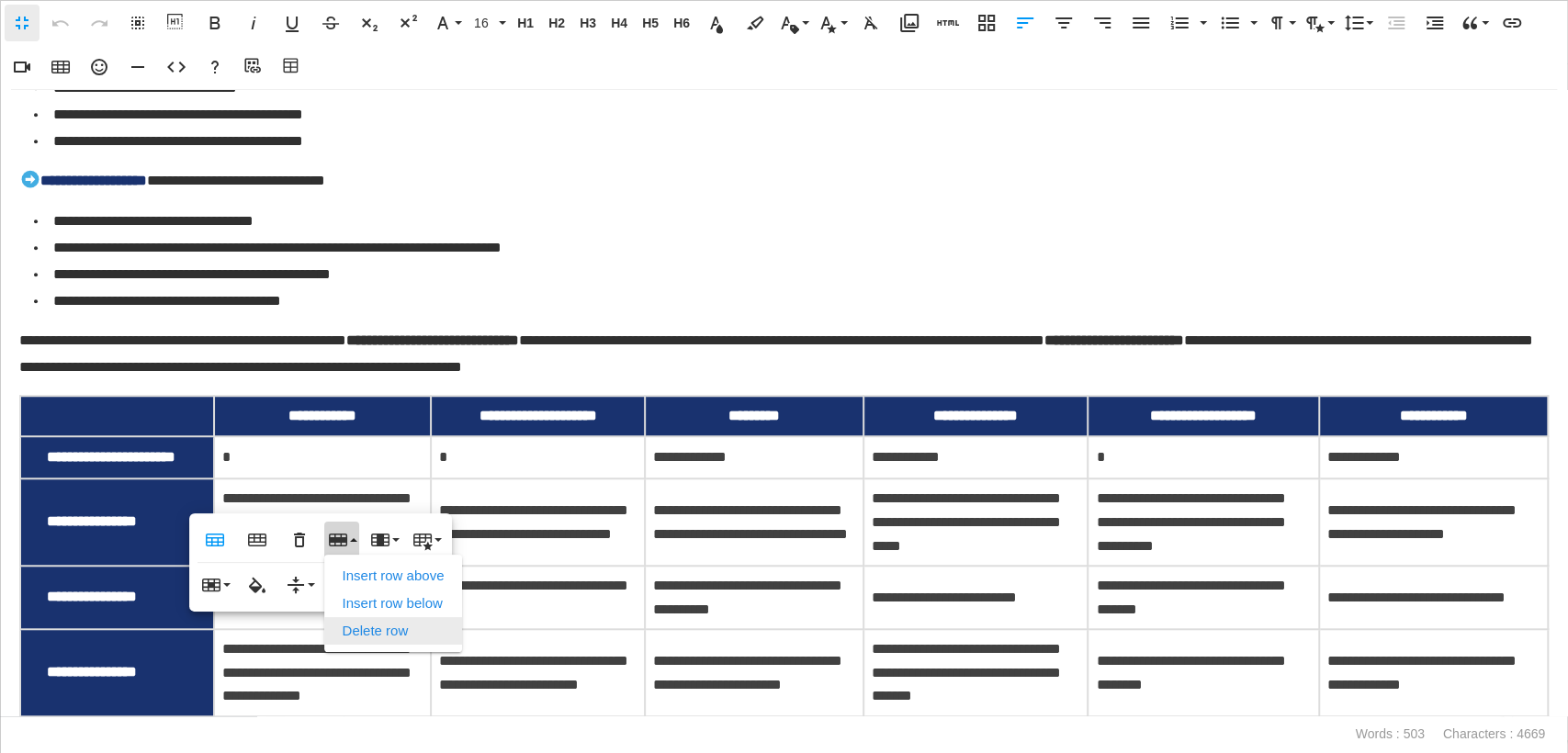 click on "Delete row" at bounding box center (393, 631) 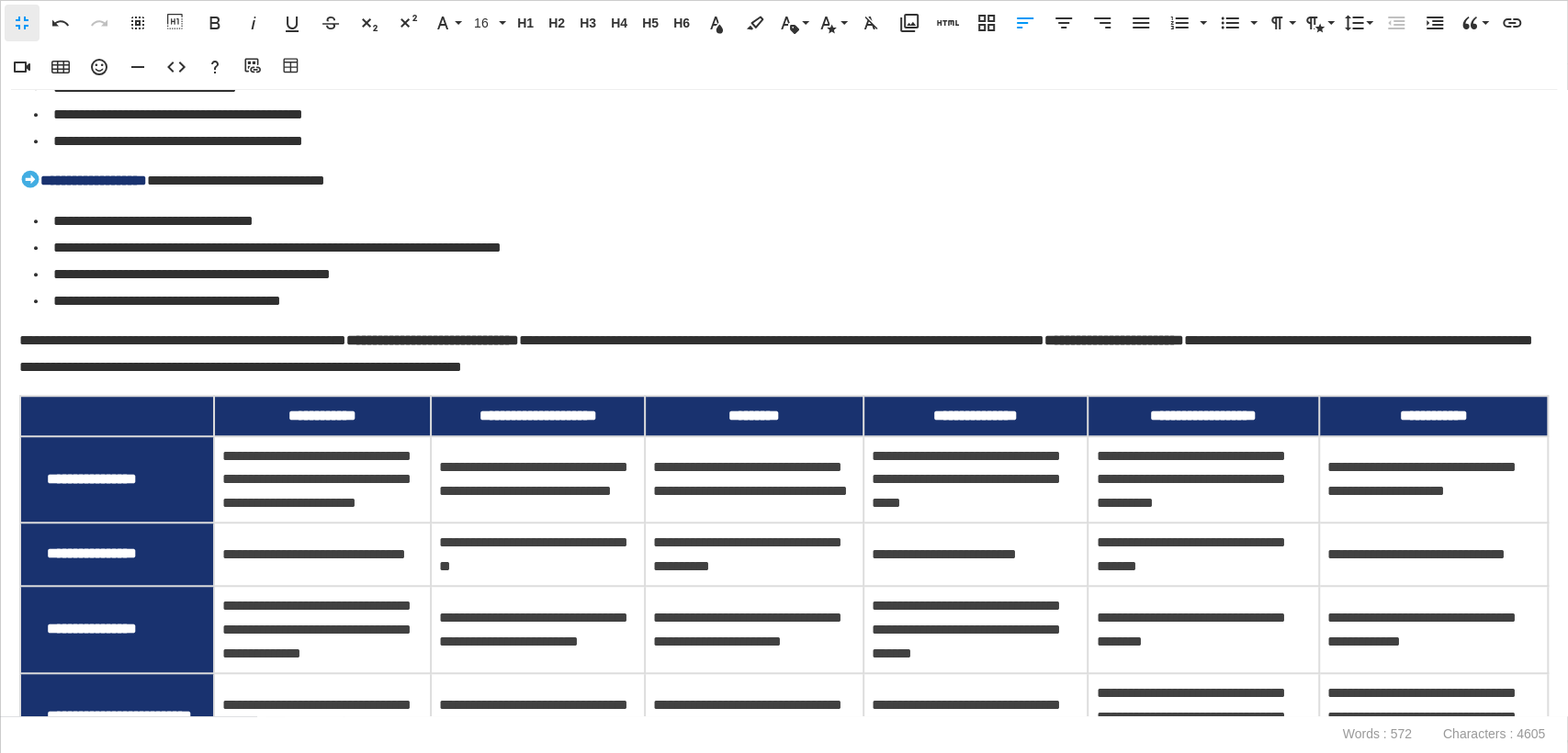 click on "**********" at bounding box center (537, 629) 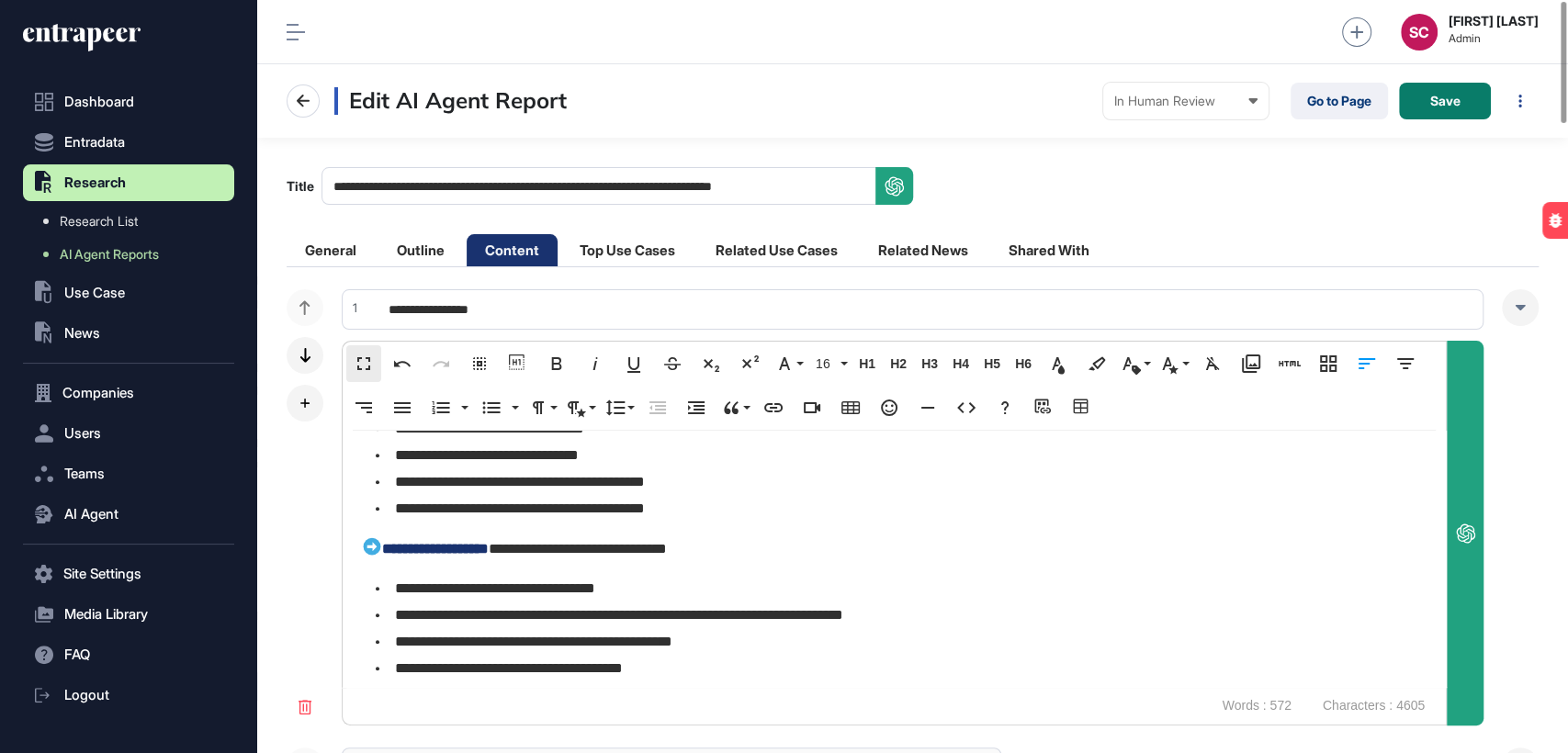 scroll, scrollTop: 0, scrollLeft: 0, axis: both 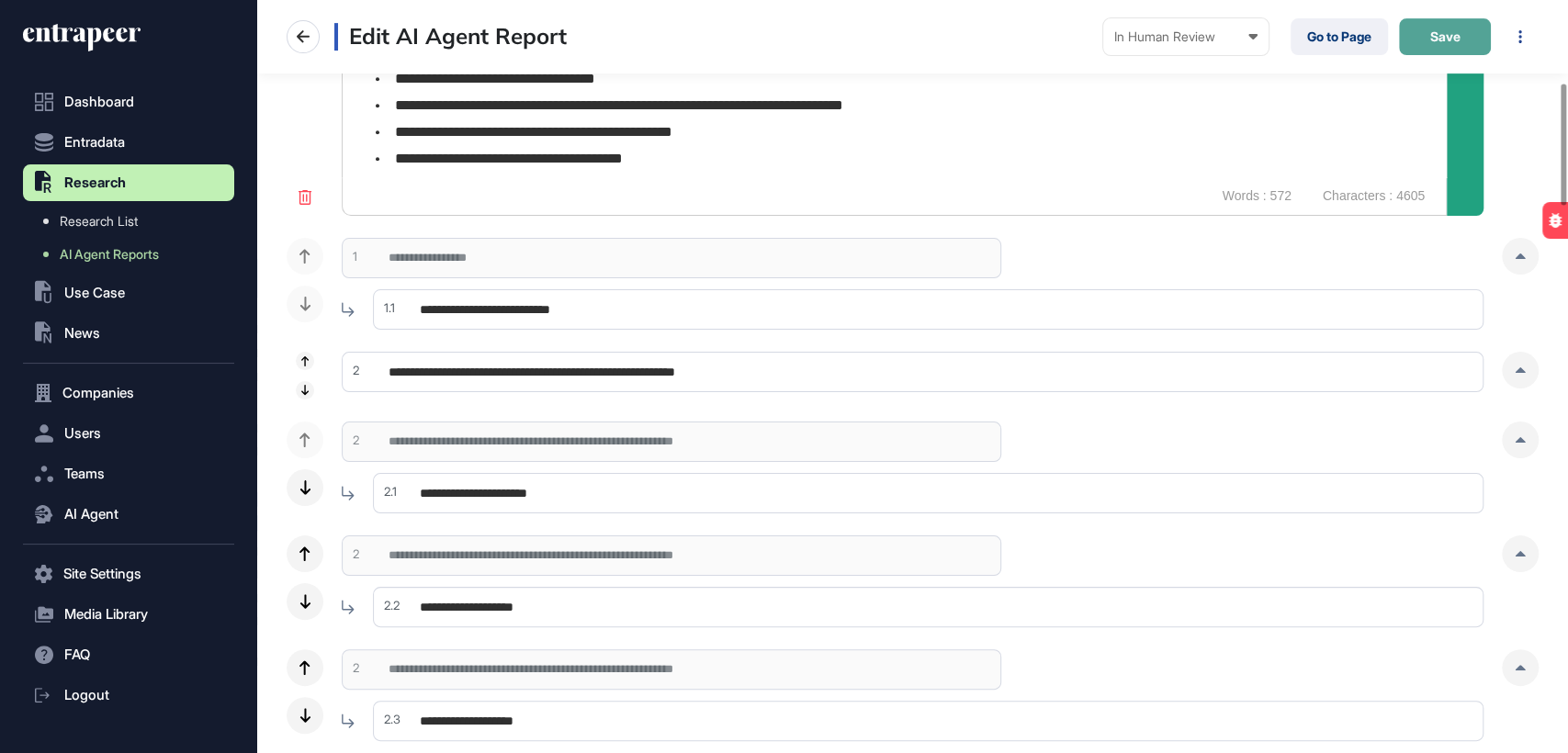 click on "Save" 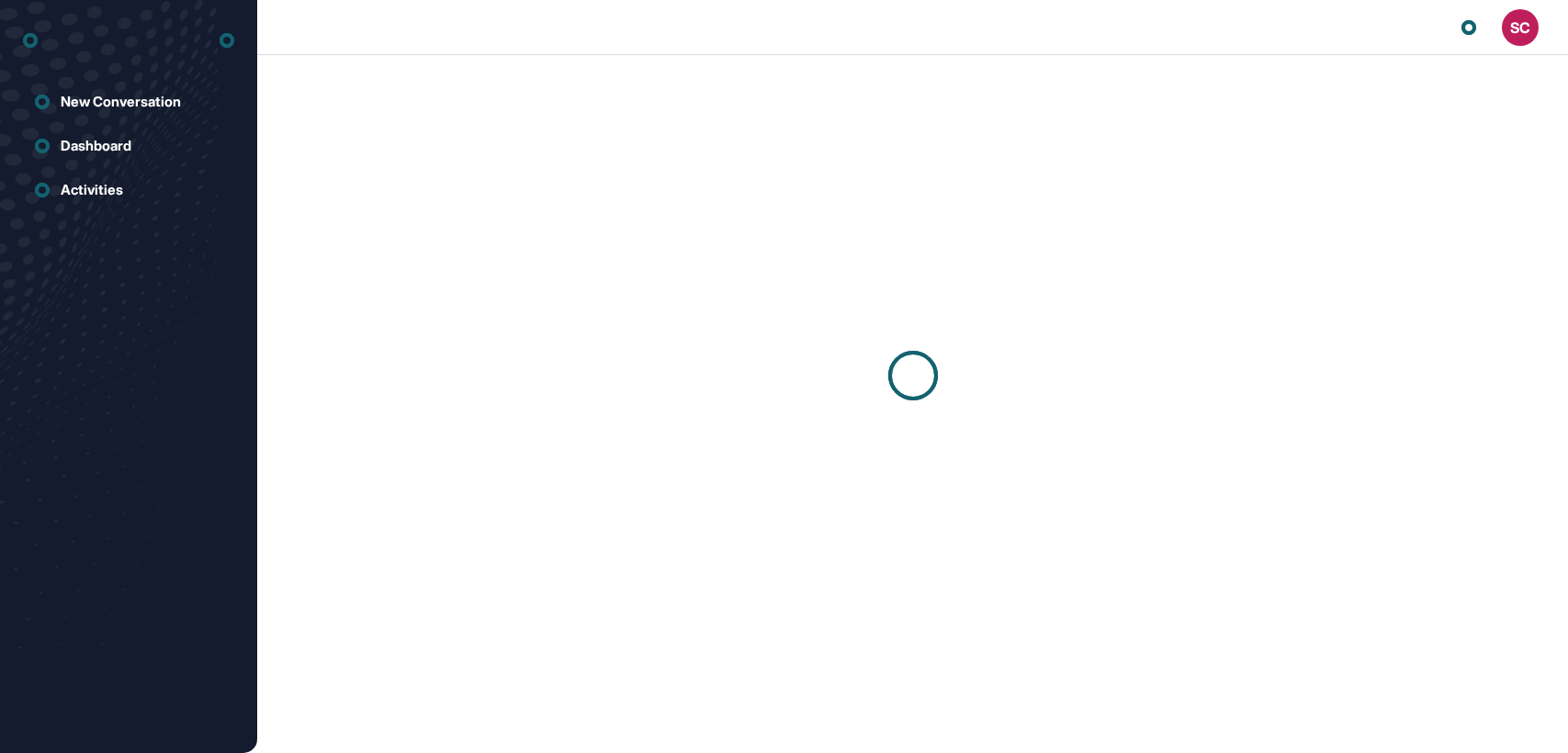 scroll, scrollTop: 0, scrollLeft: 0, axis: both 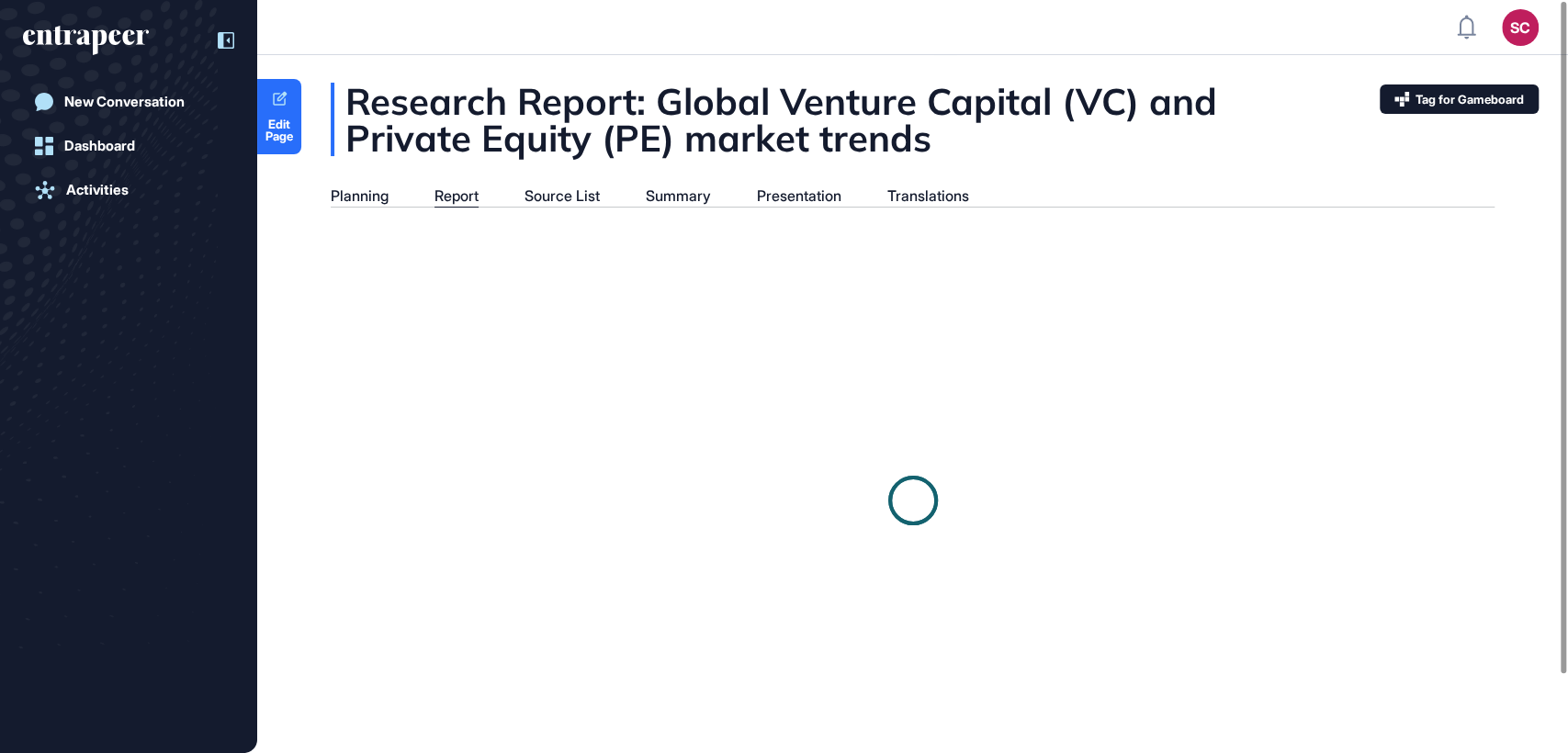 click 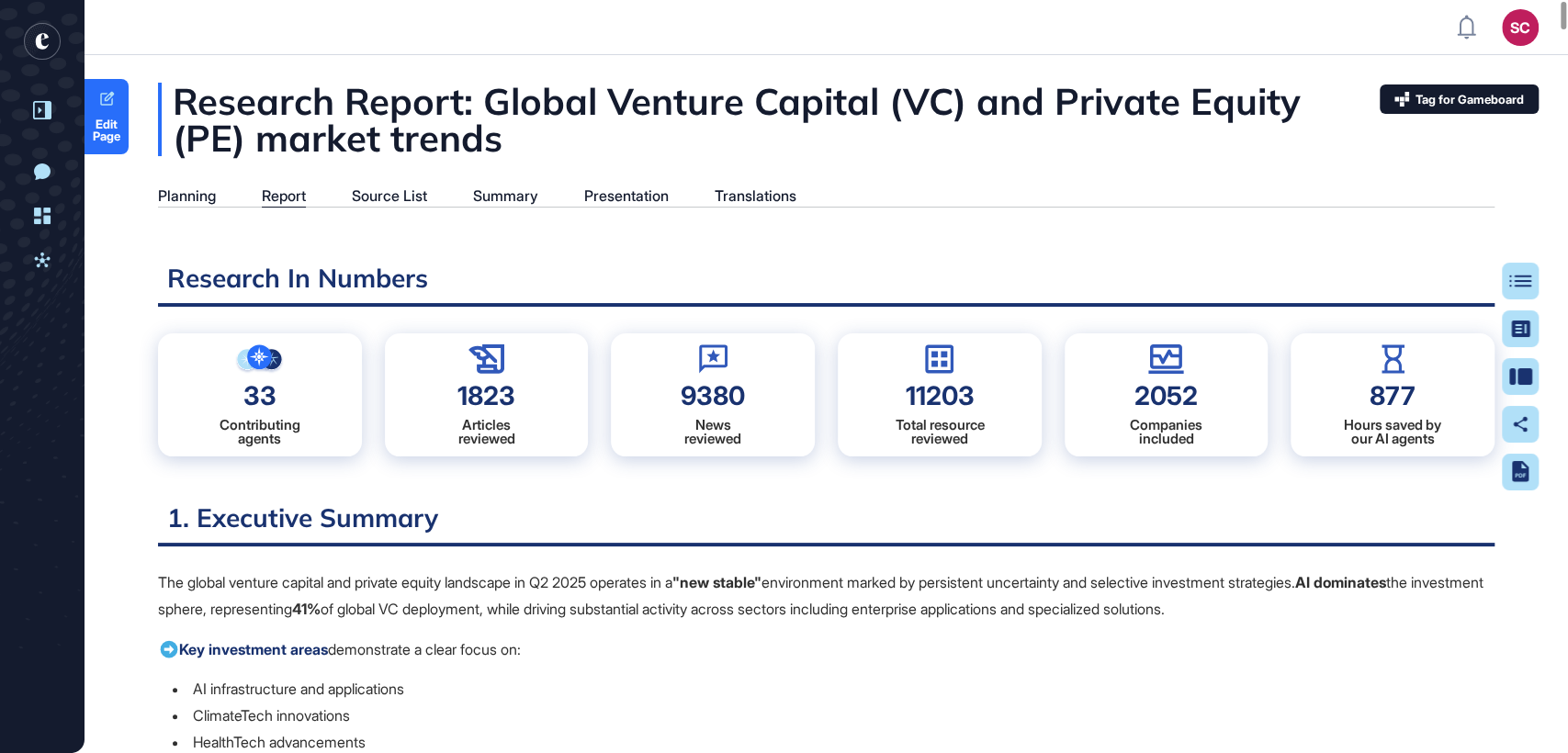 scroll, scrollTop: 7, scrollLeft: 0, axis: vertical 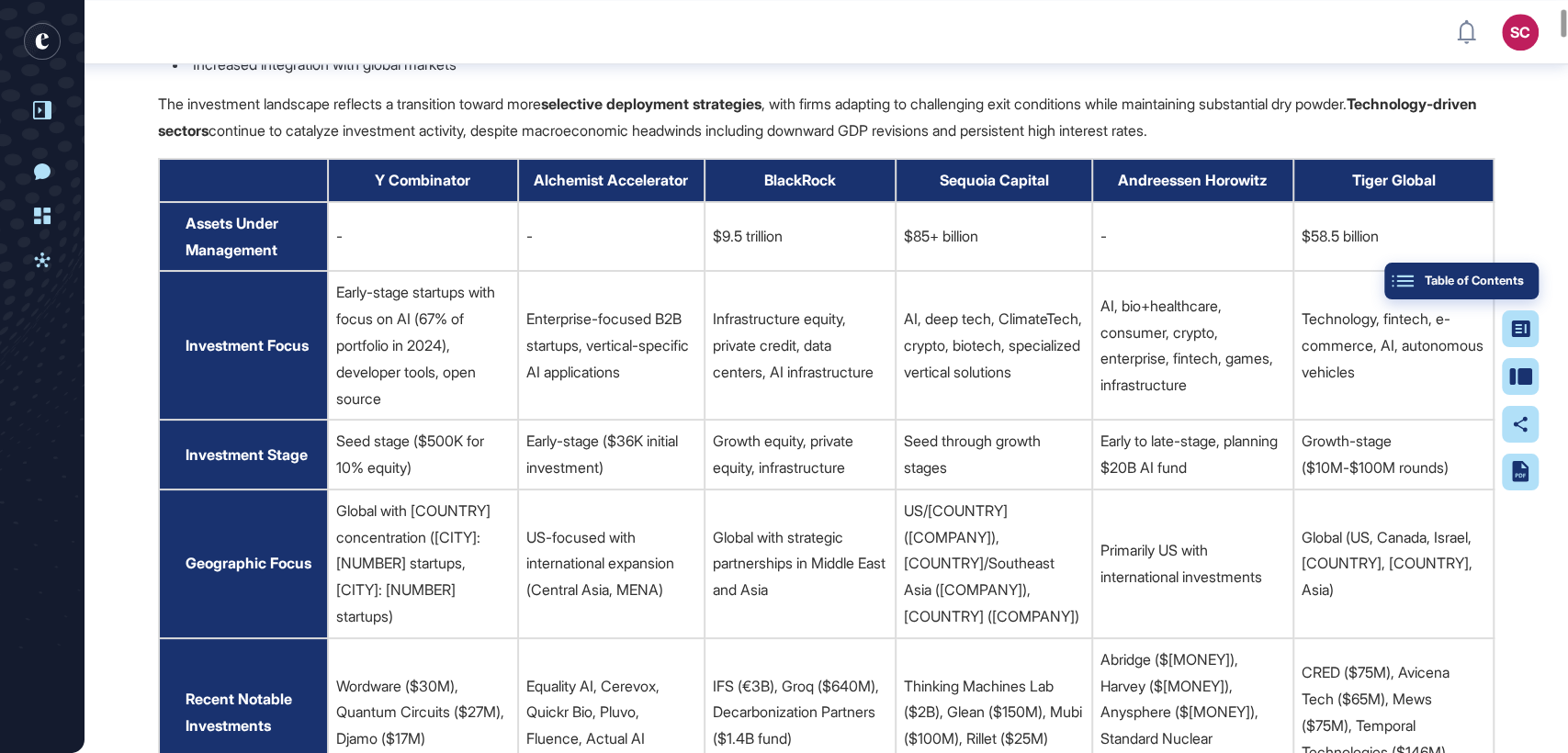 click on "Table of Contents" at bounding box center [1461, 281] 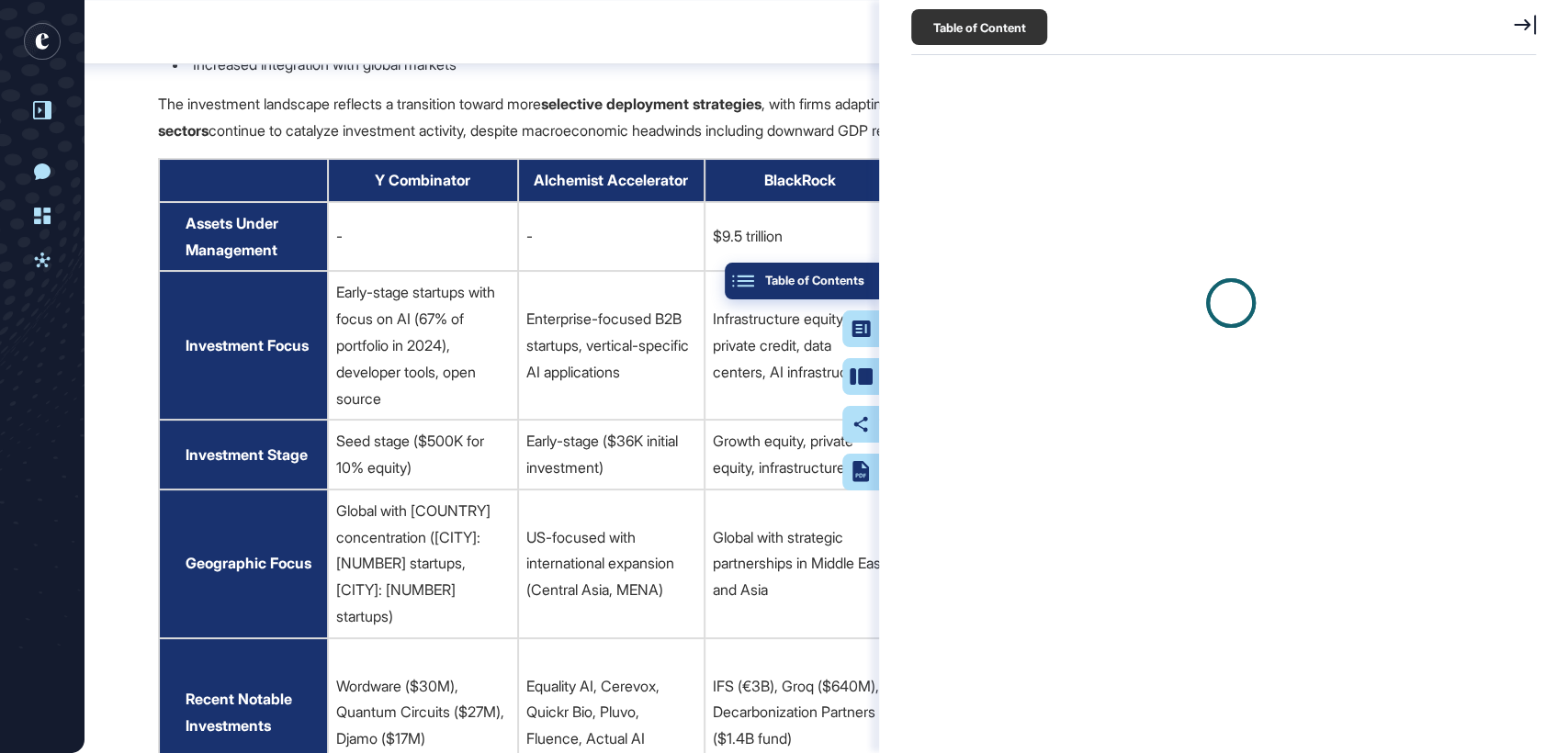 scroll, scrollTop: 7, scrollLeft: 0, axis: vertical 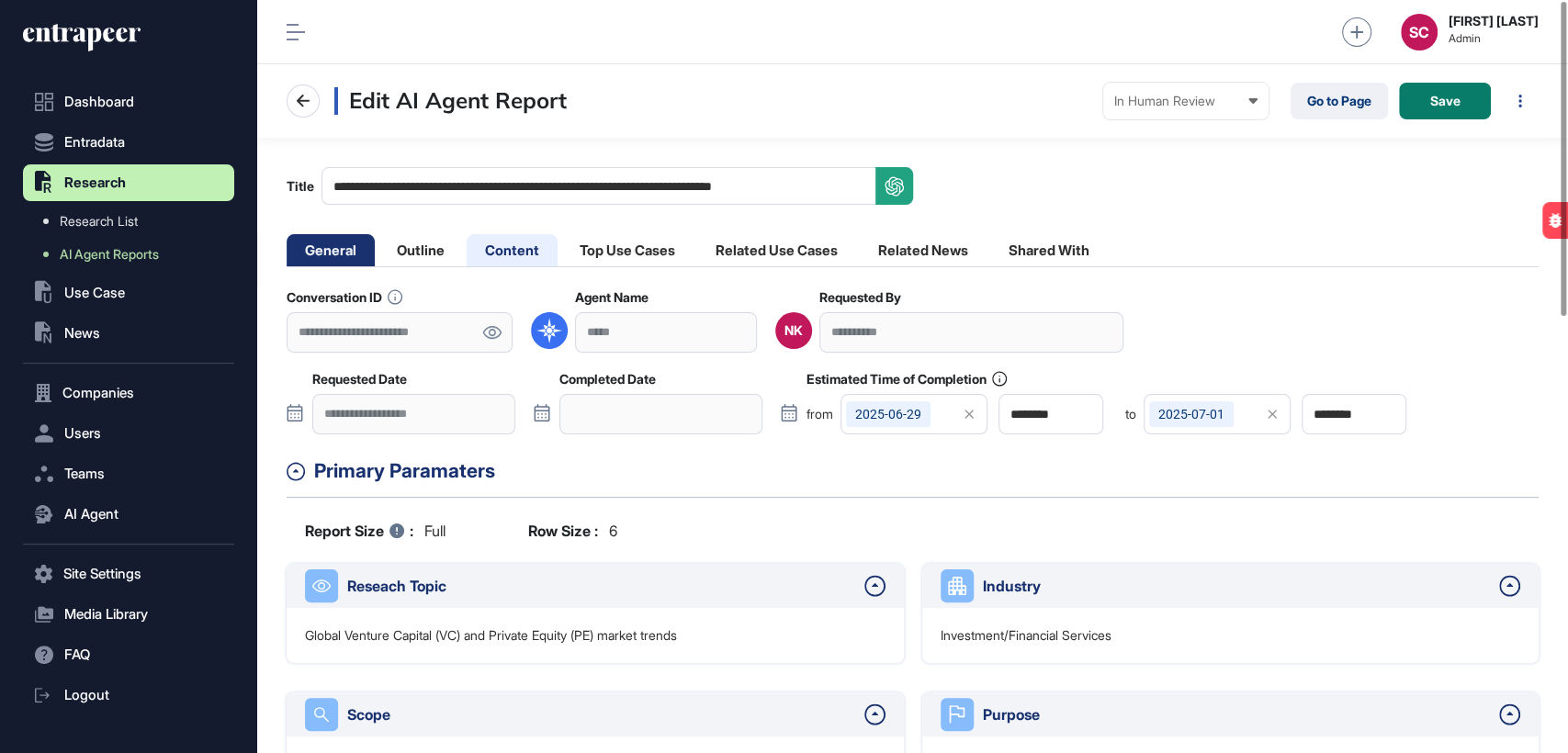 click on "Content" 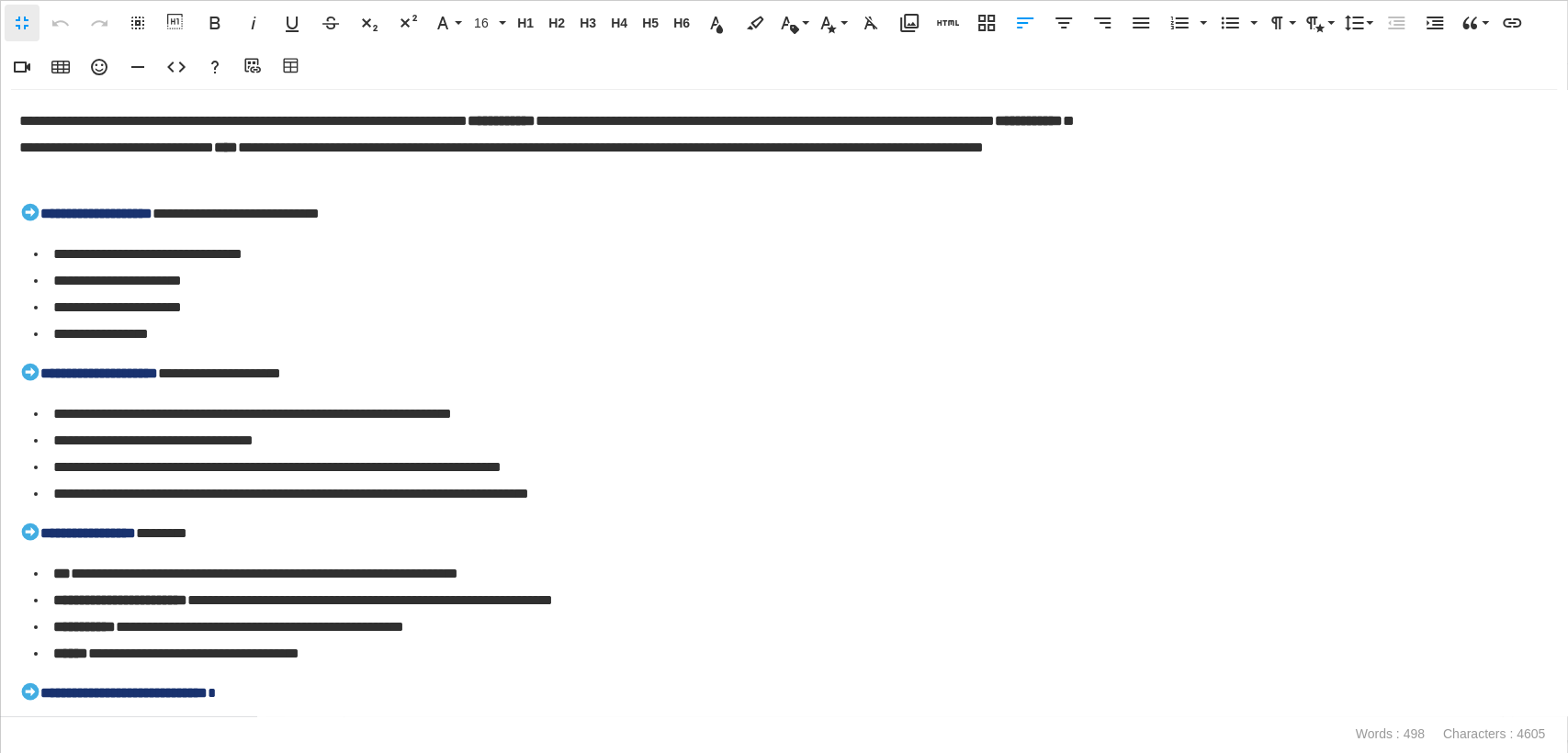 scroll, scrollTop: 752, scrollLeft: 1310, axis: both 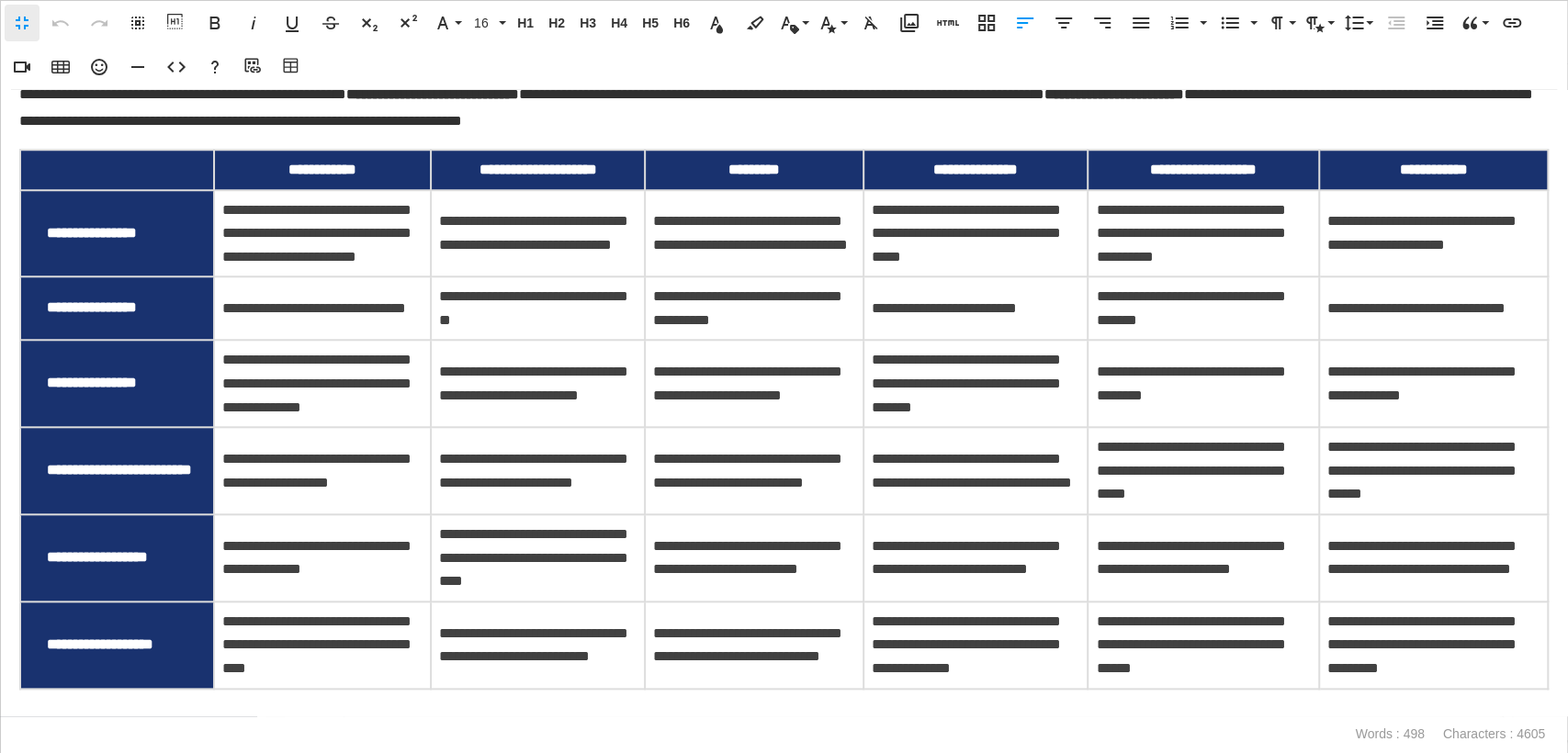 click on "**********" at bounding box center [92, 232] 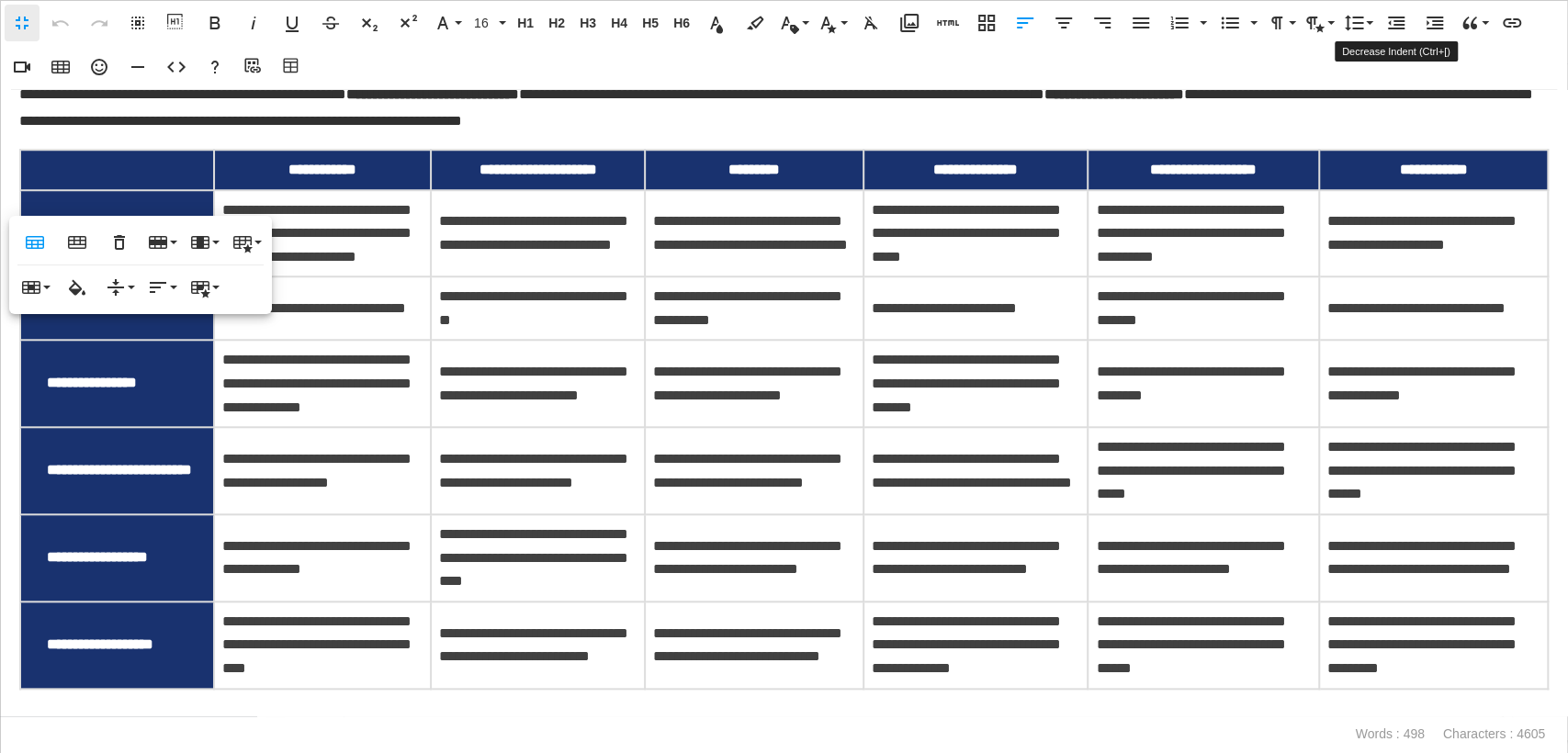 drag, startPoint x: 1391, startPoint y: 34, endPoint x: 404, endPoint y: 309, distance: 1024.595 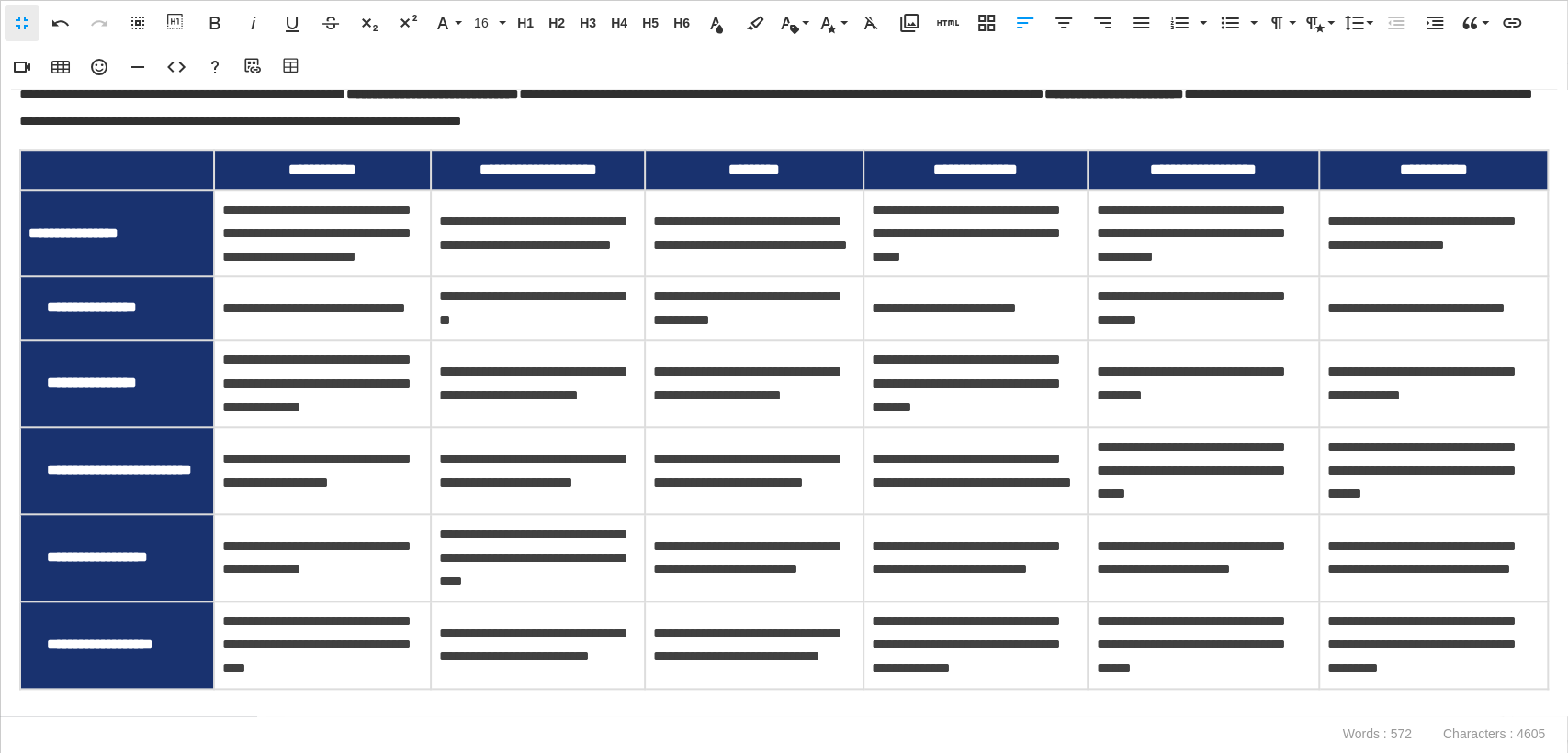 click on "**********" at bounding box center (92, 307) 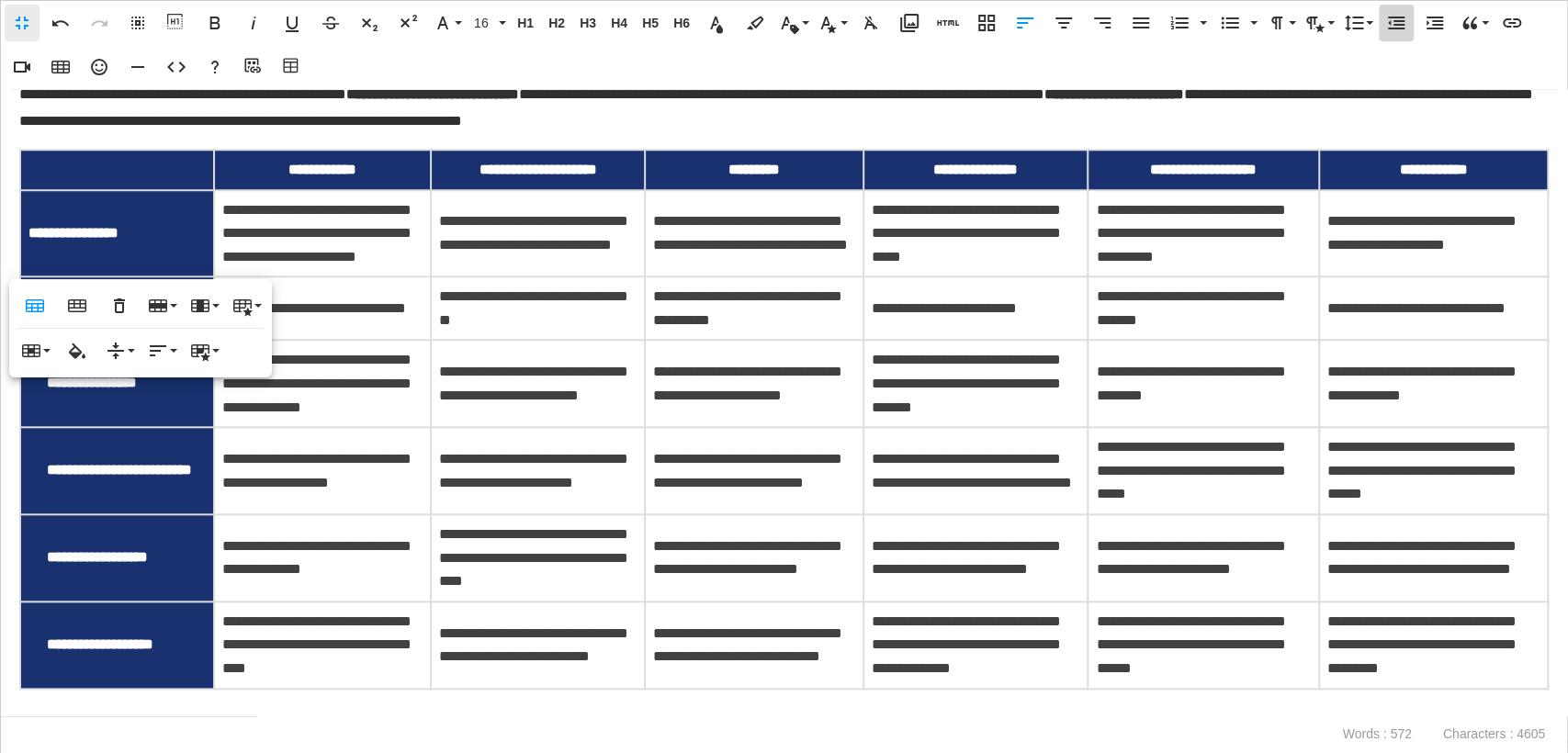 click 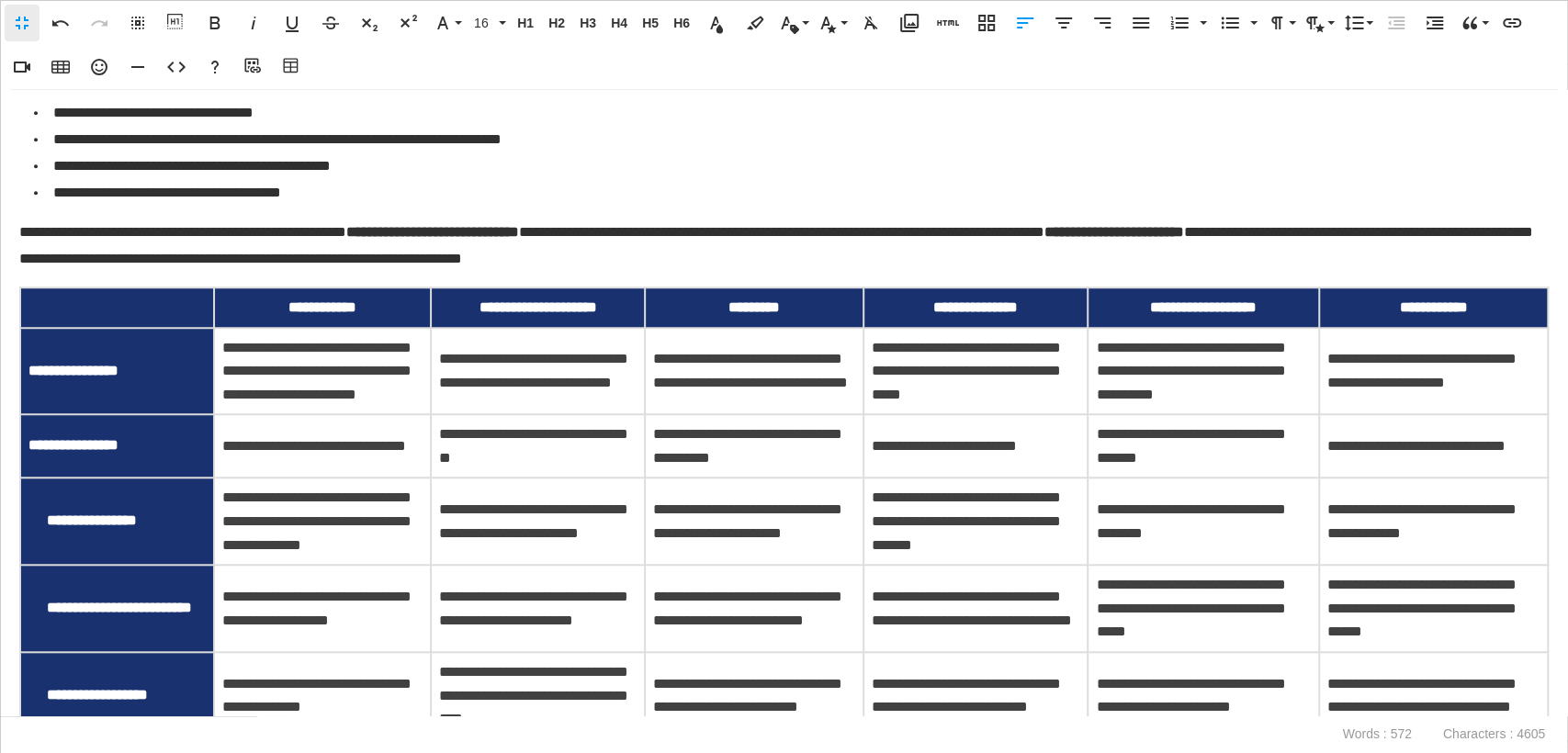 scroll, scrollTop: 1171, scrollLeft: 0, axis: vertical 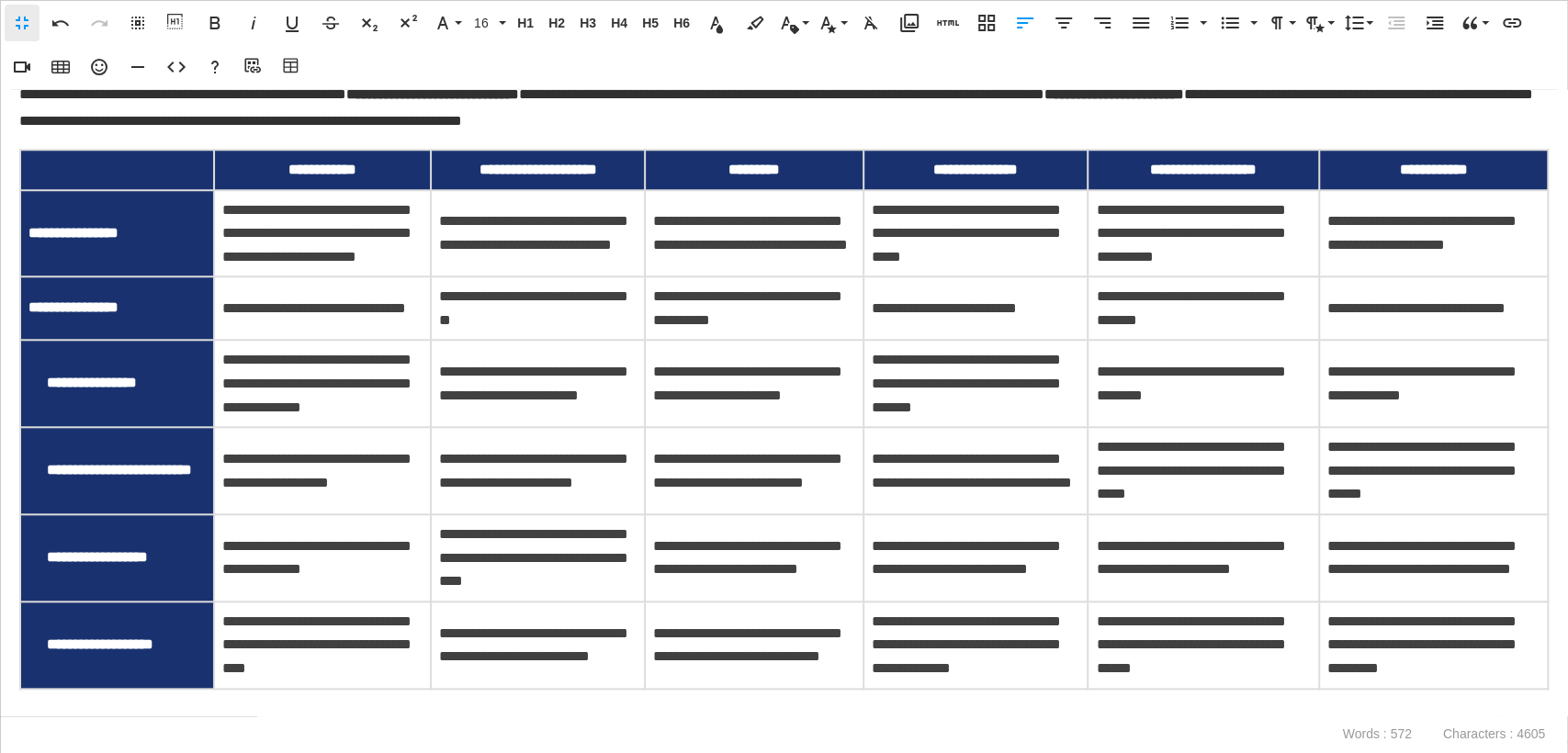 click on "**********" at bounding box center [92, 382] 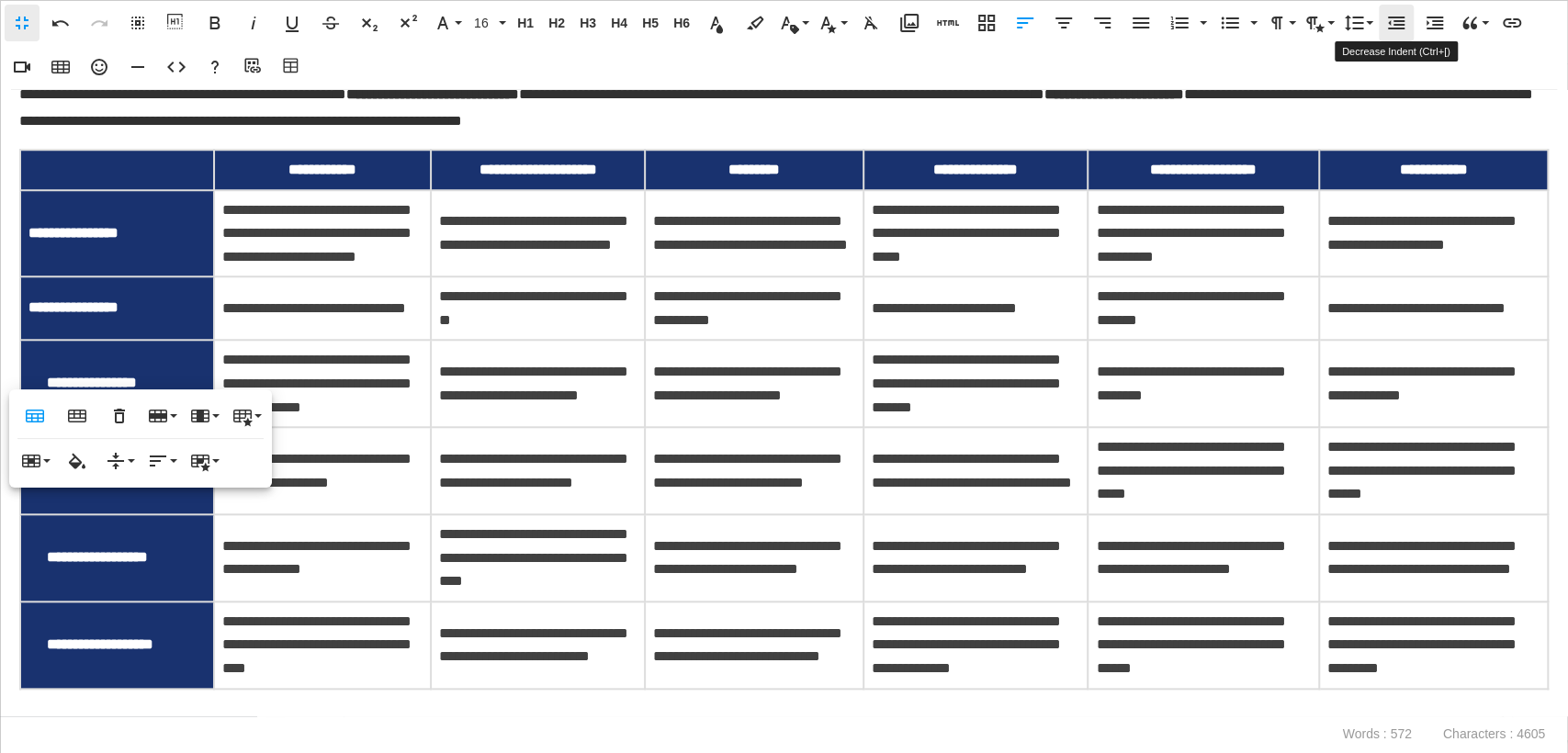 click 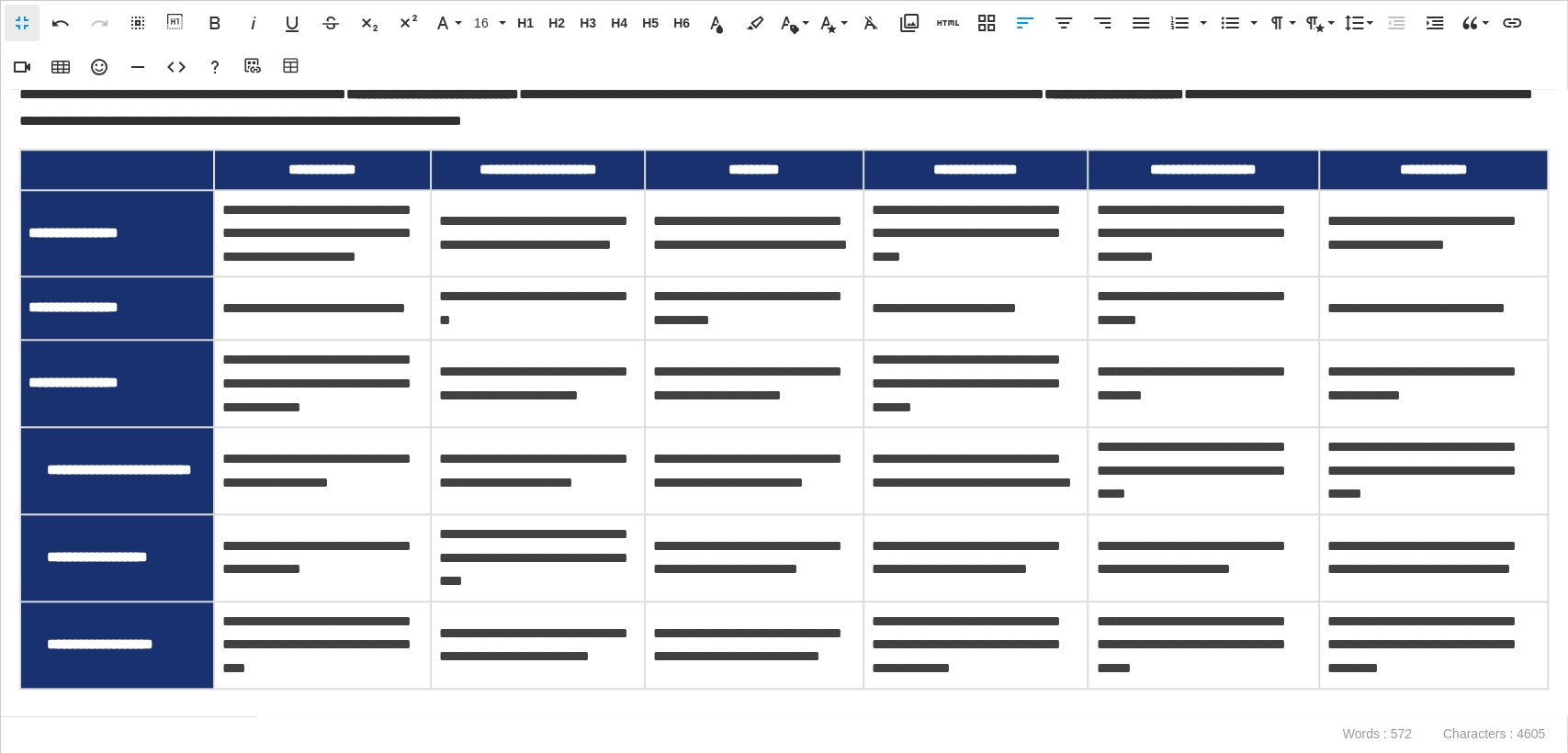 click on "**********" at bounding box center [126, 470] 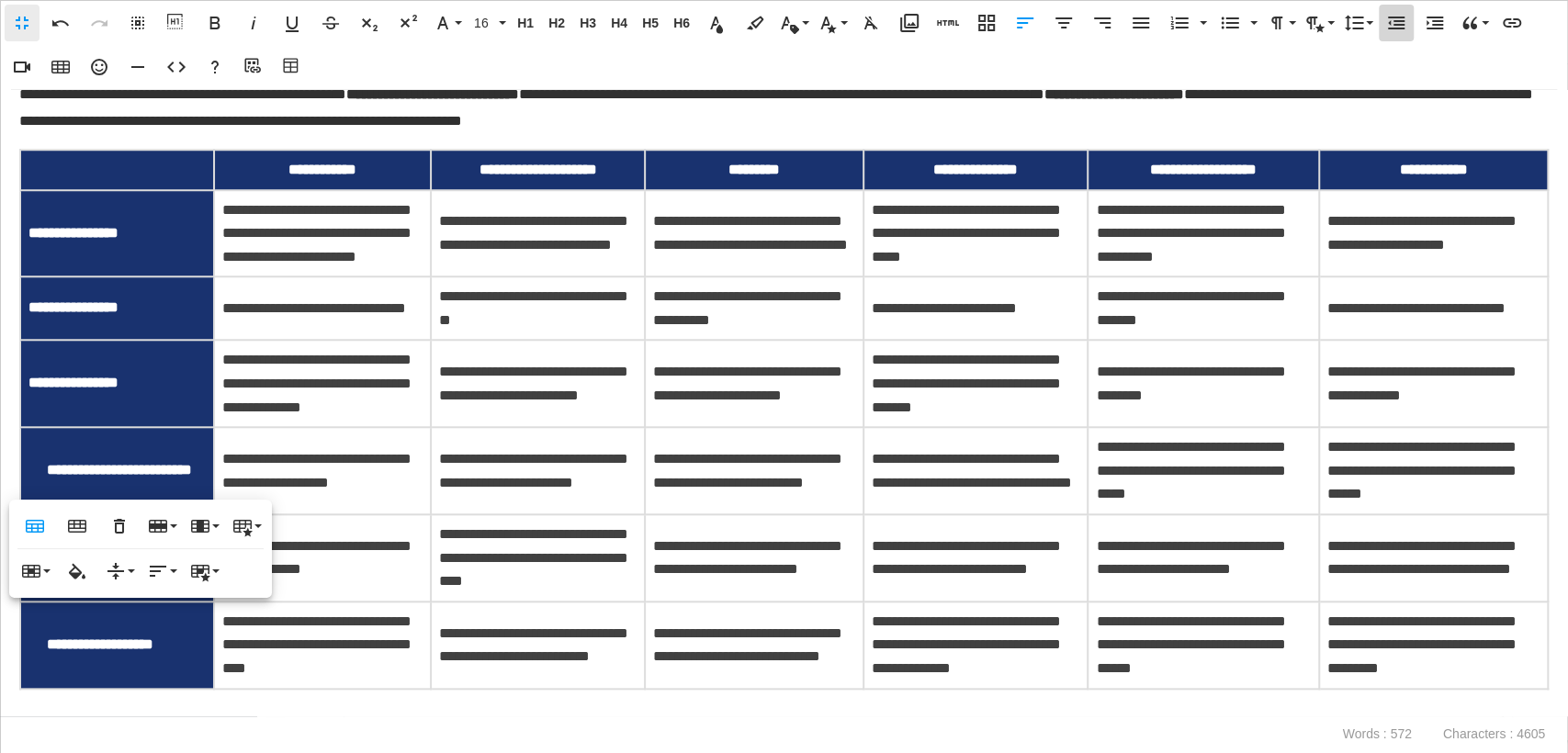 click 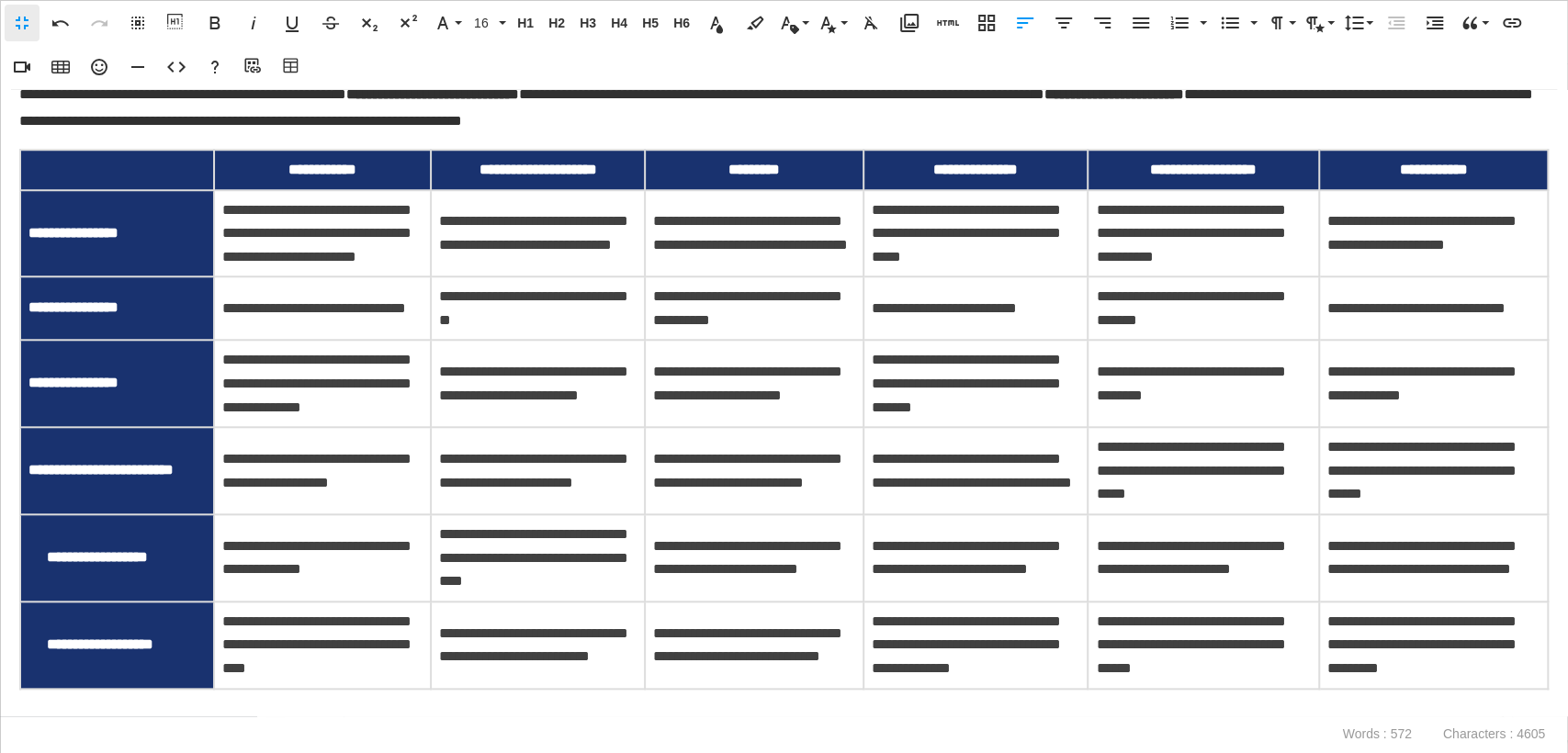 click on "**********" at bounding box center [126, 557] 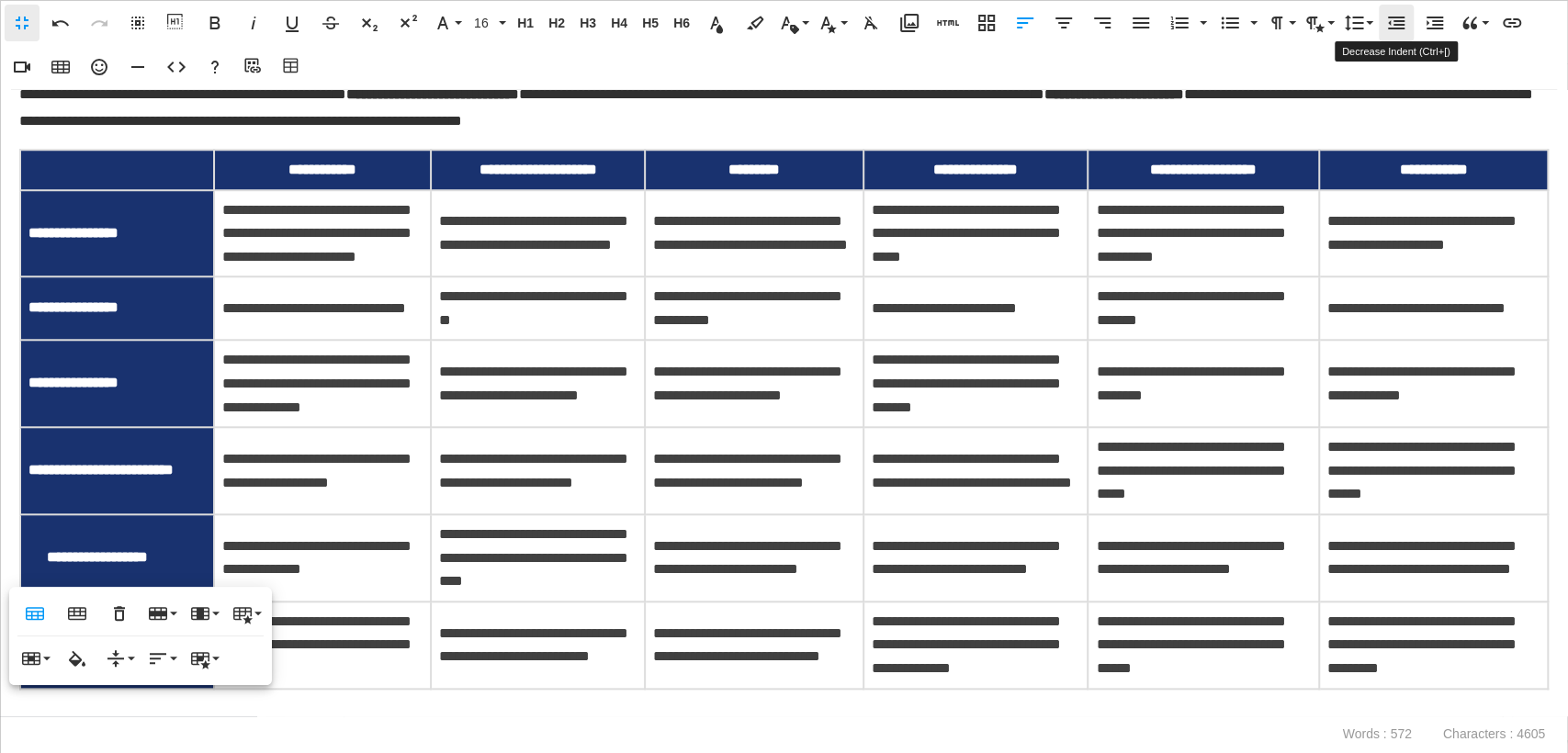 click 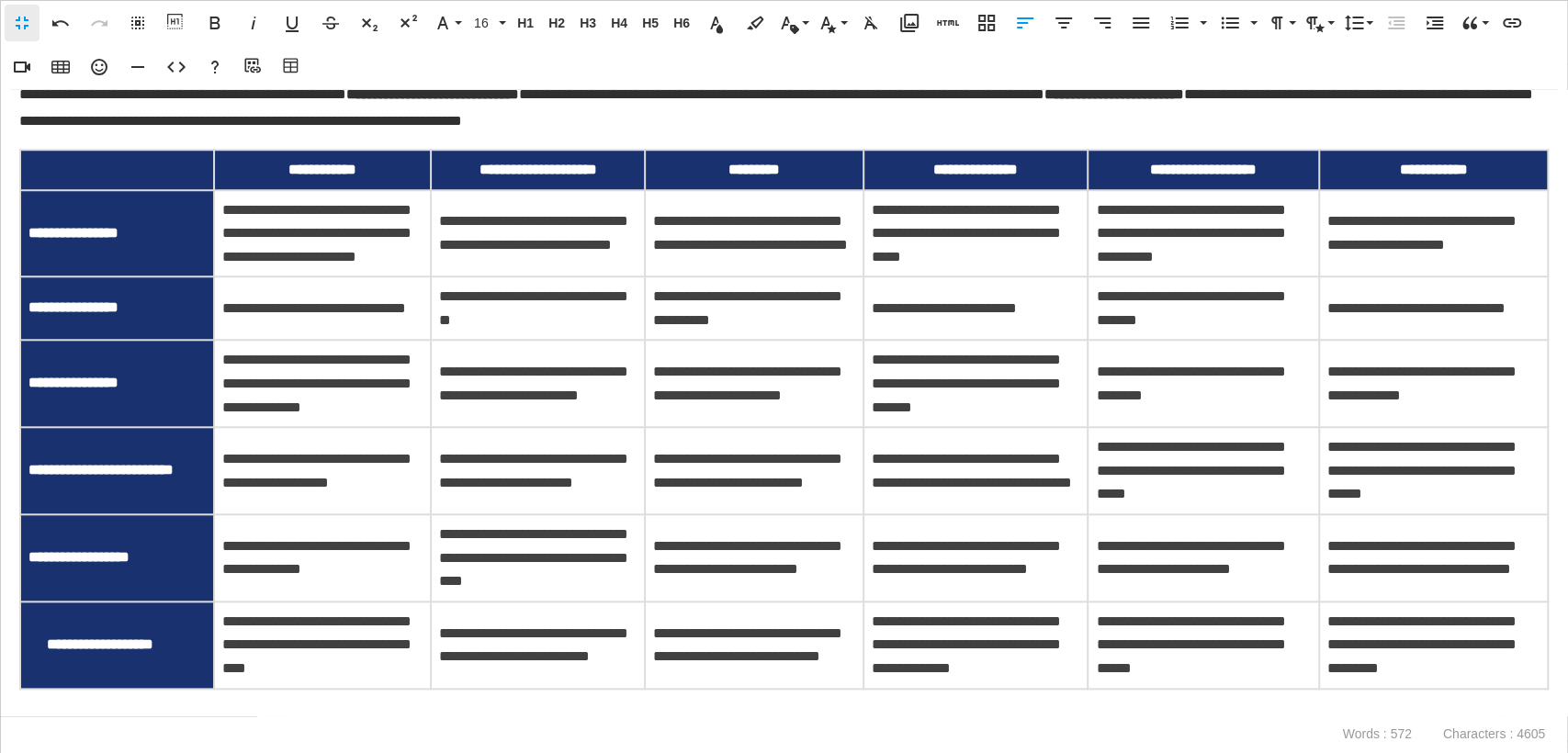 click on "**********" at bounding box center (100, 644) 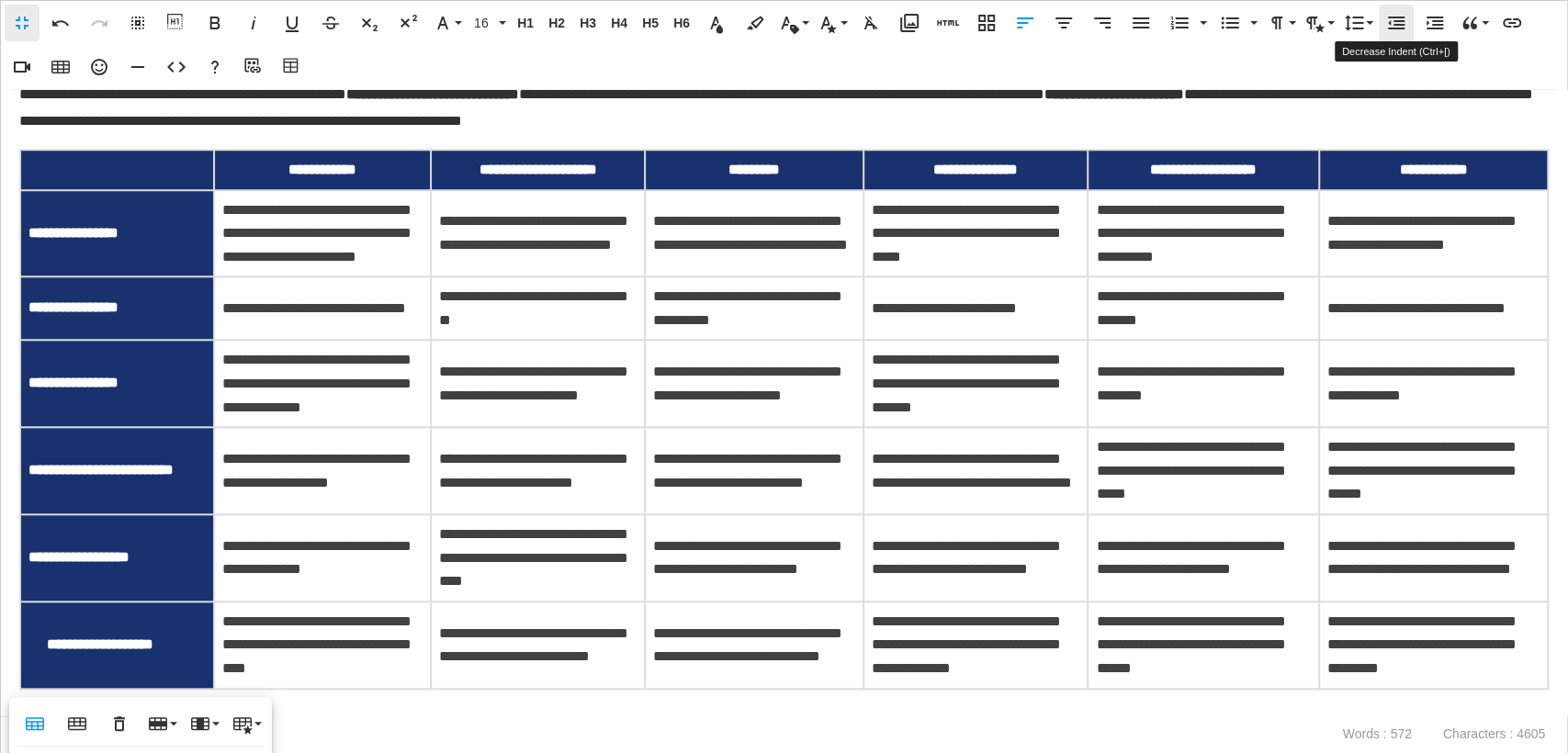 click 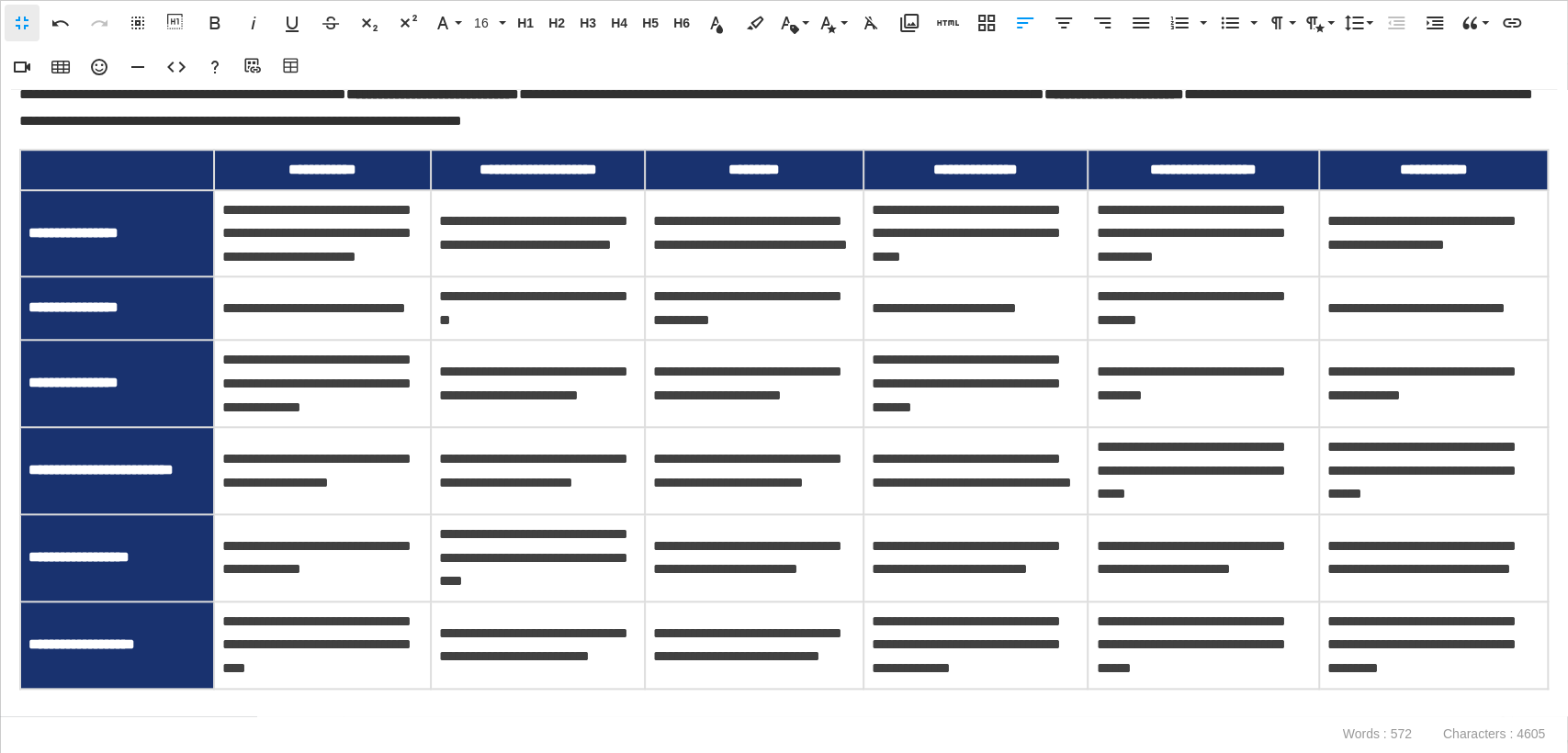 scroll, scrollTop: 661, scrollLeft: 0, axis: vertical 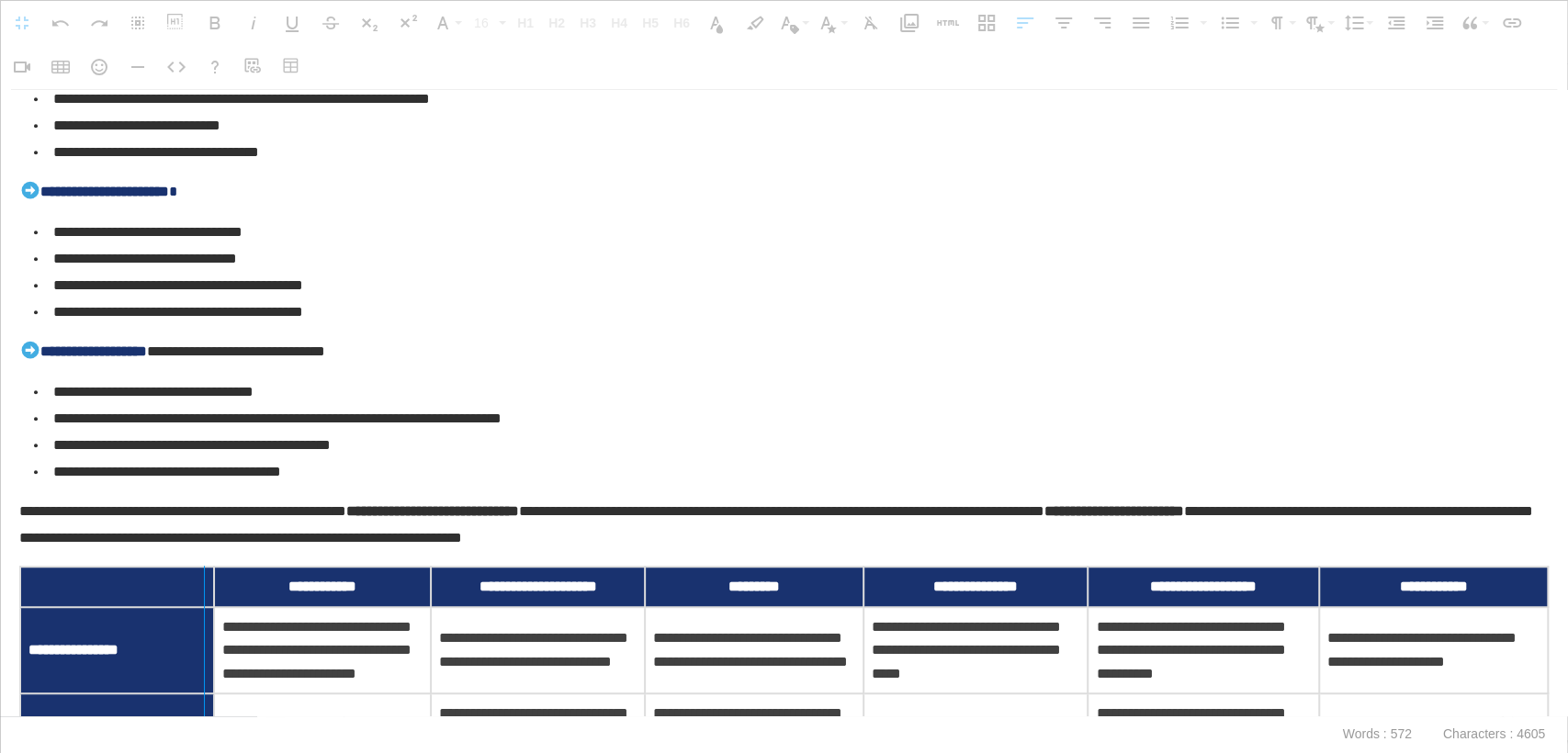 click at bounding box center [204, 882] 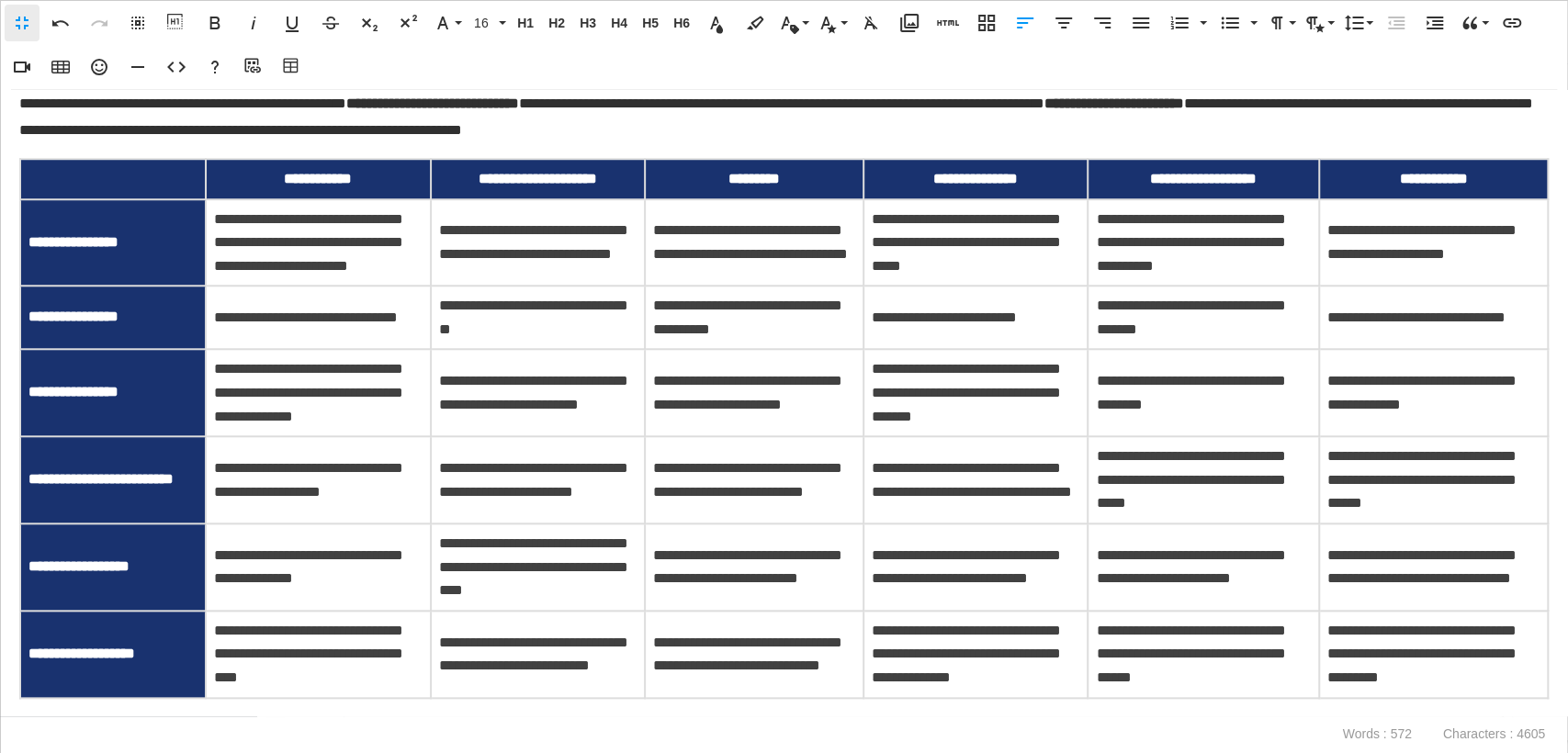 scroll, scrollTop: 1171, scrollLeft: 0, axis: vertical 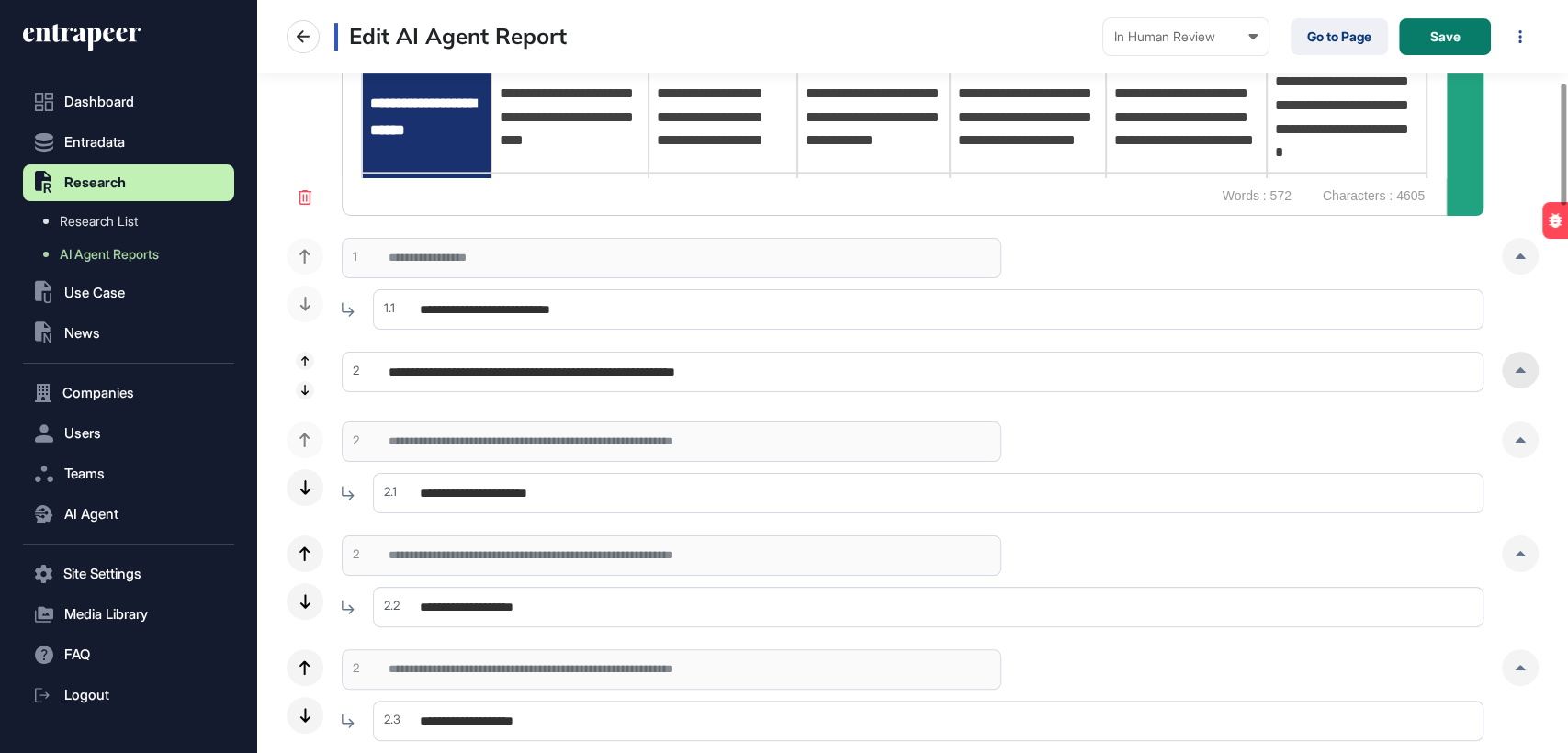 click at bounding box center (1520, 370) 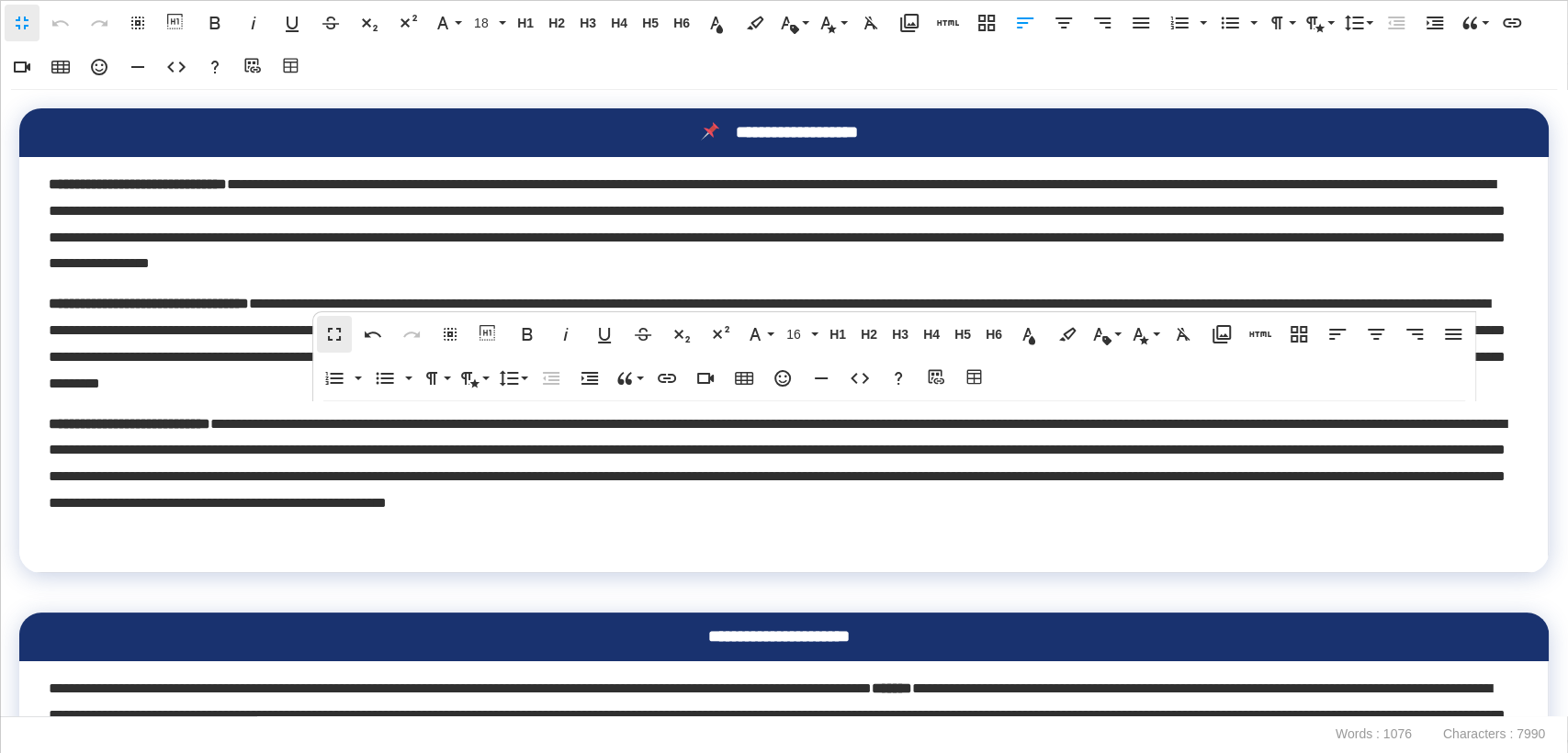 scroll, scrollTop: 752, scrollLeft: 1310, axis: both 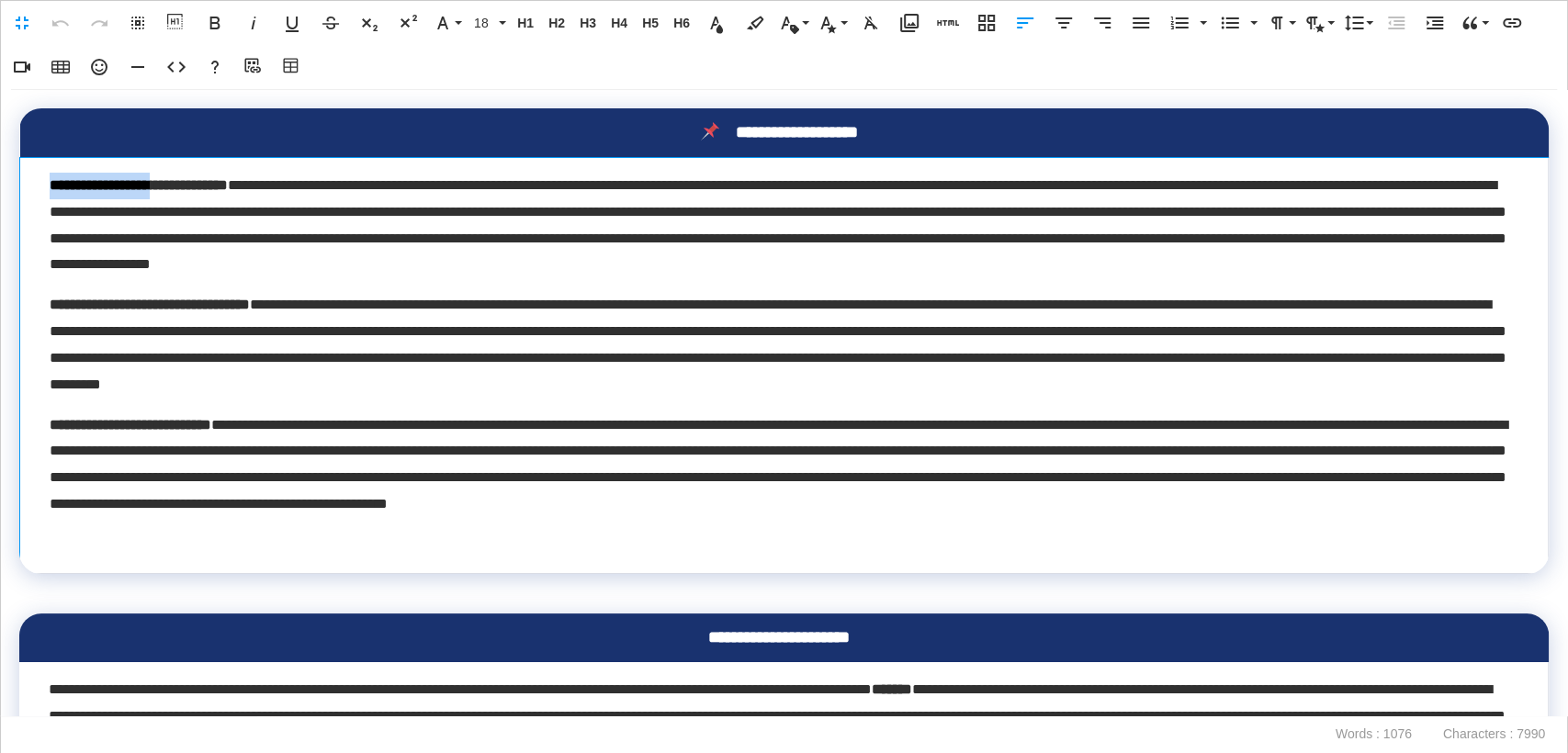 drag, startPoint x: 196, startPoint y: 192, endPoint x: 49, endPoint y: 183, distance: 147.2753 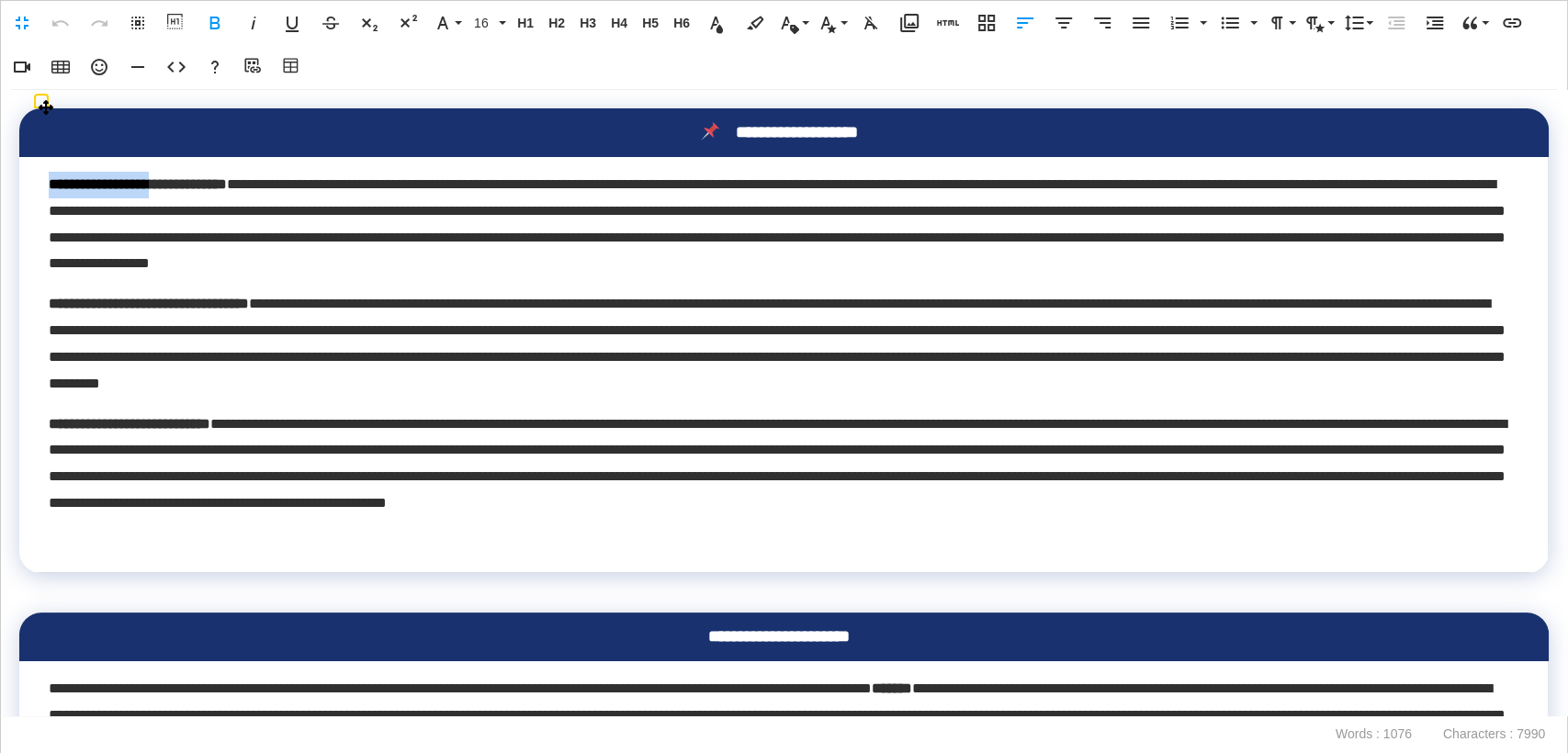 click on "**********" at bounding box center [138, 184] 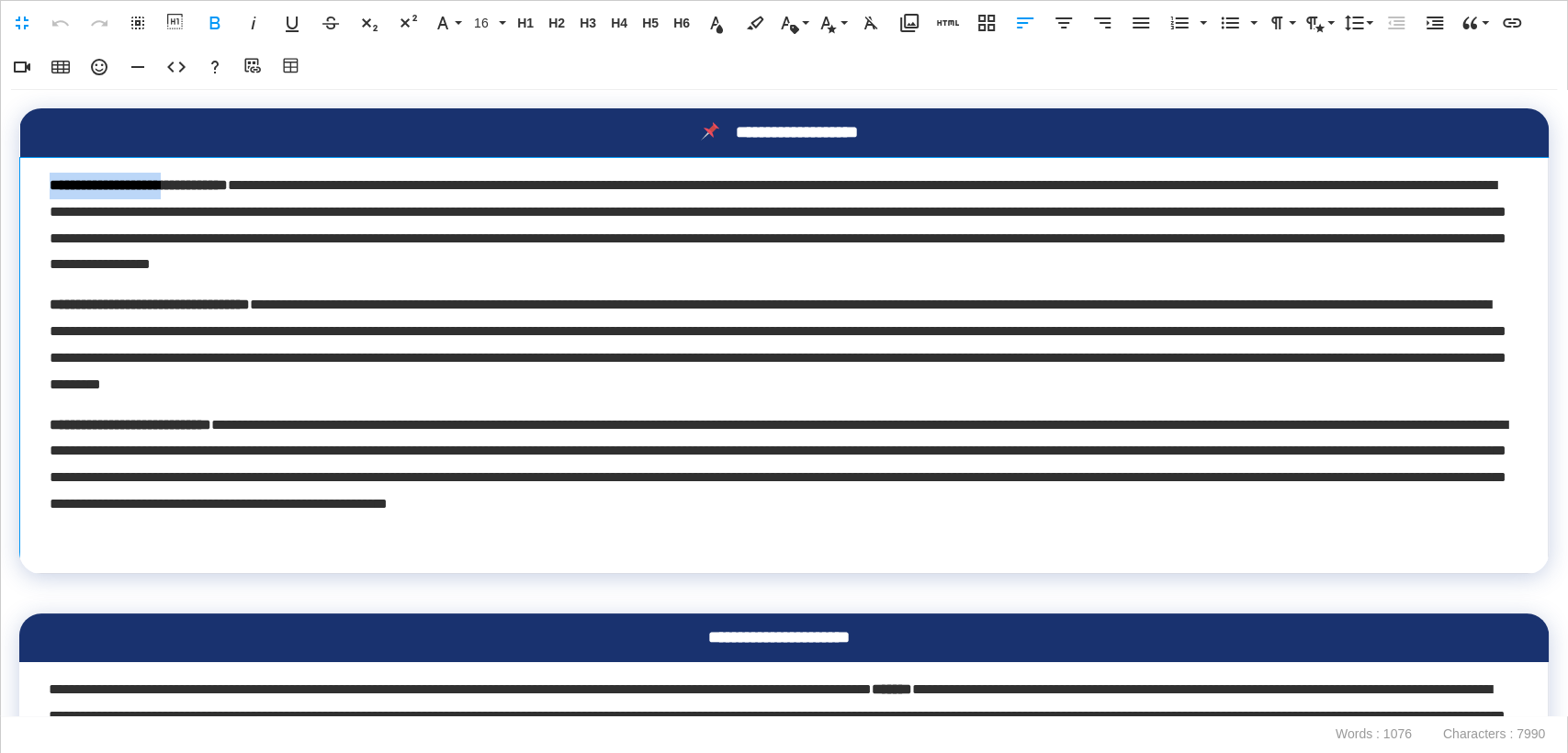 drag, startPoint x: 200, startPoint y: 195, endPoint x: 50, endPoint y: 188, distance: 150.16324 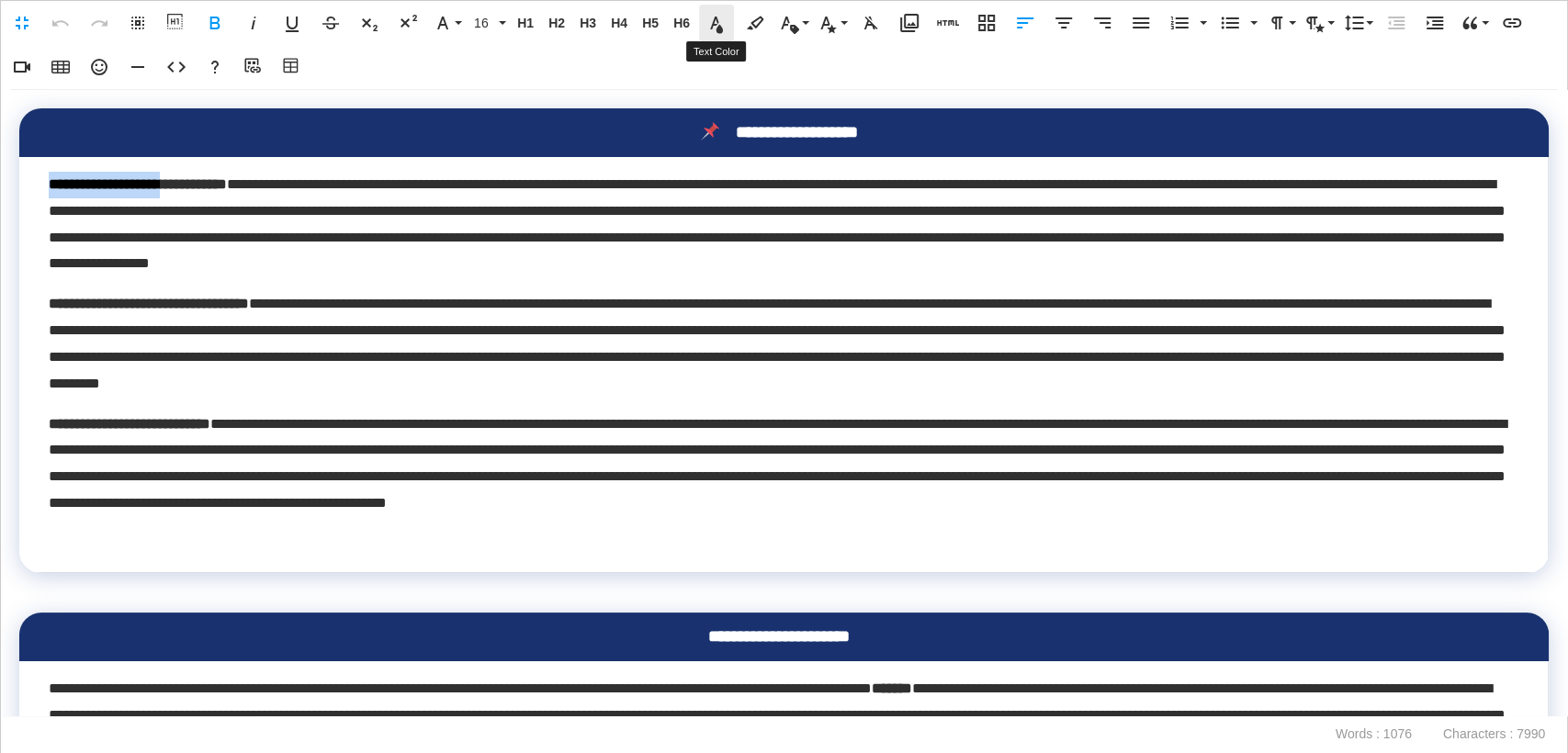 click 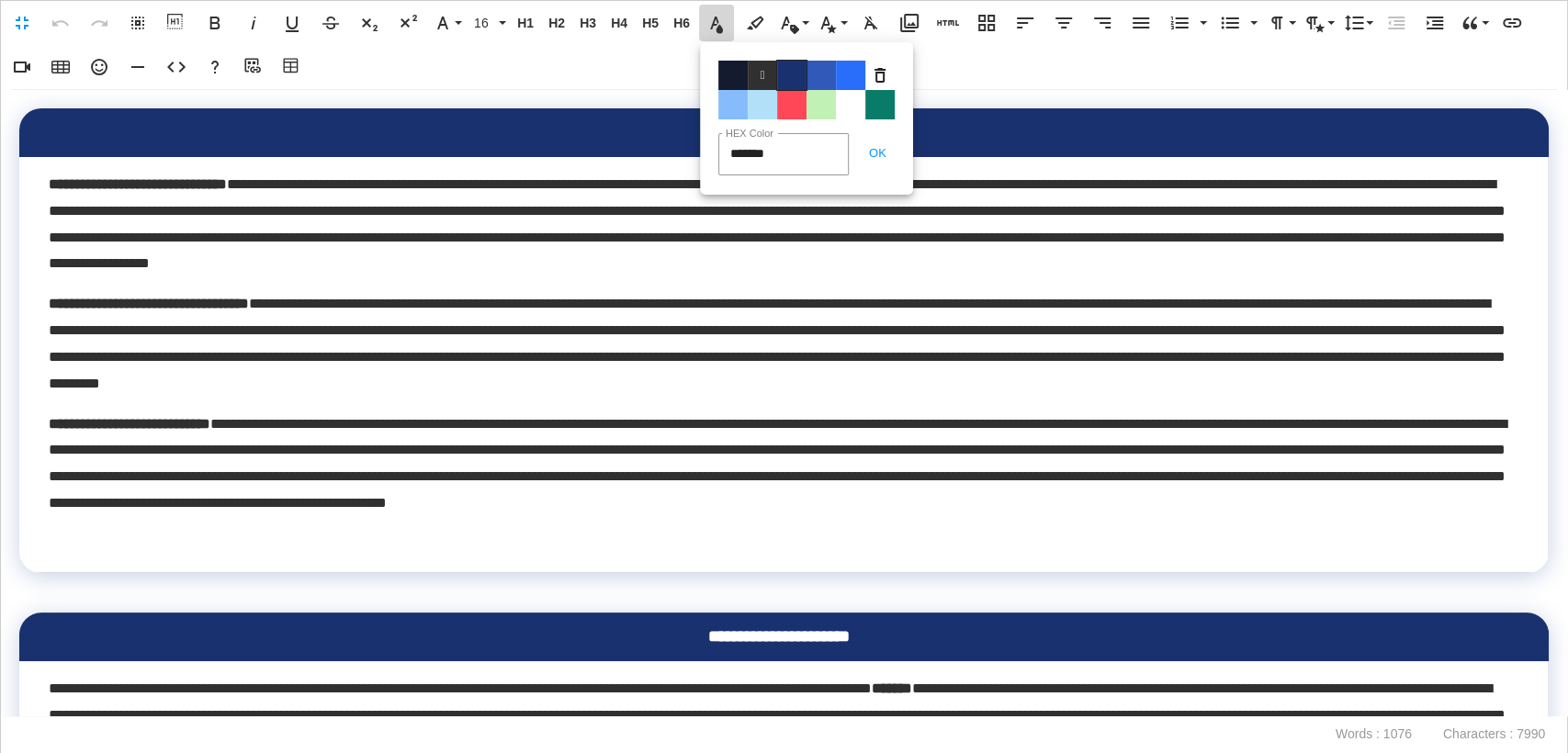 click on "Color#19326F" at bounding box center [792, 75] 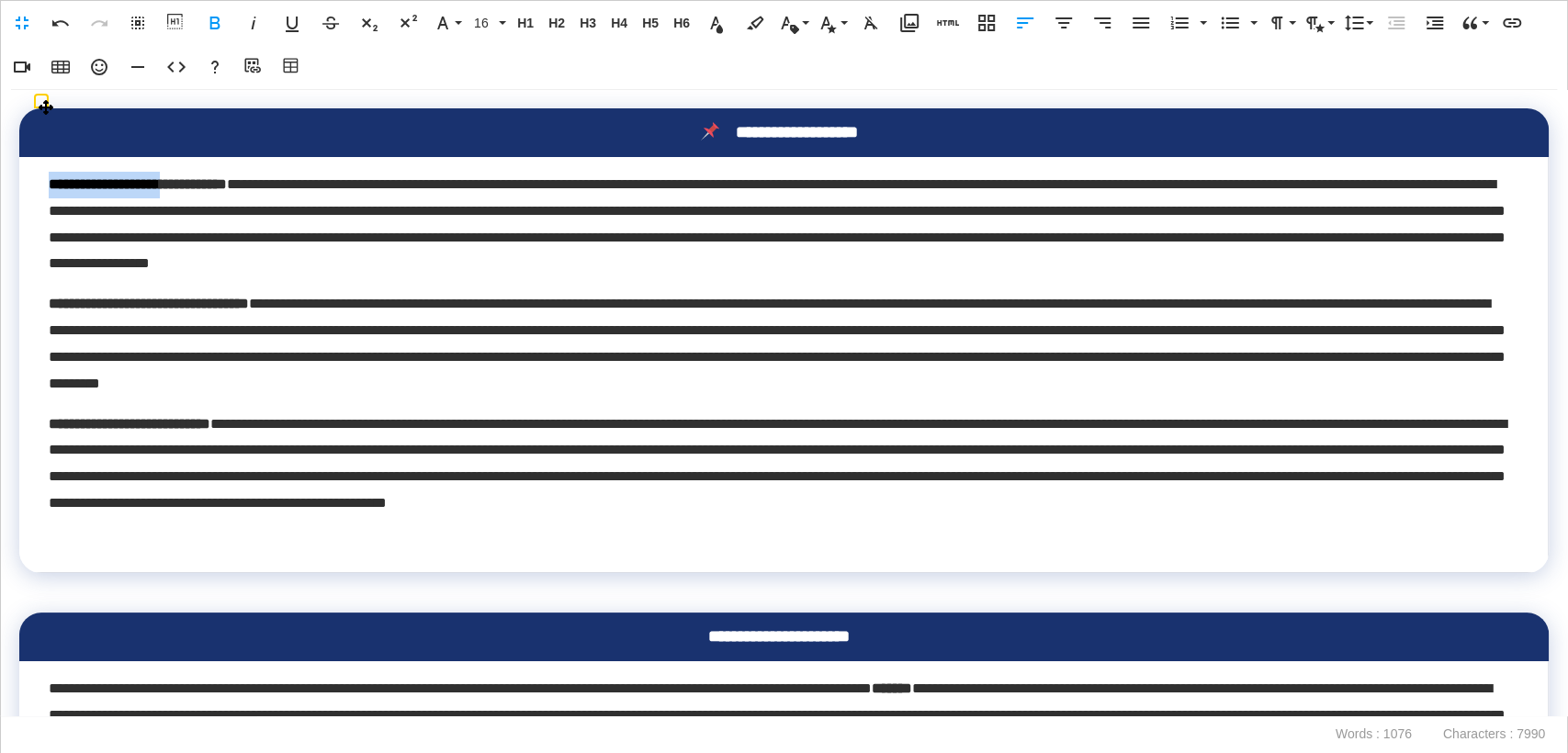 click on "**********" at bounding box center (784, 365) 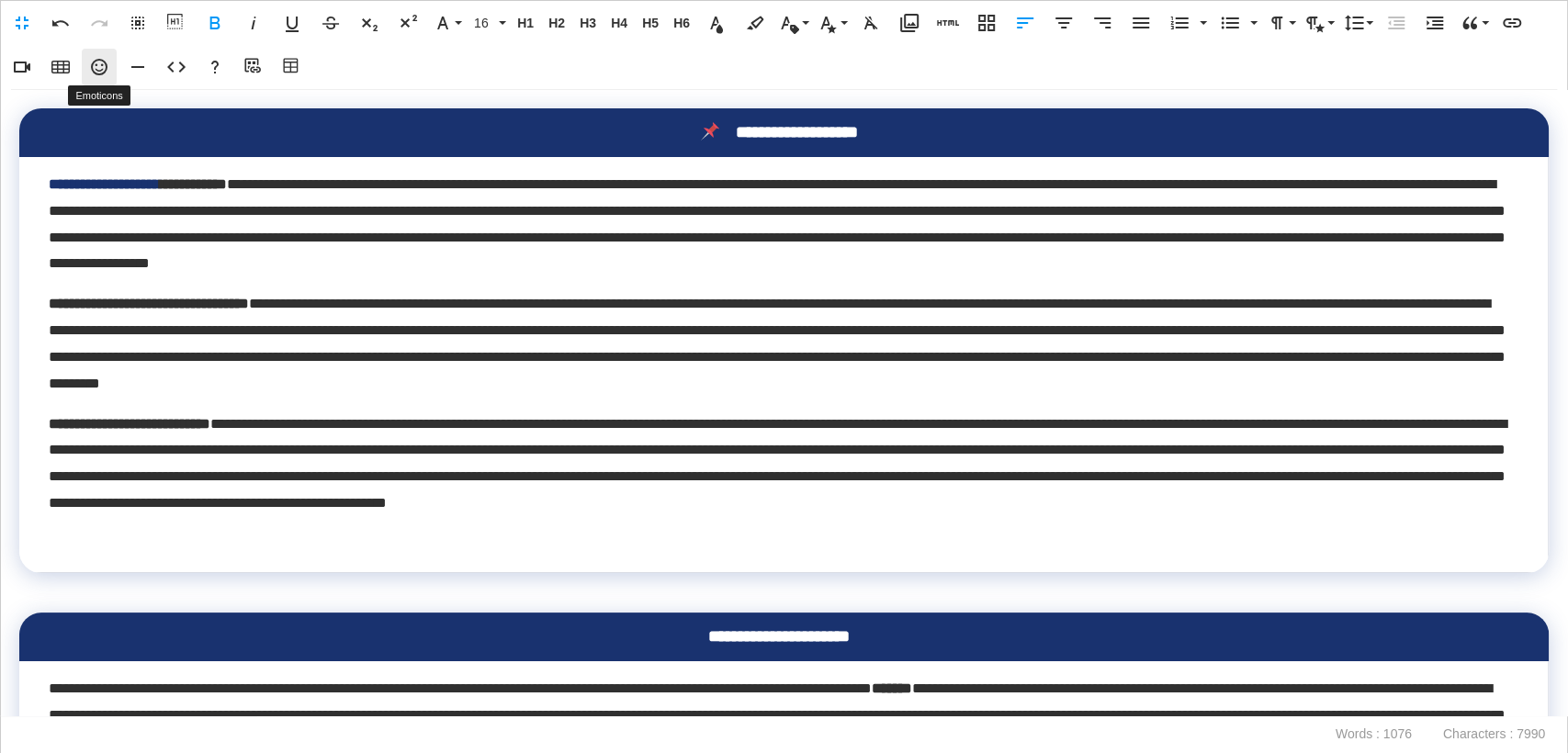 click 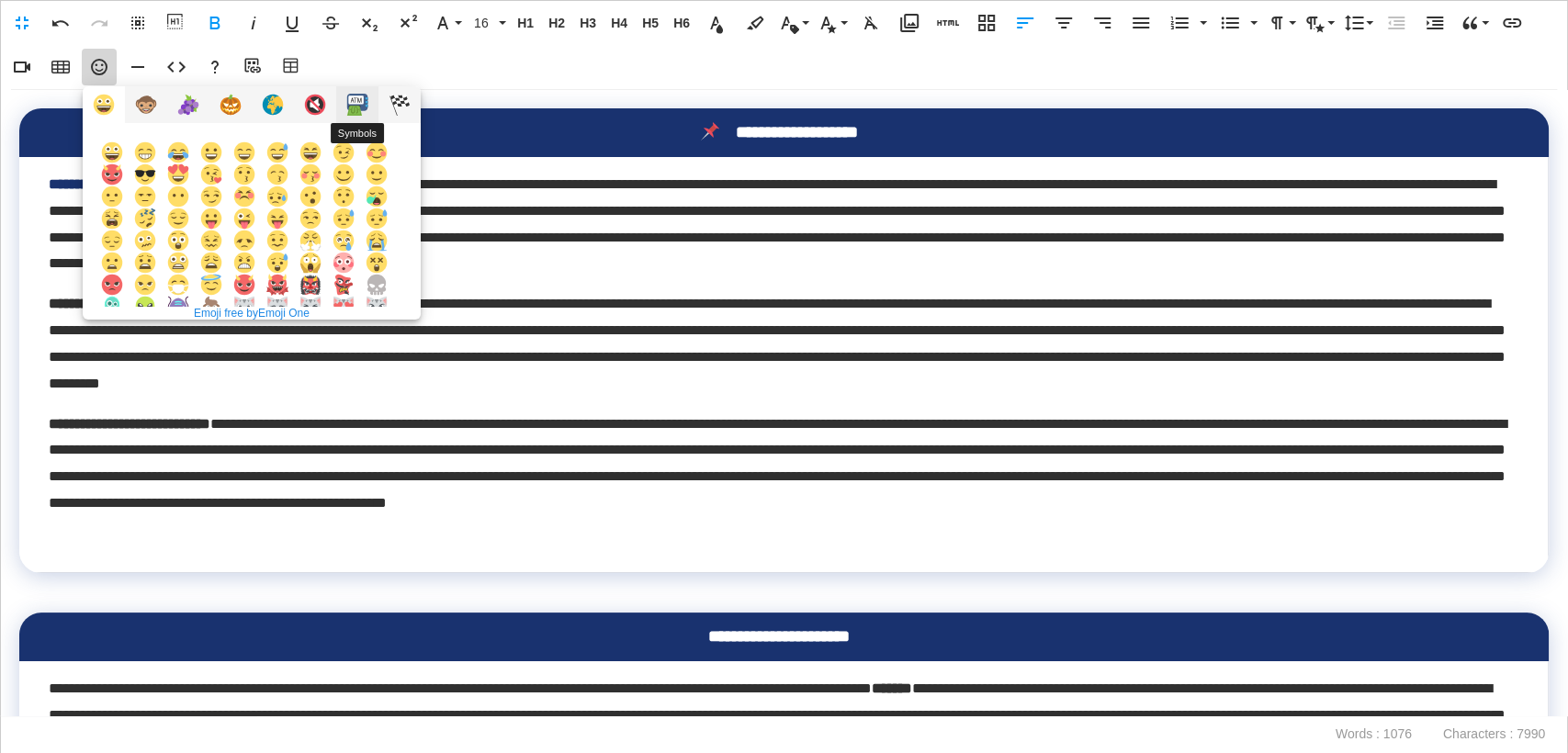scroll, scrollTop: 0, scrollLeft: 0, axis: both 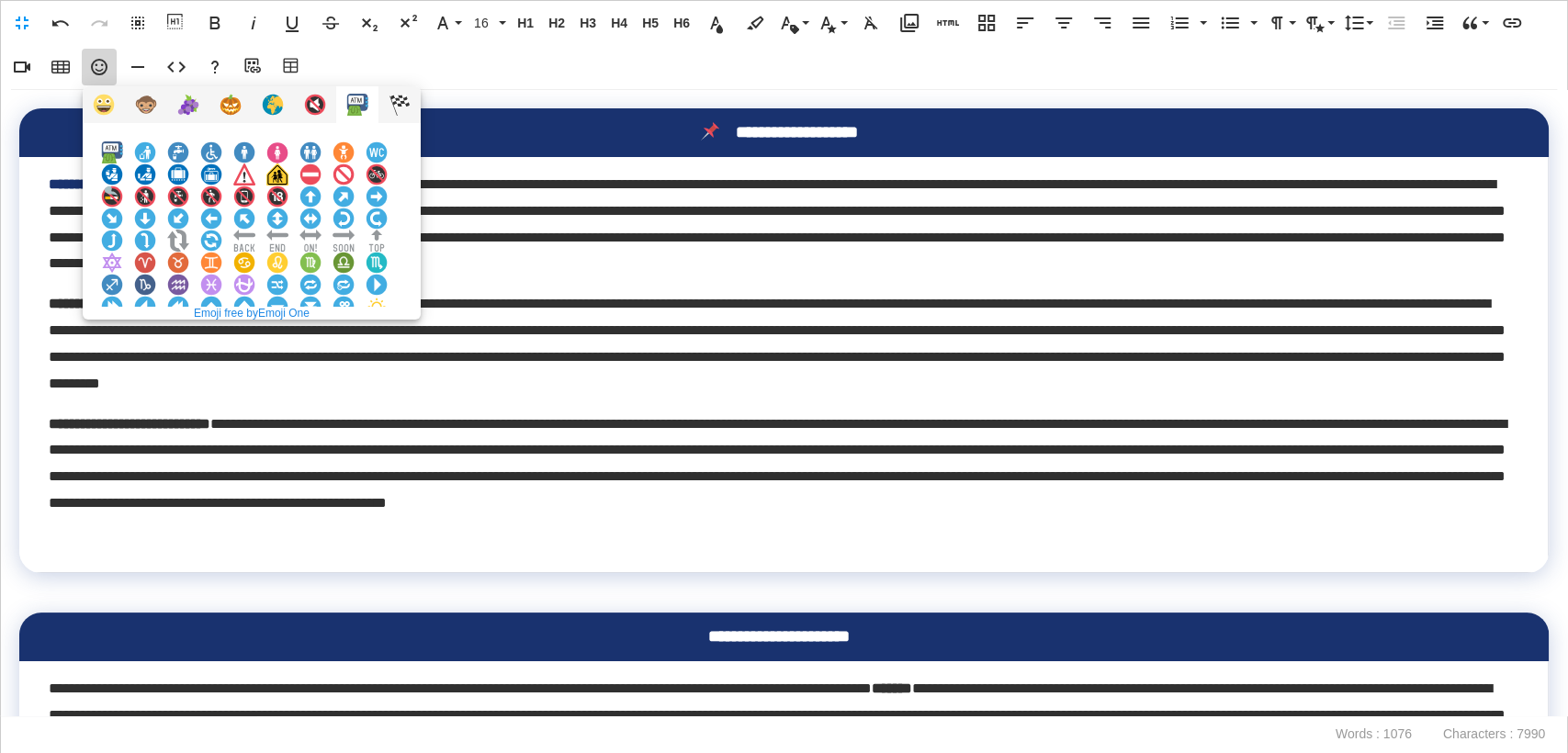 click at bounding box center [145, 527] 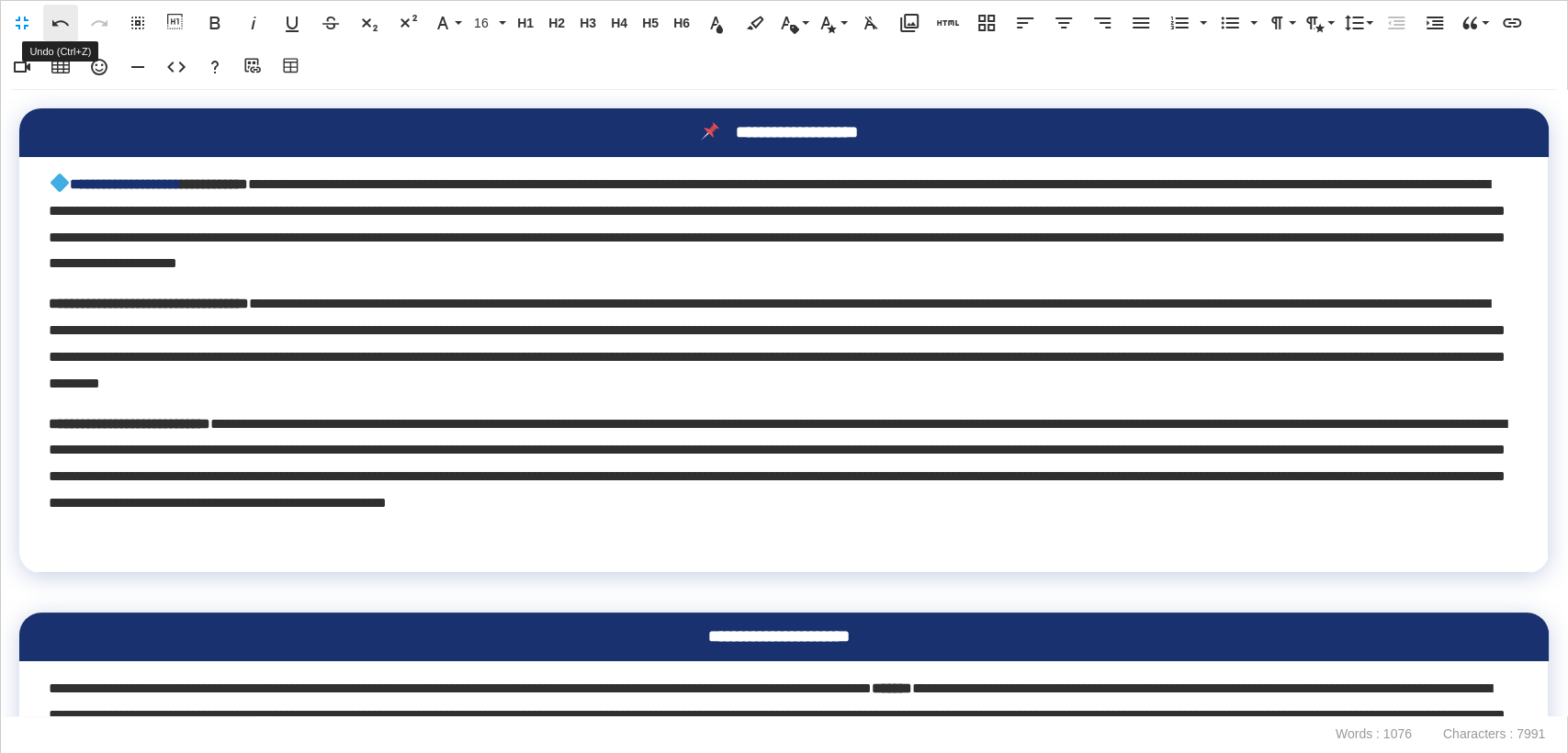 click 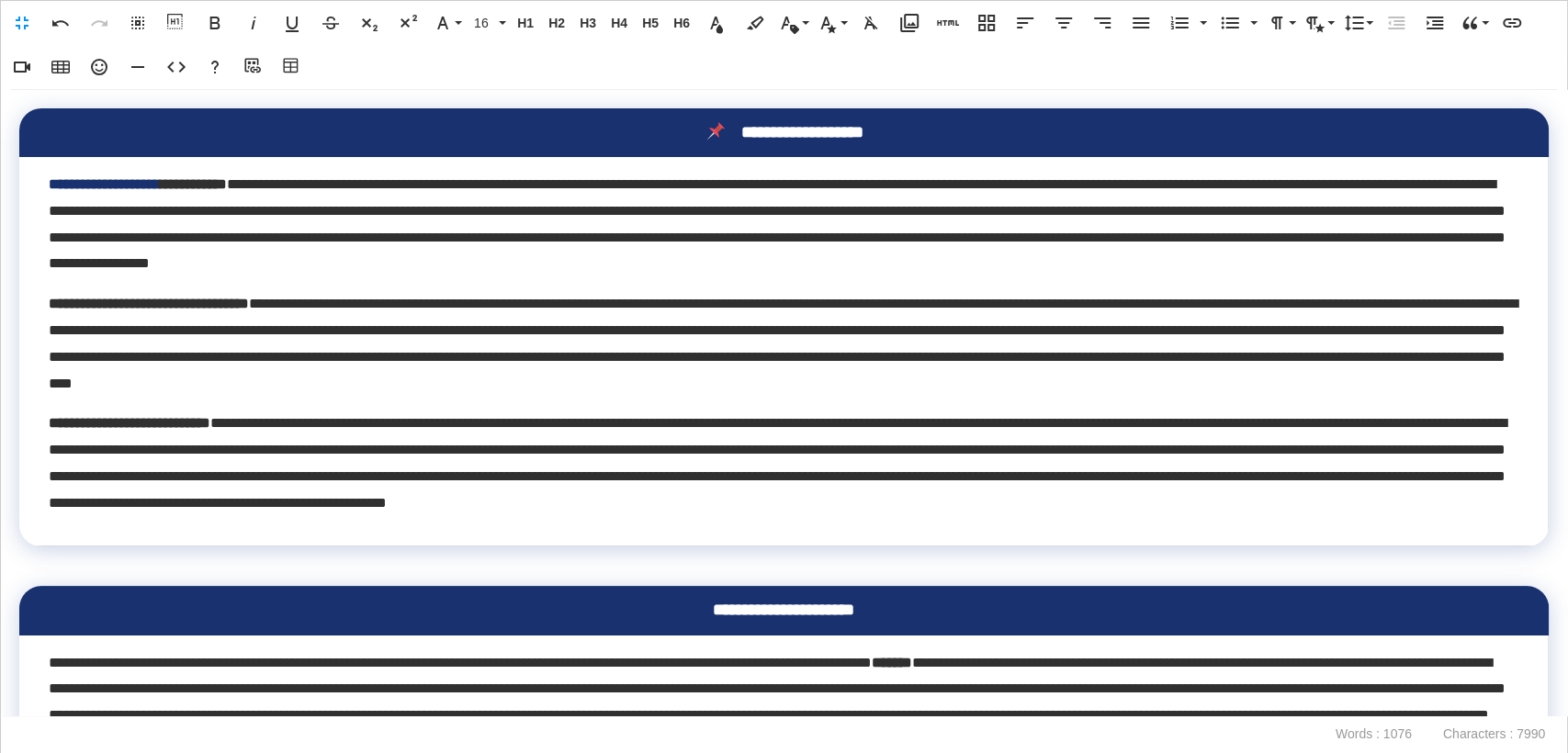 click on "**********" at bounding box center [104, 184] 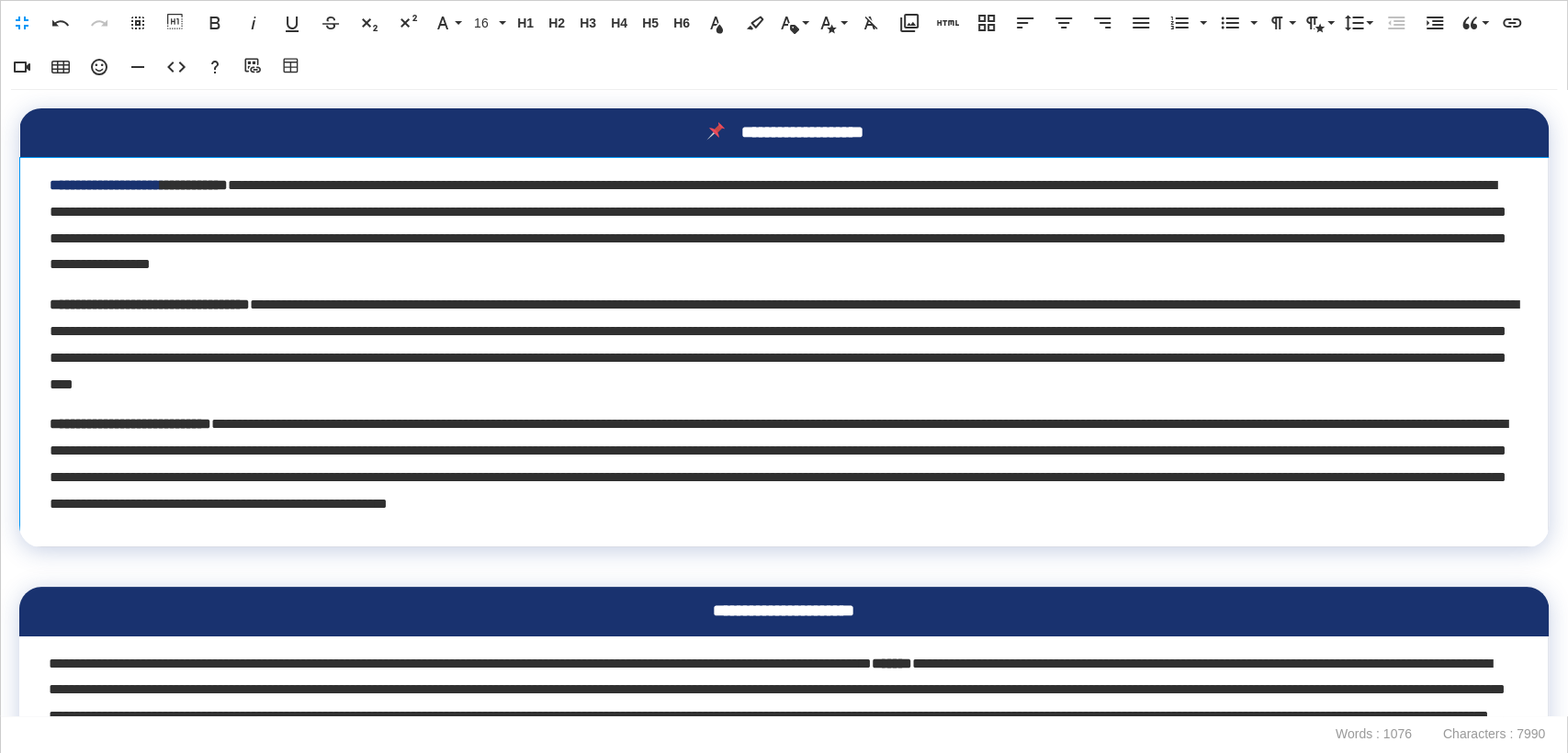 click on "**********" at bounding box center [105, 185] 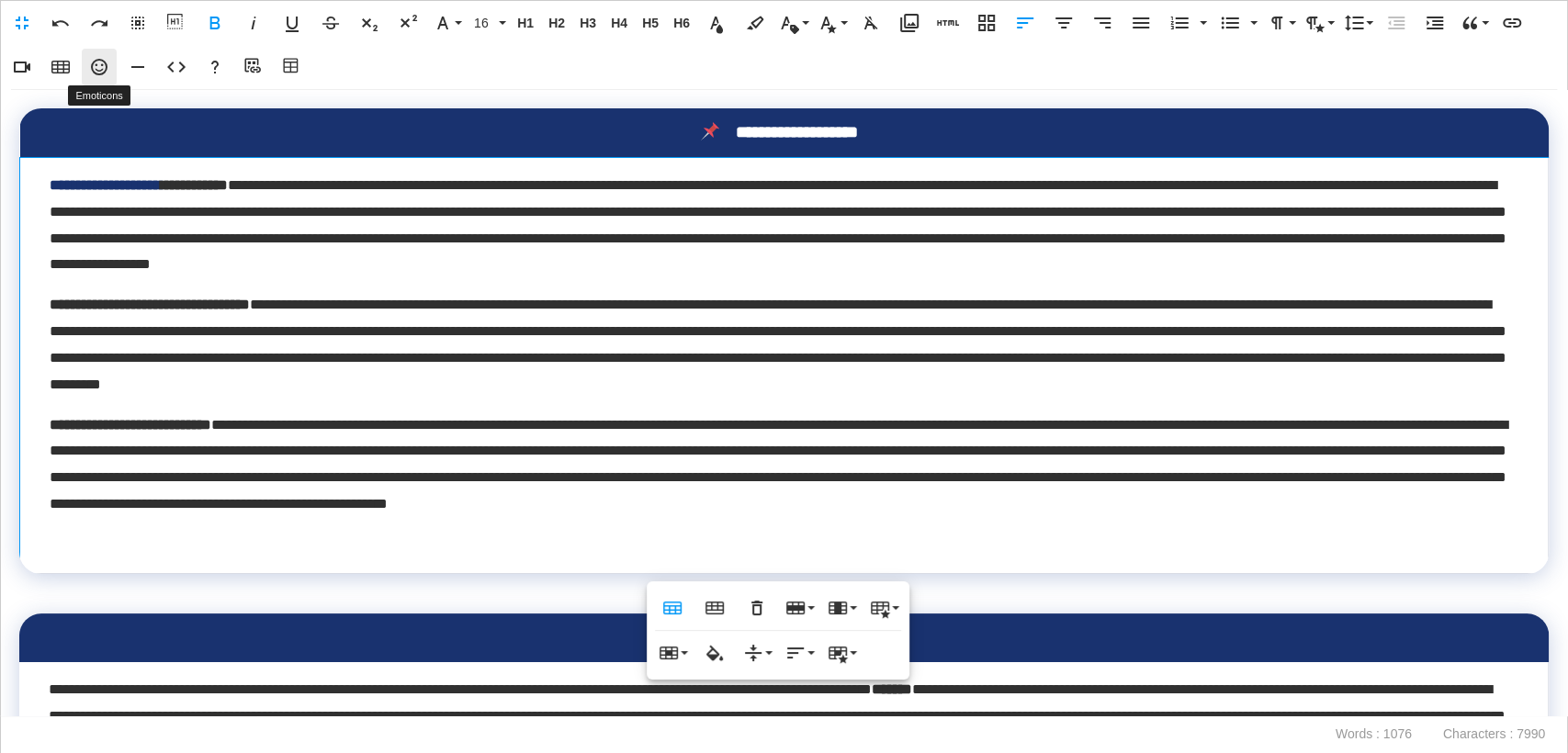 click 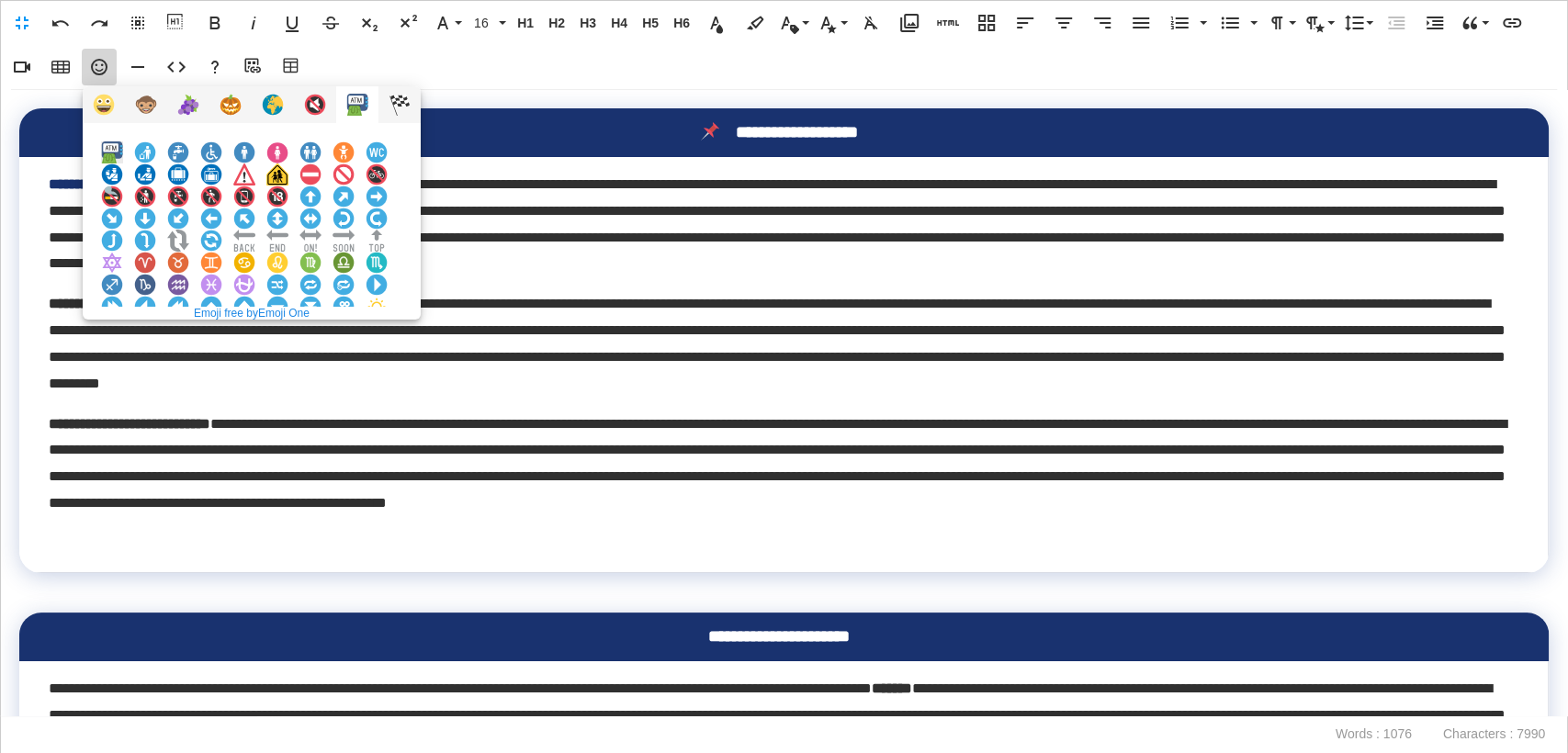 scroll, scrollTop: 316, scrollLeft: 0, axis: vertical 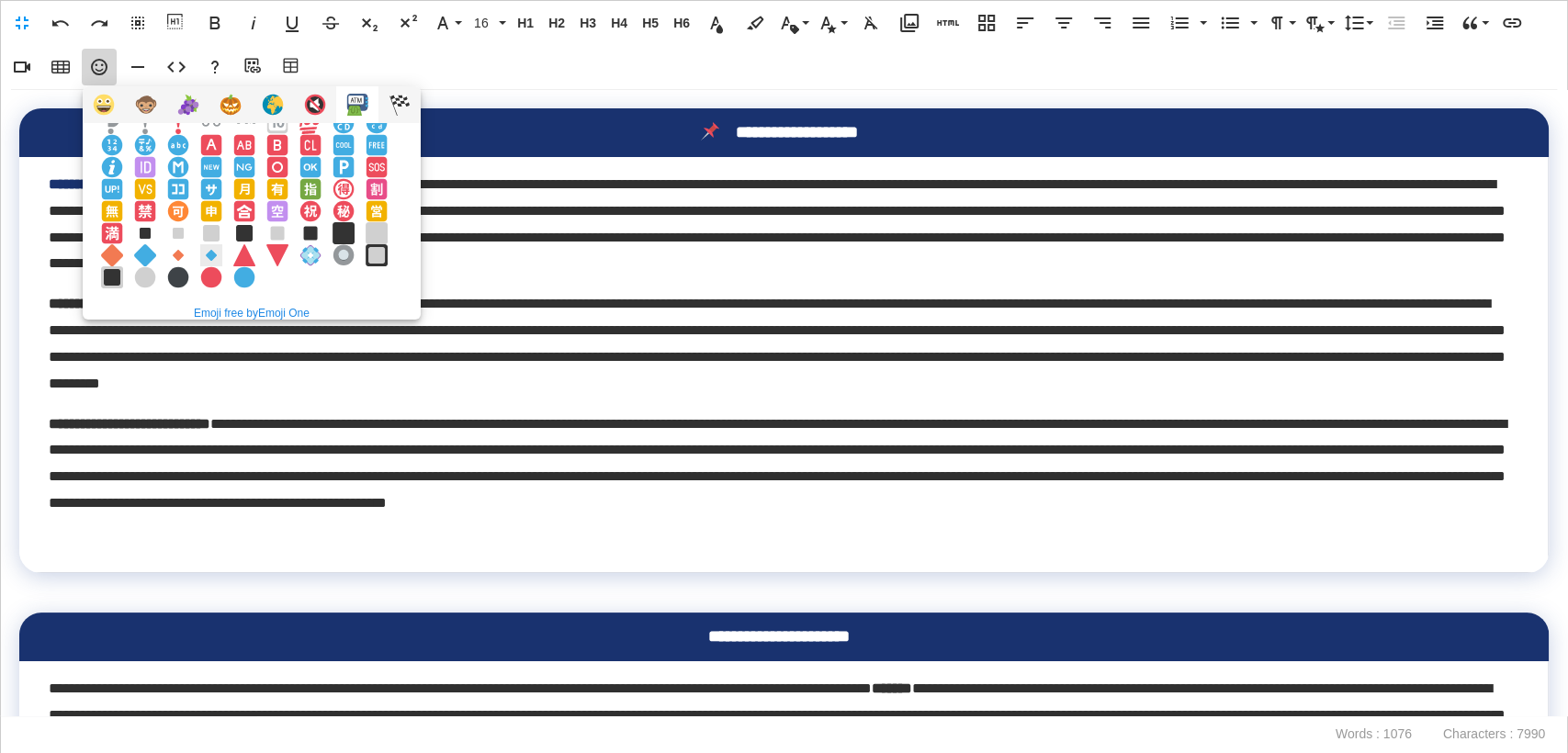 click at bounding box center (211, 255) 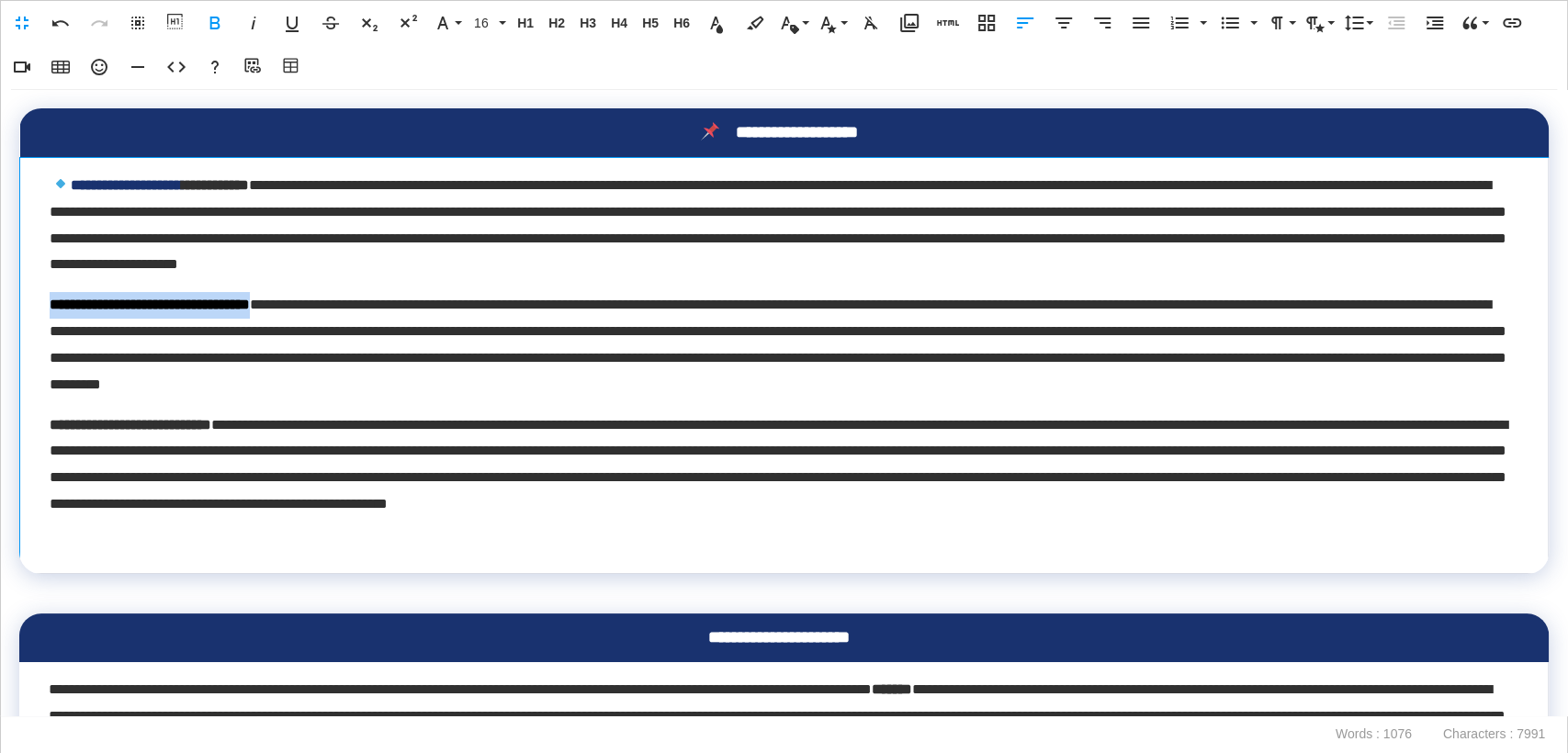 drag, startPoint x: 50, startPoint y: 306, endPoint x: 310, endPoint y: 310, distance: 260.03077 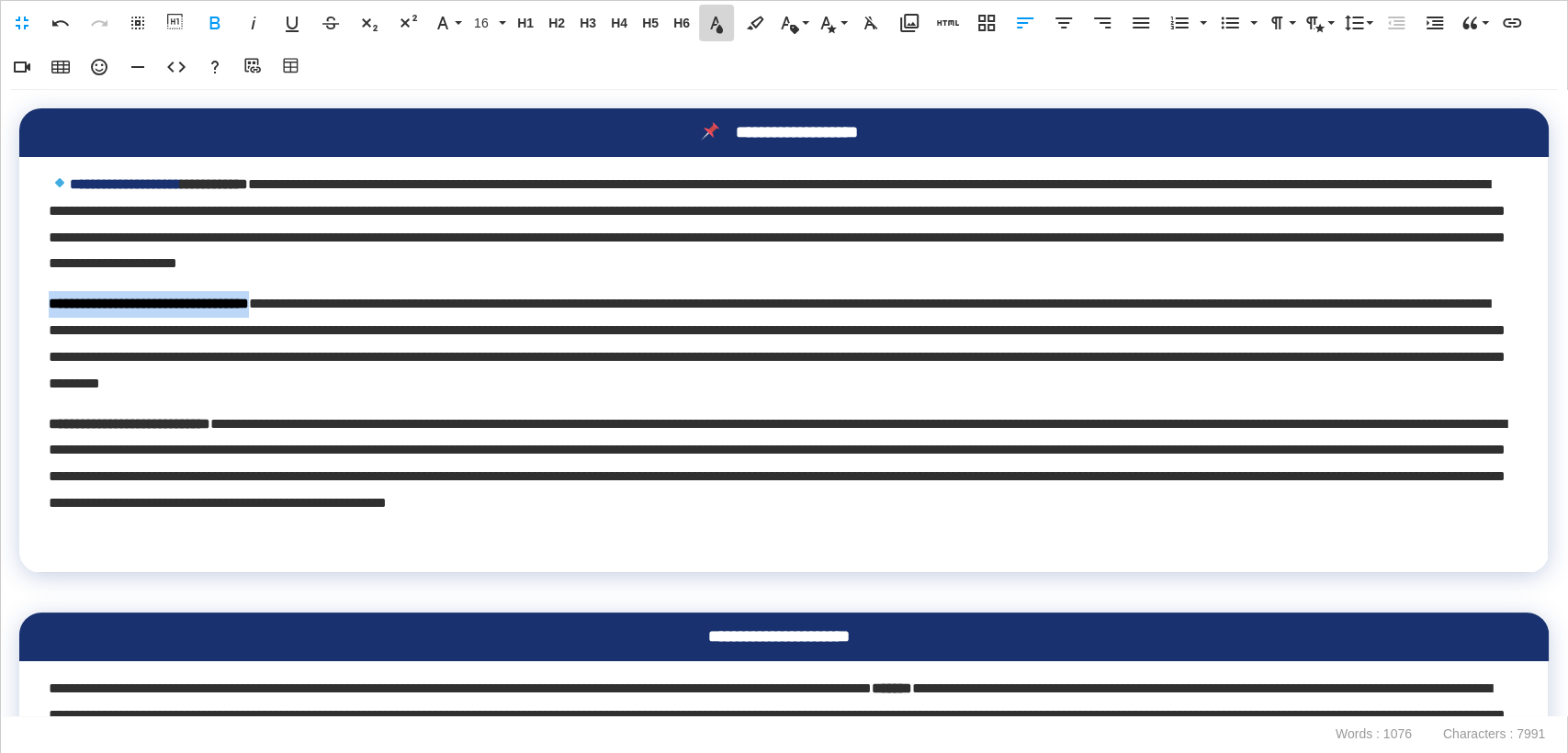 click 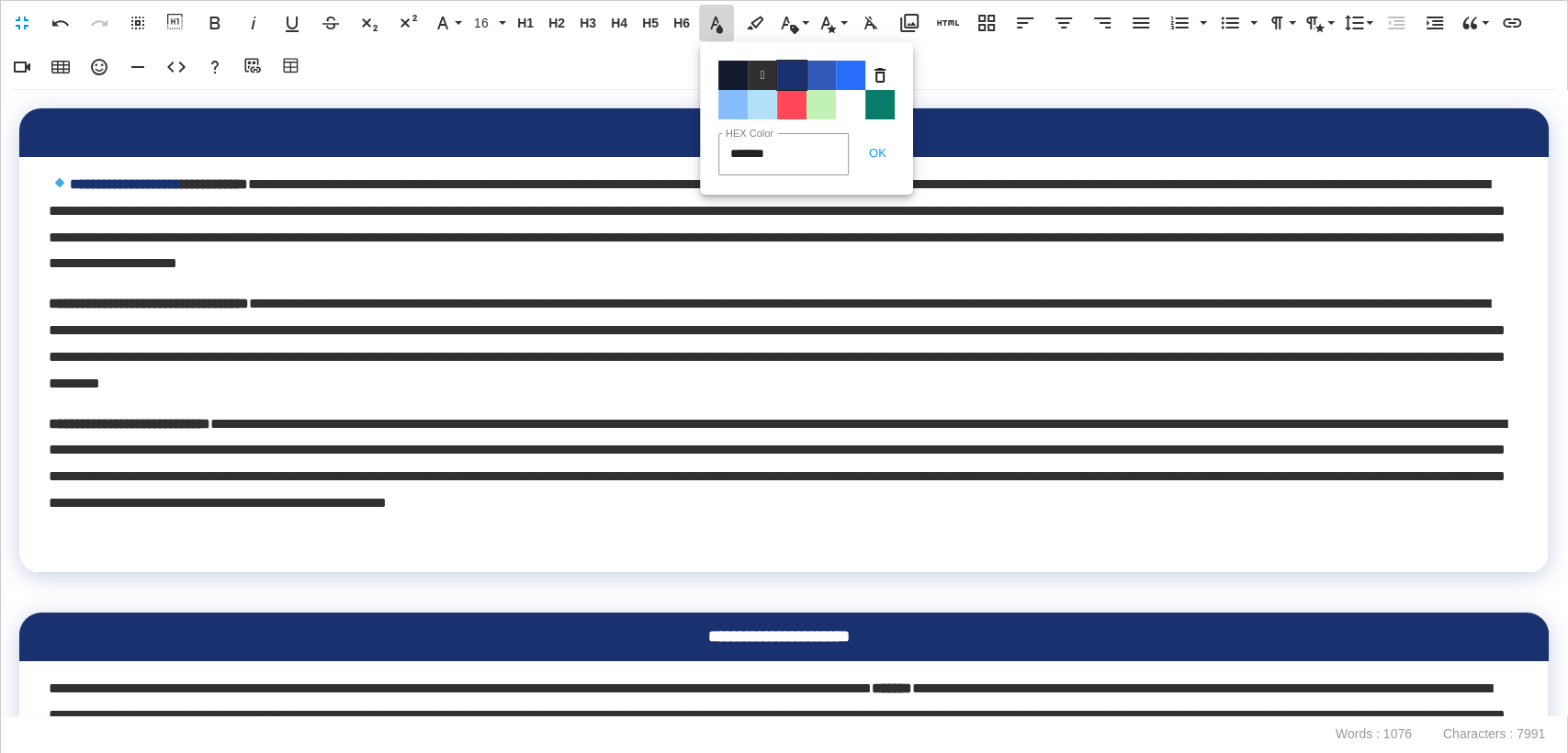 click on "Color#19326F" at bounding box center (792, 75) 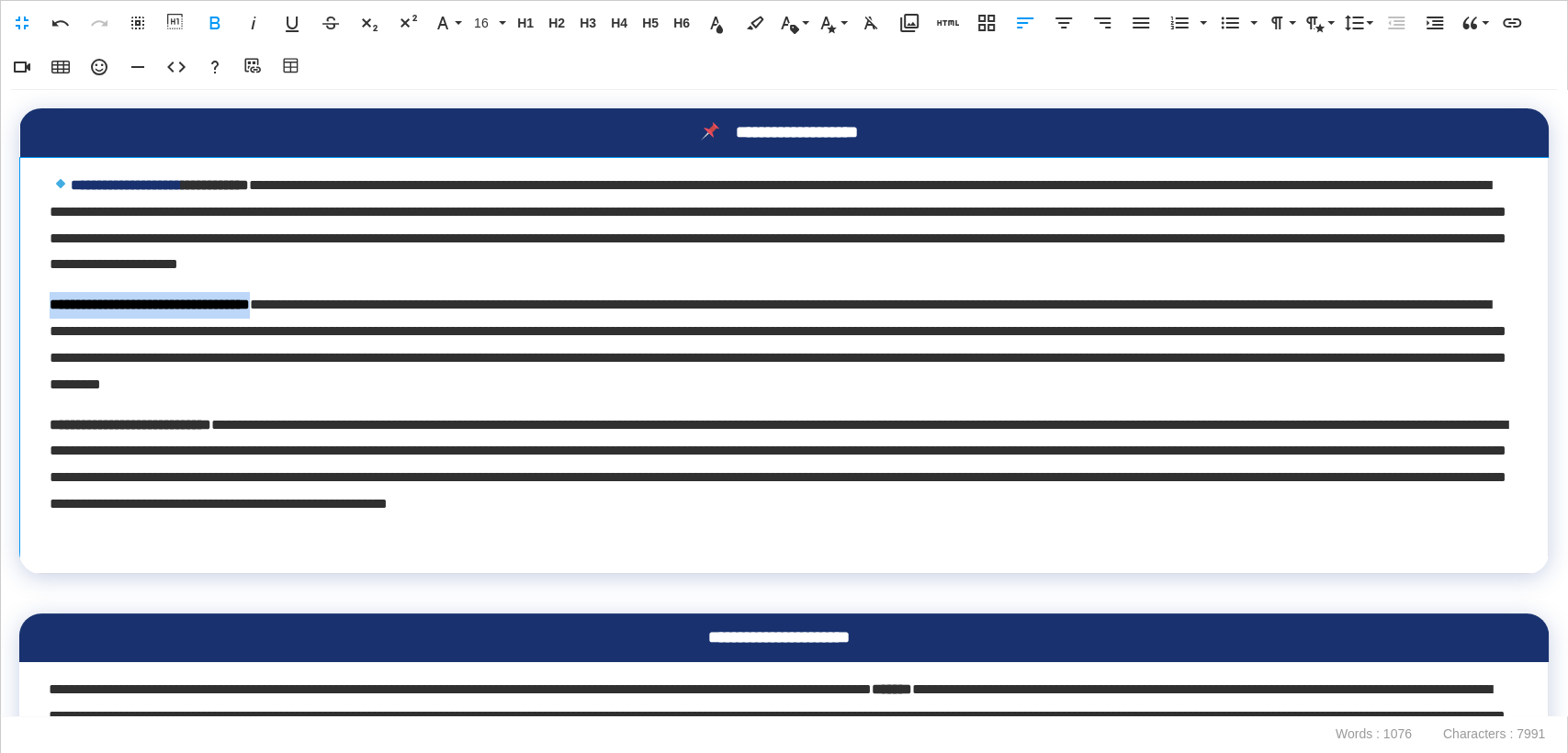 click on "**********" at bounding box center (150, 304) 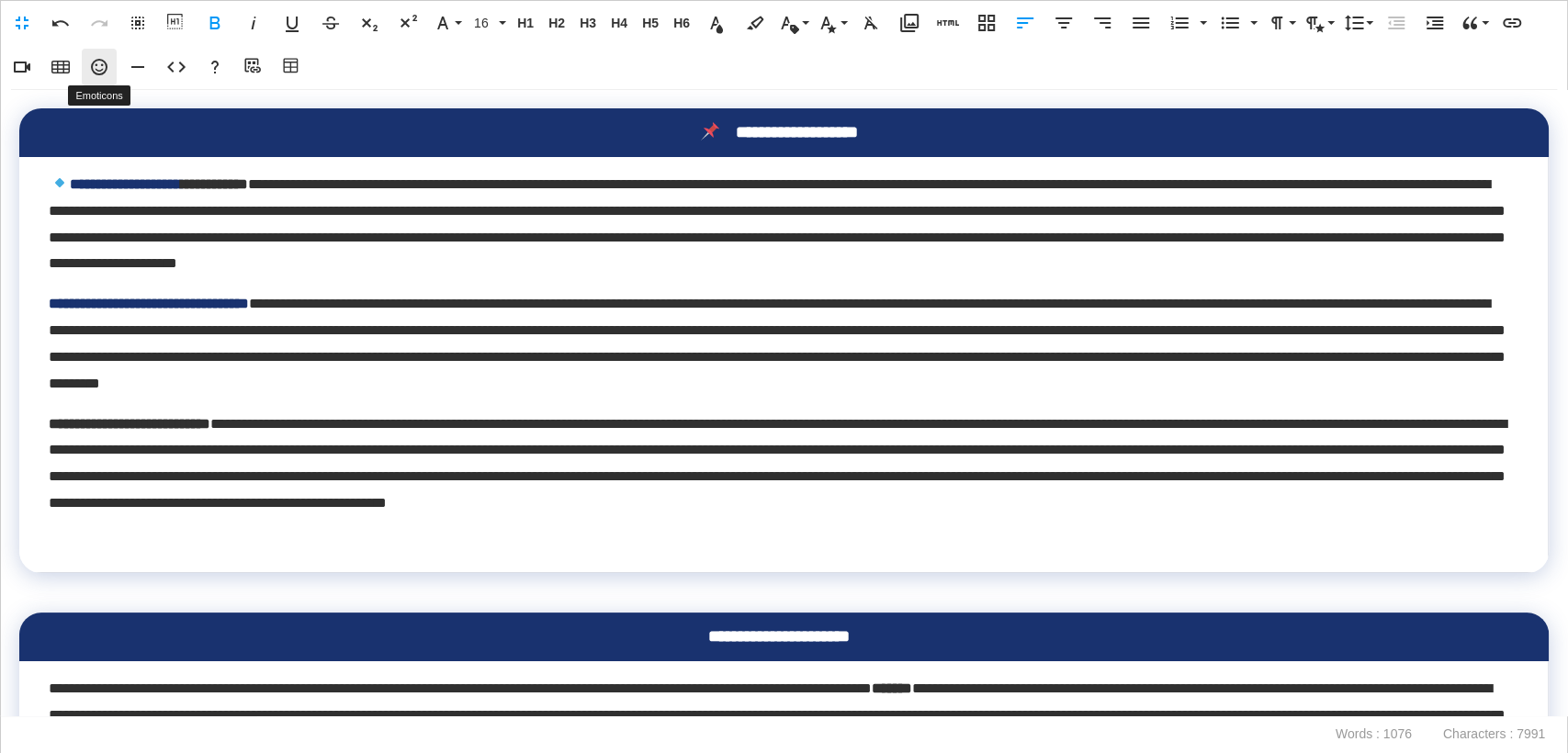 click 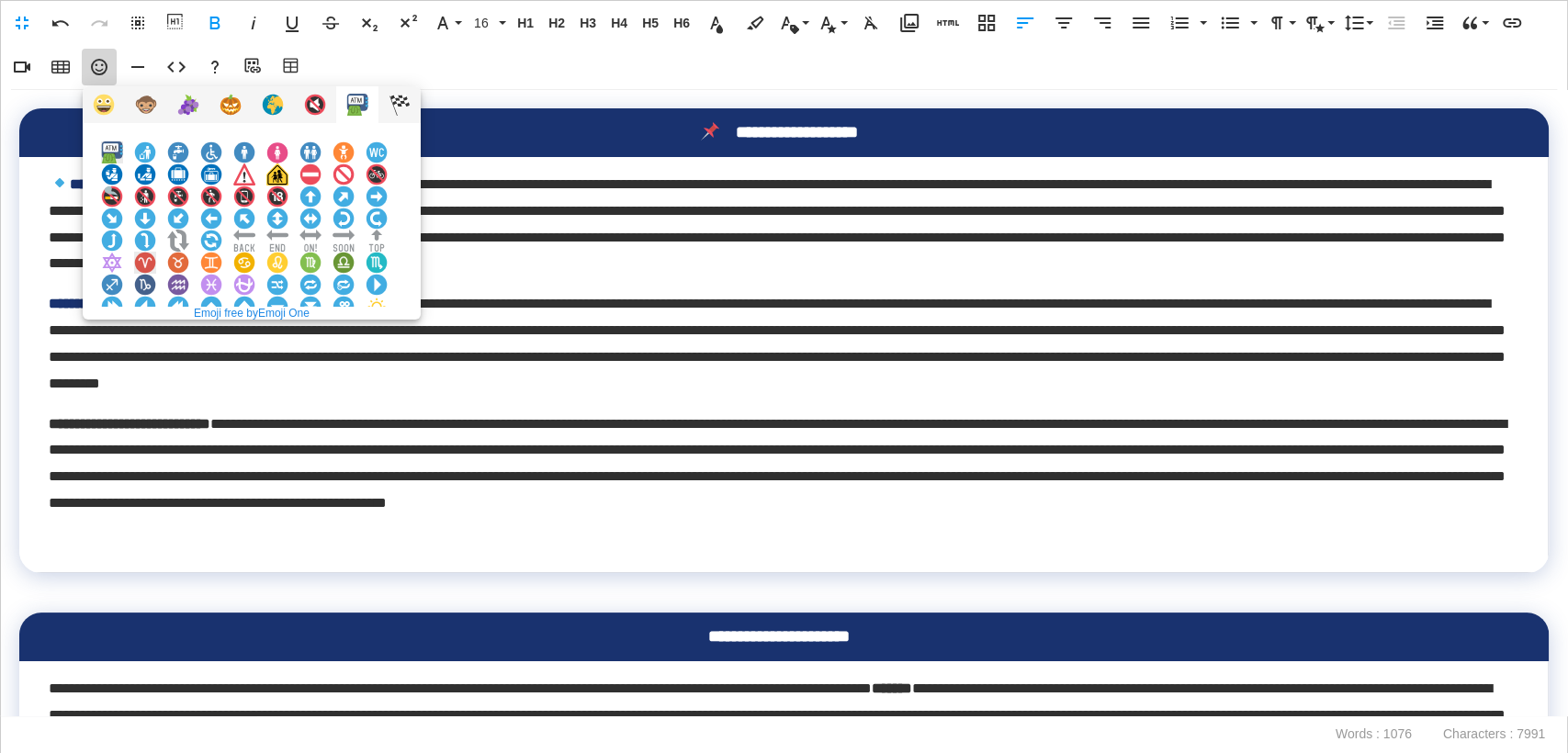 scroll, scrollTop: 316, scrollLeft: 0, axis: vertical 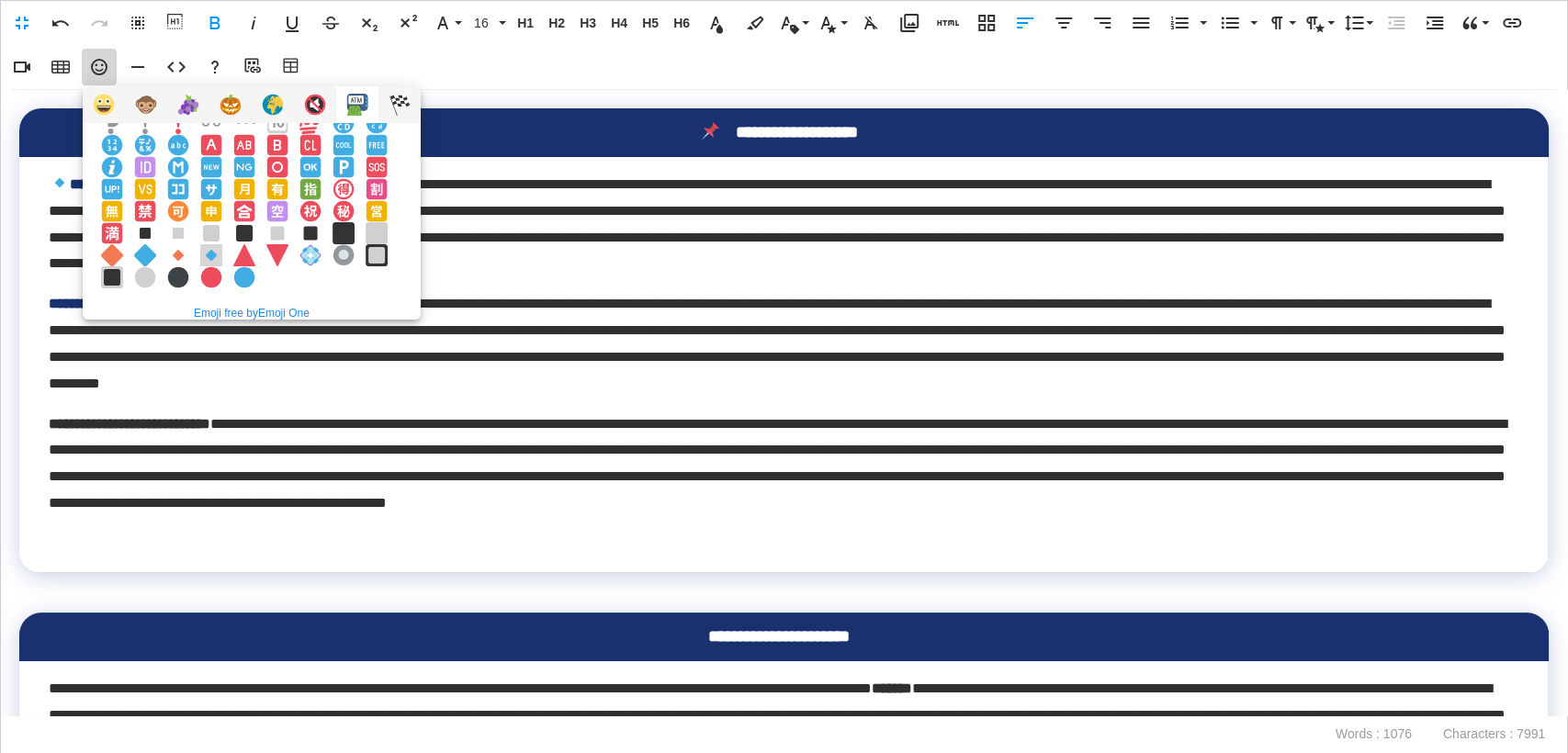 click at bounding box center (211, 255) 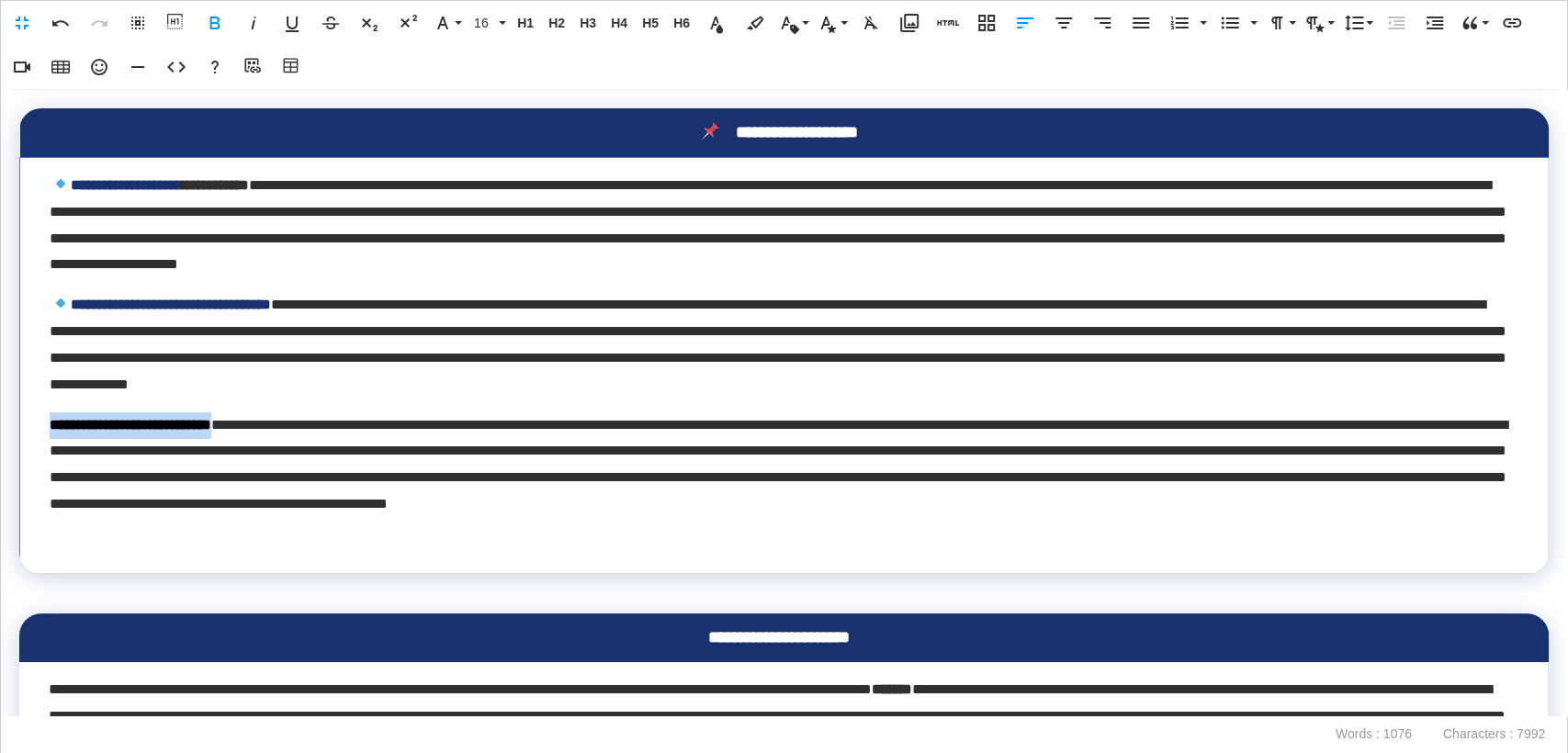 drag, startPoint x: 44, startPoint y: 430, endPoint x: 276, endPoint y: 423, distance: 232.1056 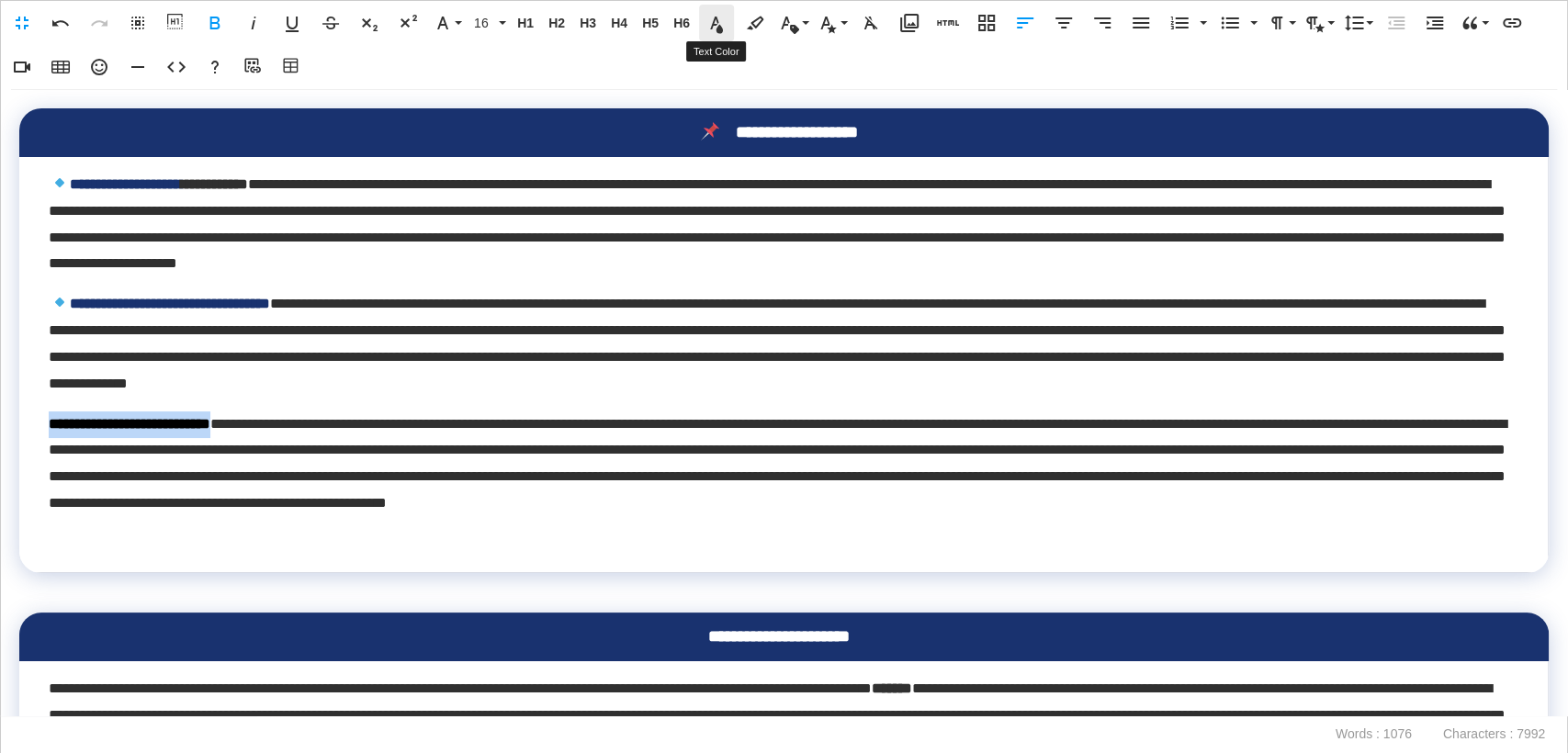 click 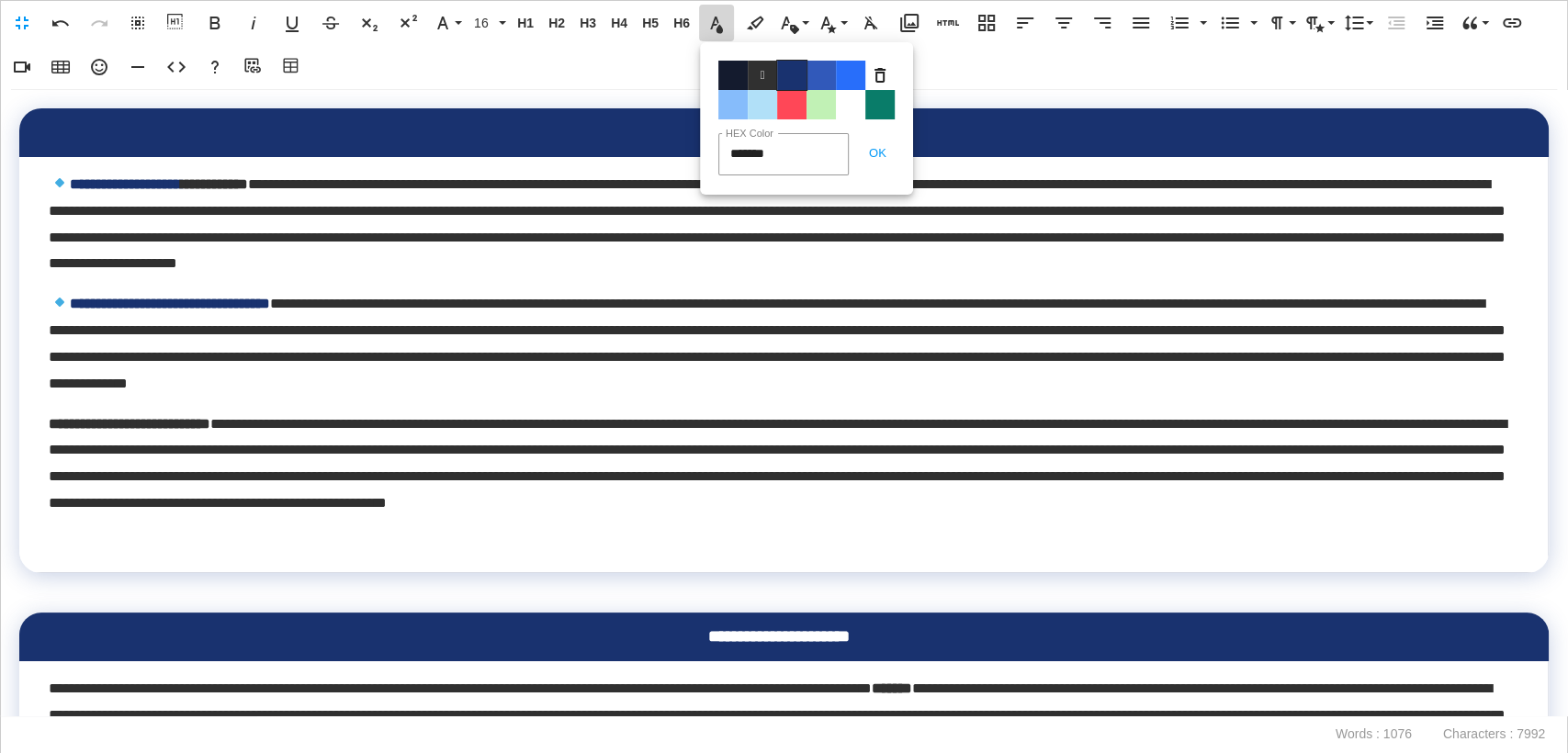 click on "Color#19326F" at bounding box center (792, 75) 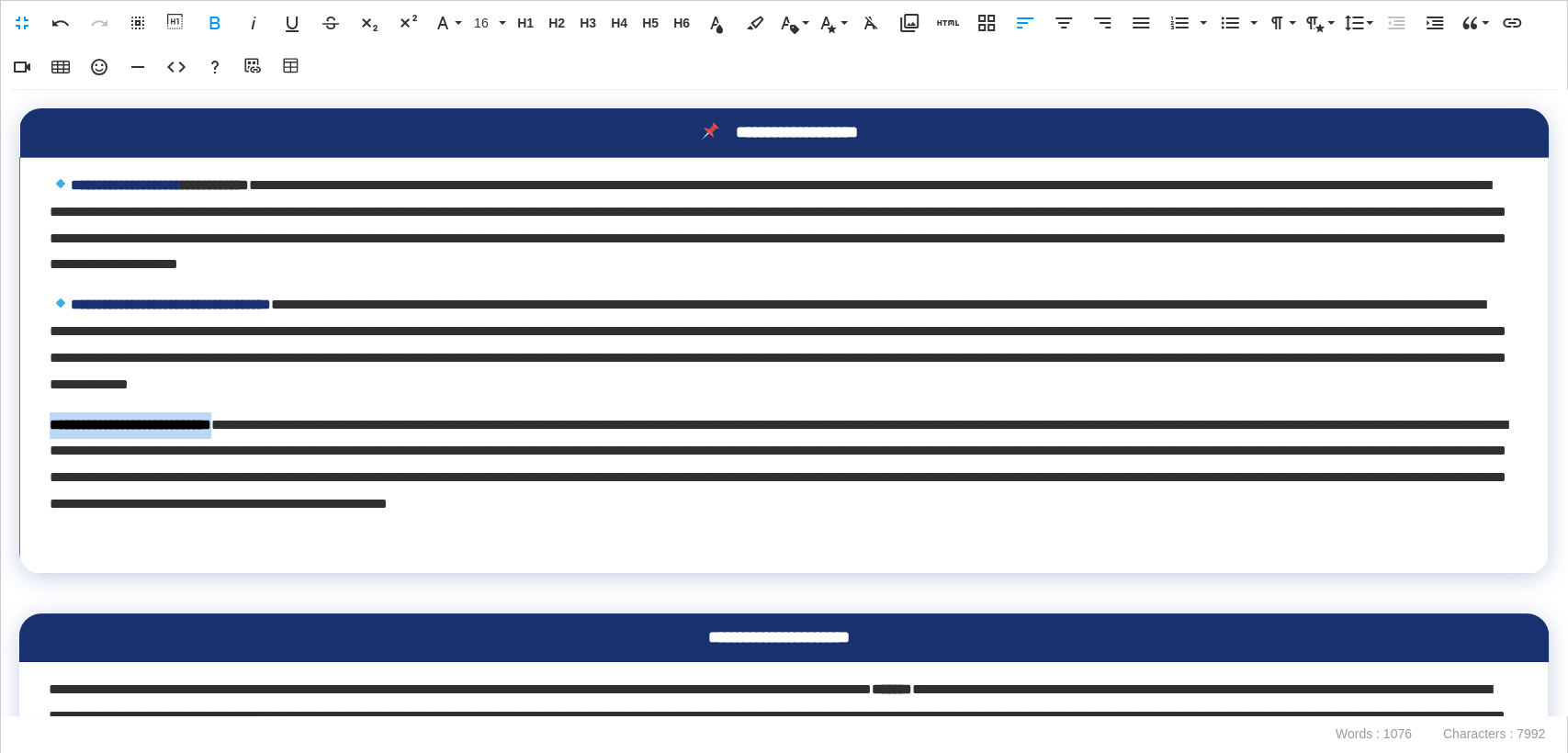 click on "**********" at bounding box center [779, 478] 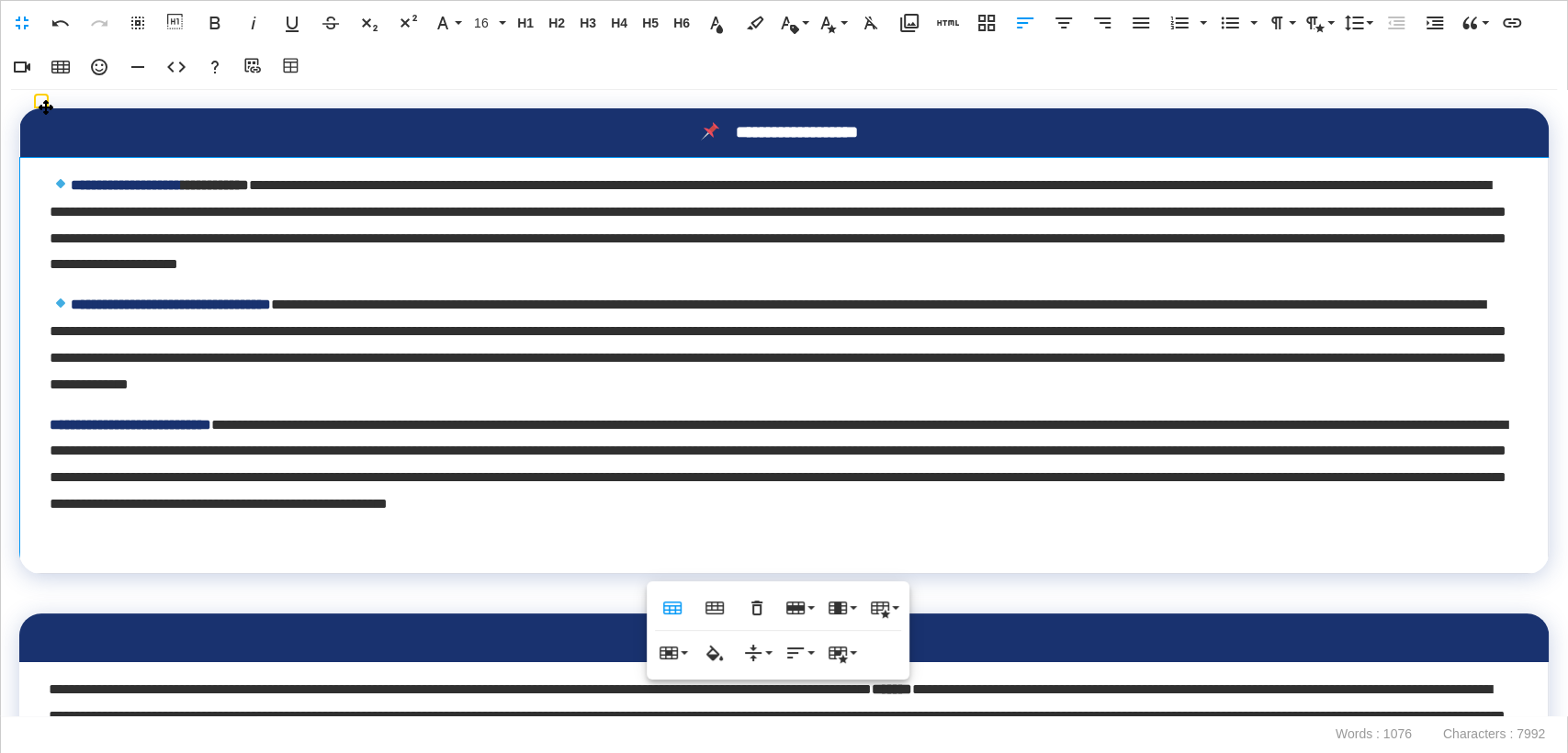 click on "**********" at bounding box center (784, 365) 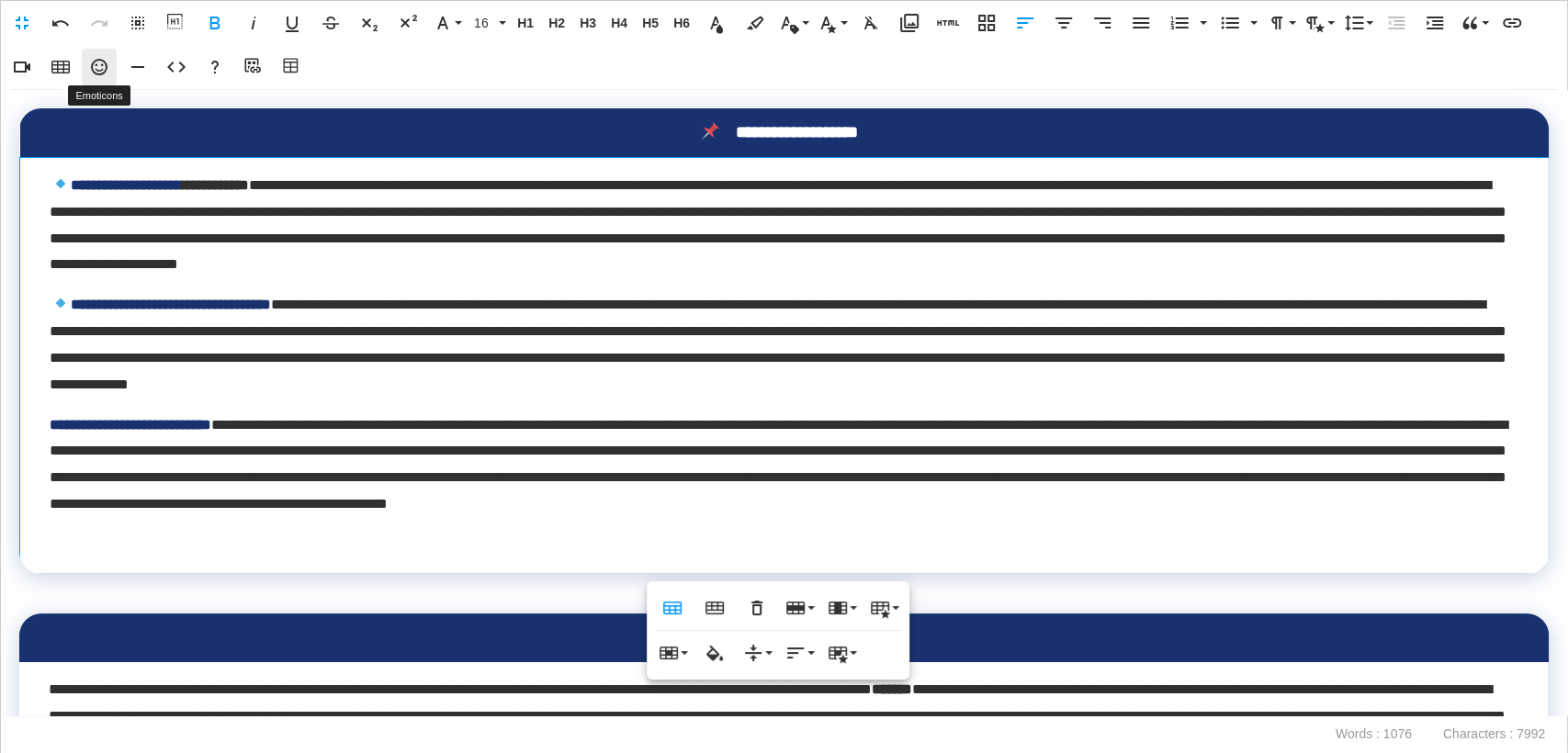 click 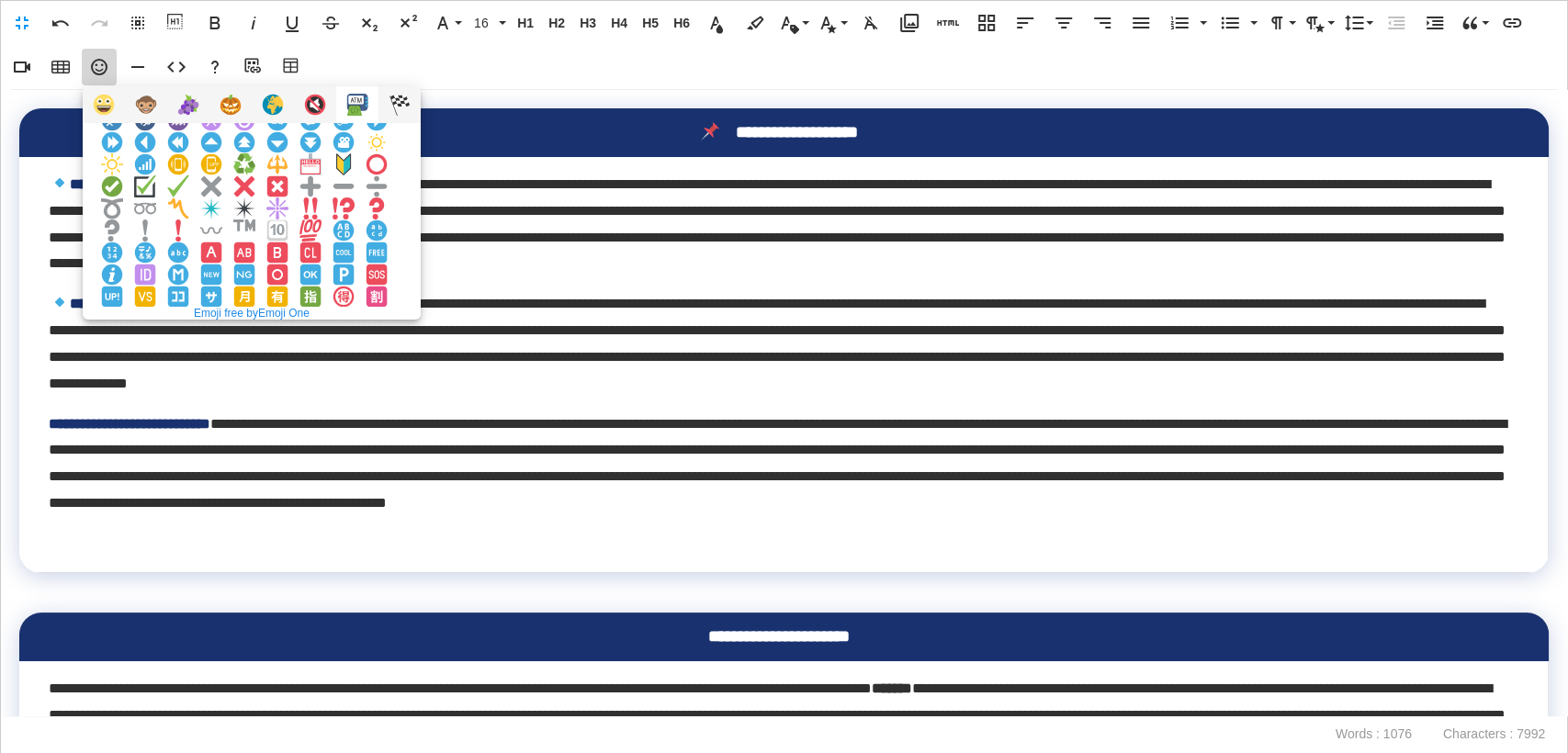 scroll, scrollTop: 316, scrollLeft: 0, axis: vertical 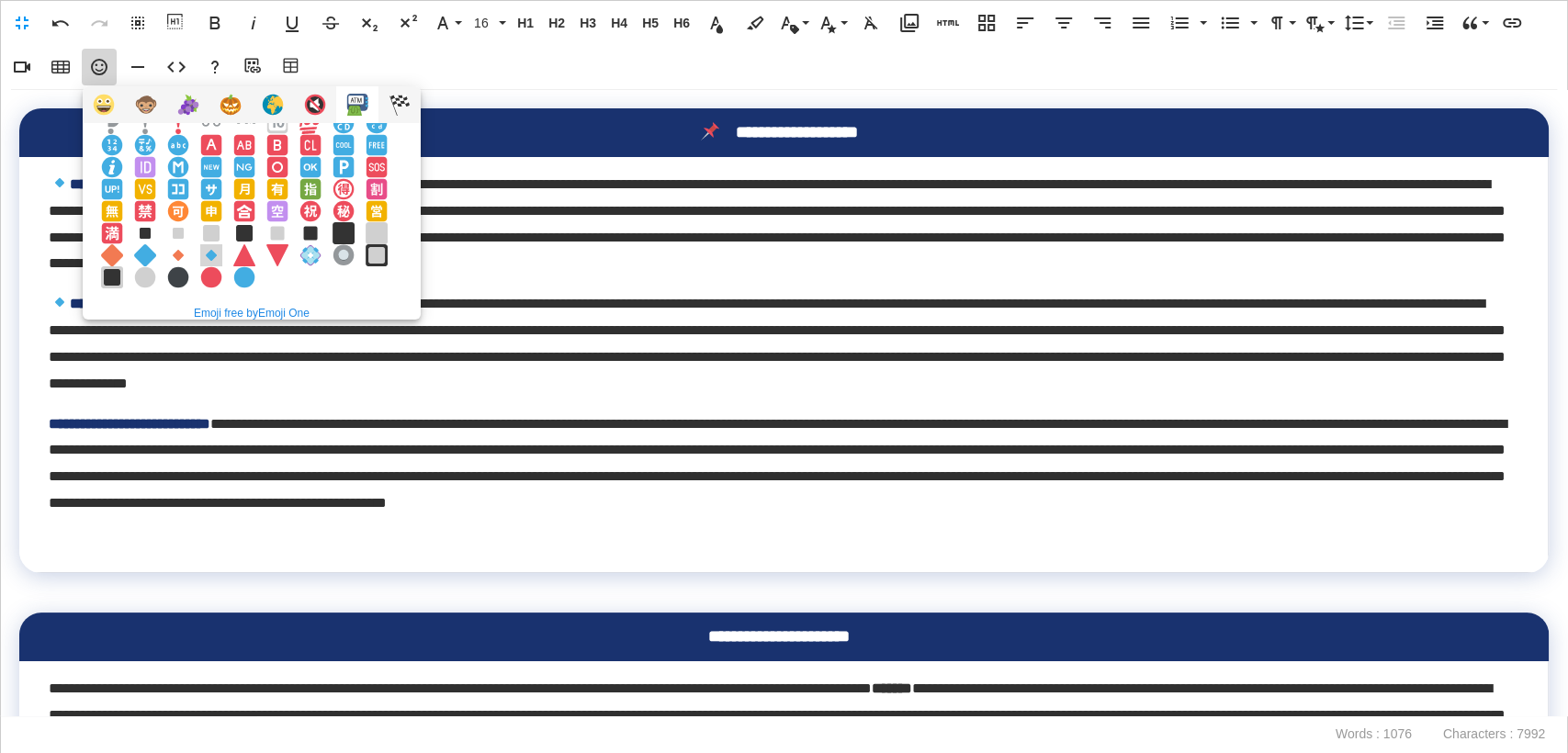 click at bounding box center (211, 255) 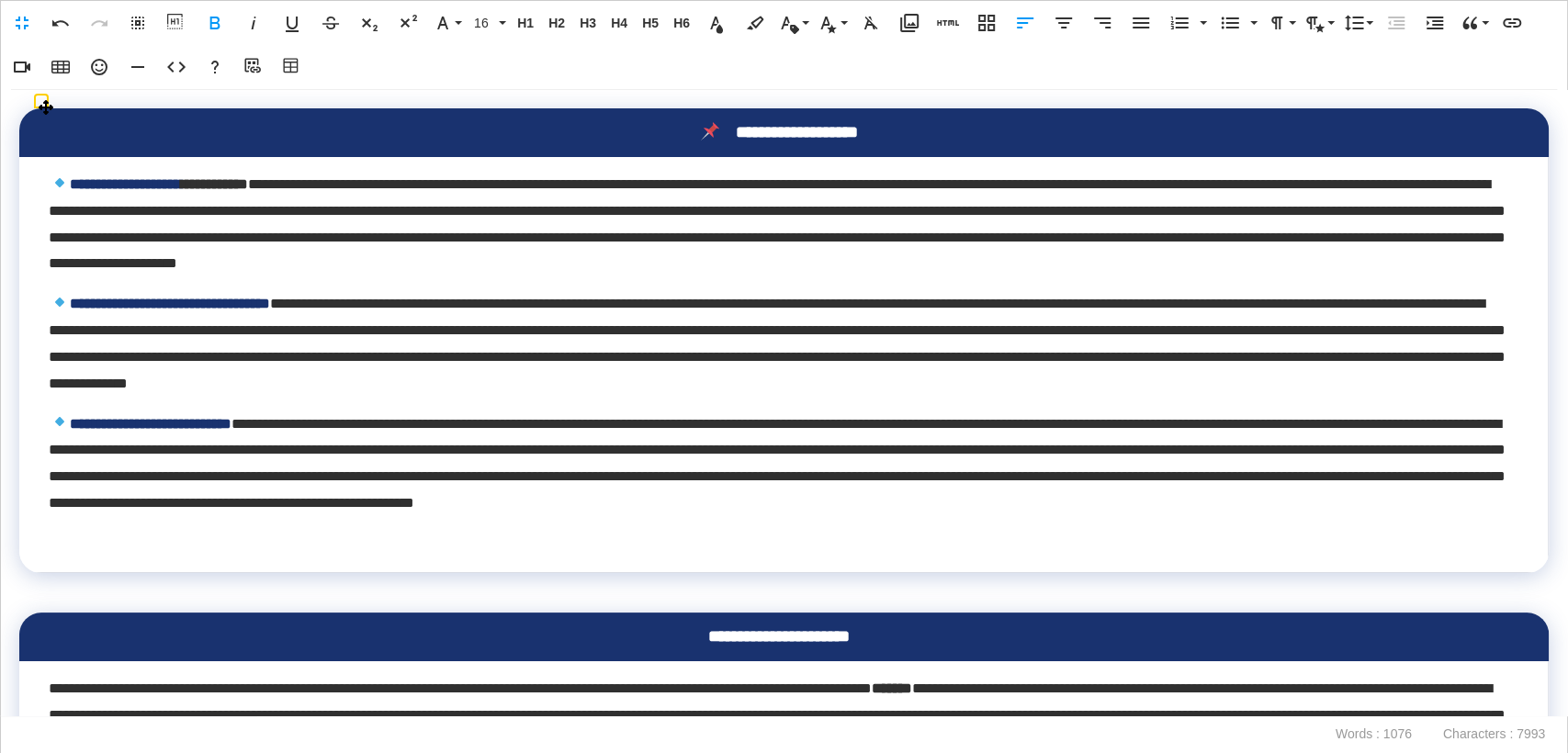 click on "**********" at bounding box center [778, 478] 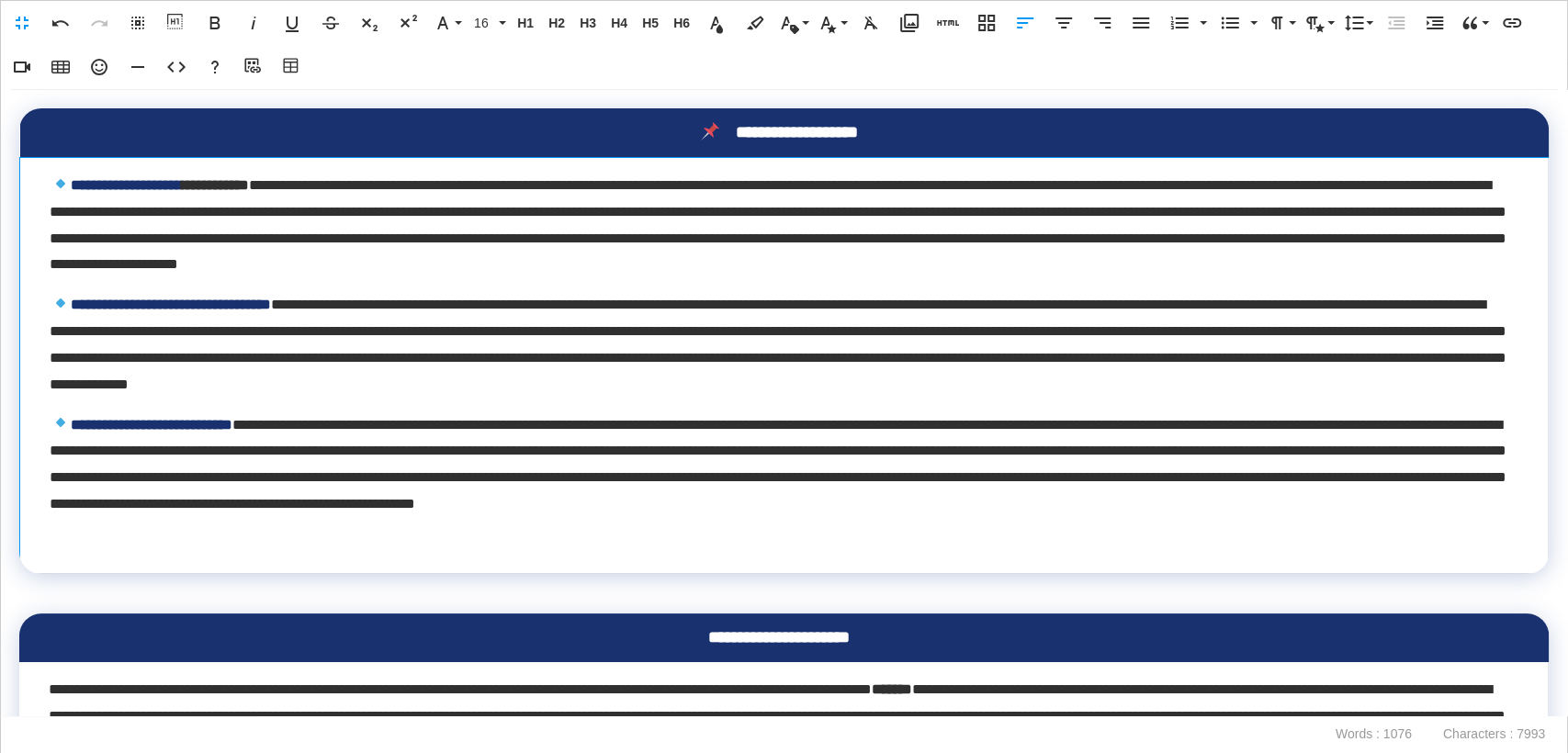 click on "**********" at bounding box center (779, 478) 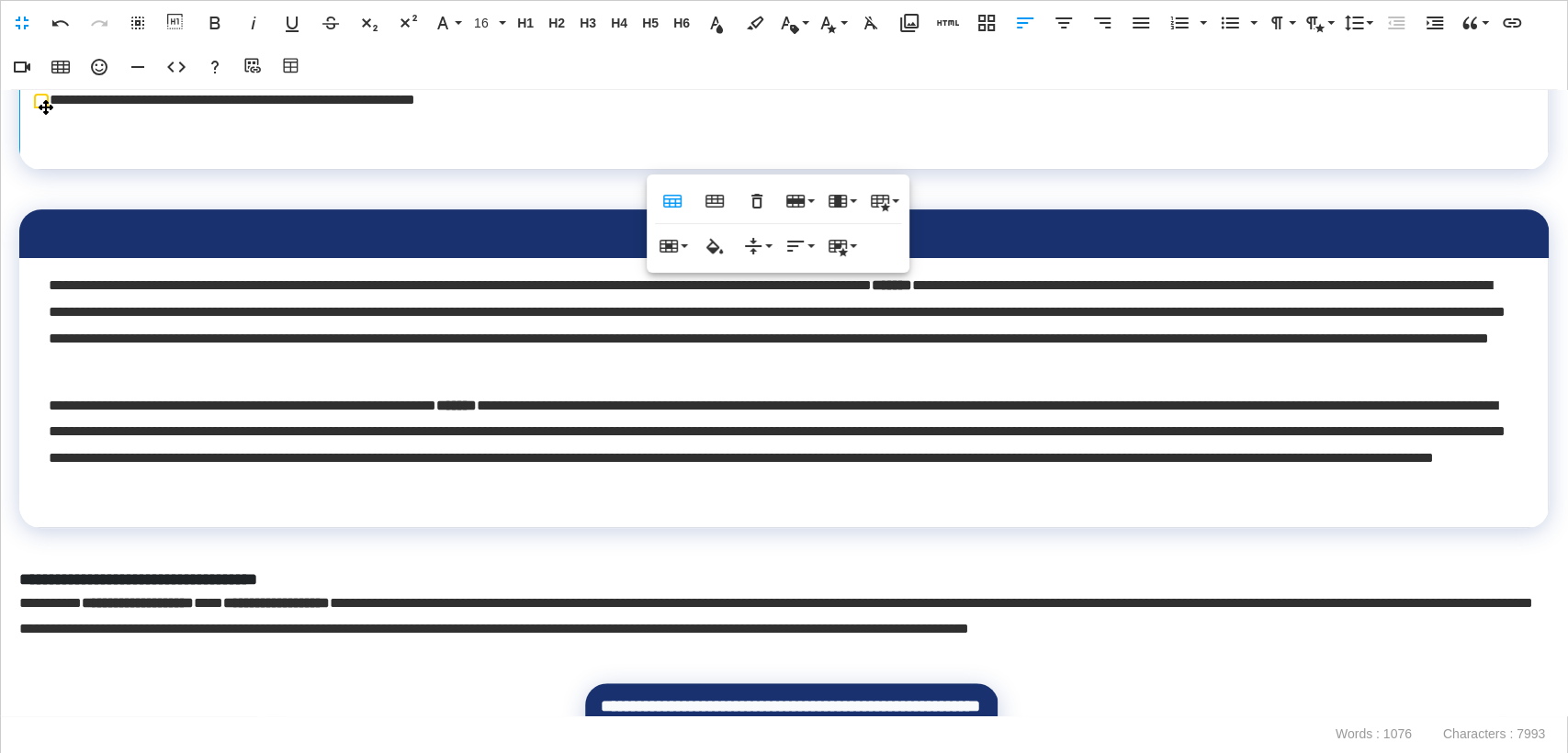 scroll, scrollTop: 408, scrollLeft: 0, axis: vertical 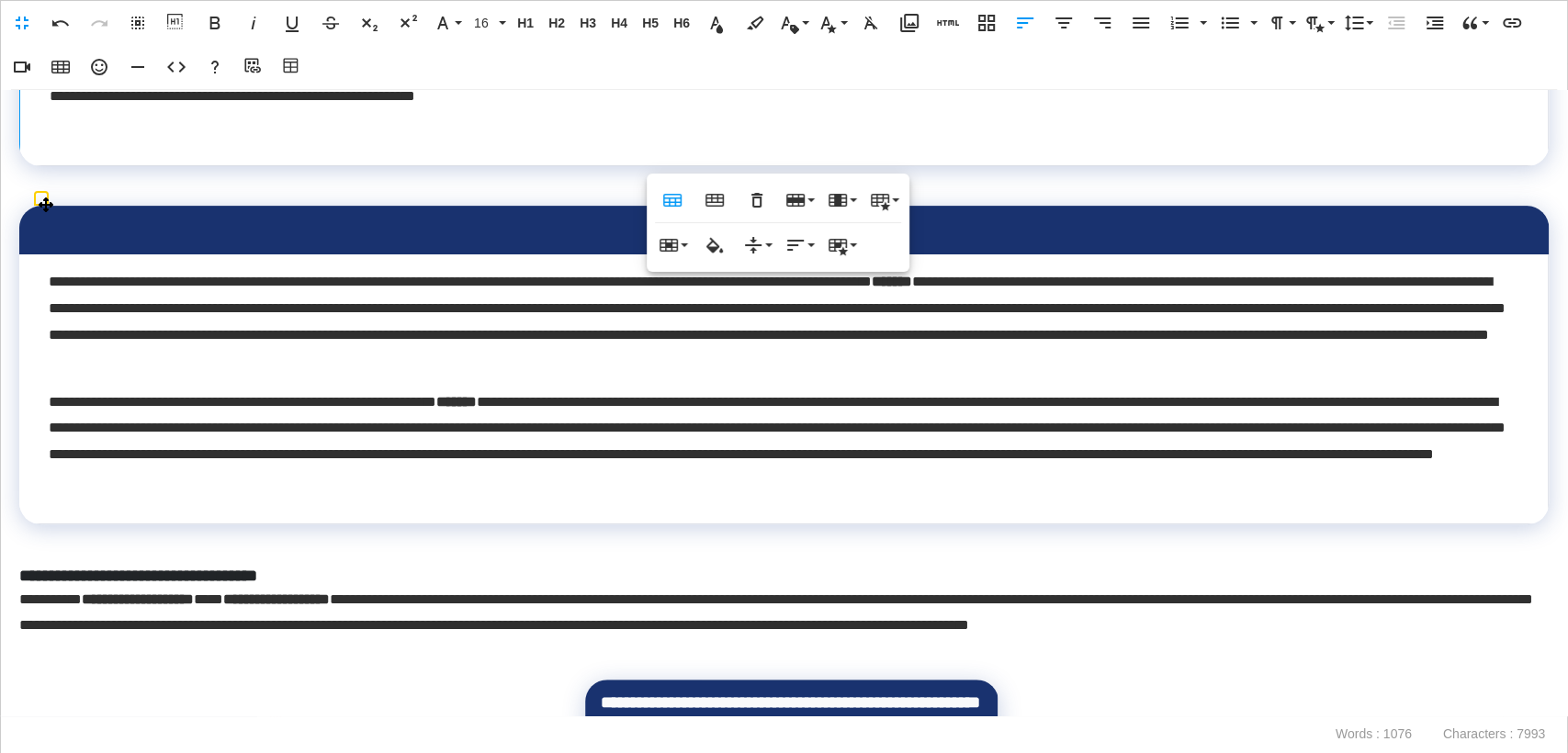 click on "**********" at bounding box center [778, 321] 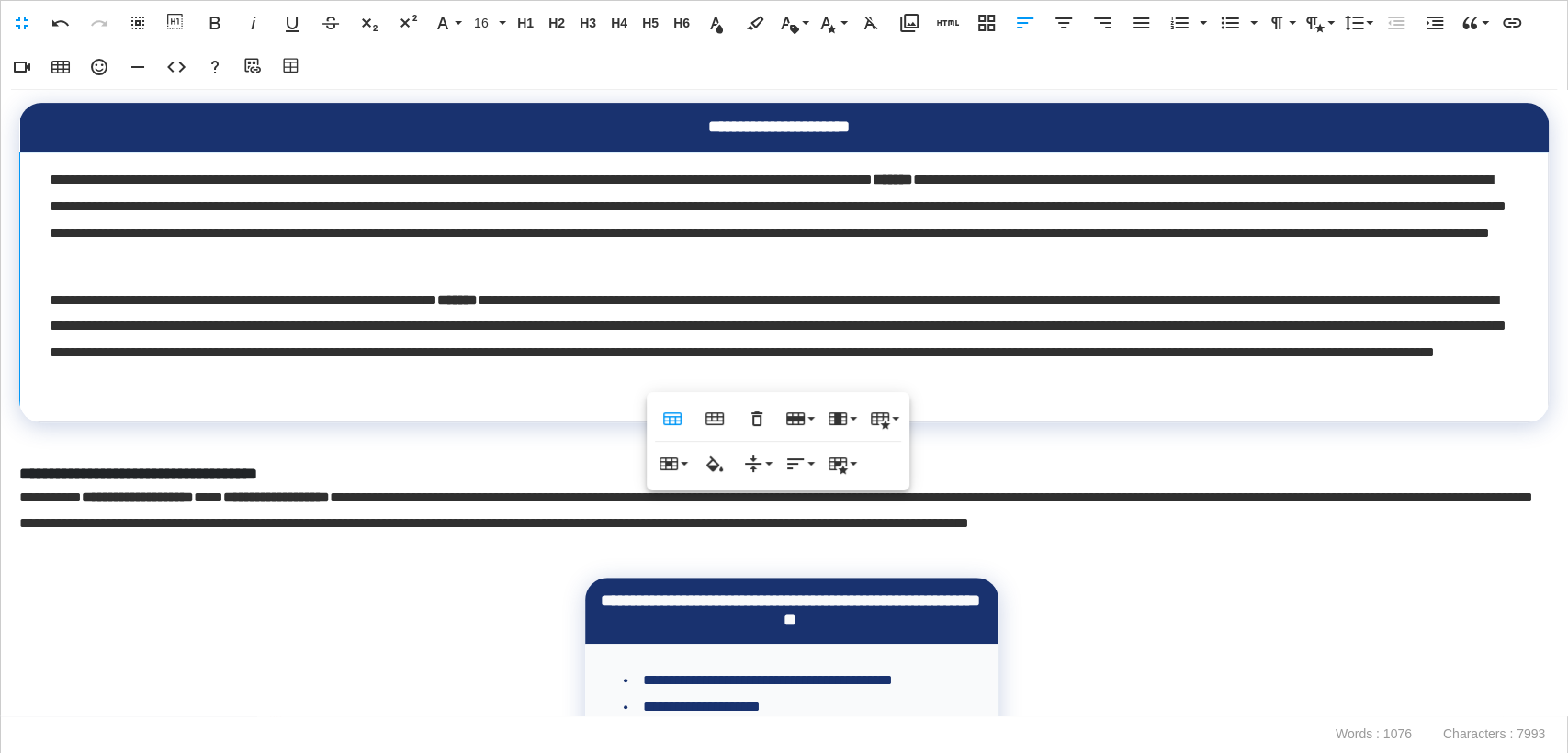 scroll, scrollTop: 612, scrollLeft: 0, axis: vertical 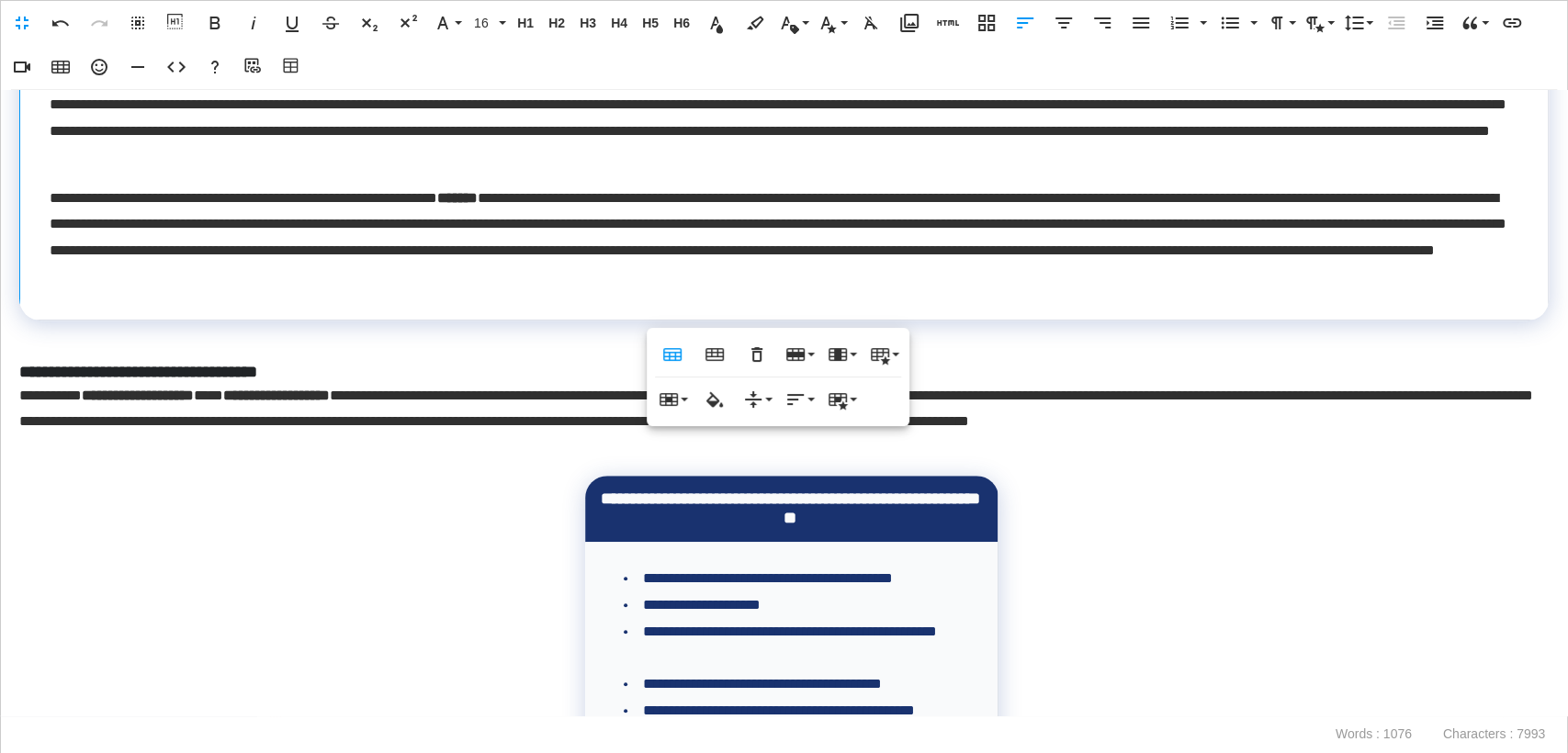 click on "**********" at bounding box center [784, 403] 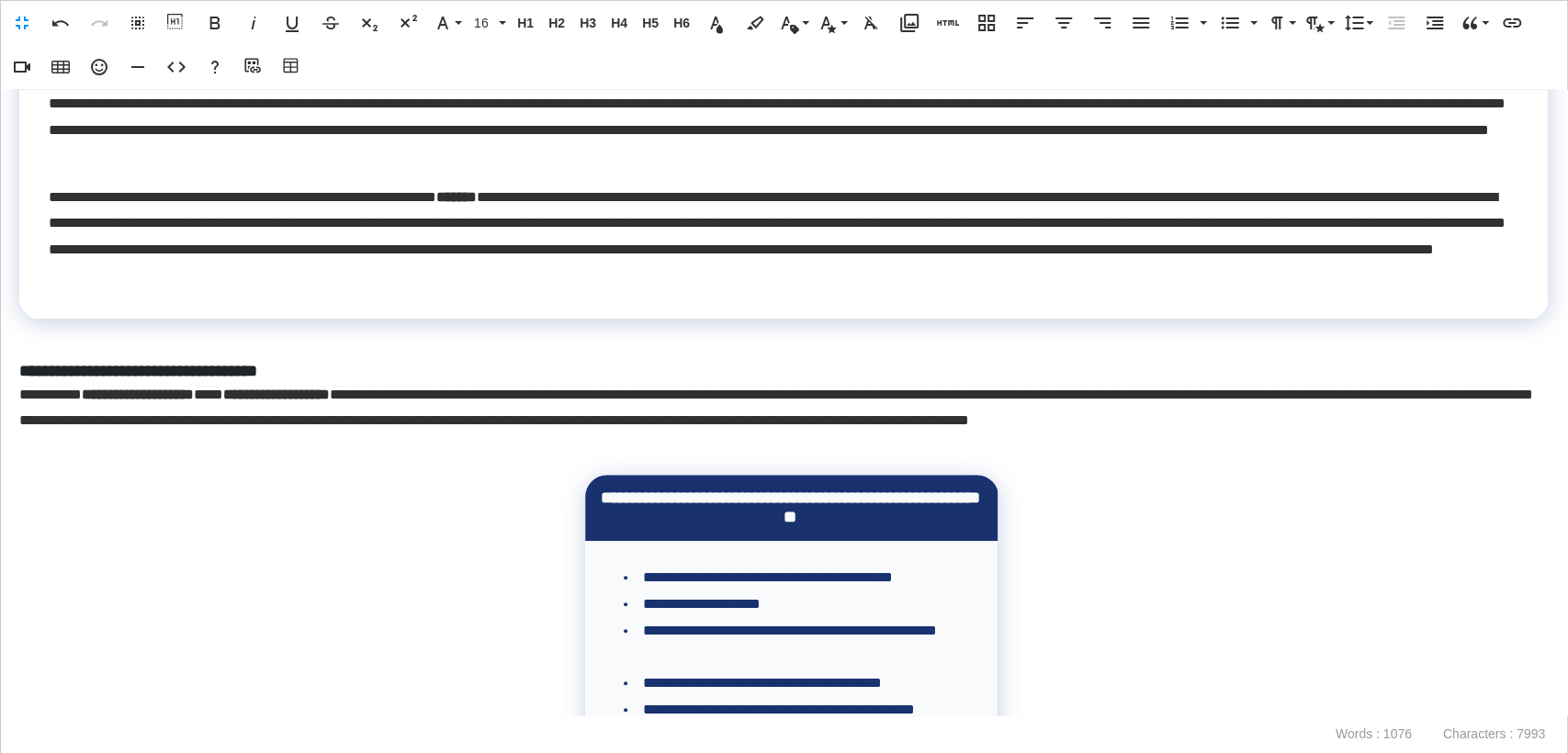 scroll, scrollTop: 611, scrollLeft: 0, axis: vertical 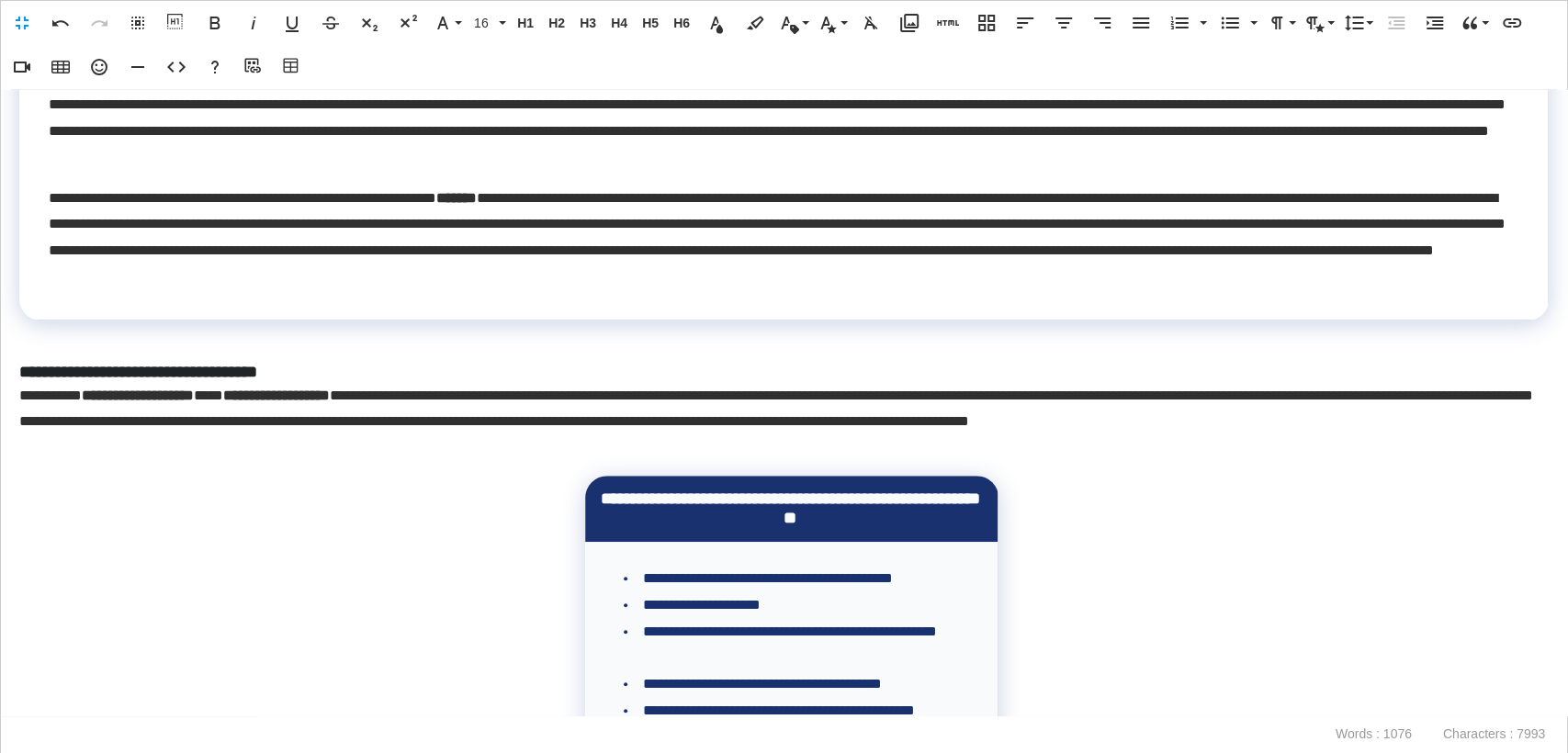 click on "**********" at bounding box center (784, 403) 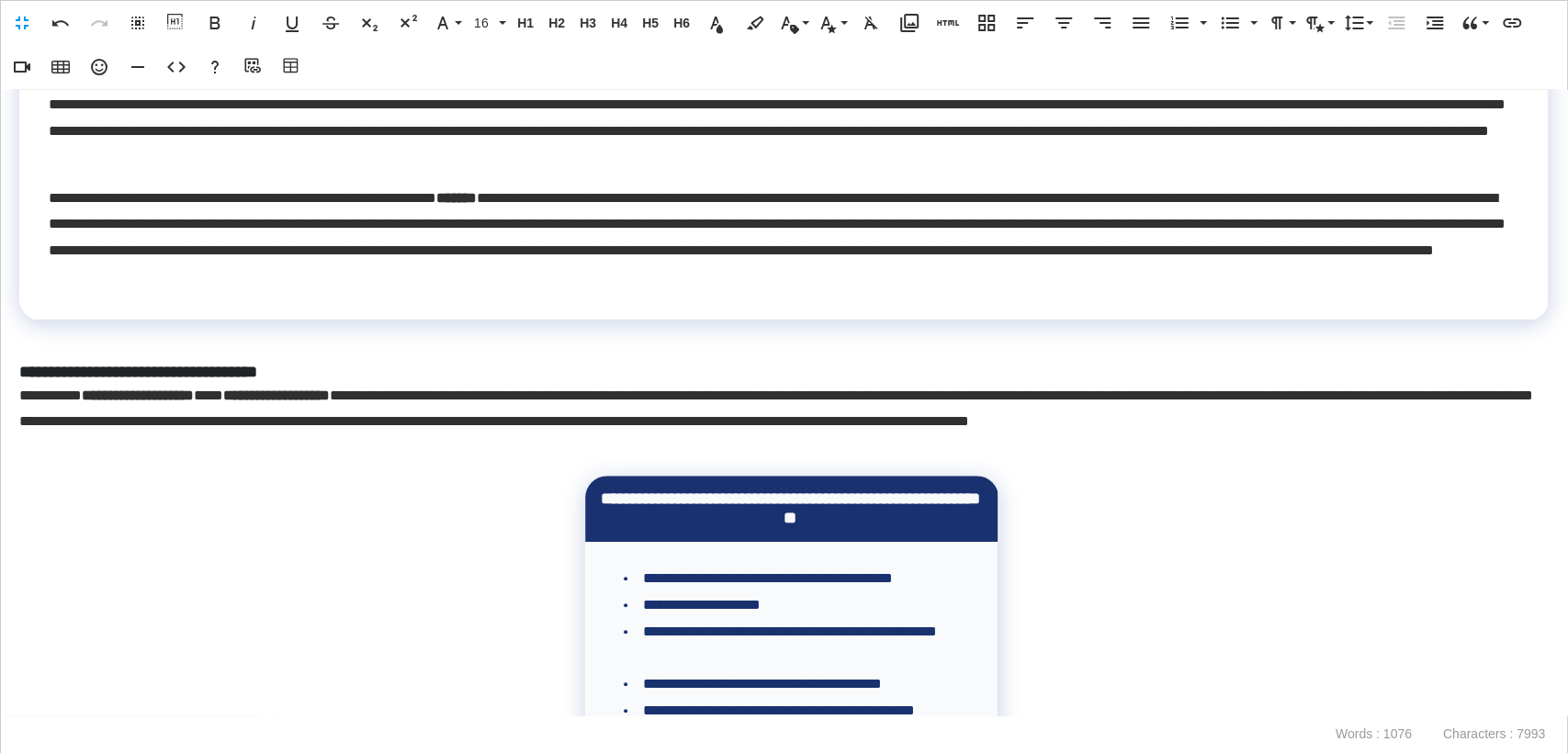 click on "**********" at bounding box center [784, 403] 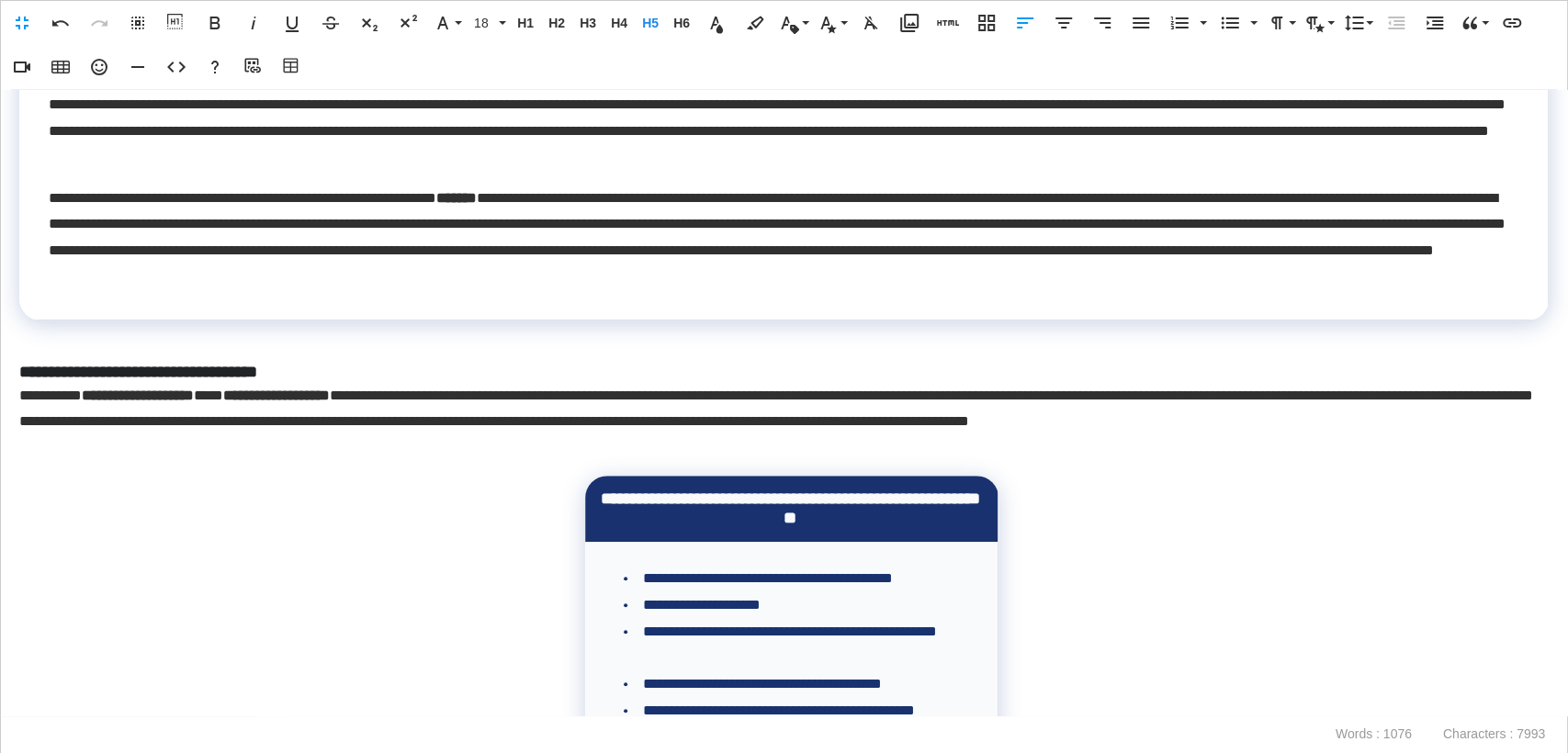 click on "**********" at bounding box center (778, 372) 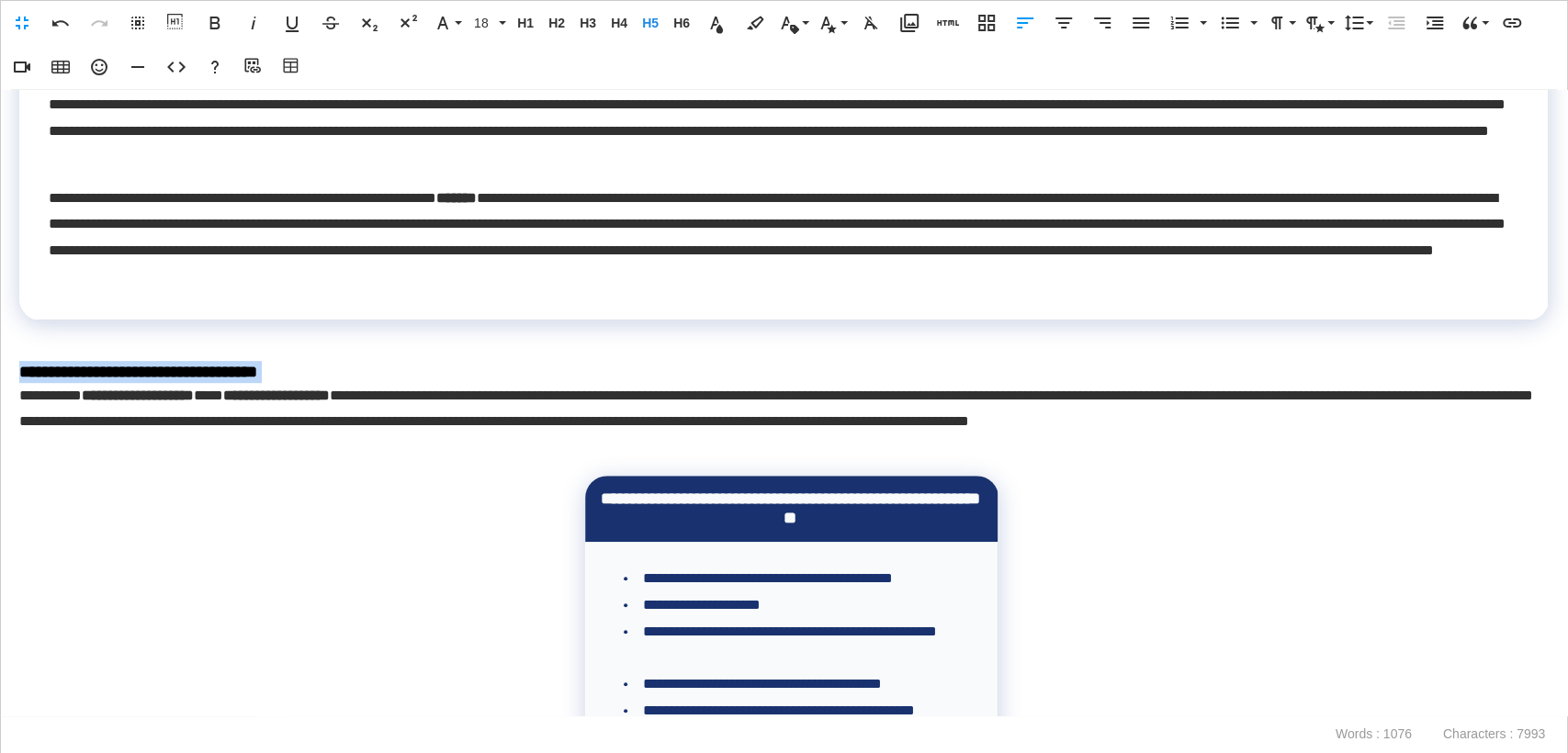 click on "**********" at bounding box center (778, 372) 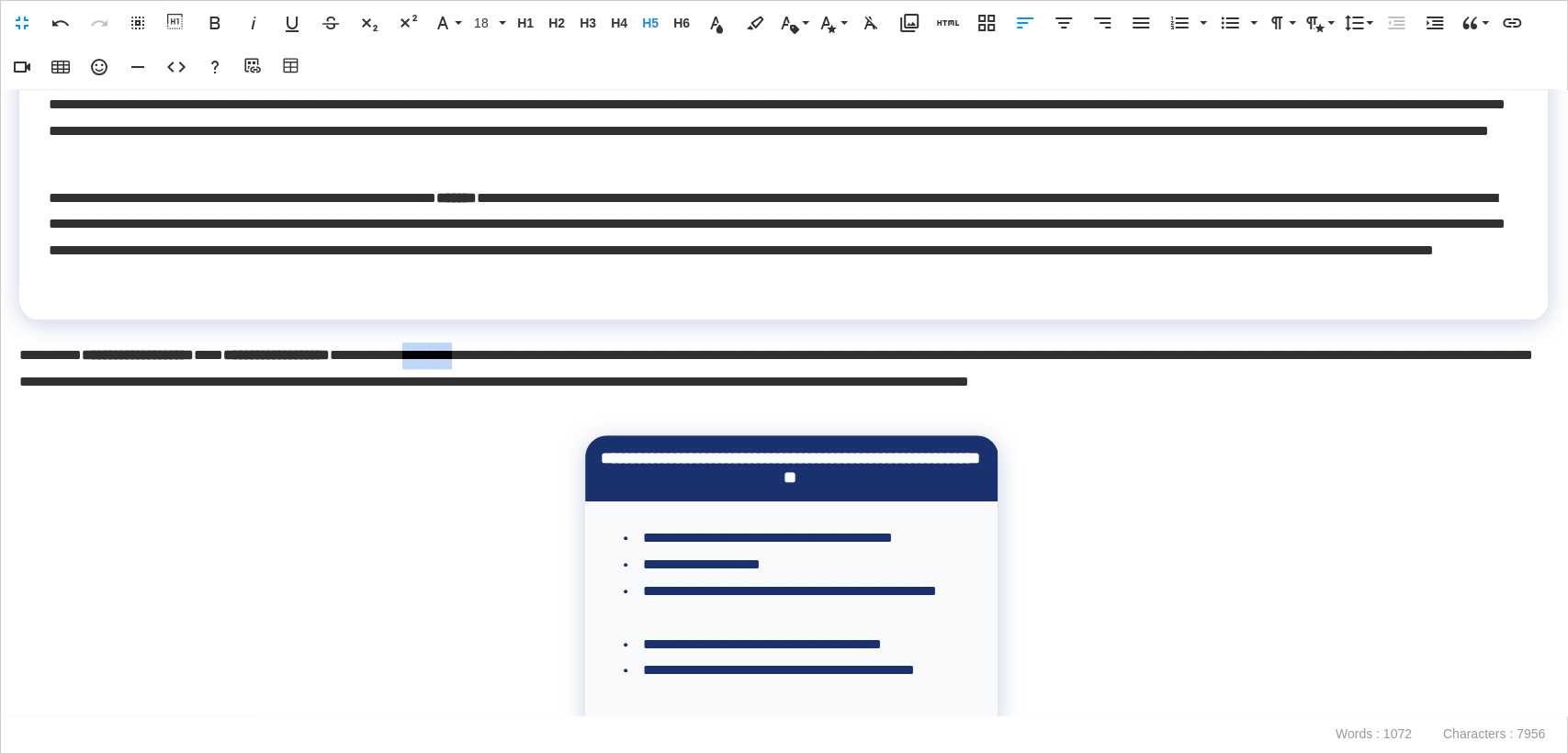 drag, startPoint x: 494, startPoint y: 357, endPoint x: 562, endPoint y: 360, distance: 68.06614 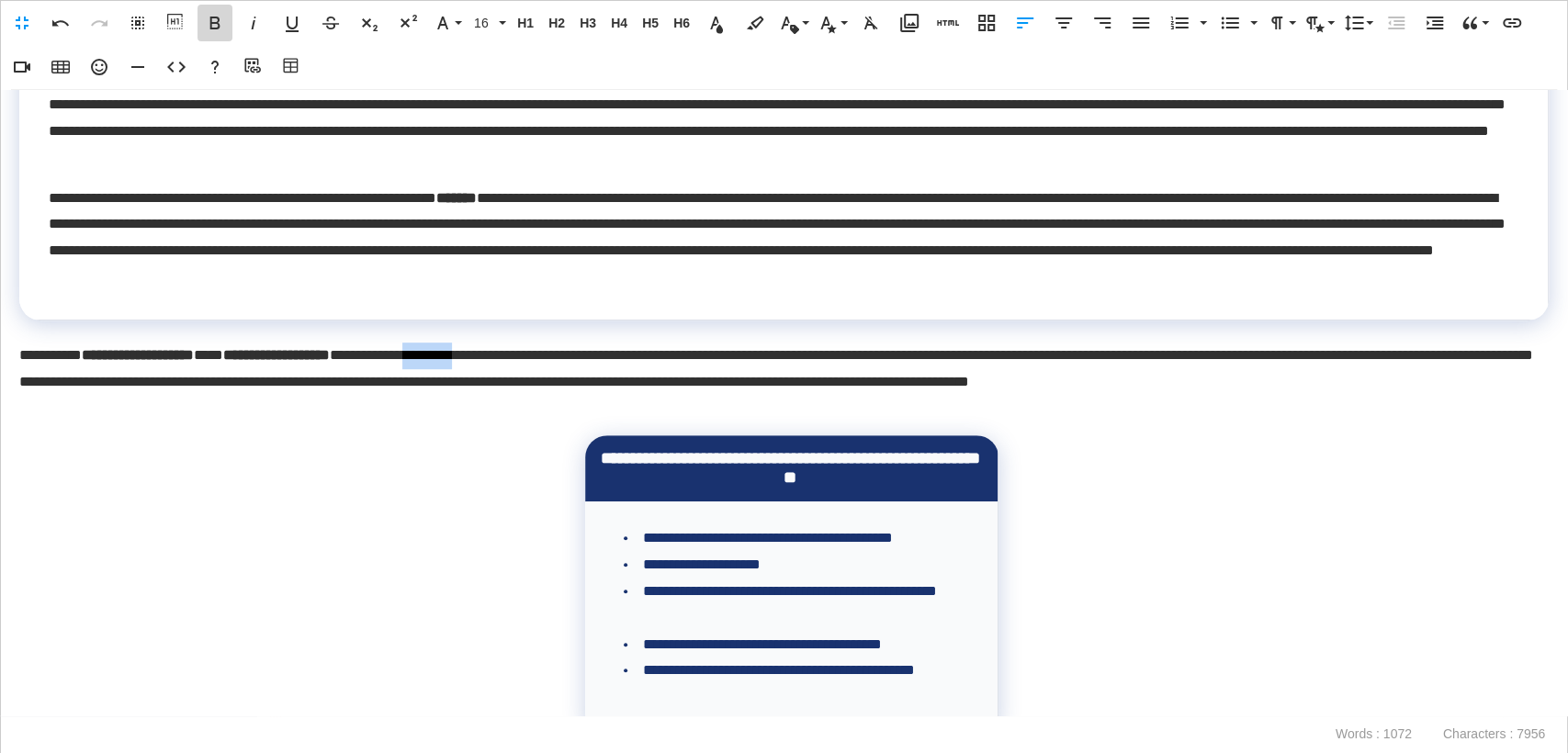 click on "Bold" at bounding box center (215, 23) 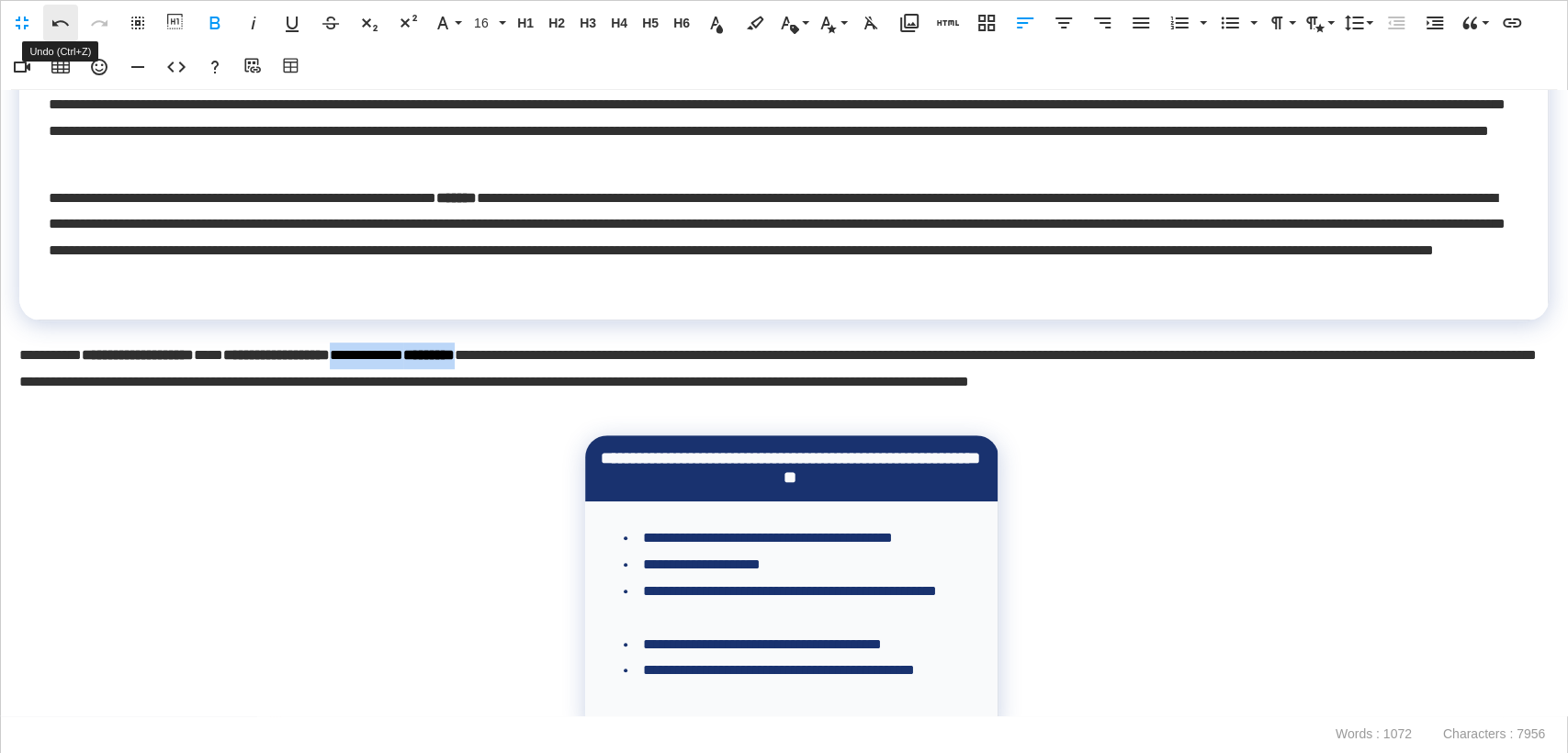 click 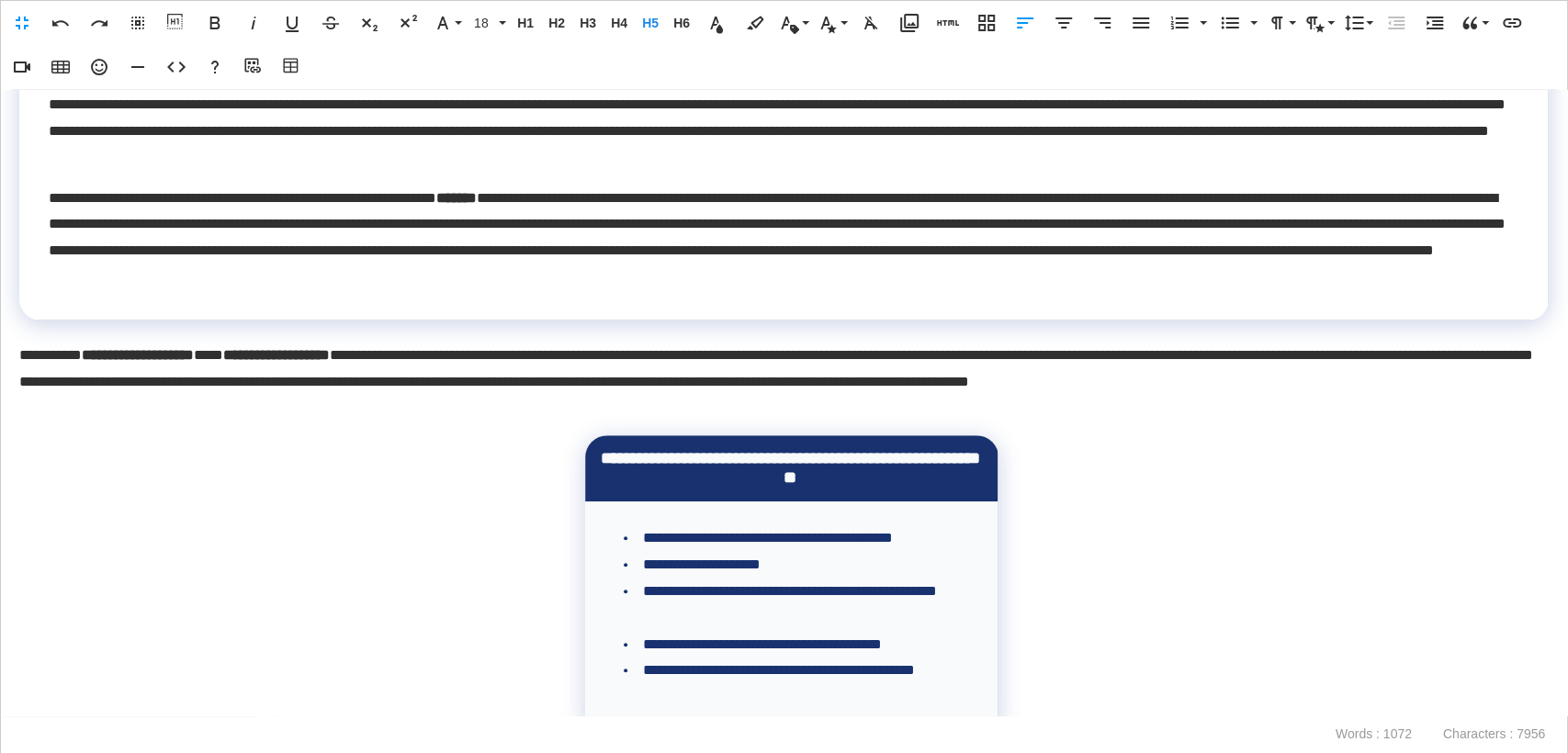 click on "**********" at bounding box center (784, 403) 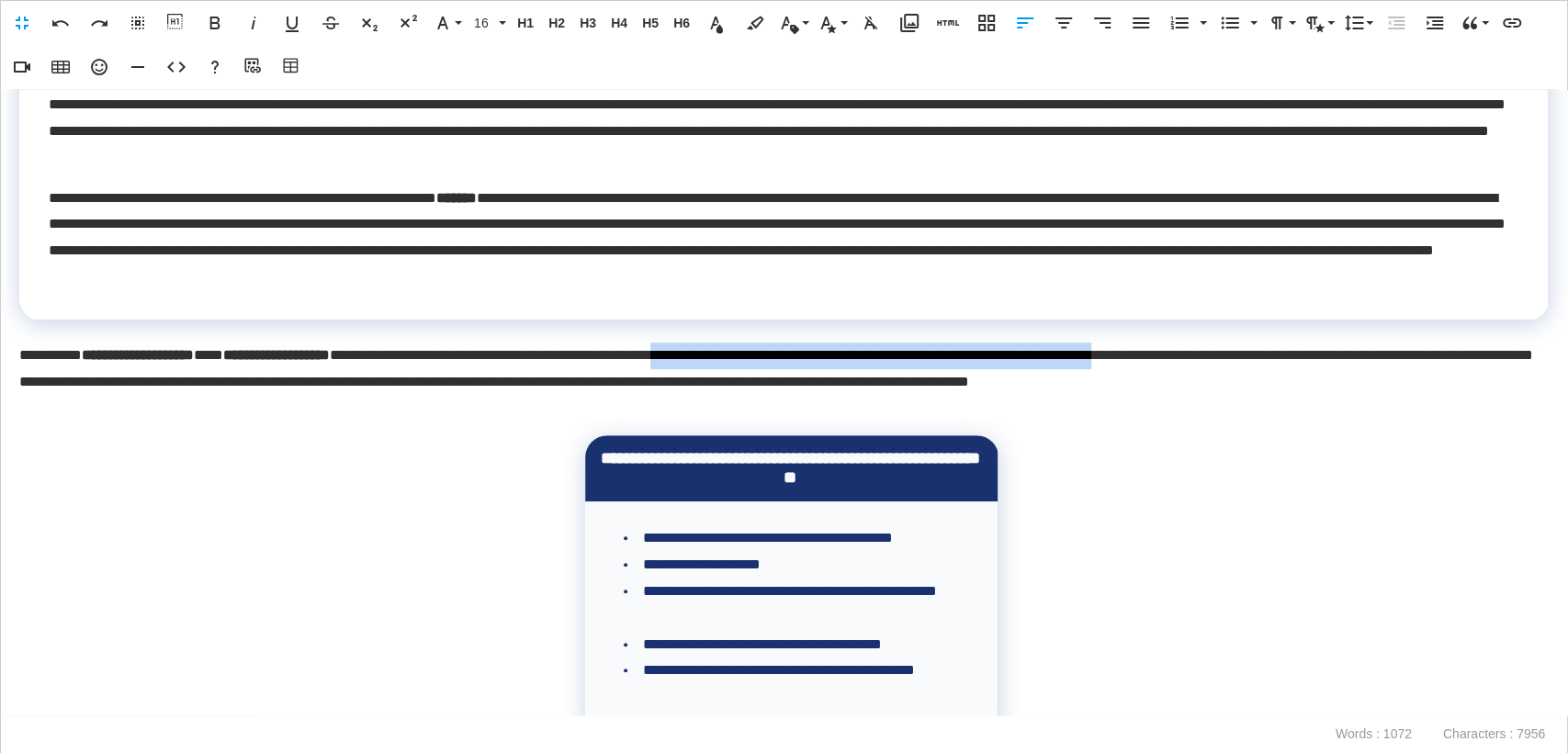 drag, startPoint x: 809, startPoint y: 354, endPoint x: 1380, endPoint y: 354, distance: 571 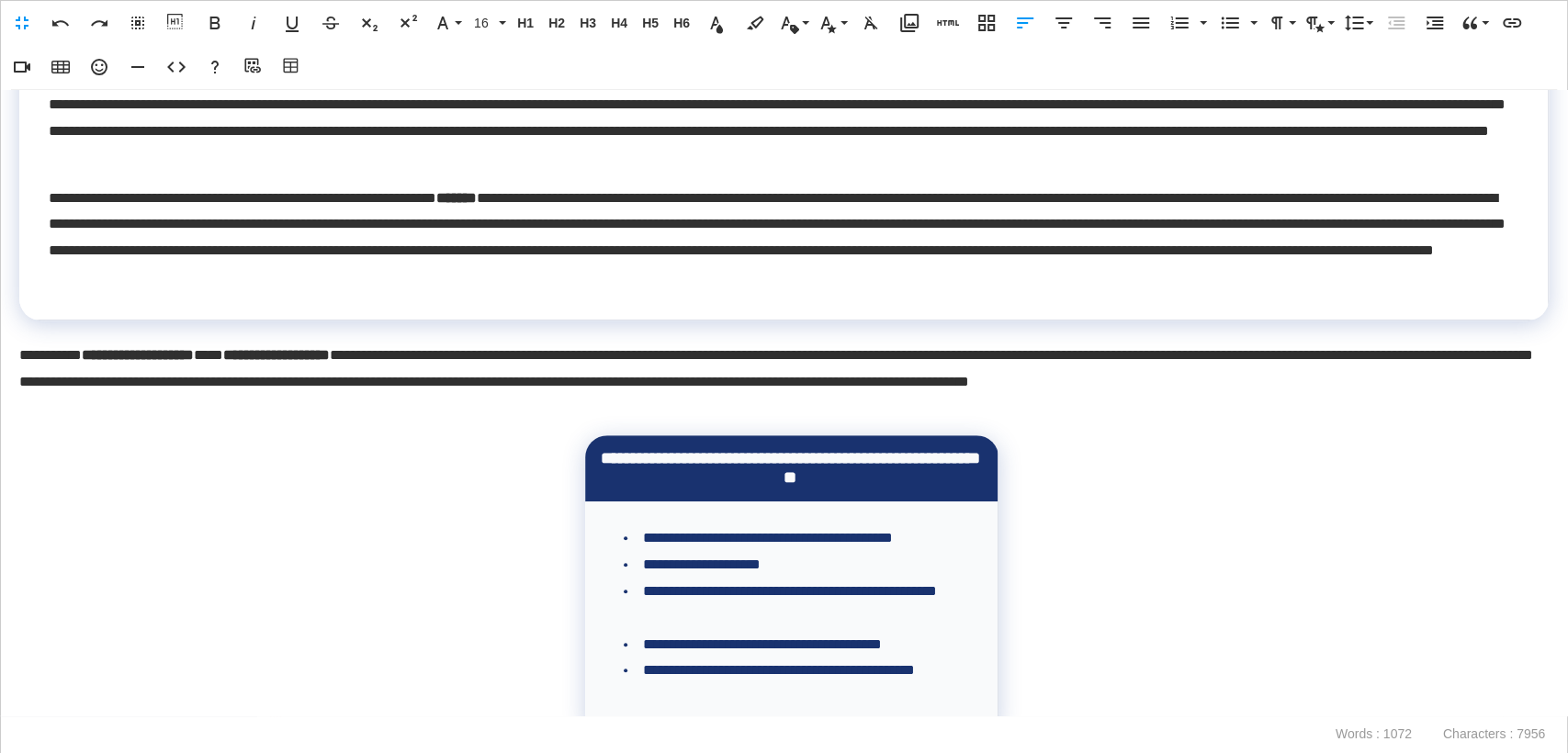 click on "**********" at bounding box center (778, 382) 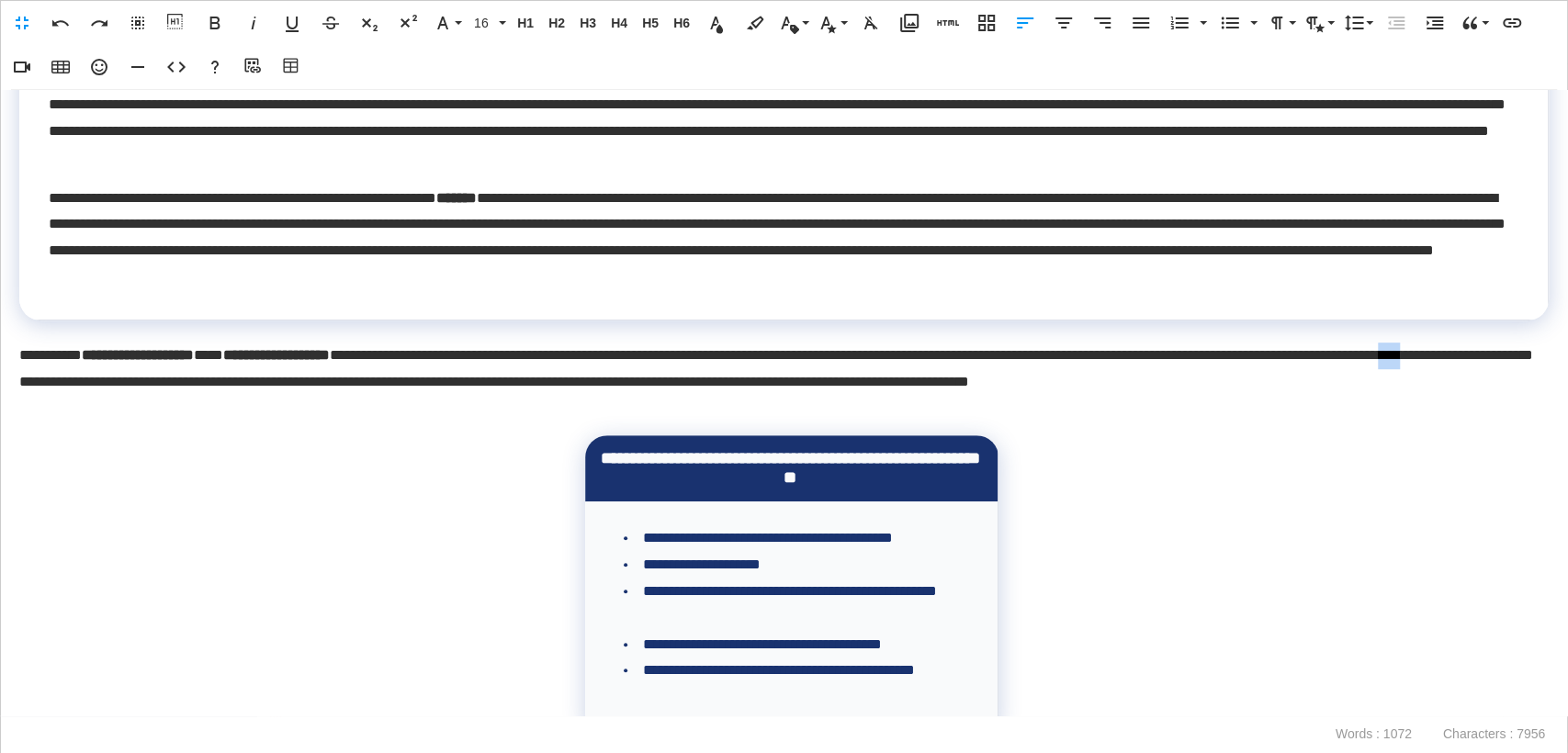 drag, startPoint x: 206, startPoint y: 388, endPoint x: 243, endPoint y: 385, distance: 37.1214 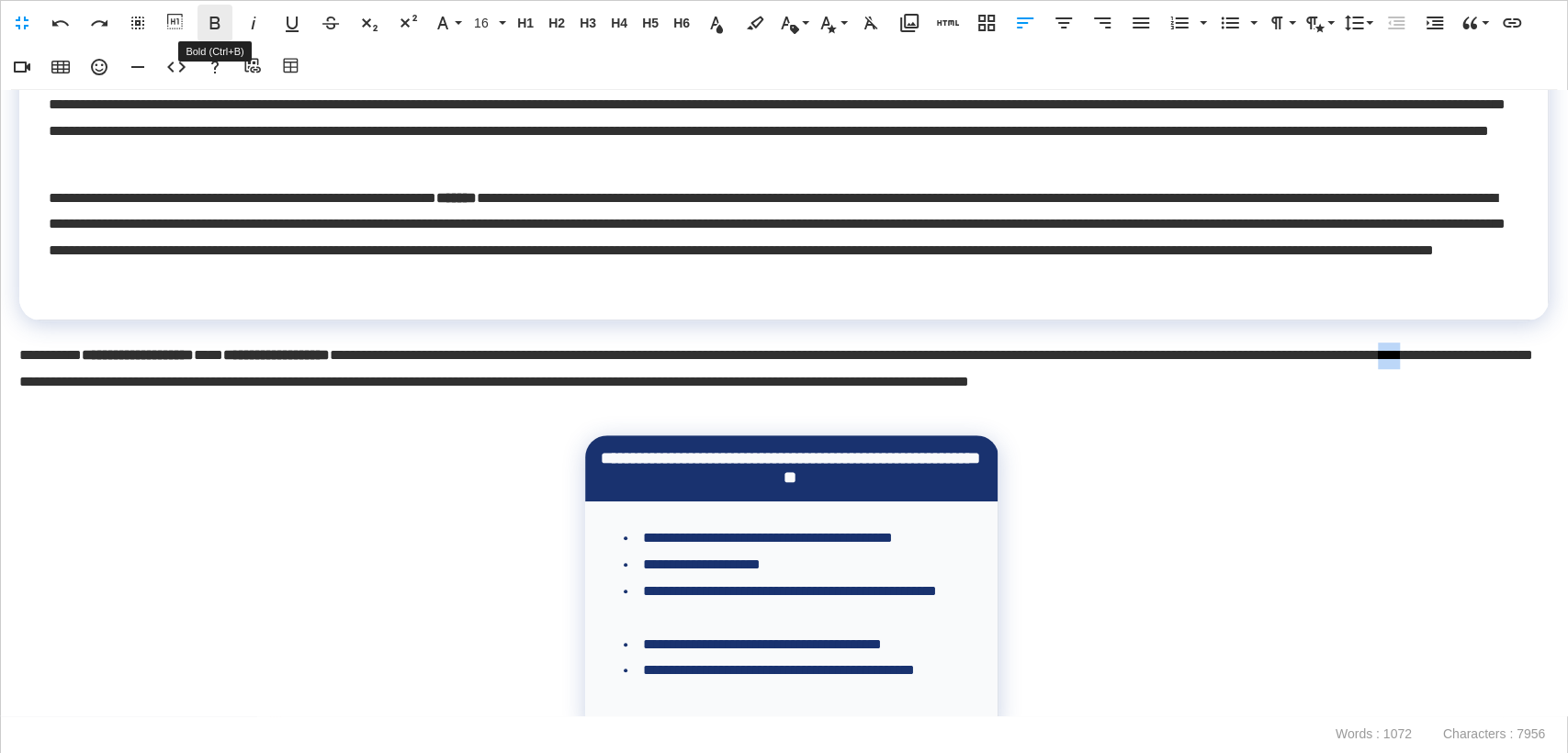click 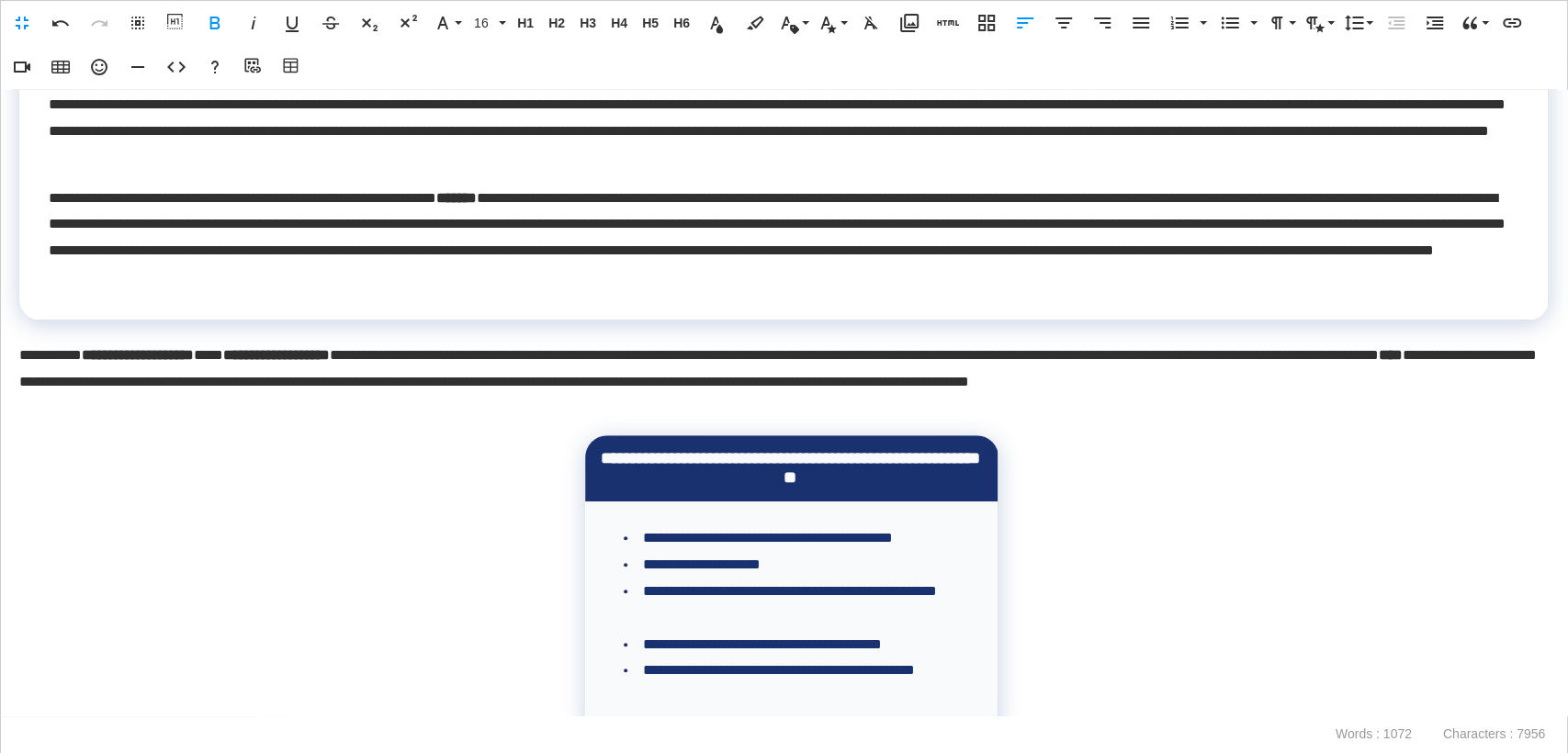 click on "**********" at bounding box center (784, 403) 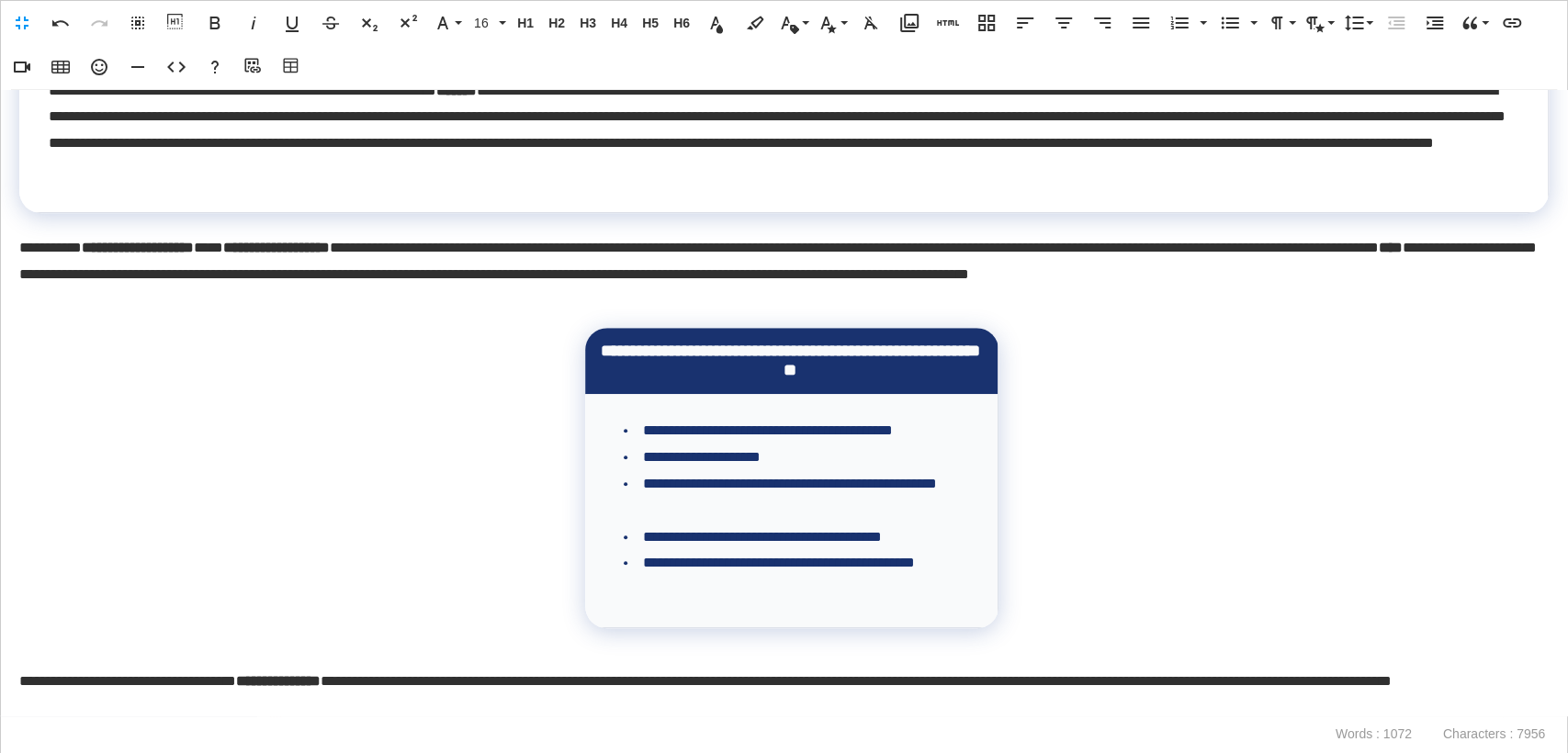 scroll, scrollTop: 713, scrollLeft: 0, axis: vertical 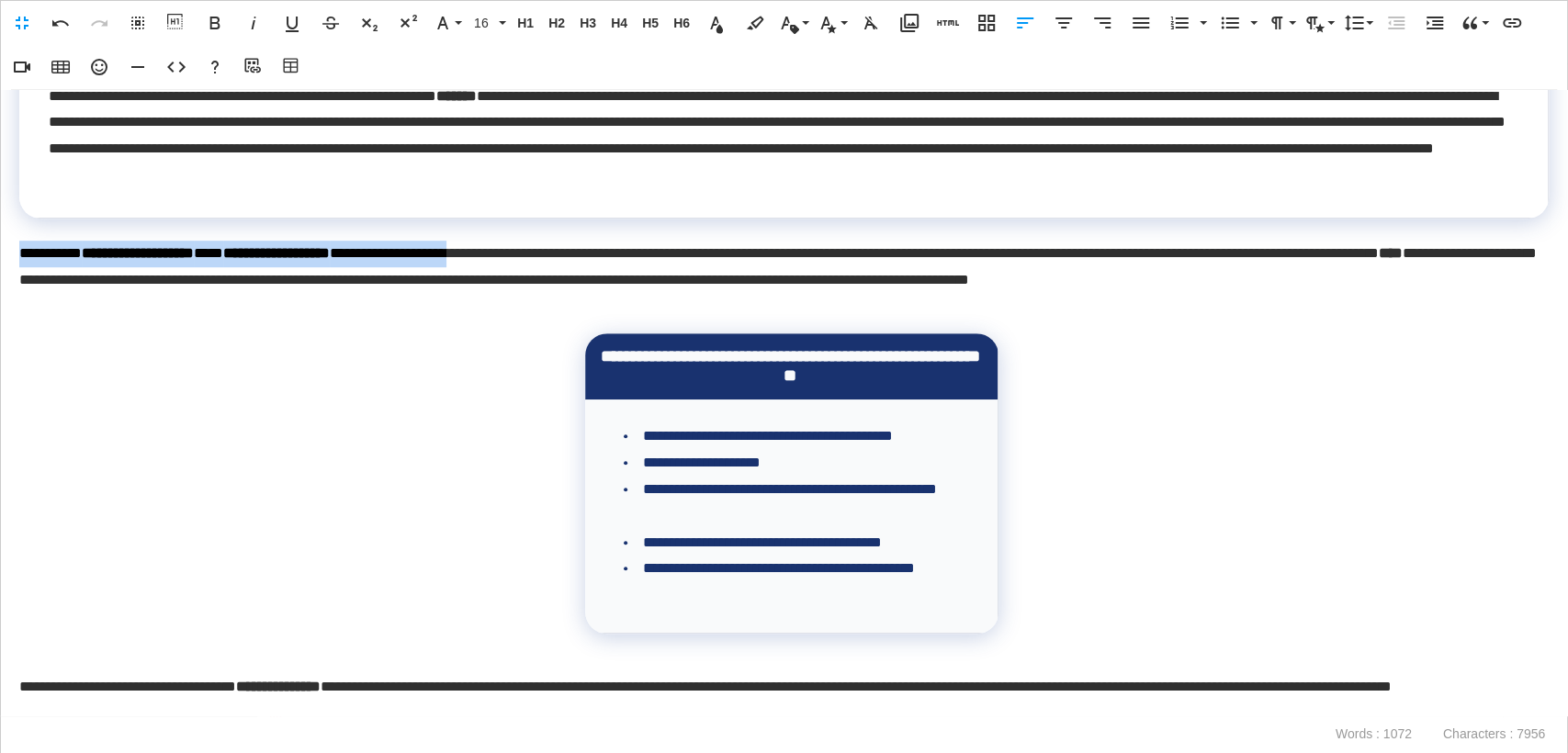 drag, startPoint x: 558, startPoint y: 253, endPoint x: 0, endPoint y: 261, distance: 558.0573 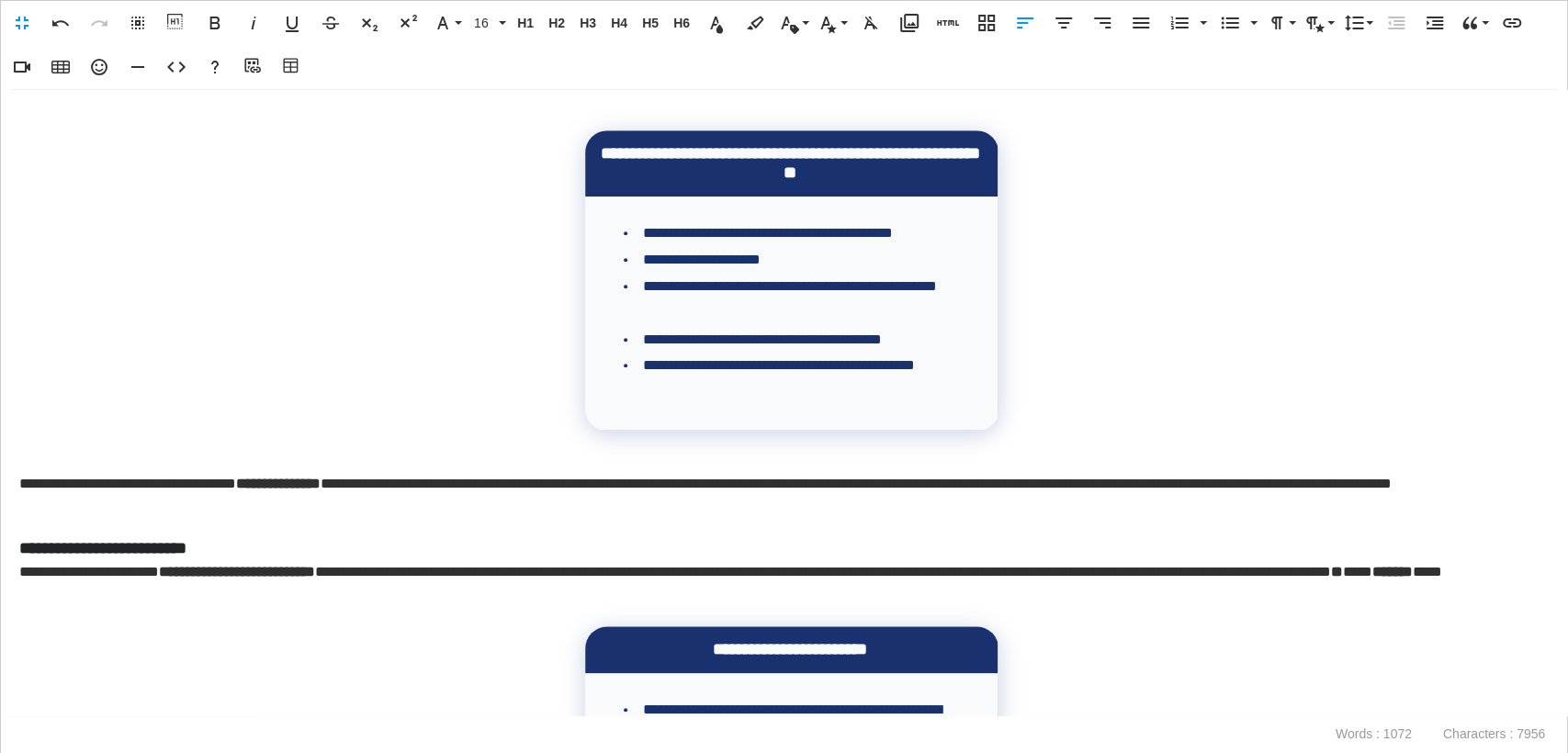 scroll, scrollTop: 917, scrollLeft: 0, axis: vertical 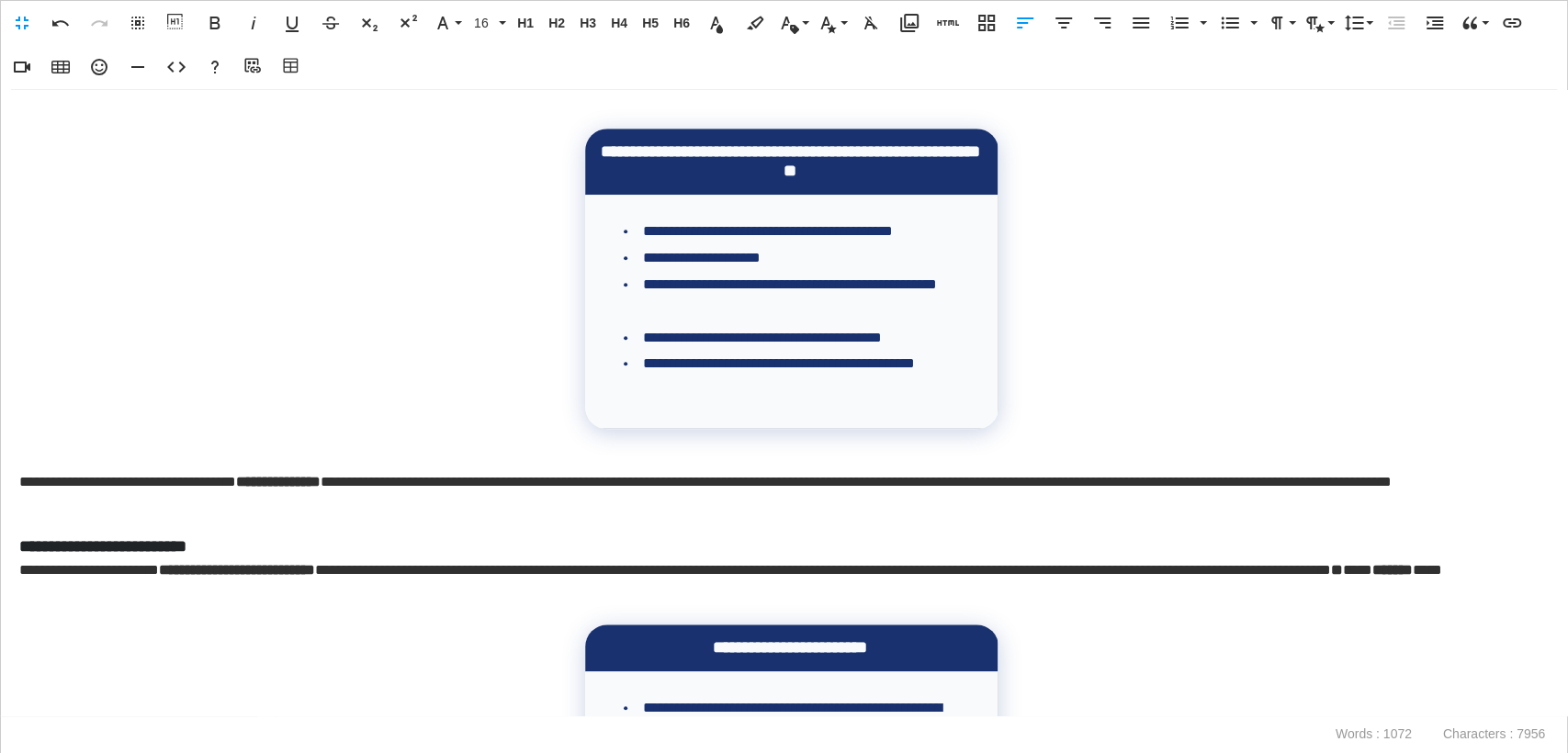 click at bounding box center [784, 442] 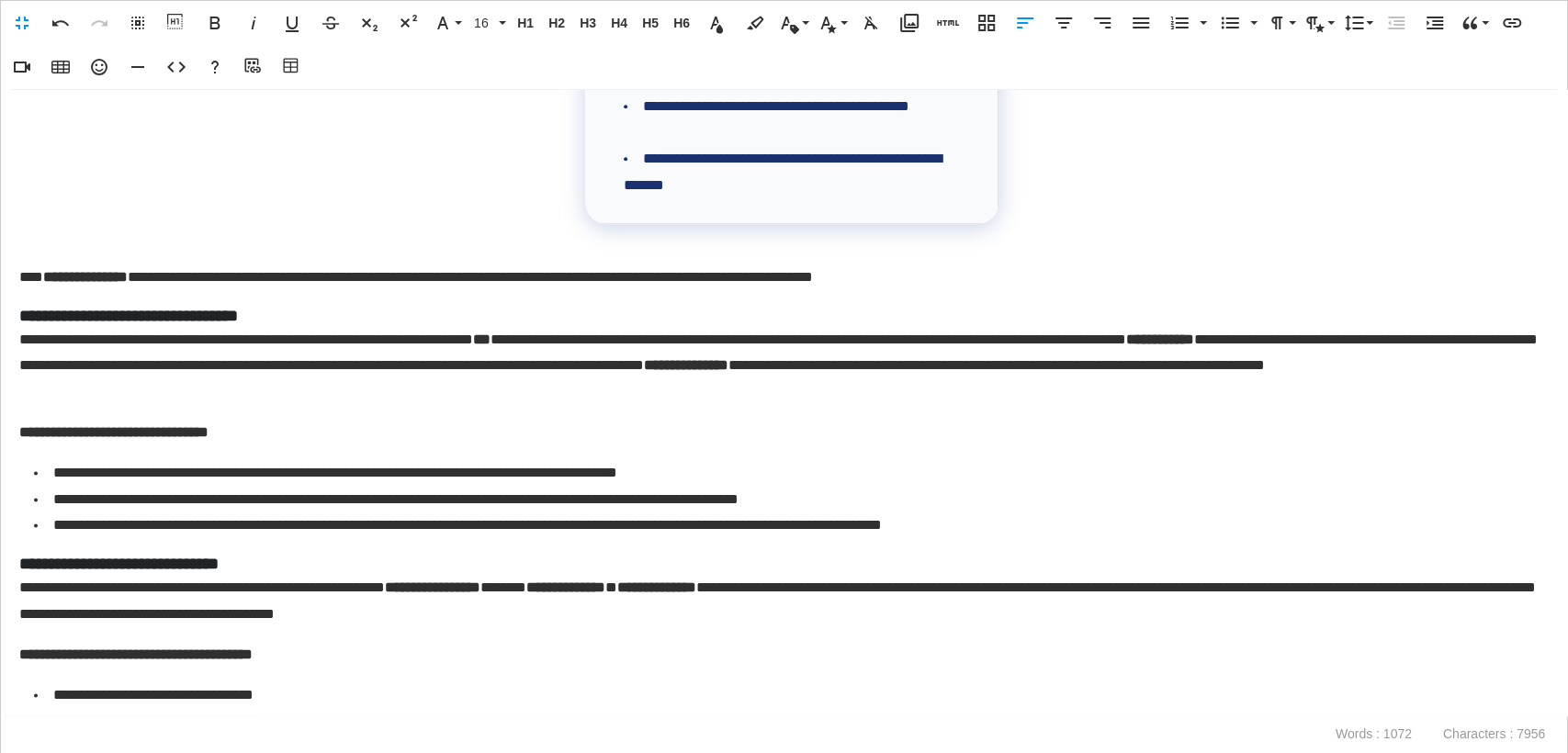 scroll, scrollTop: 1573, scrollLeft: 0, axis: vertical 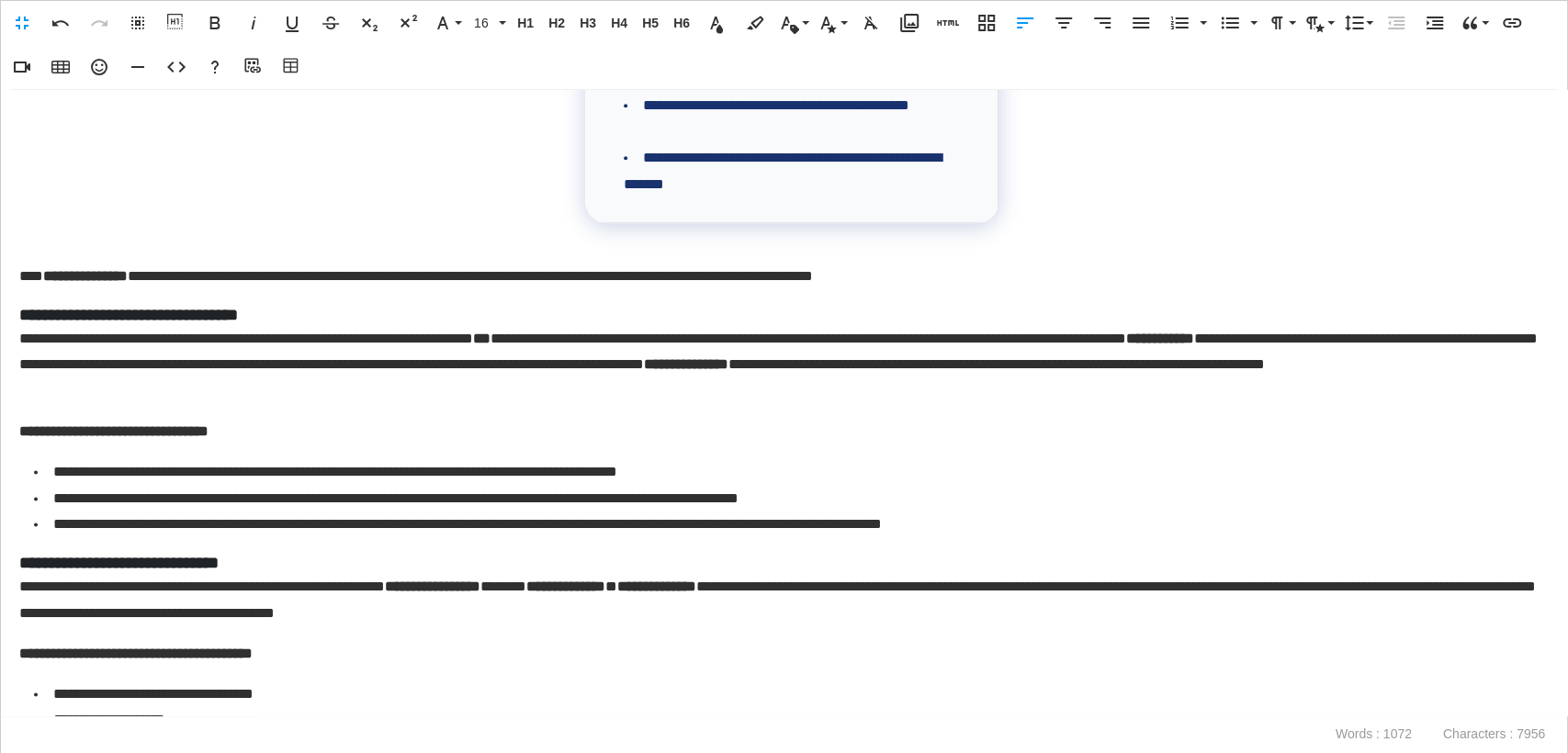 click on "**********" at bounding box center [778, 315] 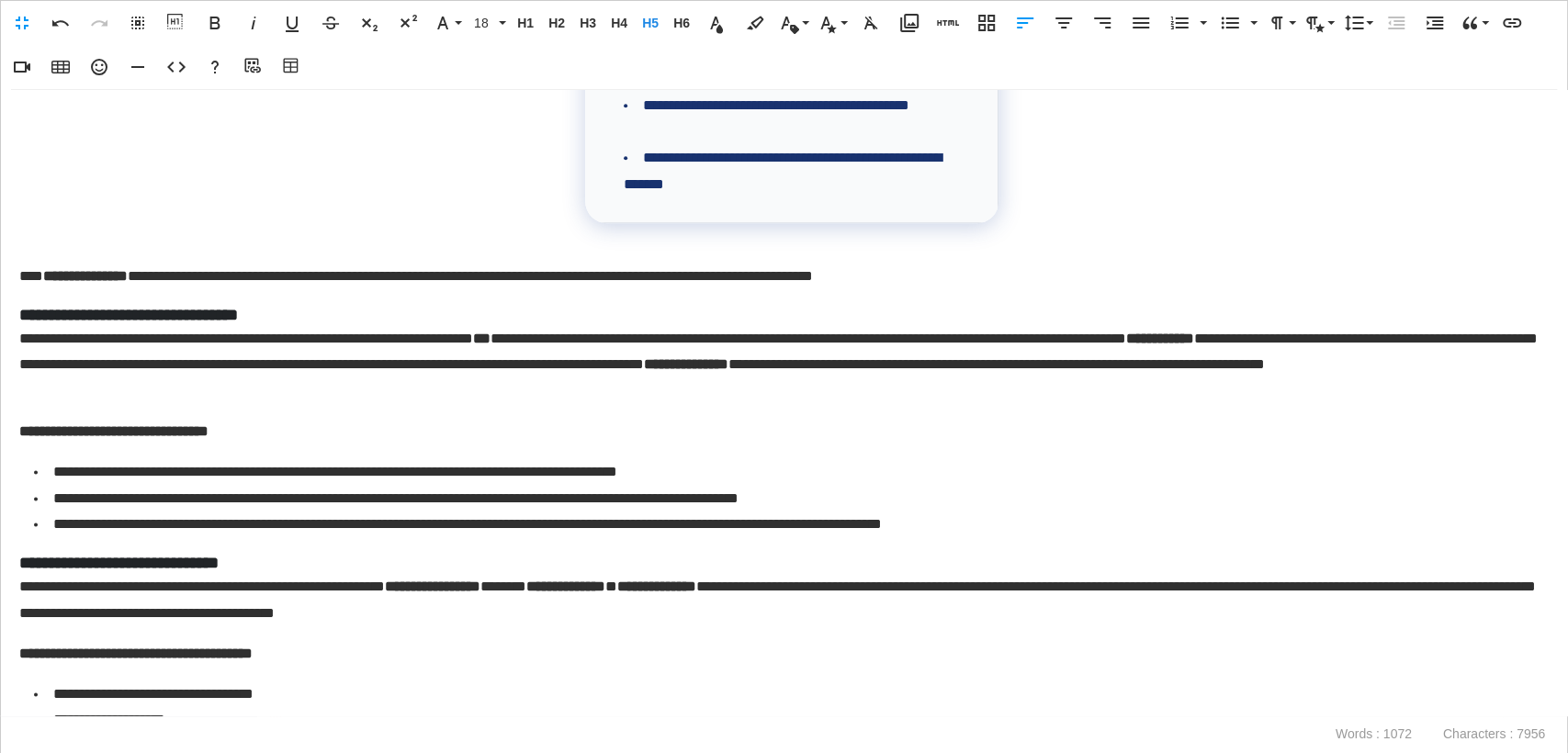 click on "**********" at bounding box center (778, 315) 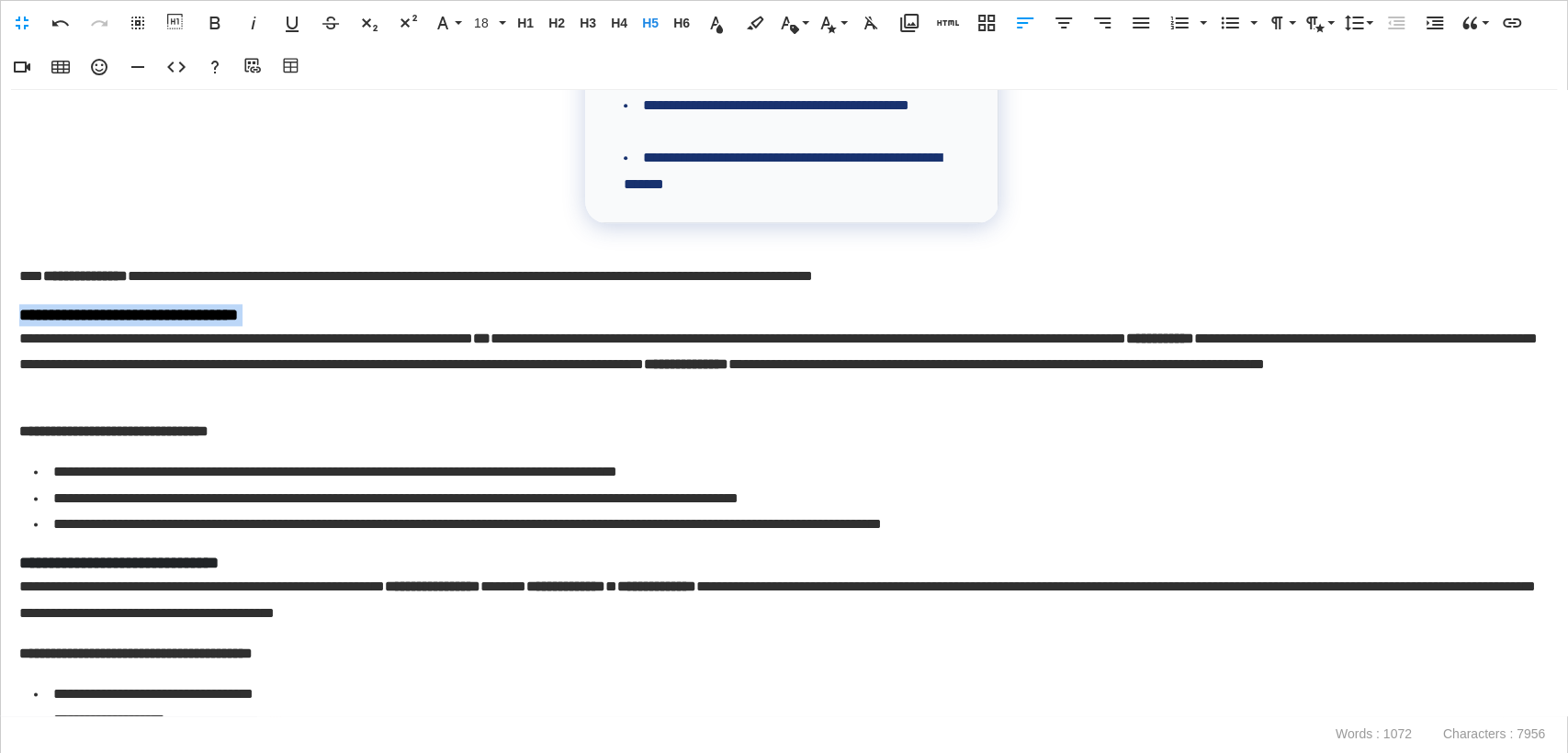 click on "**********" at bounding box center (778, 315) 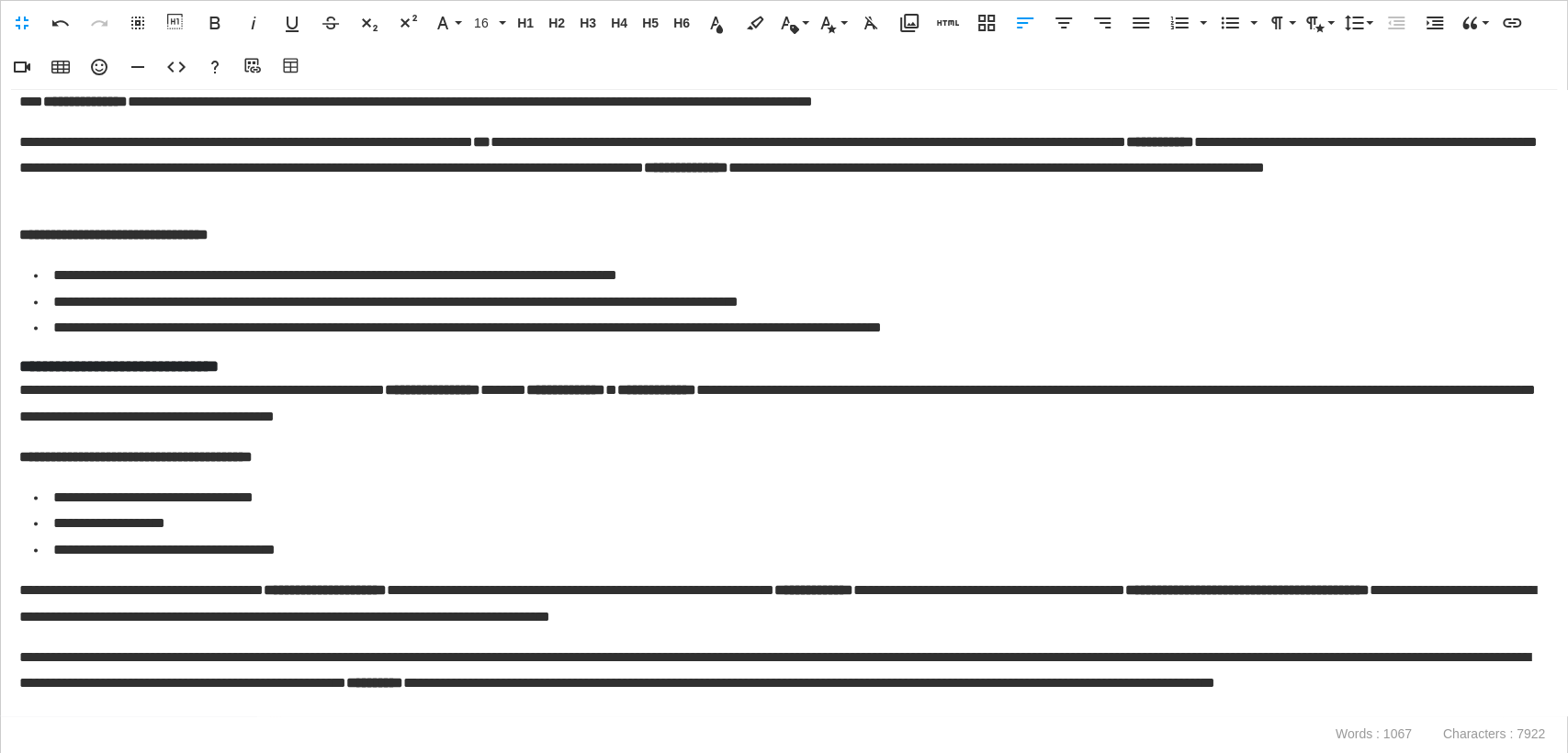 scroll, scrollTop: 1756, scrollLeft: 0, axis: vertical 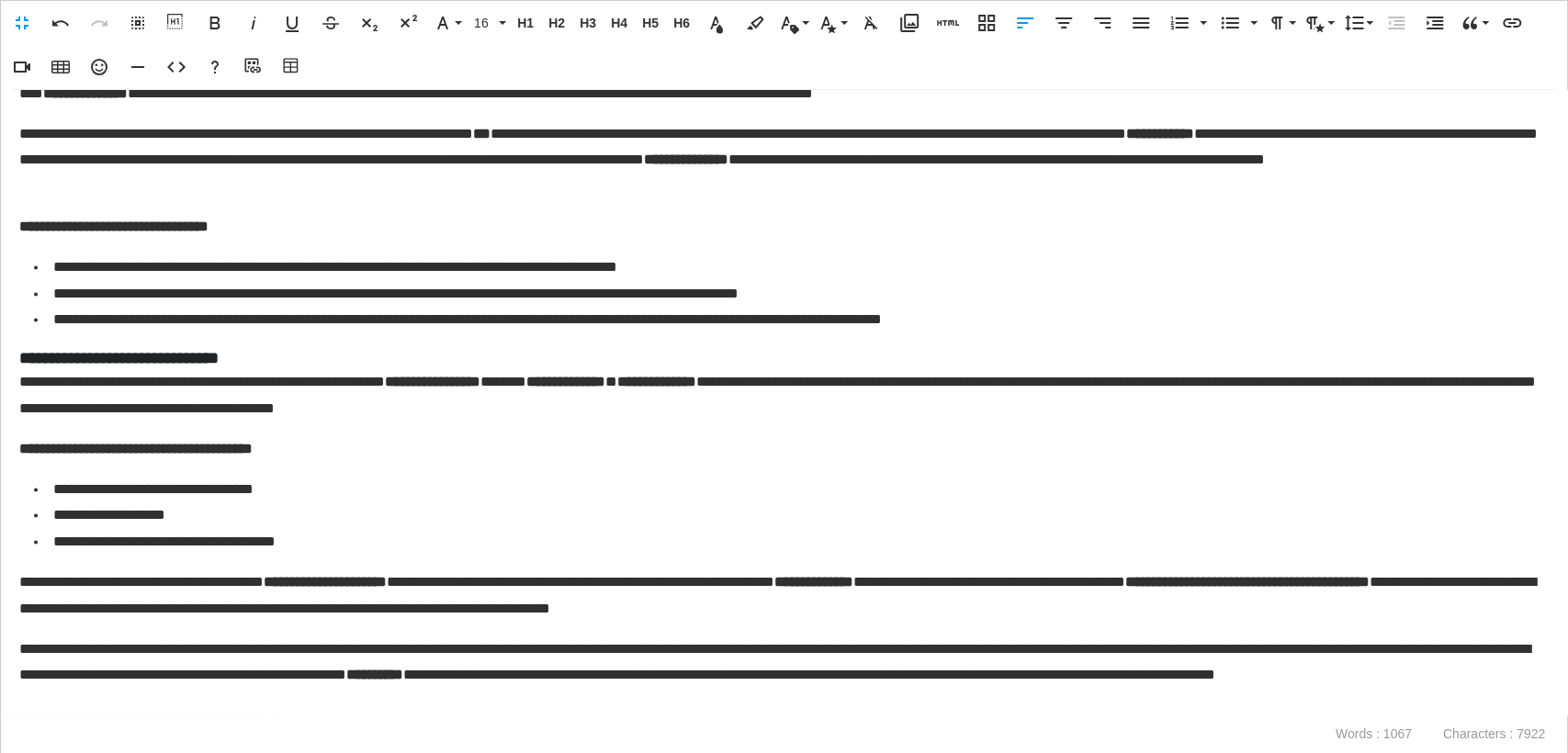 click on "**********" at bounding box center (778, 358) 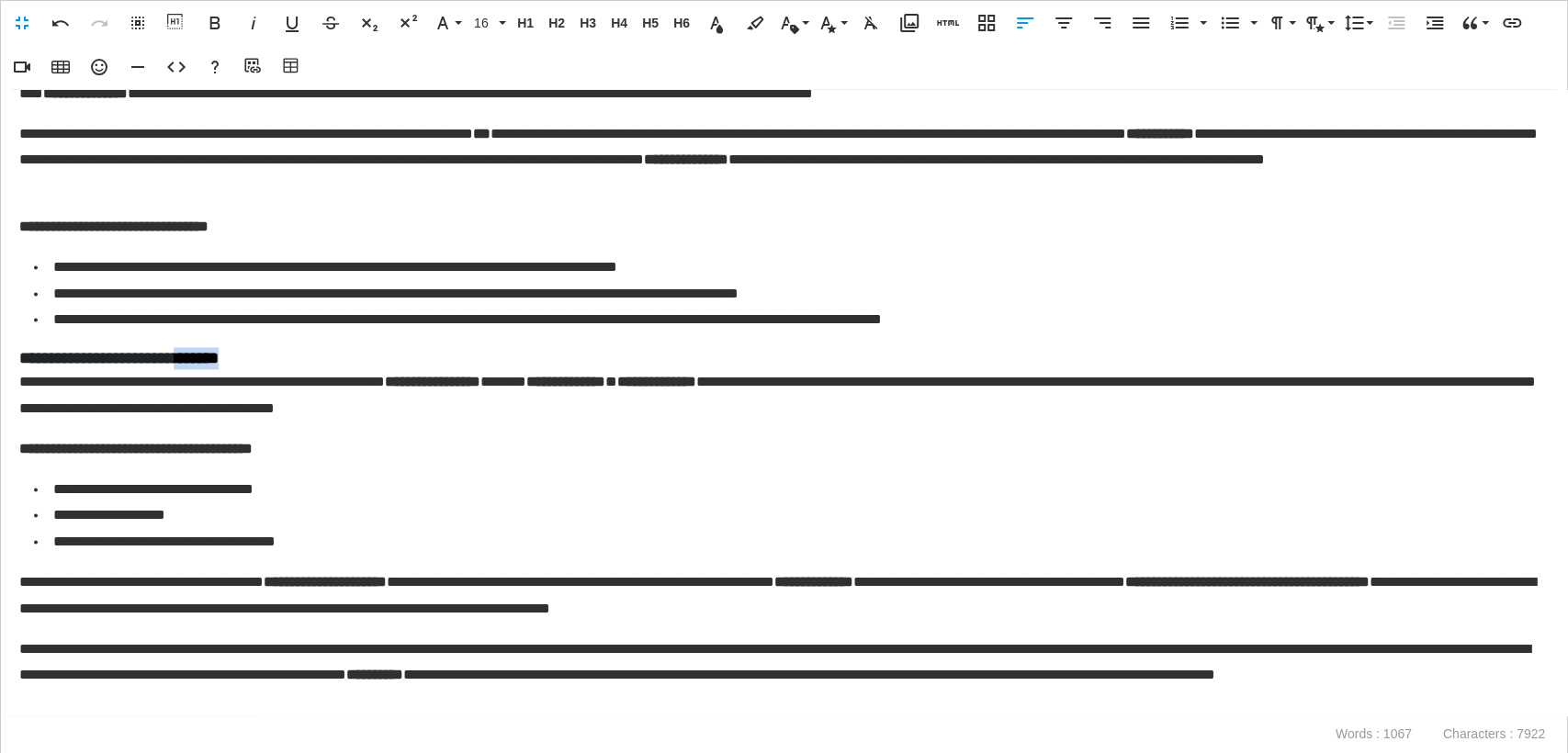 click on "**********" at bounding box center (778, 358) 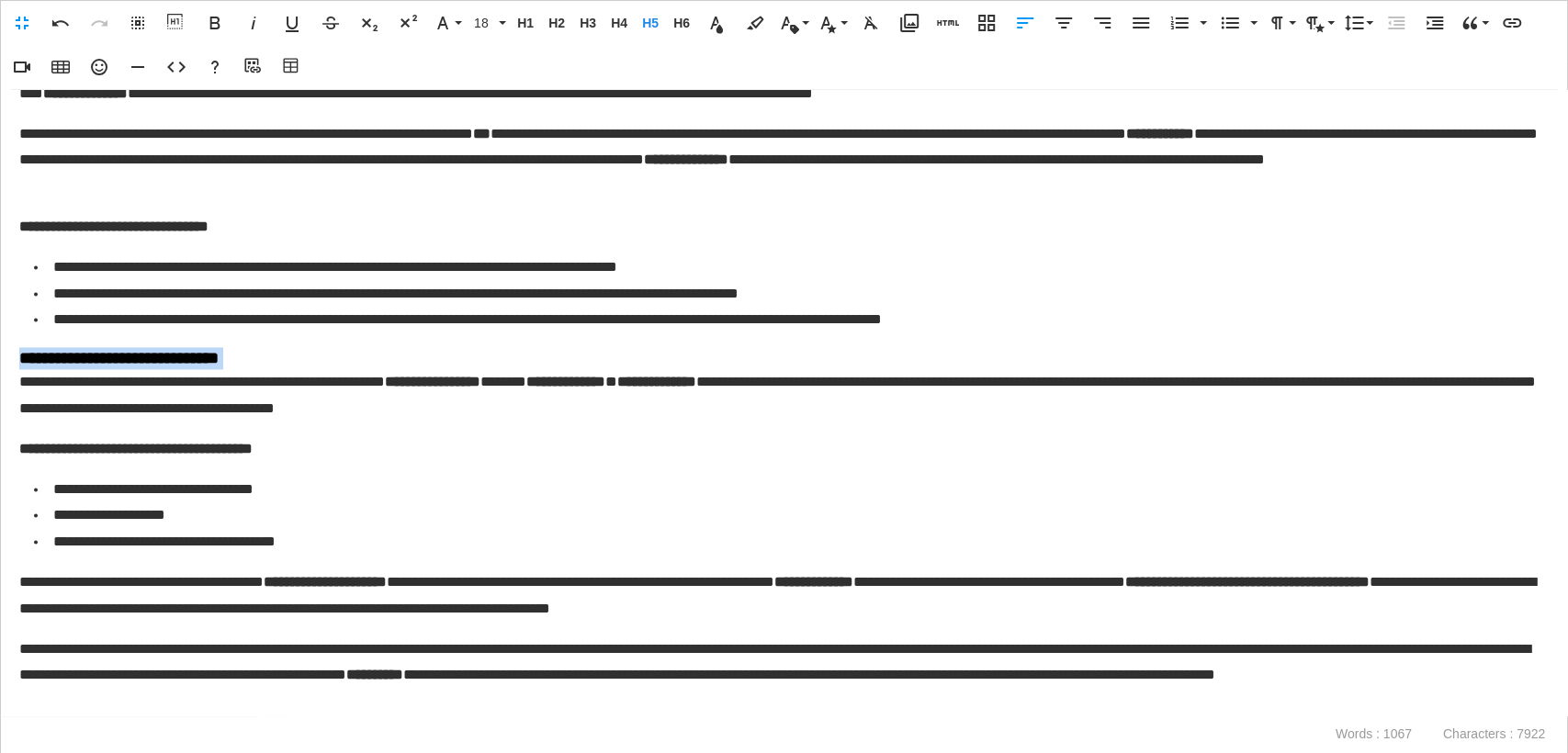 click on "**********" at bounding box center [778, 358] 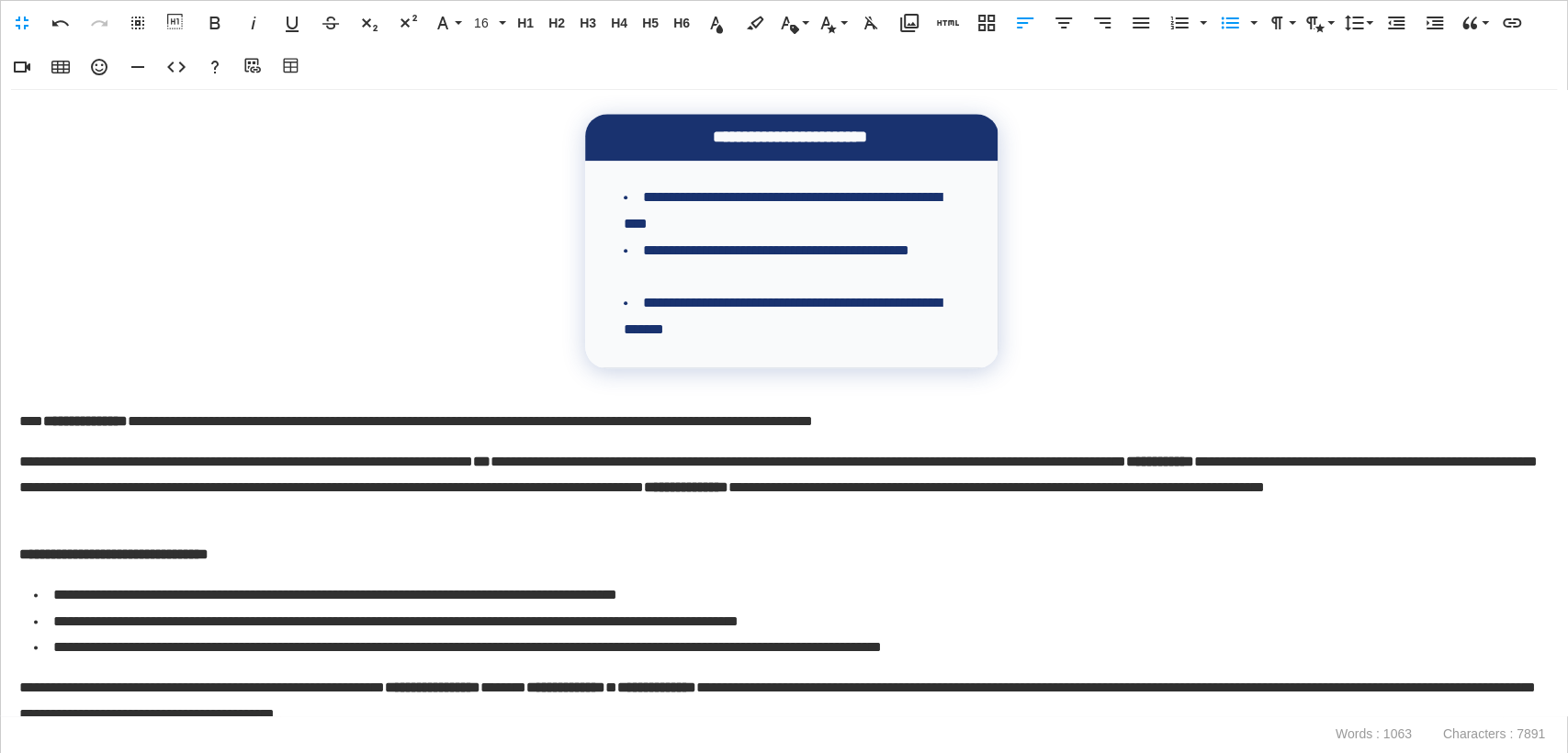 scroll, scrollTop: 1020, scrollLeft: 0, axis: vertical 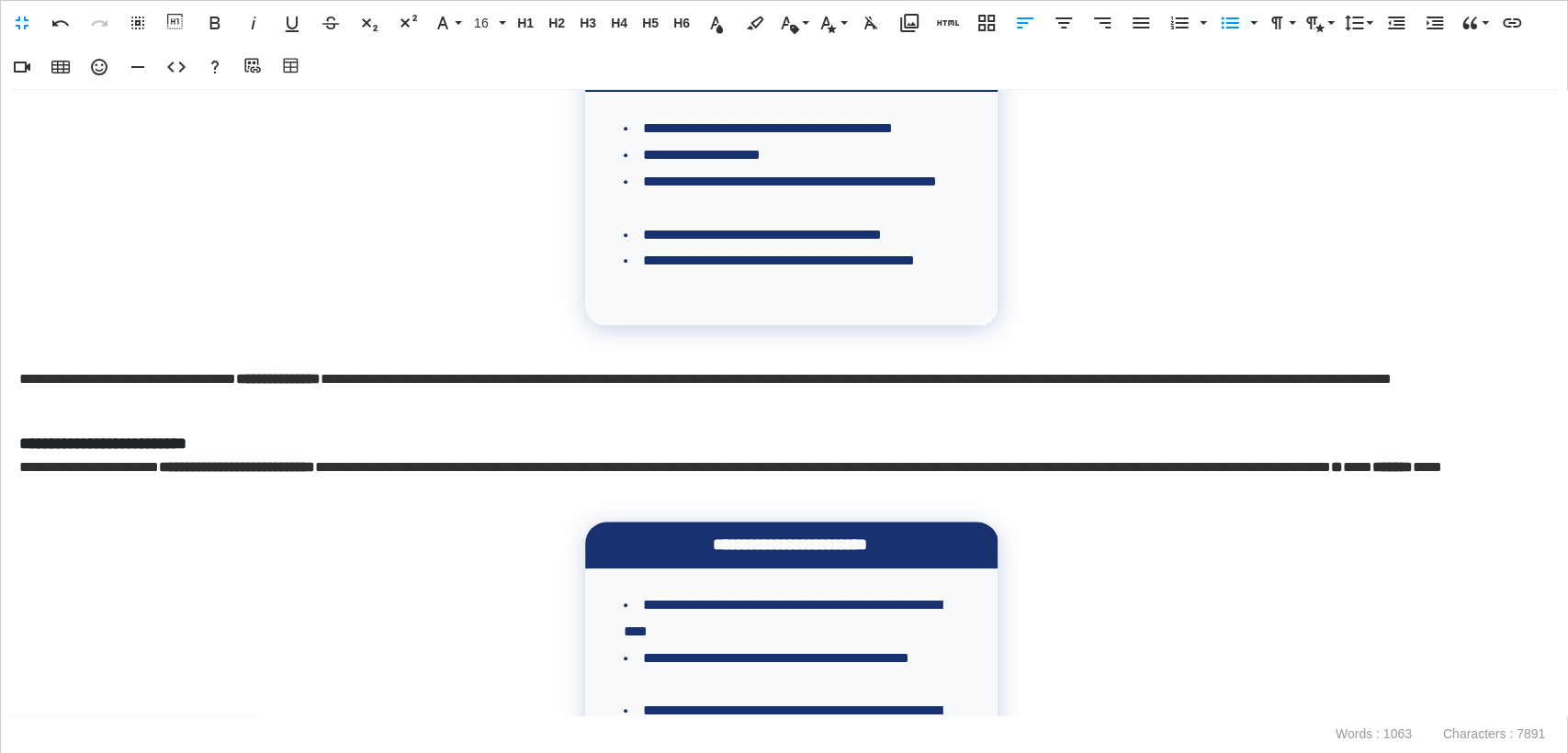 click on "**********" at bounding box center (784, 403) 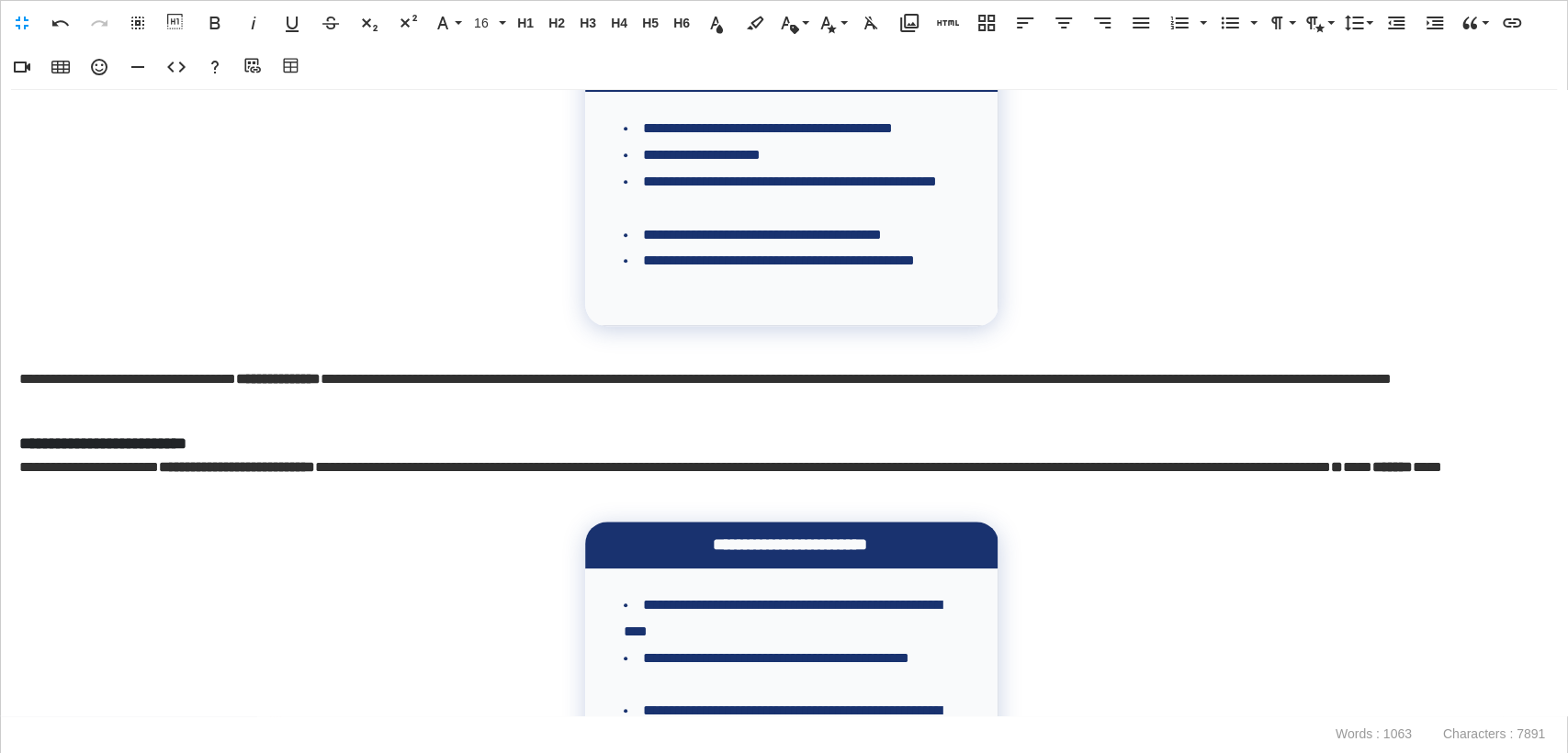 click on "**********" at bounding box center [778, 444] 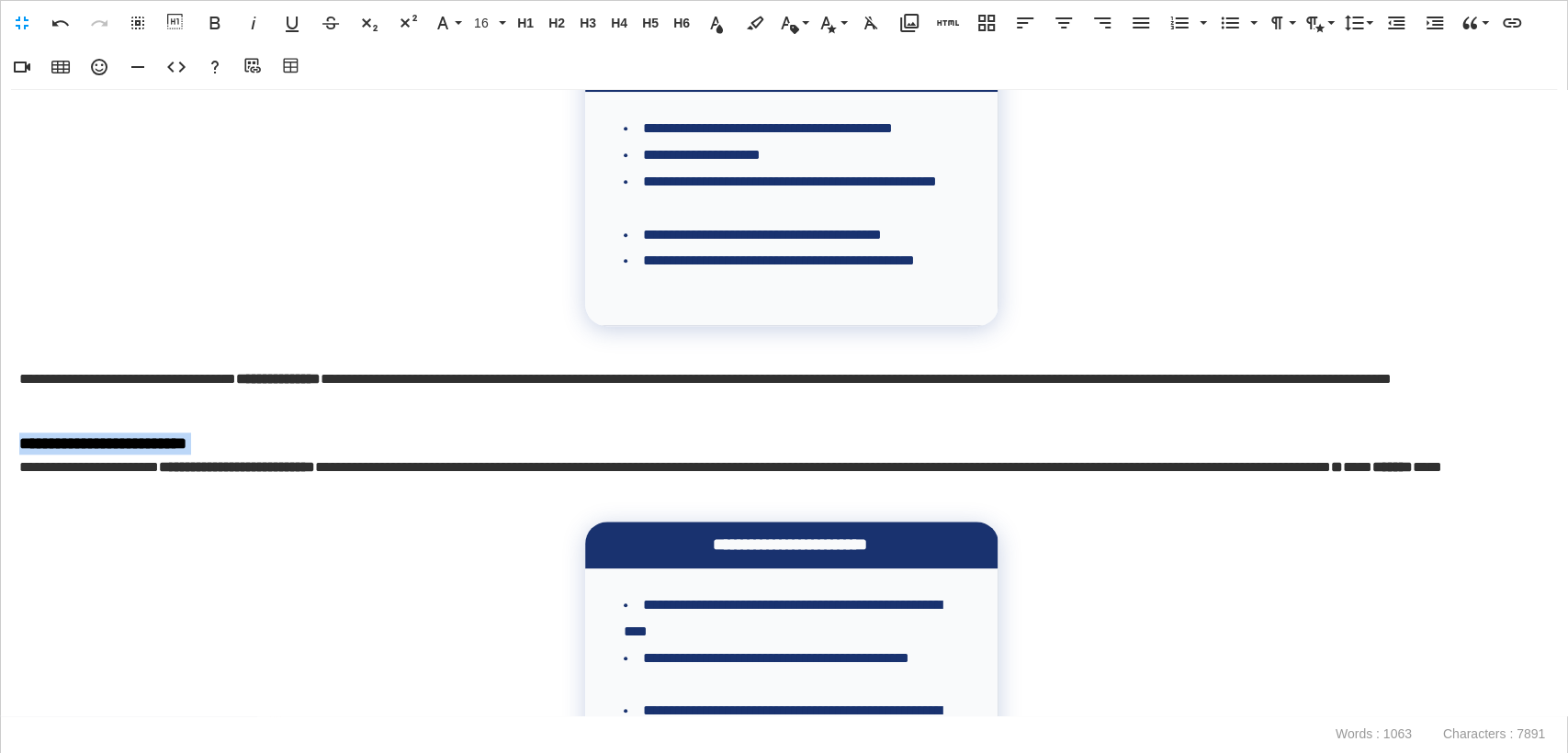 click on "**********" at bounding box center (778, 444) 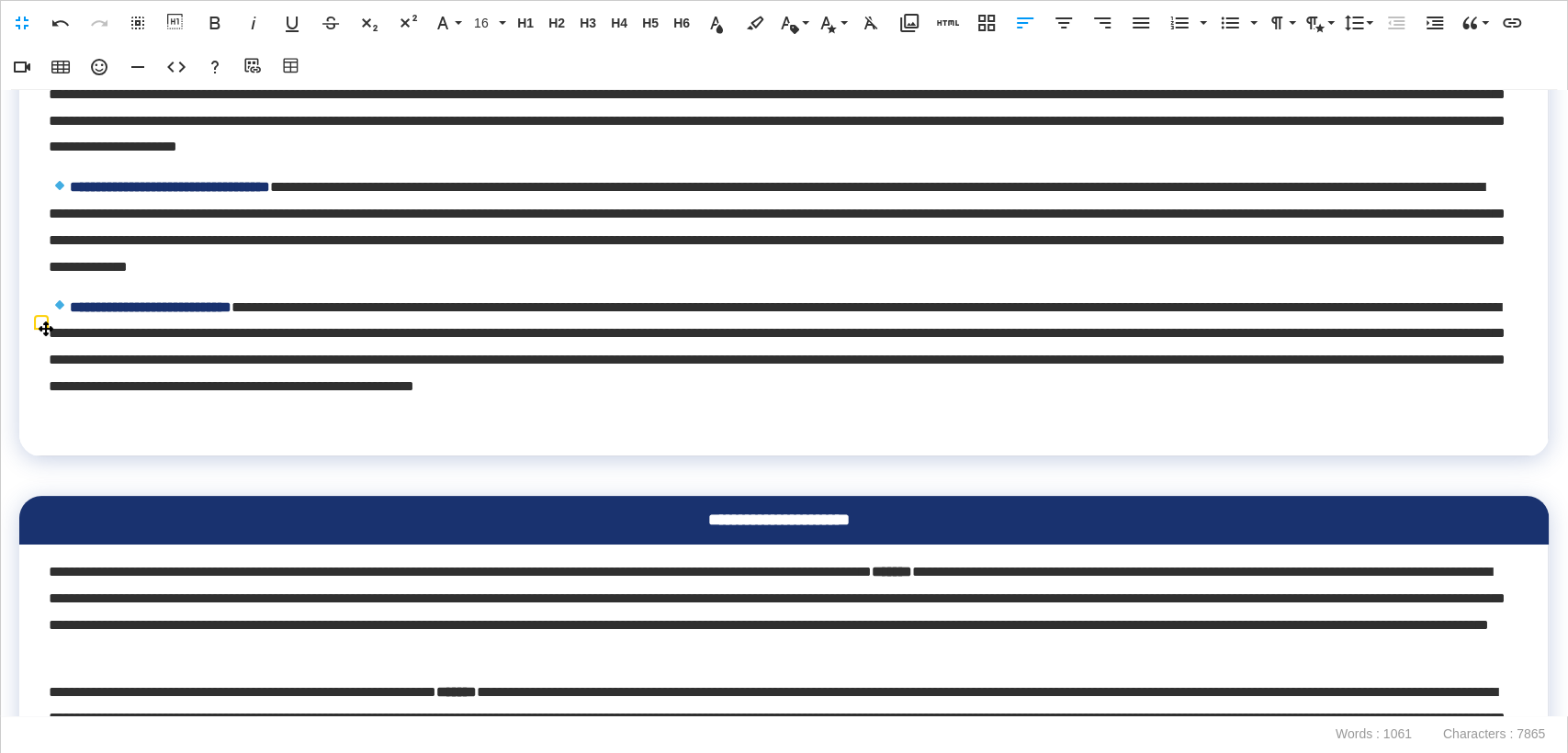 scroll, scrollTop: 0, scrollLeft: 0, axis: both 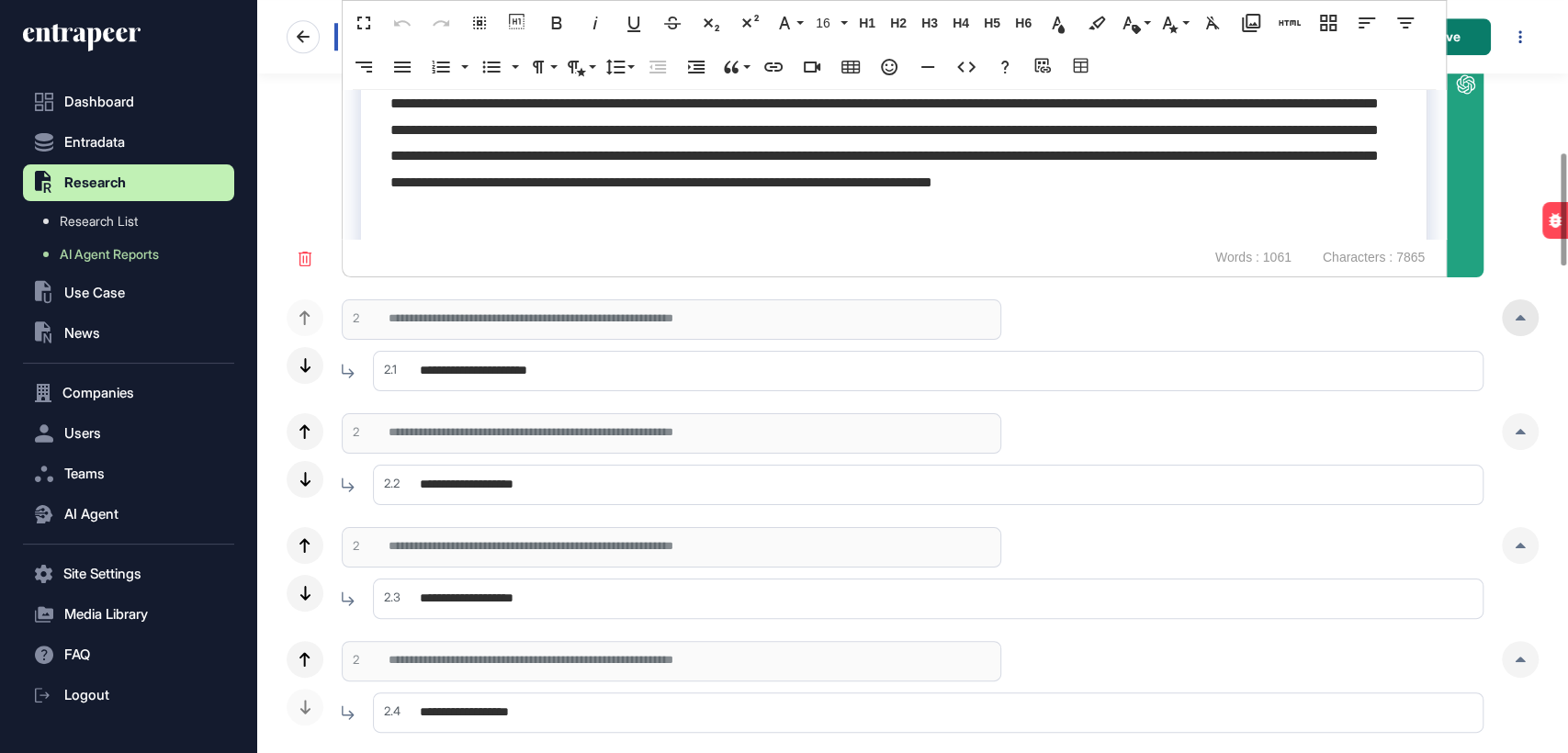 click at bounding box center (1520, 318) 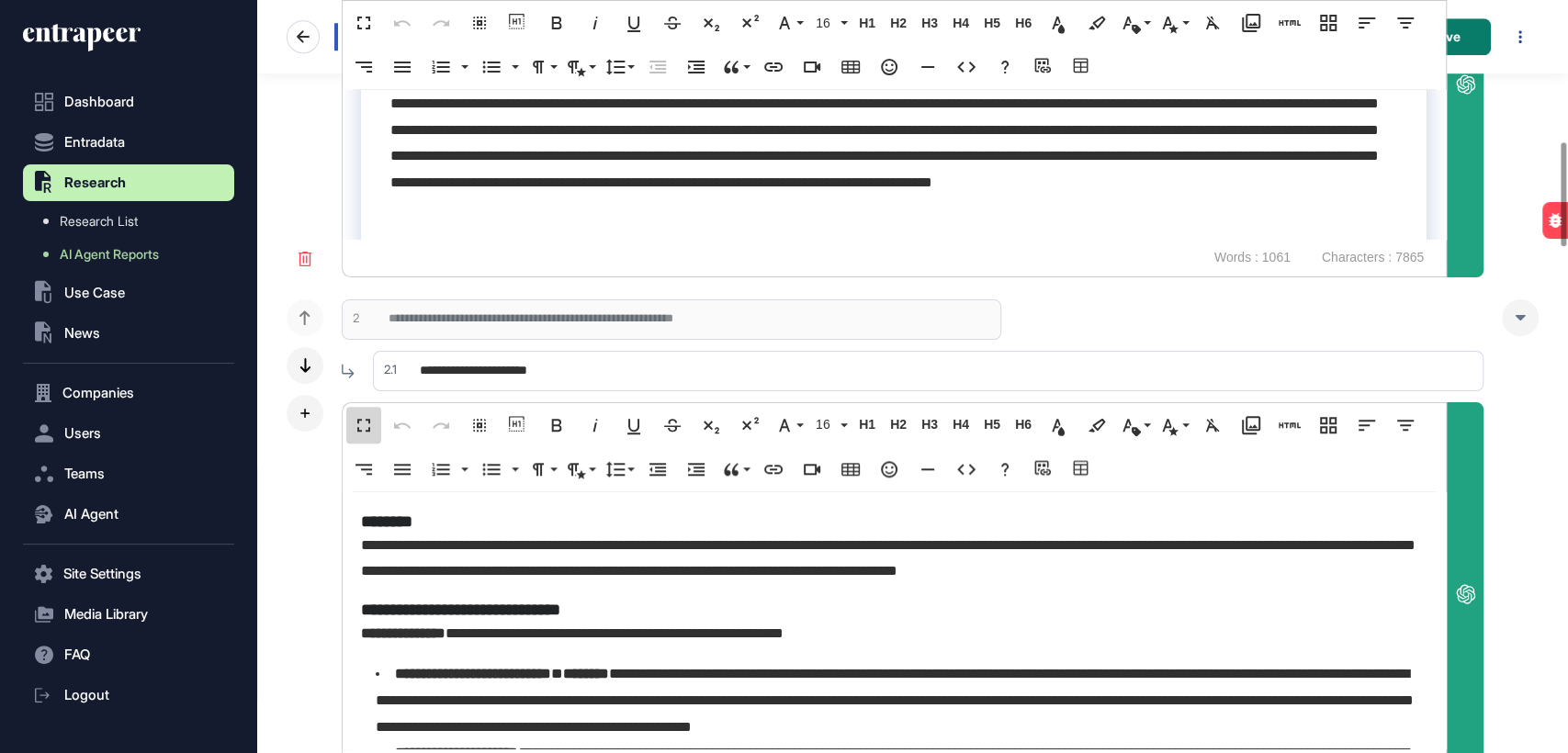 scroll, scrollTop: 0, scrollLeft: 7, axis: horizontal 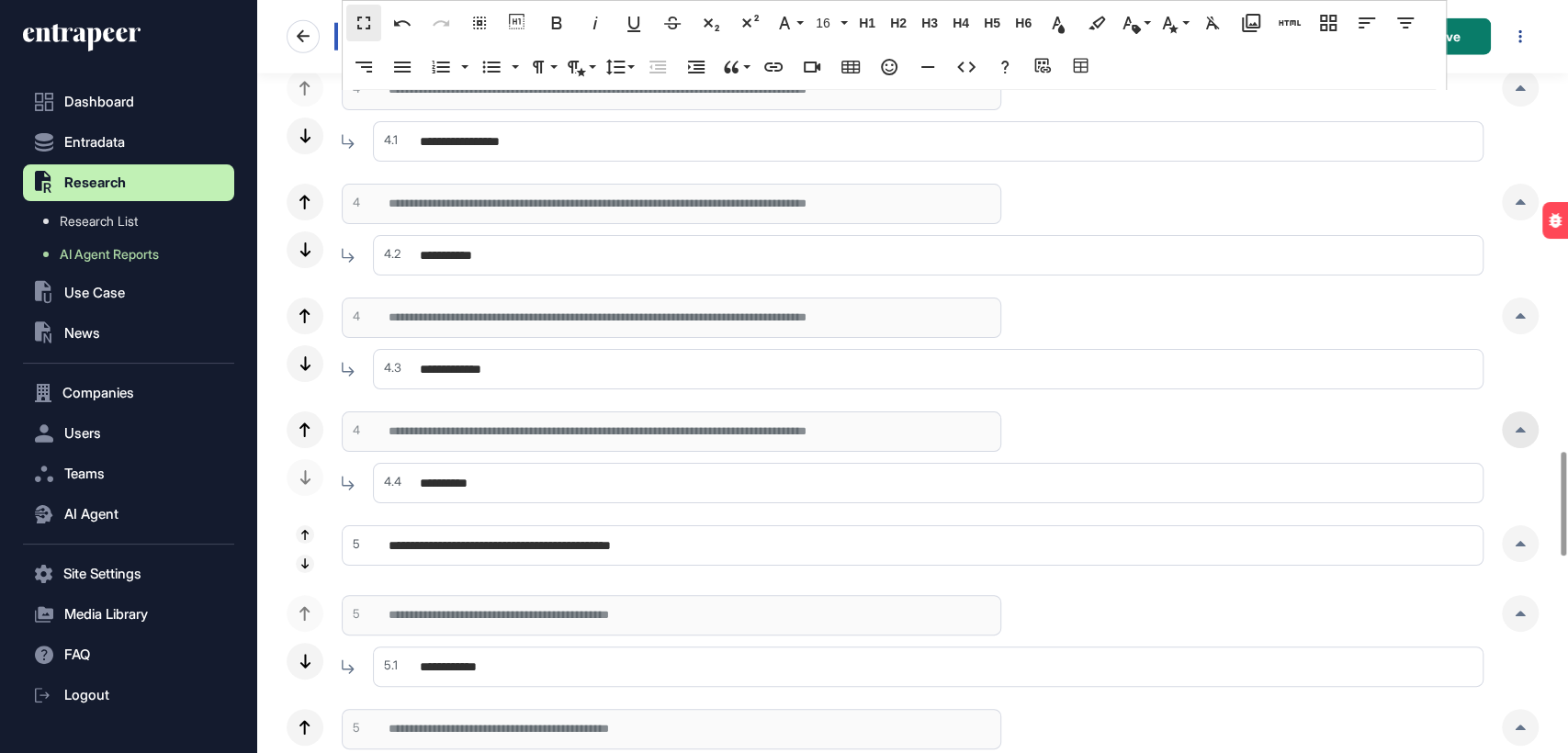 click 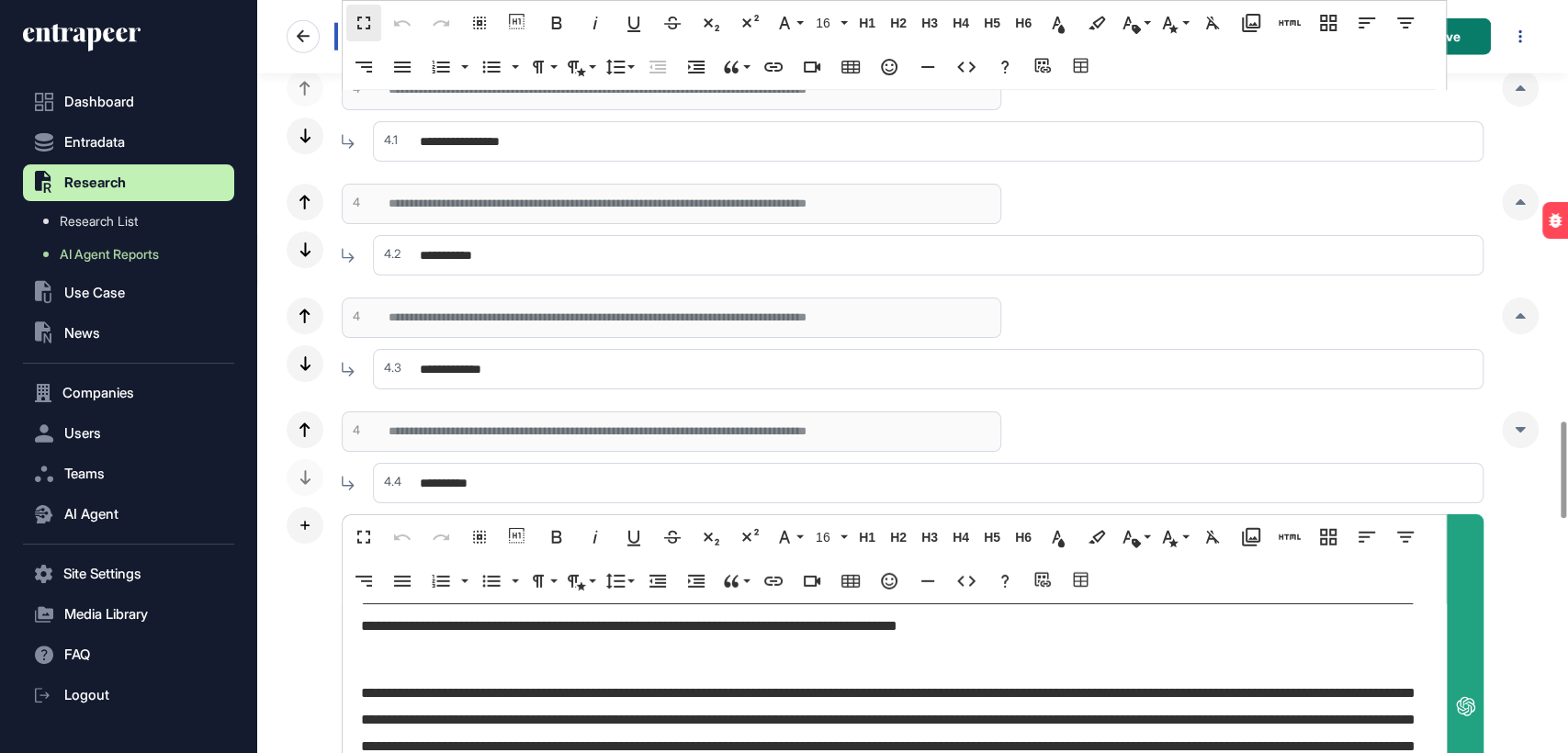 scroll, scrollTop: 7037, scrollLeft: 0, axis: vertical 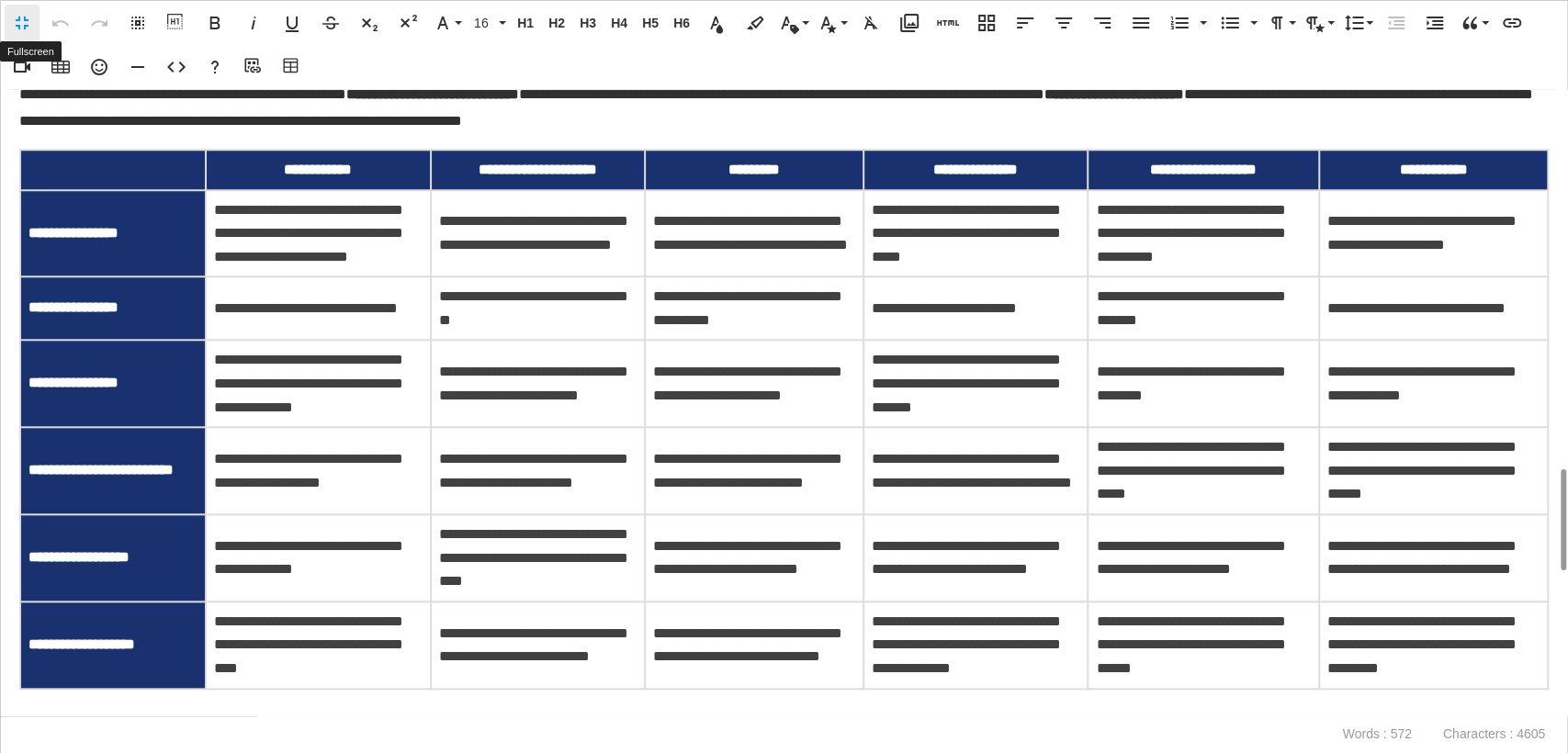 click on "Fullscreen" at bounding box center (22, 23) 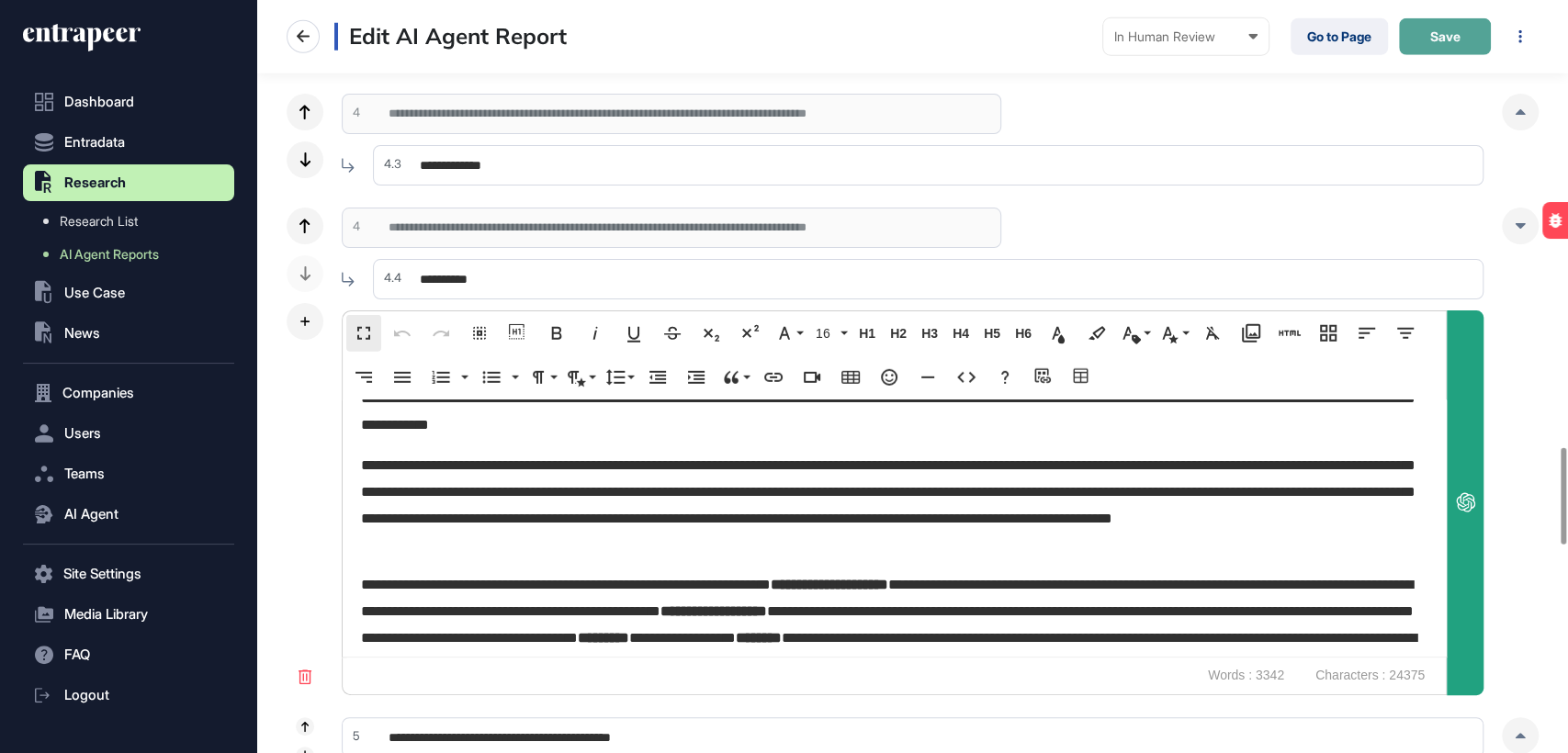 click on "Save" 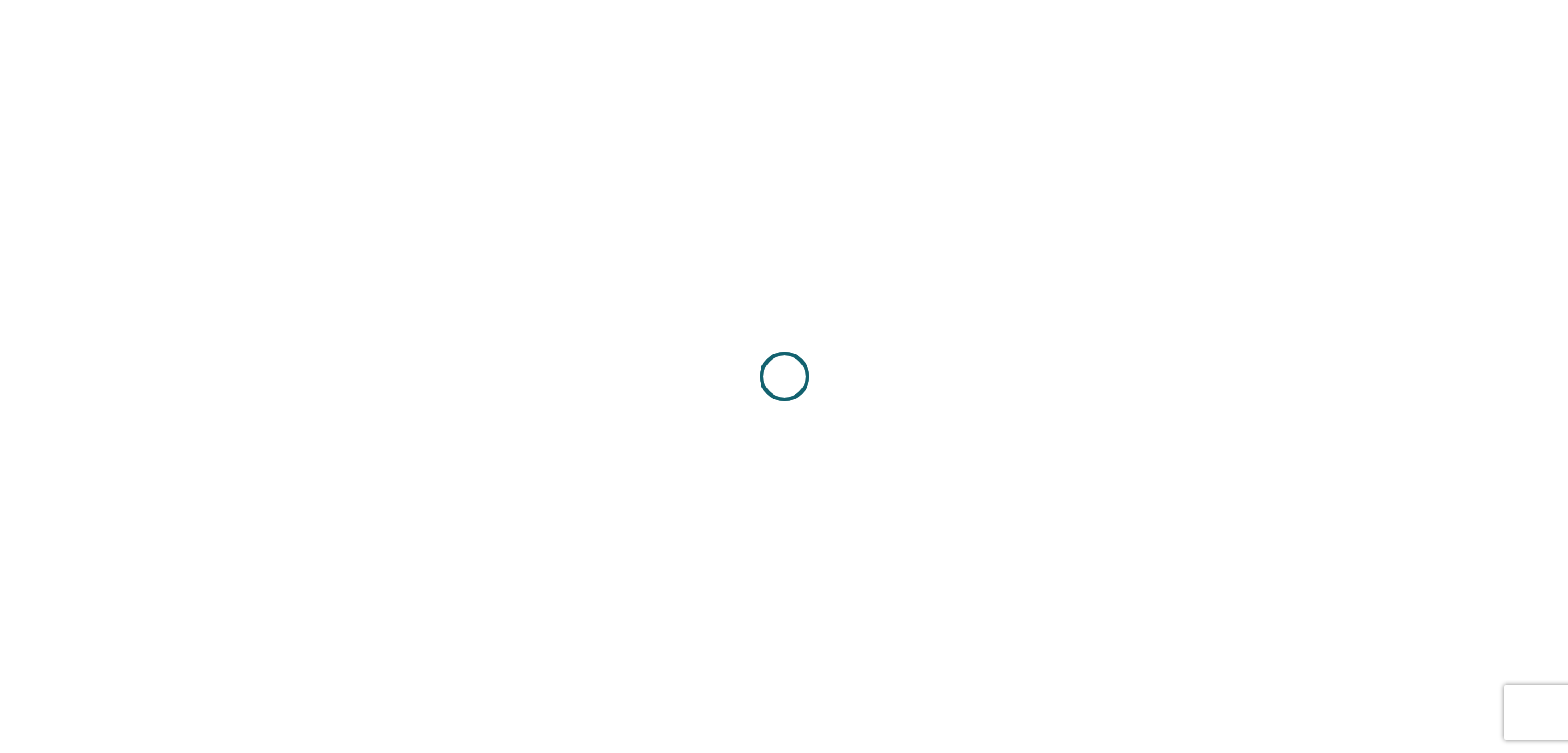 scroll, scrollTop: 0, scrollLeft: 0, axis: both 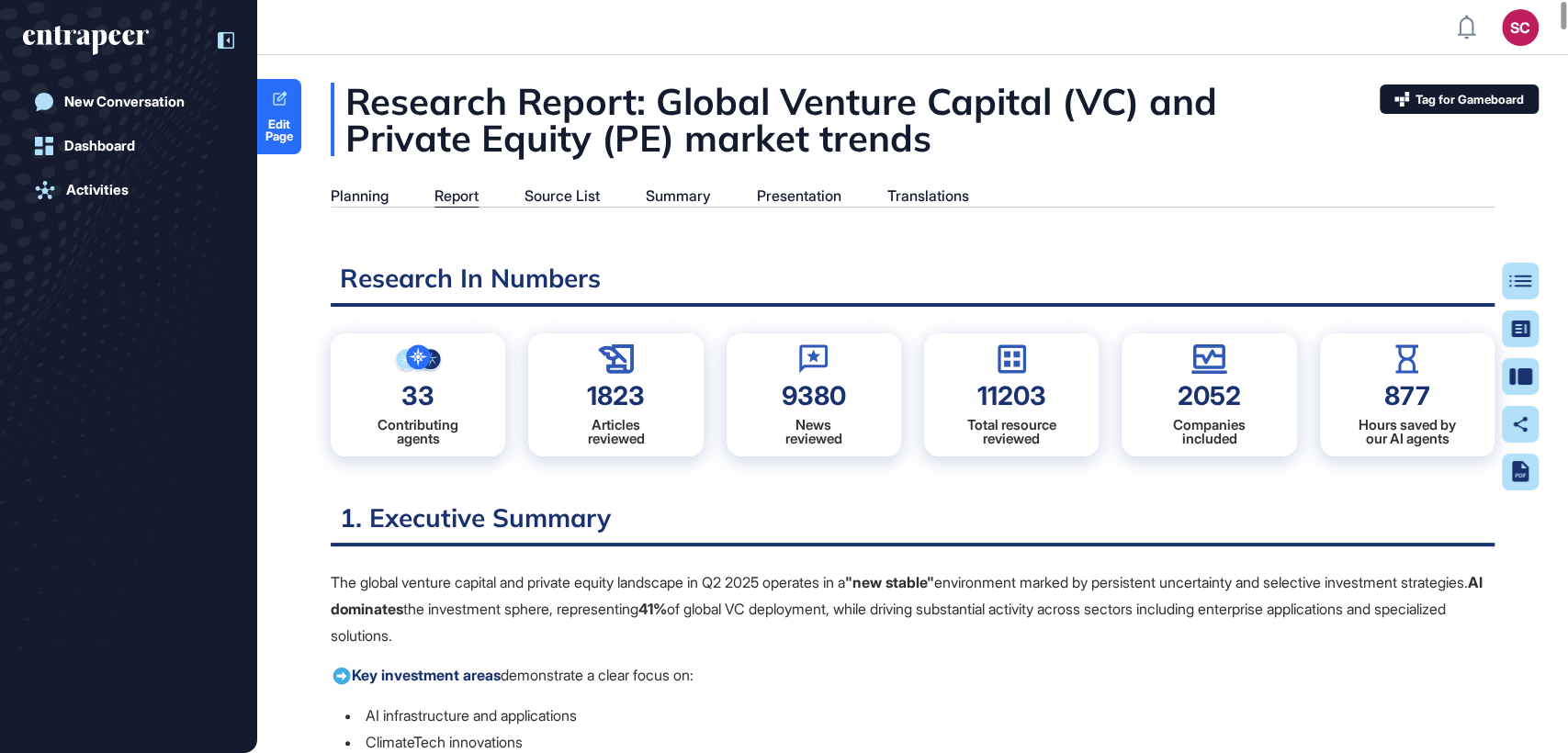 click 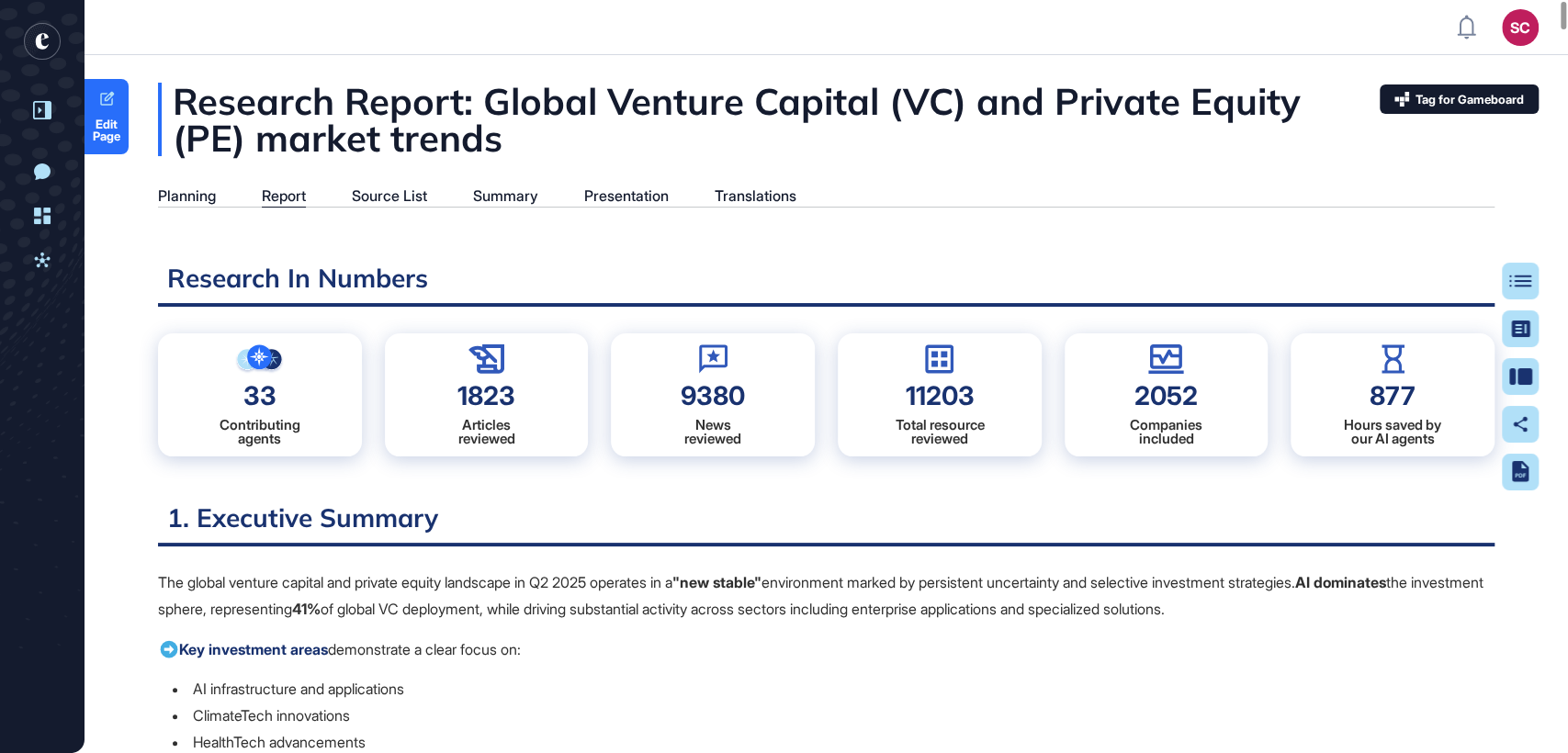 scroll, scrollTop: 7, scrollLeft: 0, axis: vertical 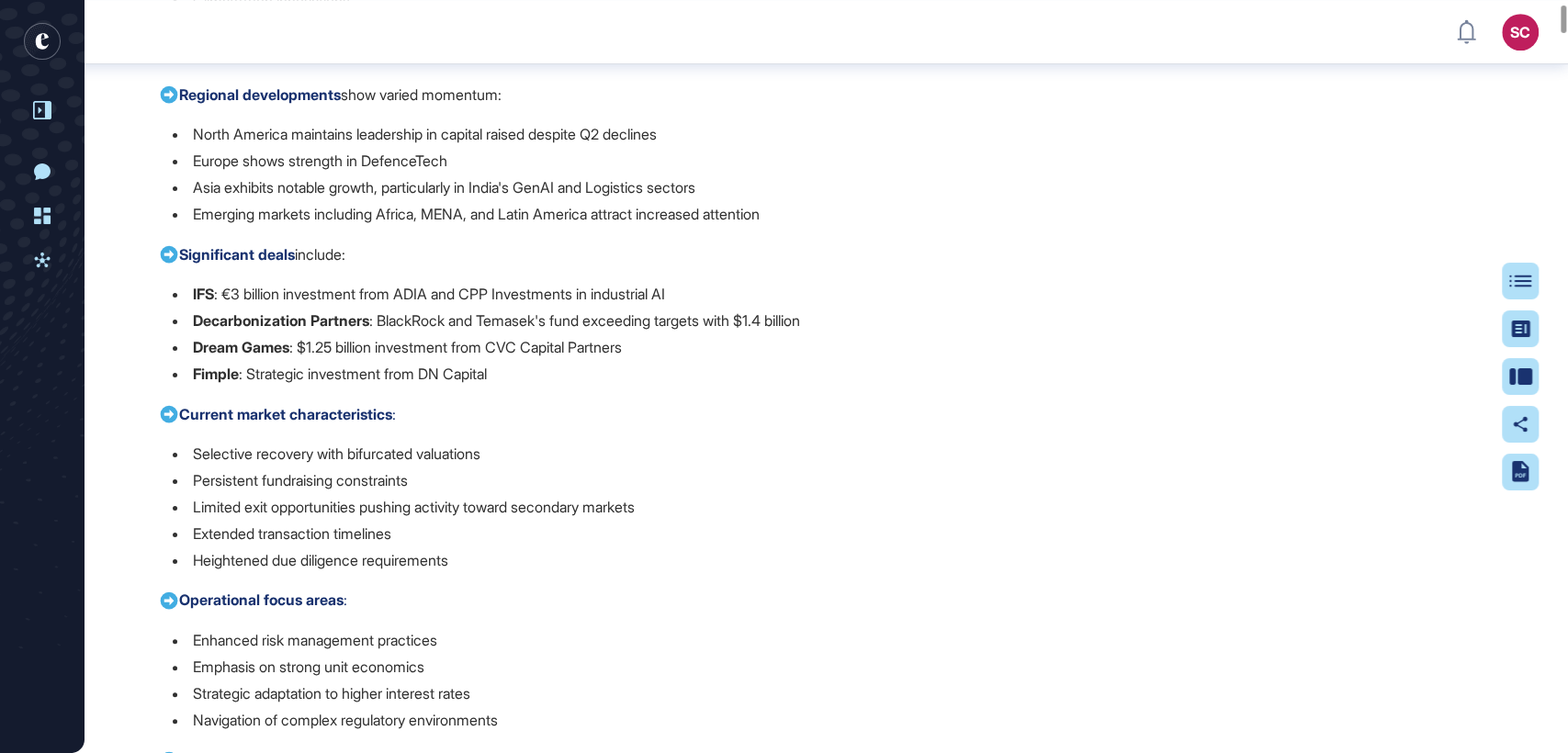 click on "Limited exit opportunities pushing activity toward secondary markets" at bounding box center (833, 507) 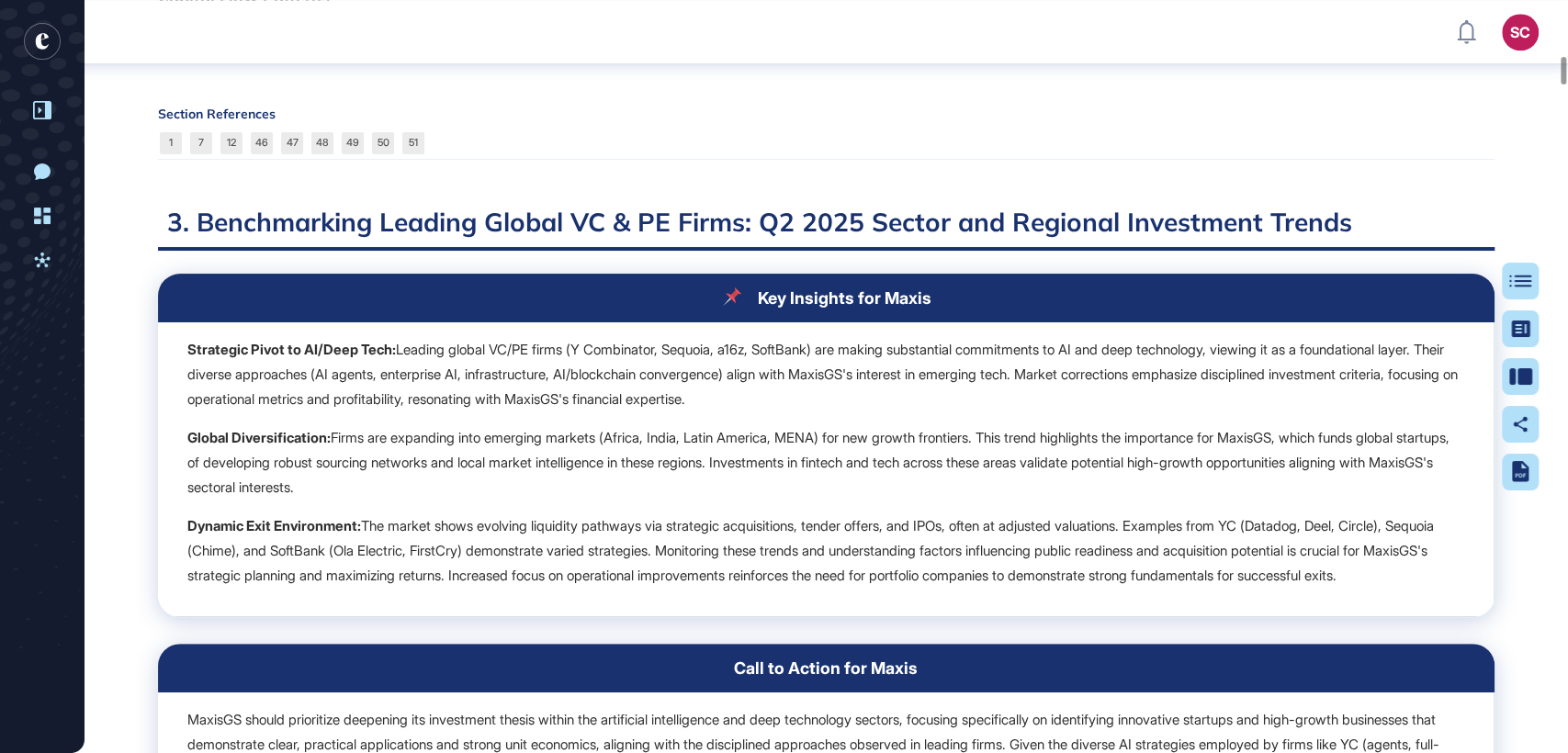 scroll, scrollTop: 10723, scrollLeft: 0, axis: vertical 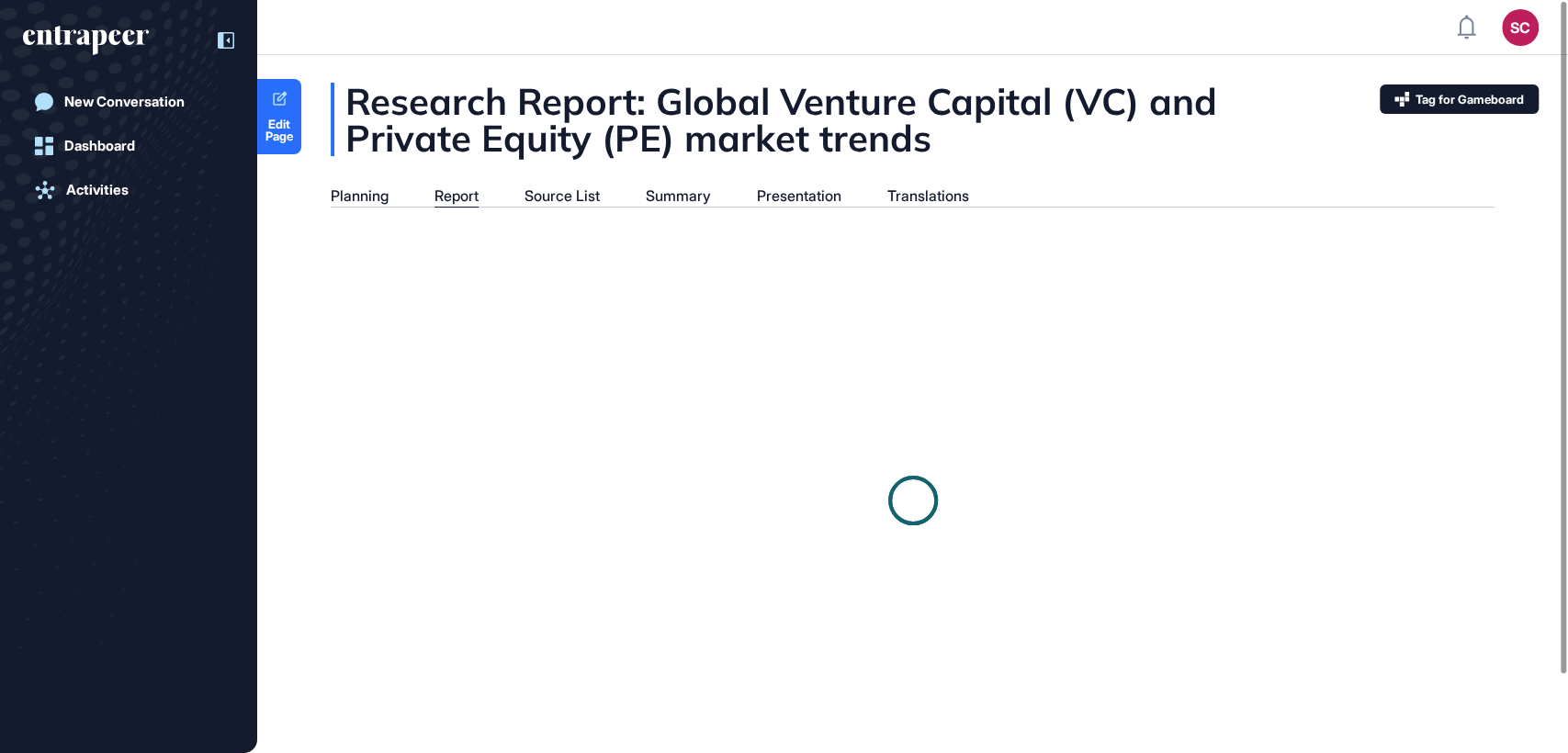 click 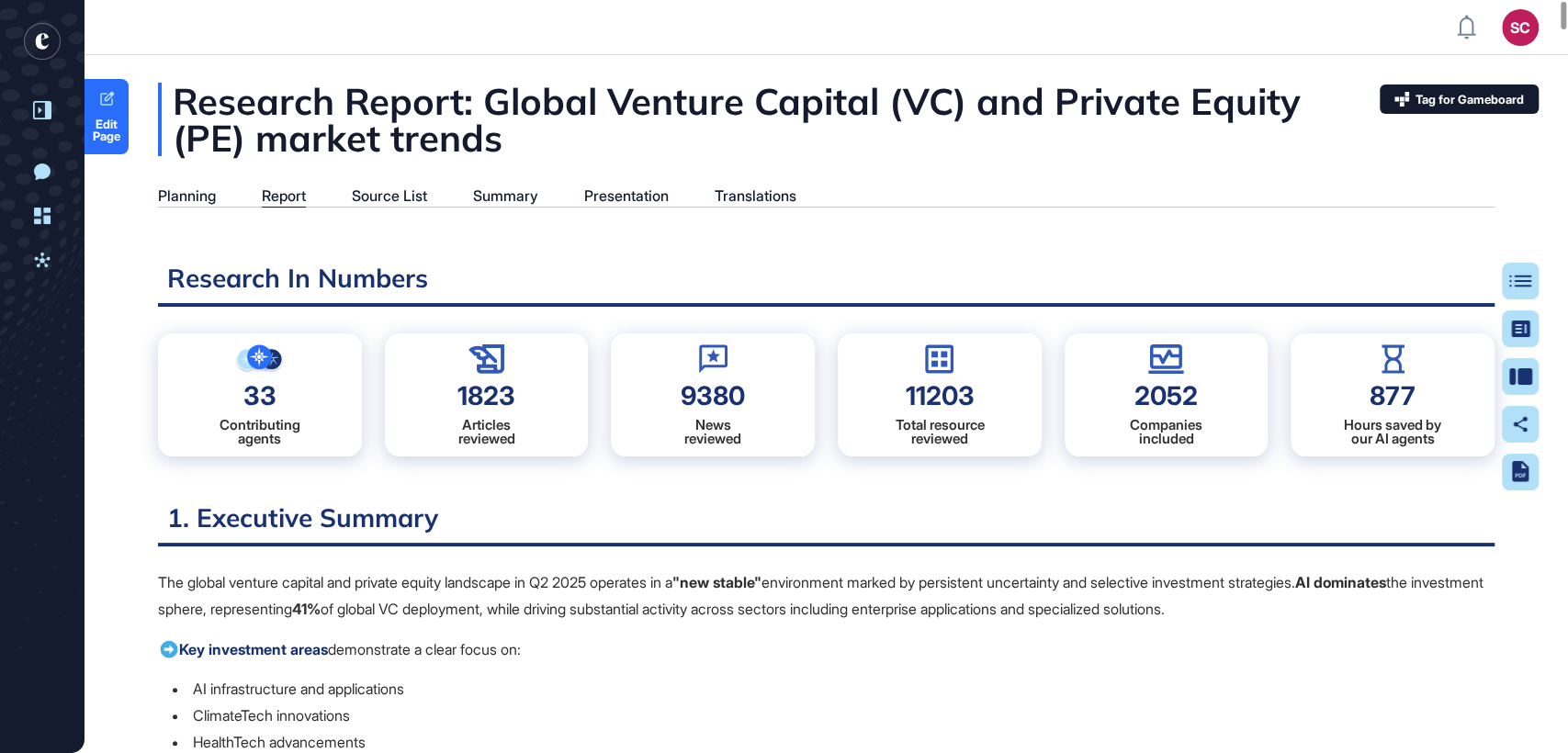 scroll, scrollTop: 7, scrollLeft: 0, axis: vertical 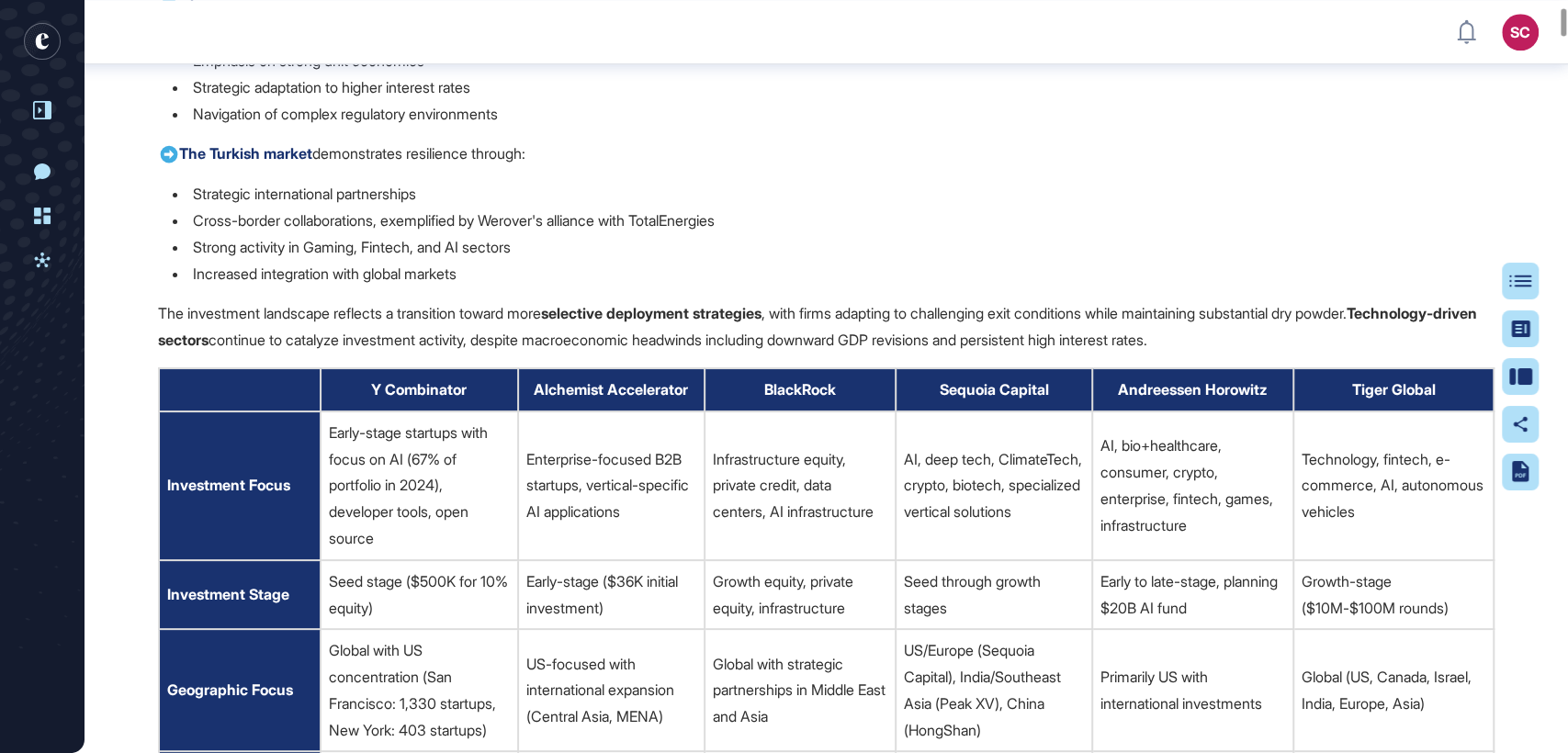 click on "Infrastructure equity, private credit, data centers, AI infrastructure" at bounding box center (800, 486) 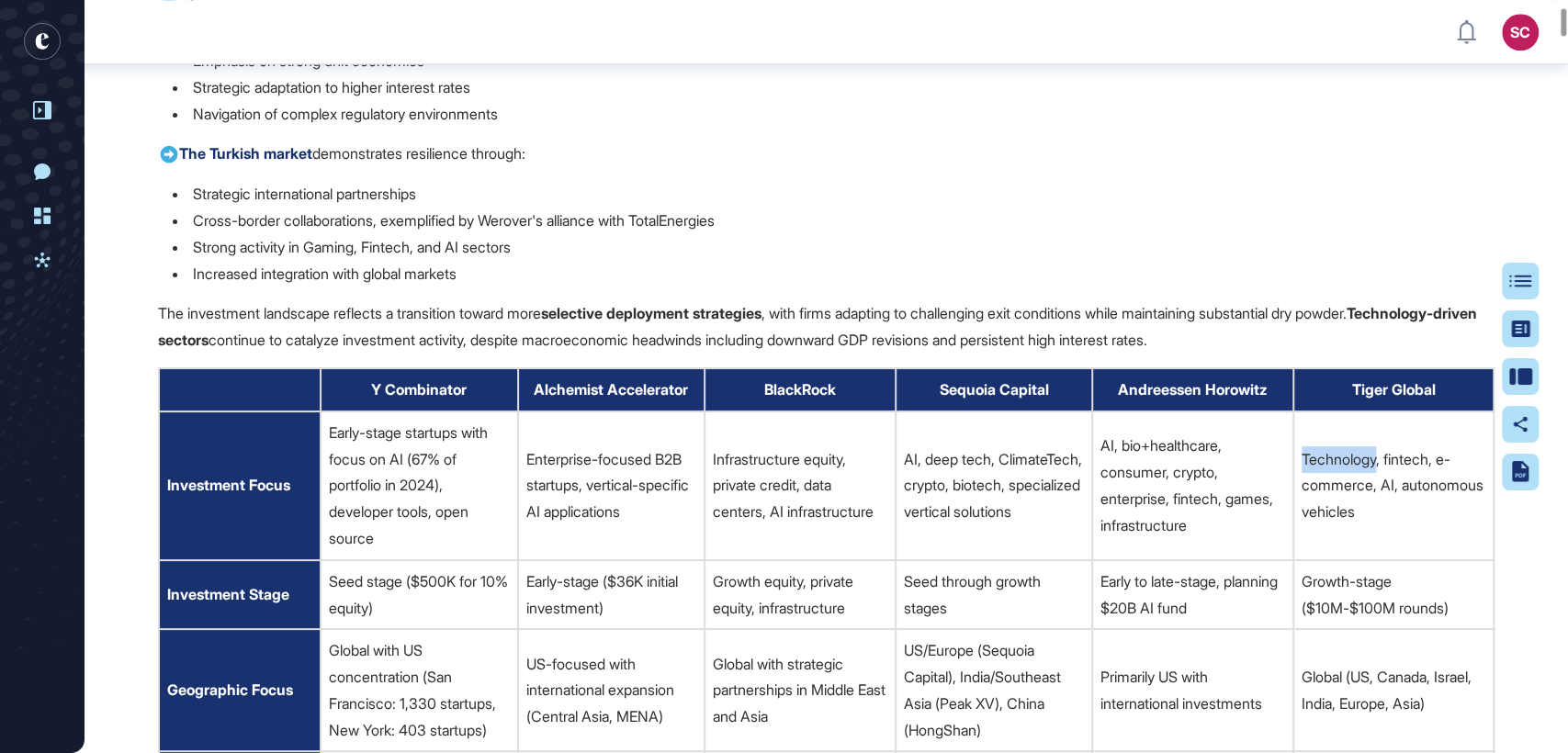 click on "Technology, fintech, e-commerce, AI, autonomous vehicles" at bounding box center [1393, 486] 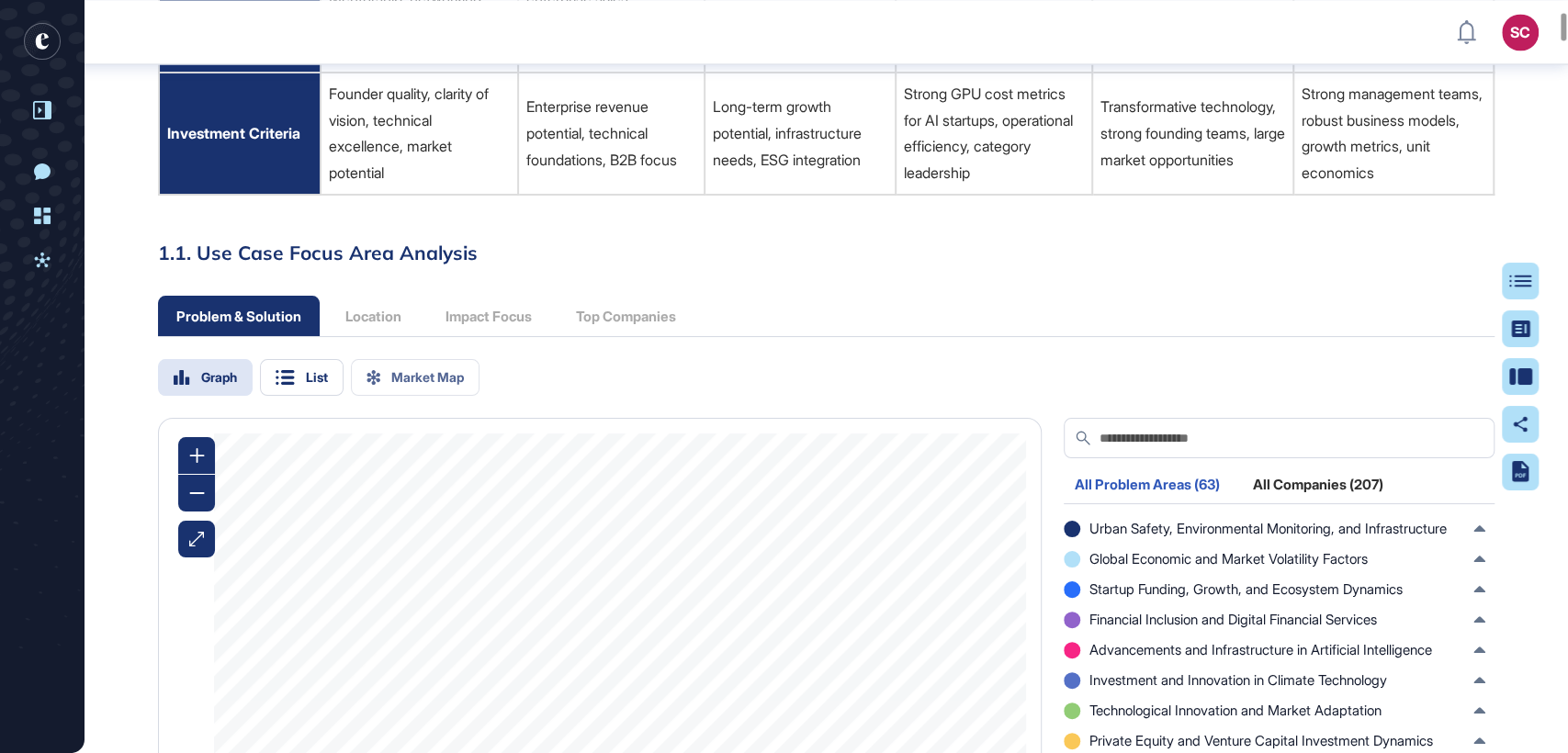 scroll, scrollTop: 2248, scrollLeft: 0, axis: vertical 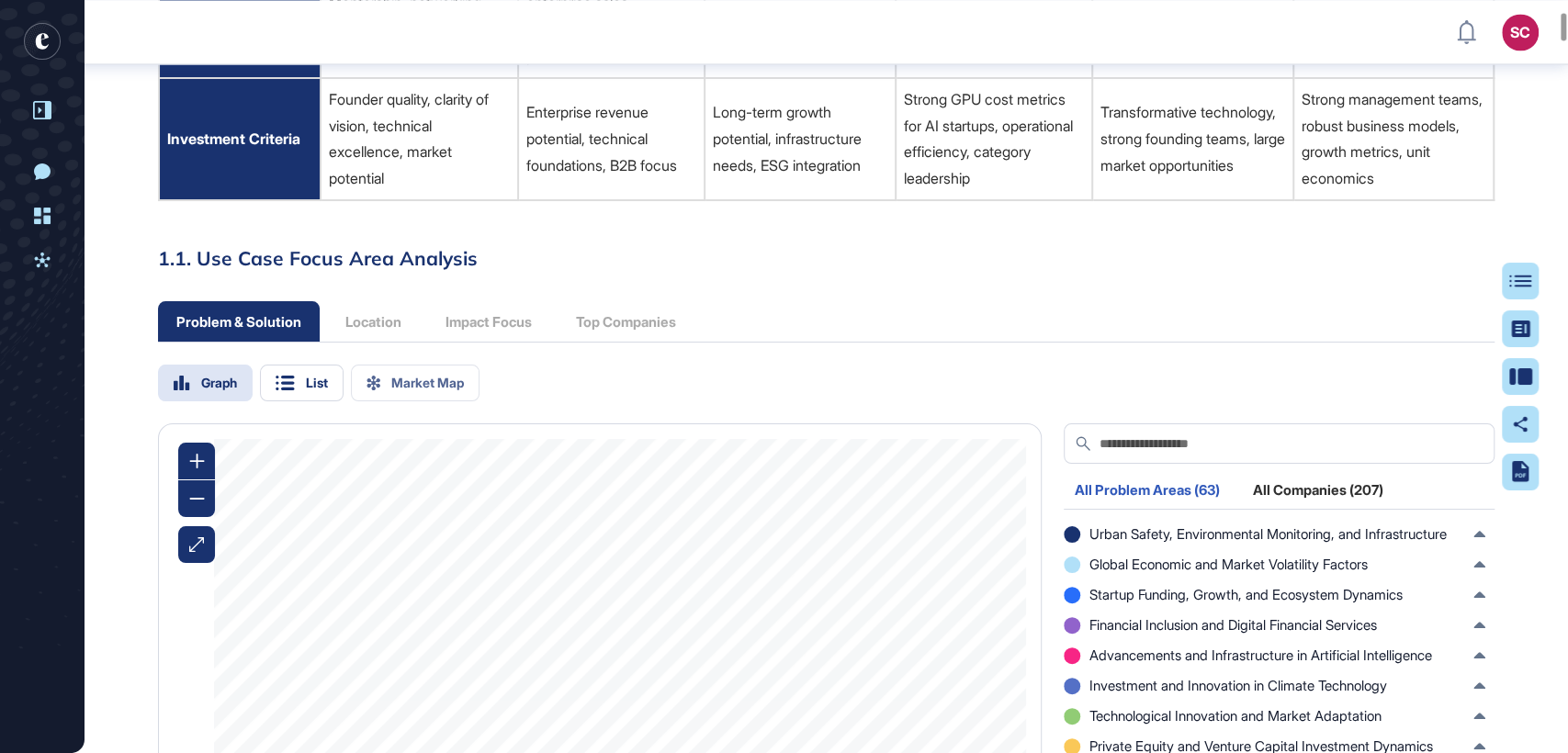 click on "Problem & Solution Location Impact Focus Top Companies" at bounding box center [426, 321] 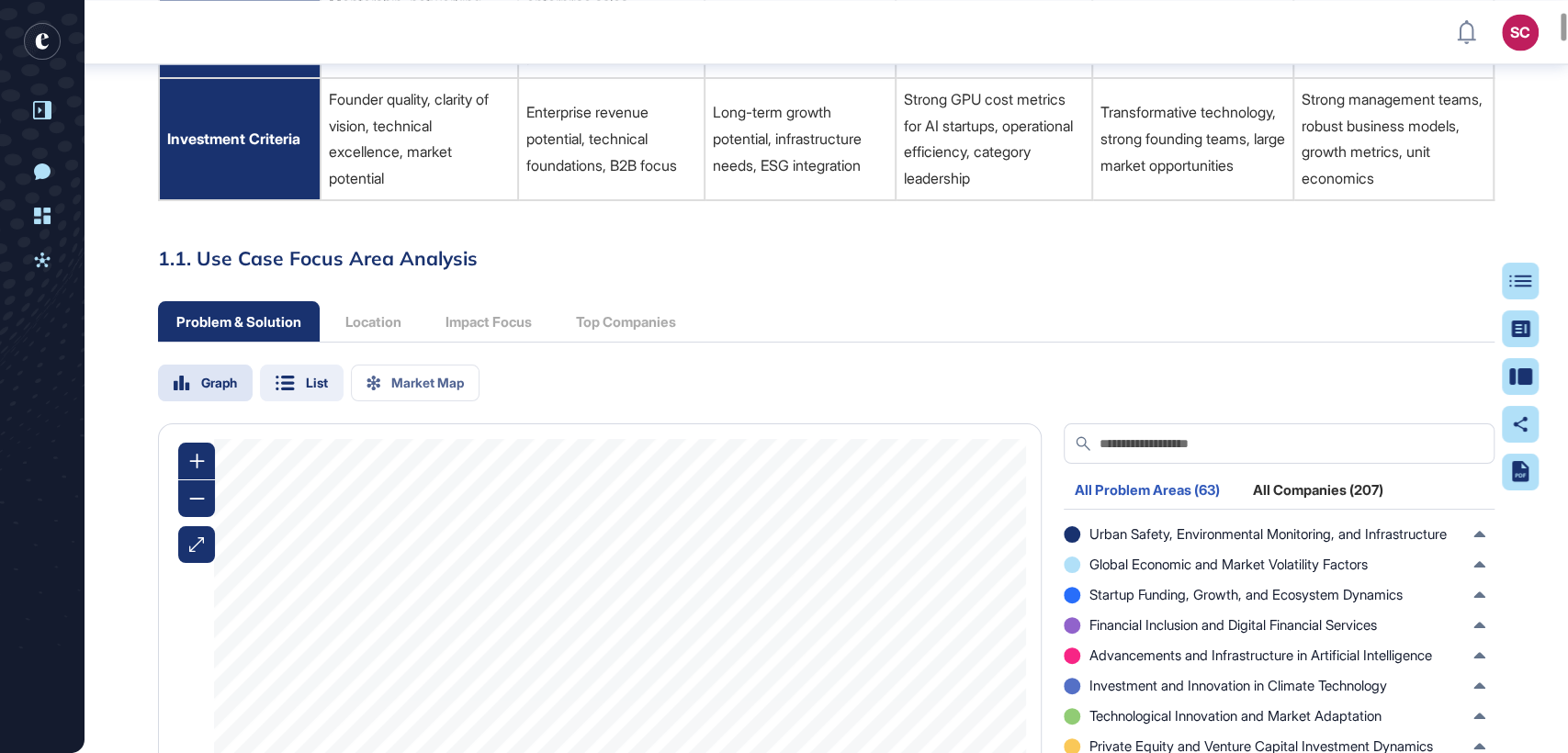 click 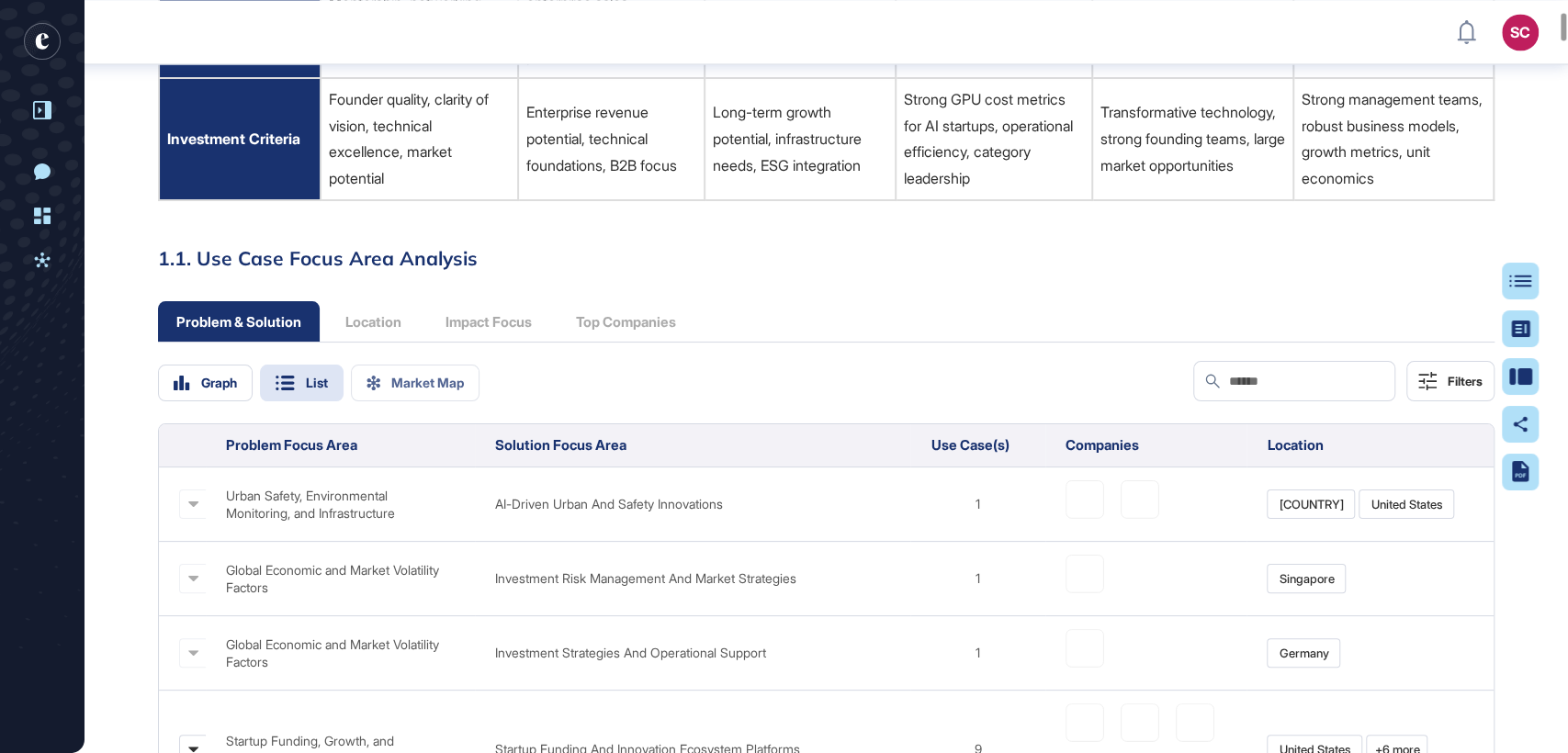 click on "Graph List Market Map" at bounding box center [319, 383] 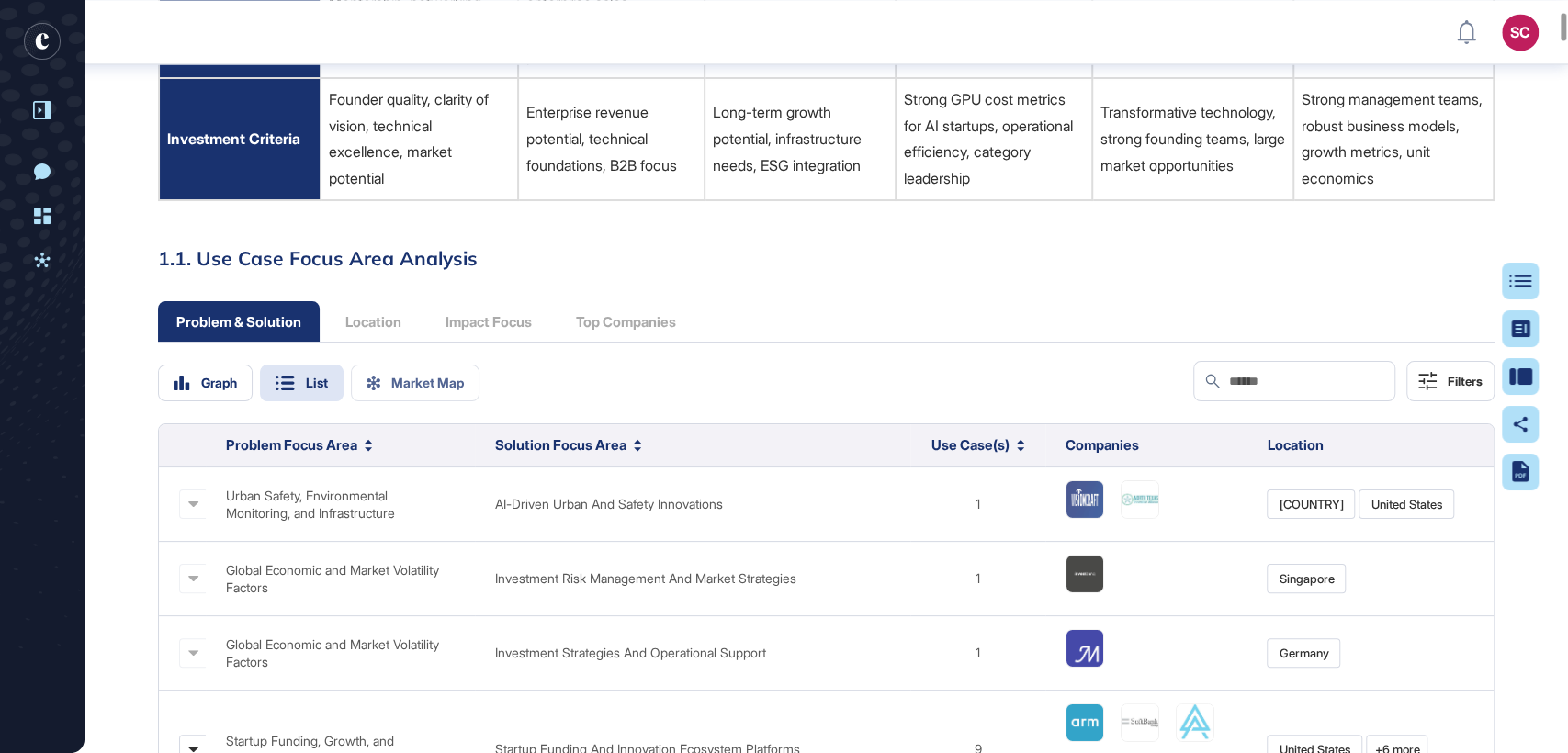 click on "Problem & Solution Location Impact Focus Top Companies" at bounding box center (426, 321) 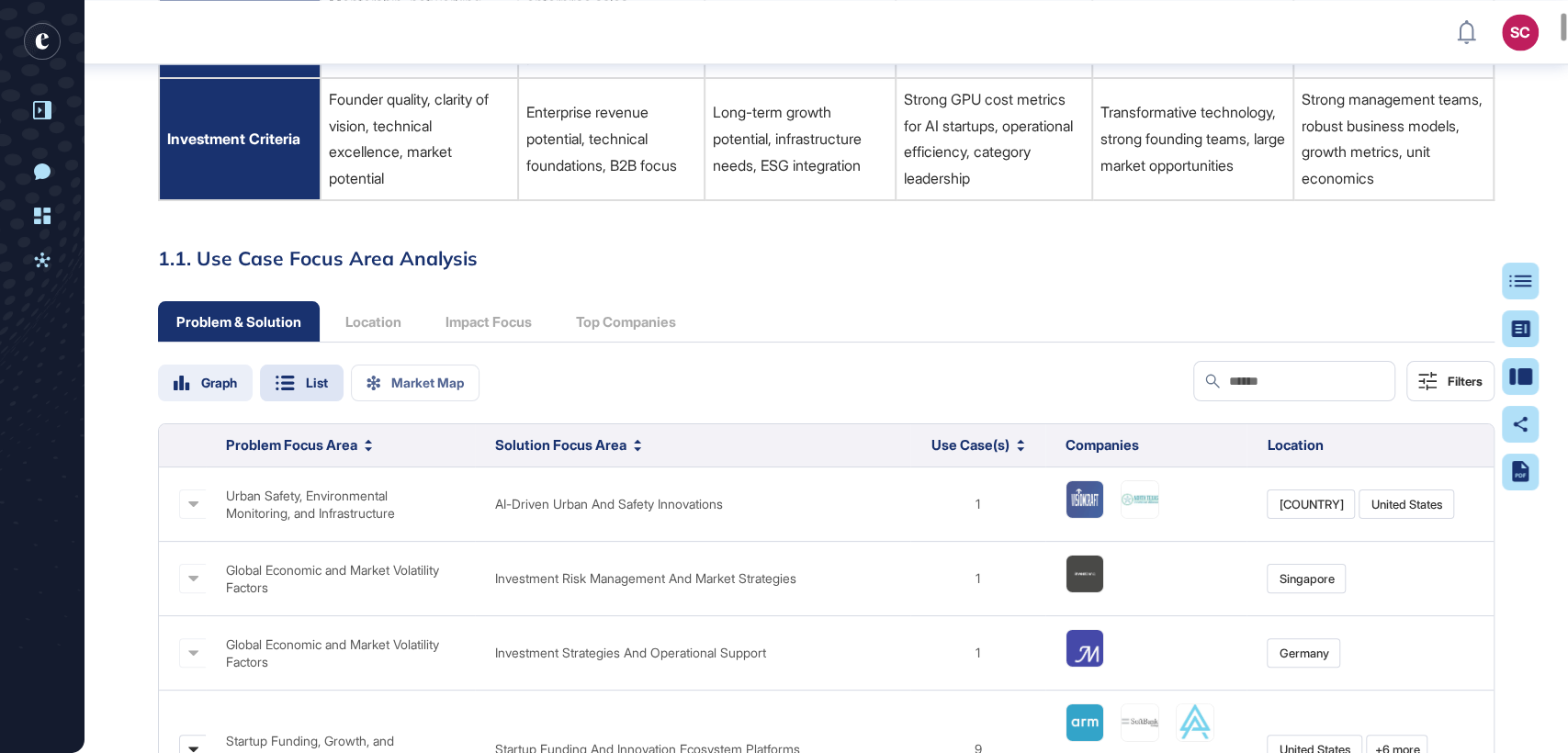 click on "Graph" 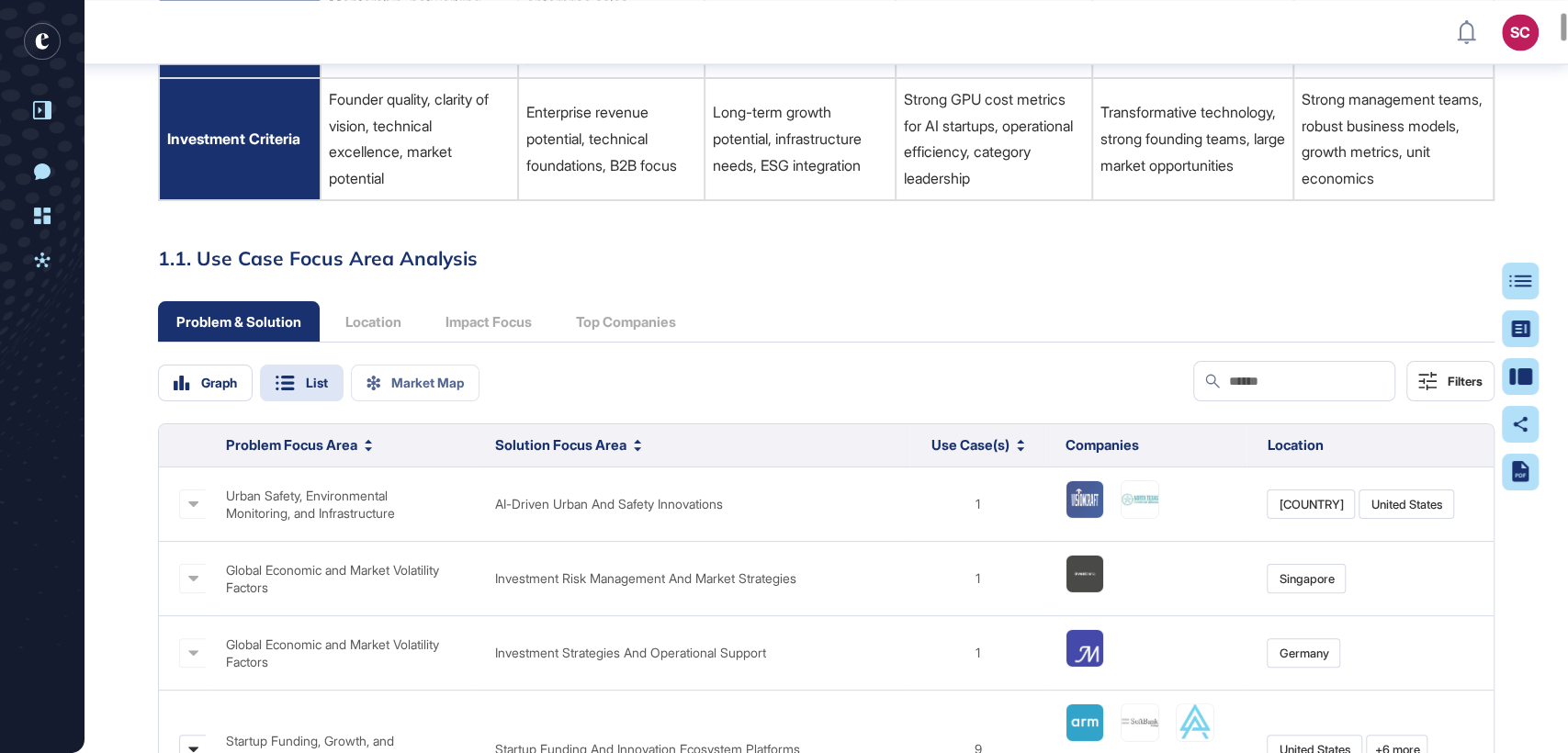 click on "Problem & Solution" at bounding box center [239, 321] 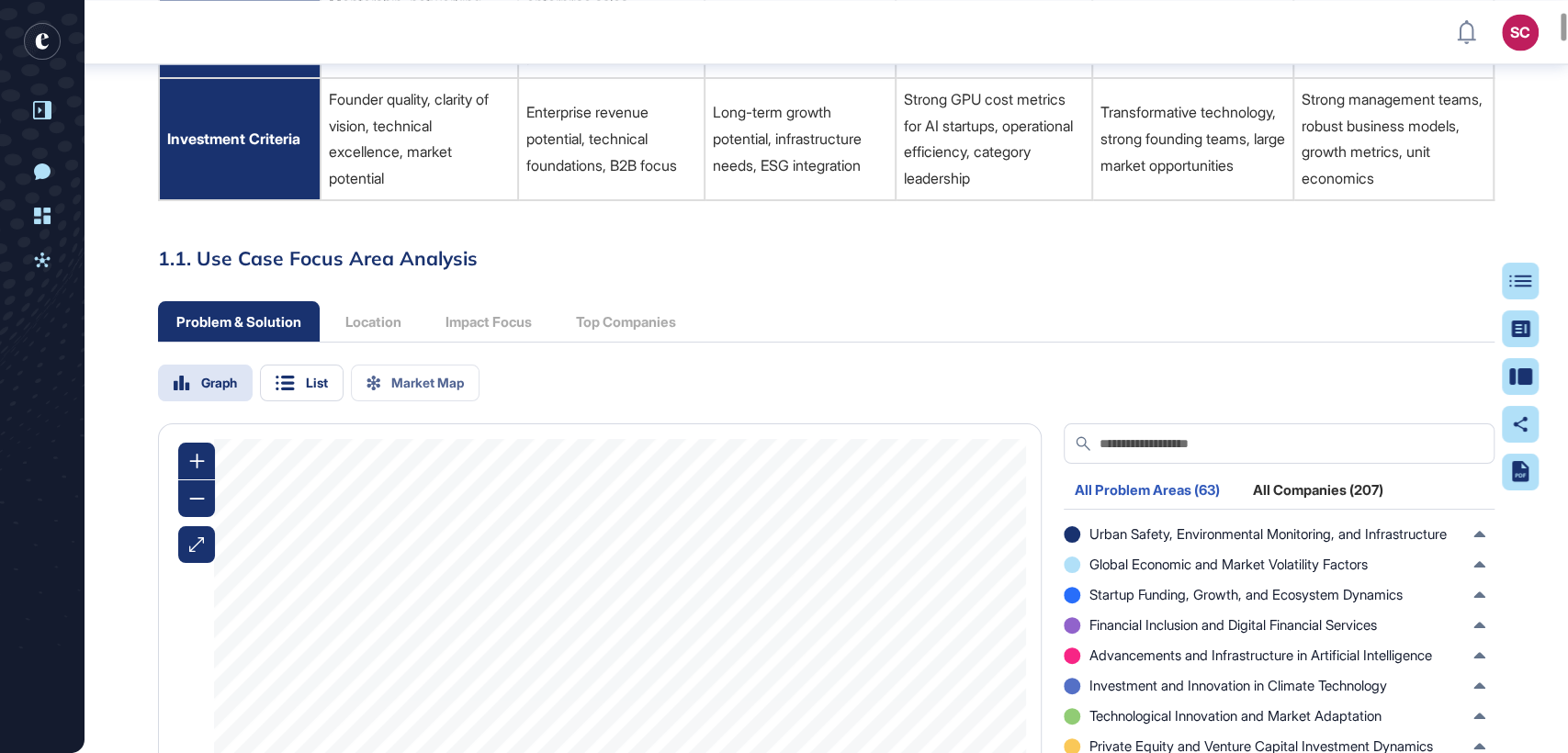click on "Problem & Solution Location Impact Focus Top Companies" at bounding box center [426, 321] 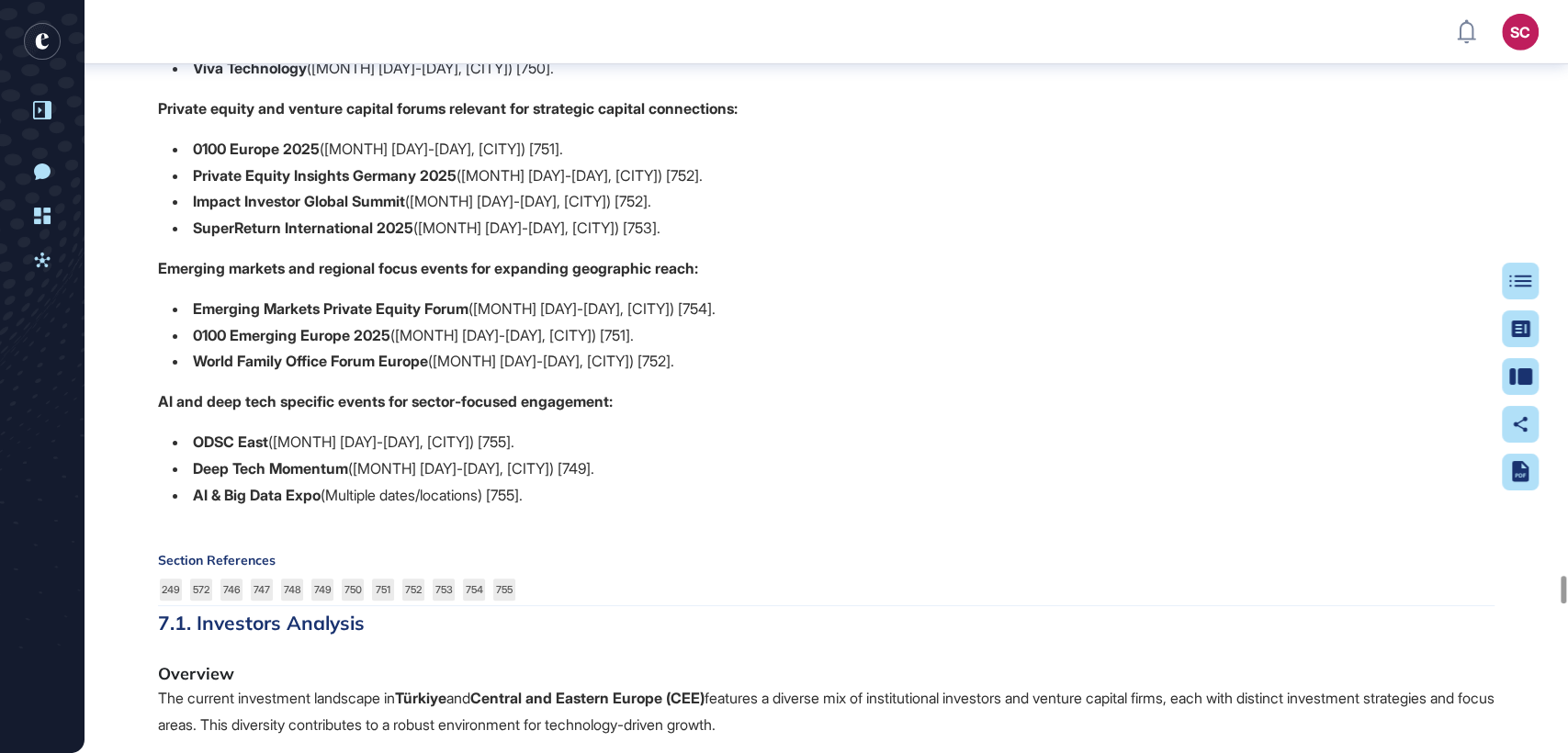scroll, scrollTop: 112158, scrollLeft: 0, axis: vertical 